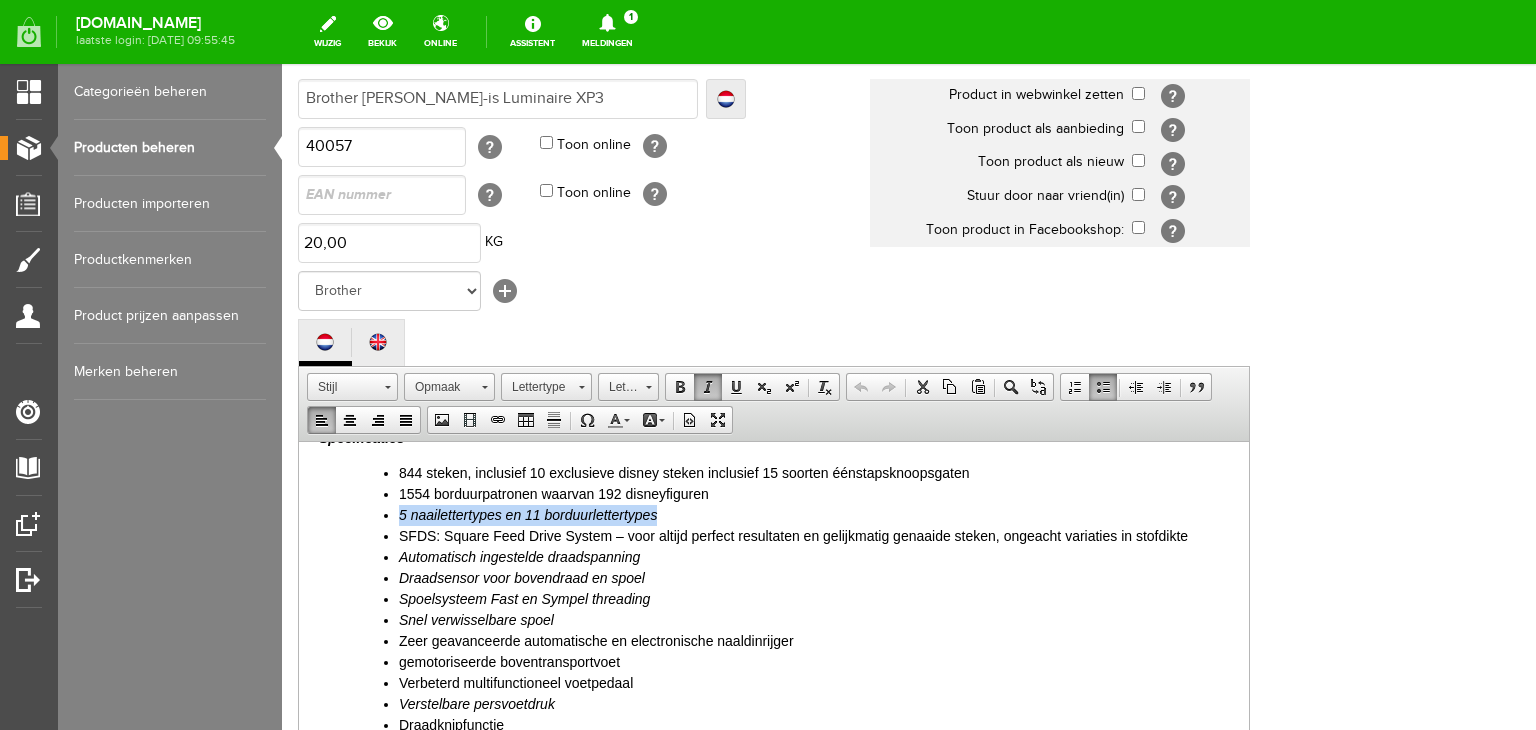 scroll, scrollTop: 0, scrollLeft: 0, axis: both 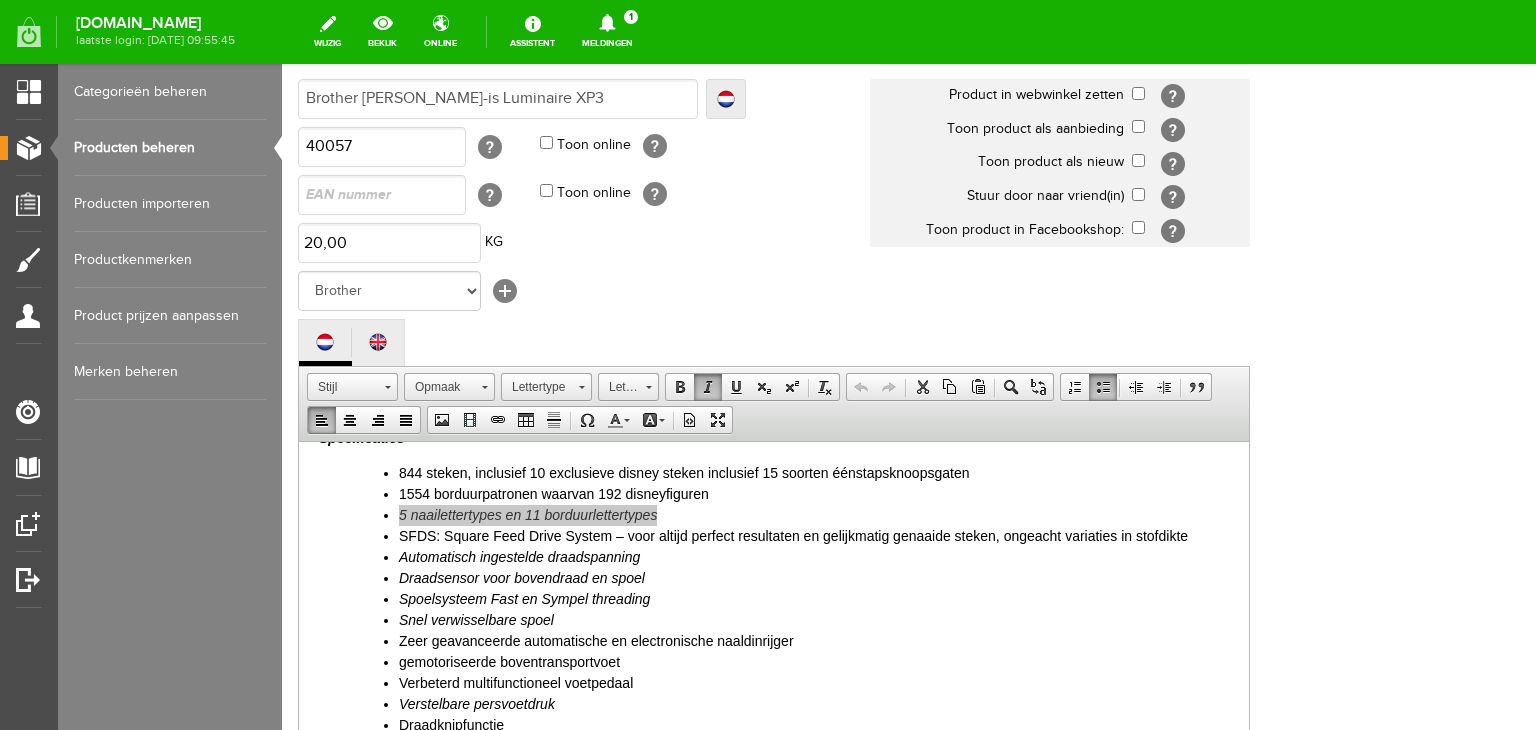 click on "Productinformatie
Localize
[GEOGRAPHIC_DATA]
Brother Innov-is Luminaire XP3
Localize
Brother Innov-is Luminaire XP3
Brother Innov-ís NV2600(kopie)
Klaar KG" at bounding box center [909, 489] 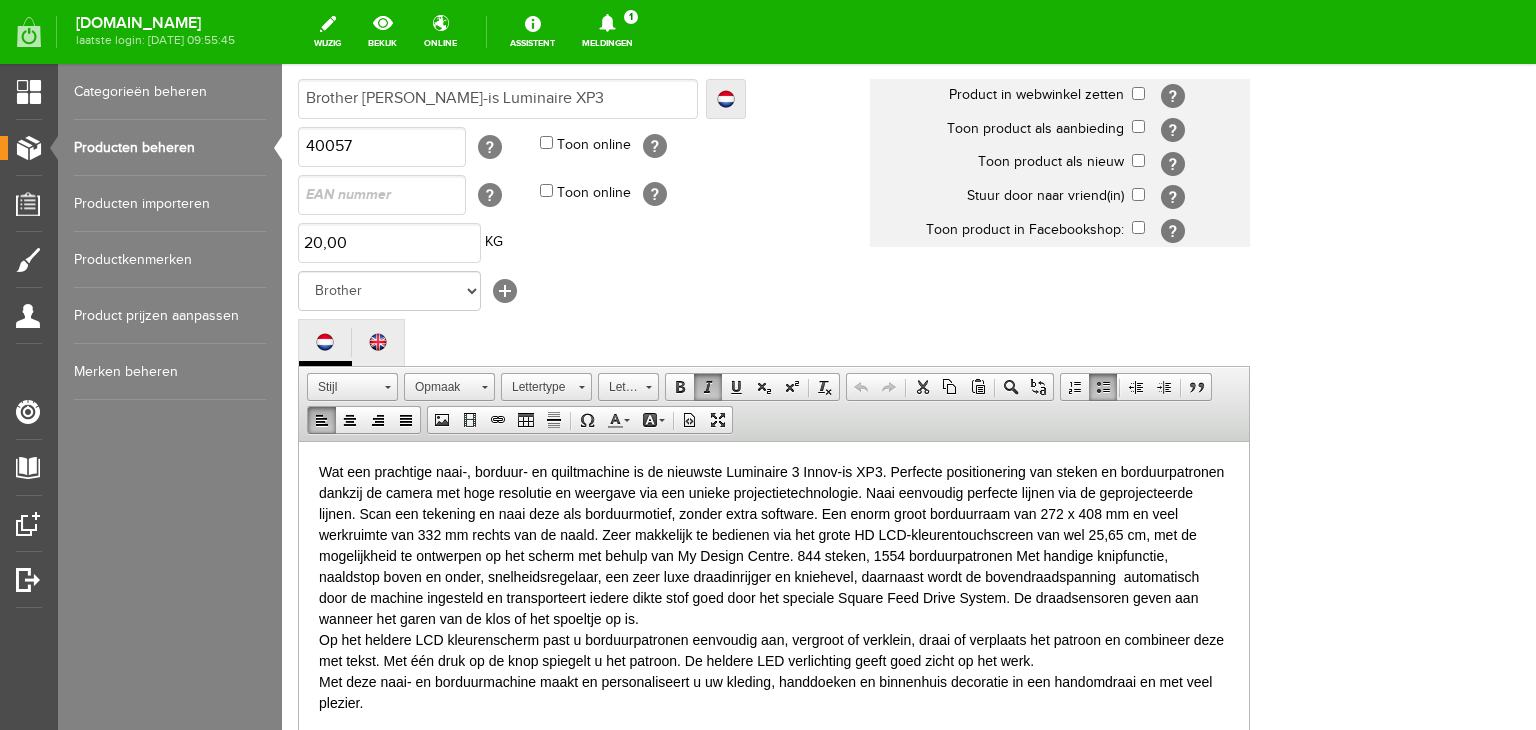 scroll, scrollTop: 0, scrollLeft: 0, axis: both 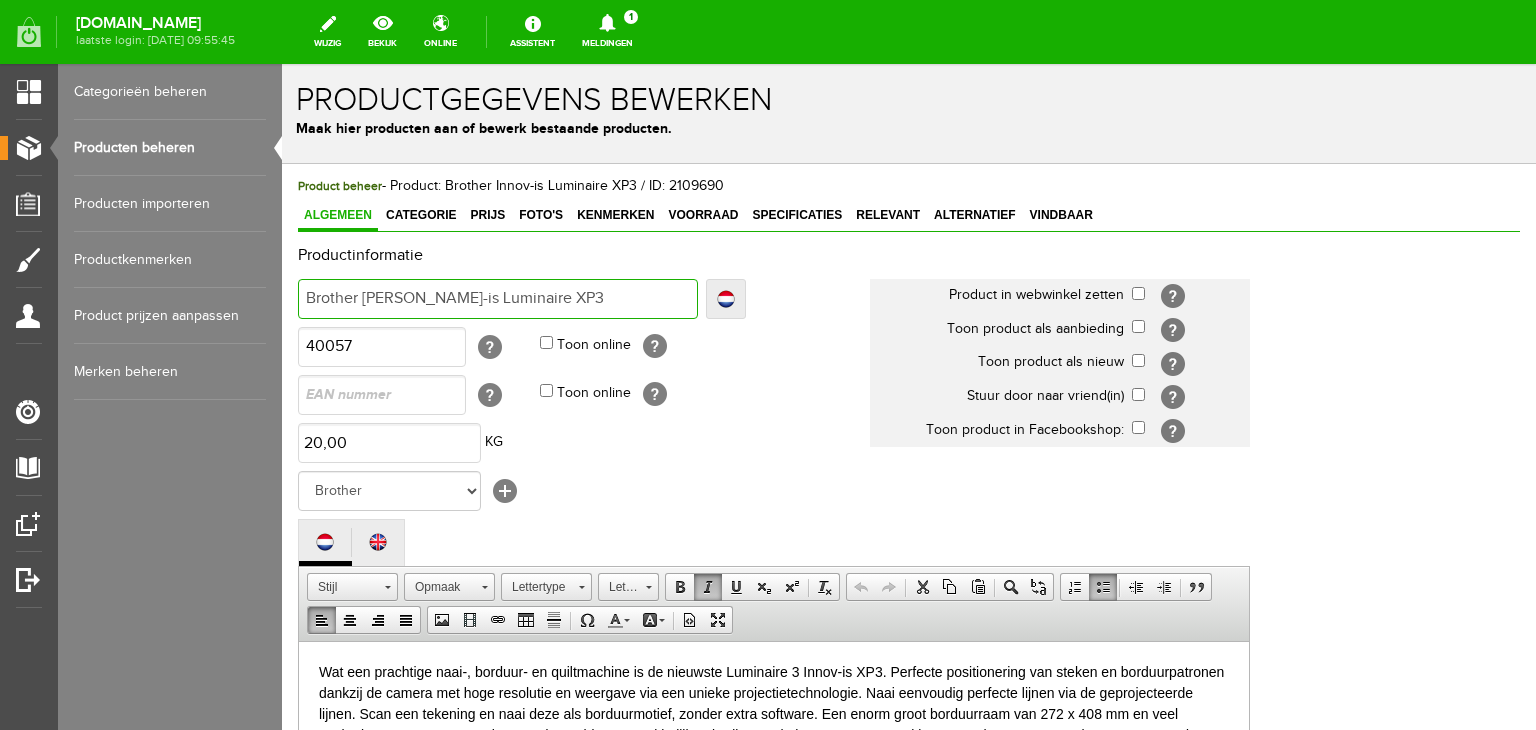 drag, startPoint x: 530, startPoint y: 293, endPoint x: 308, endPoint y: 283, distance: 222.22511 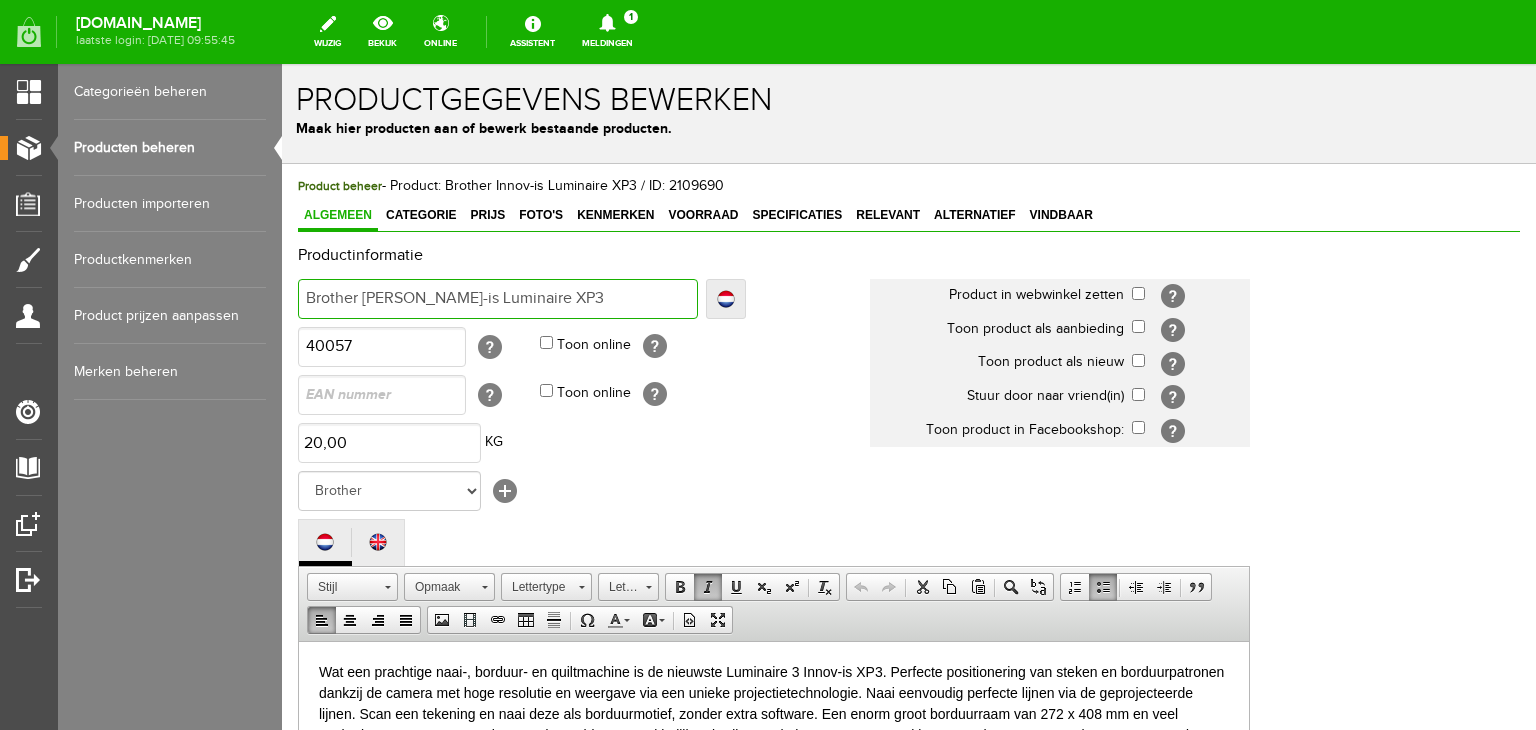click on "Brother [PERSON_NAME]-is Luminaire XP3" at bounding box center (498, 299) 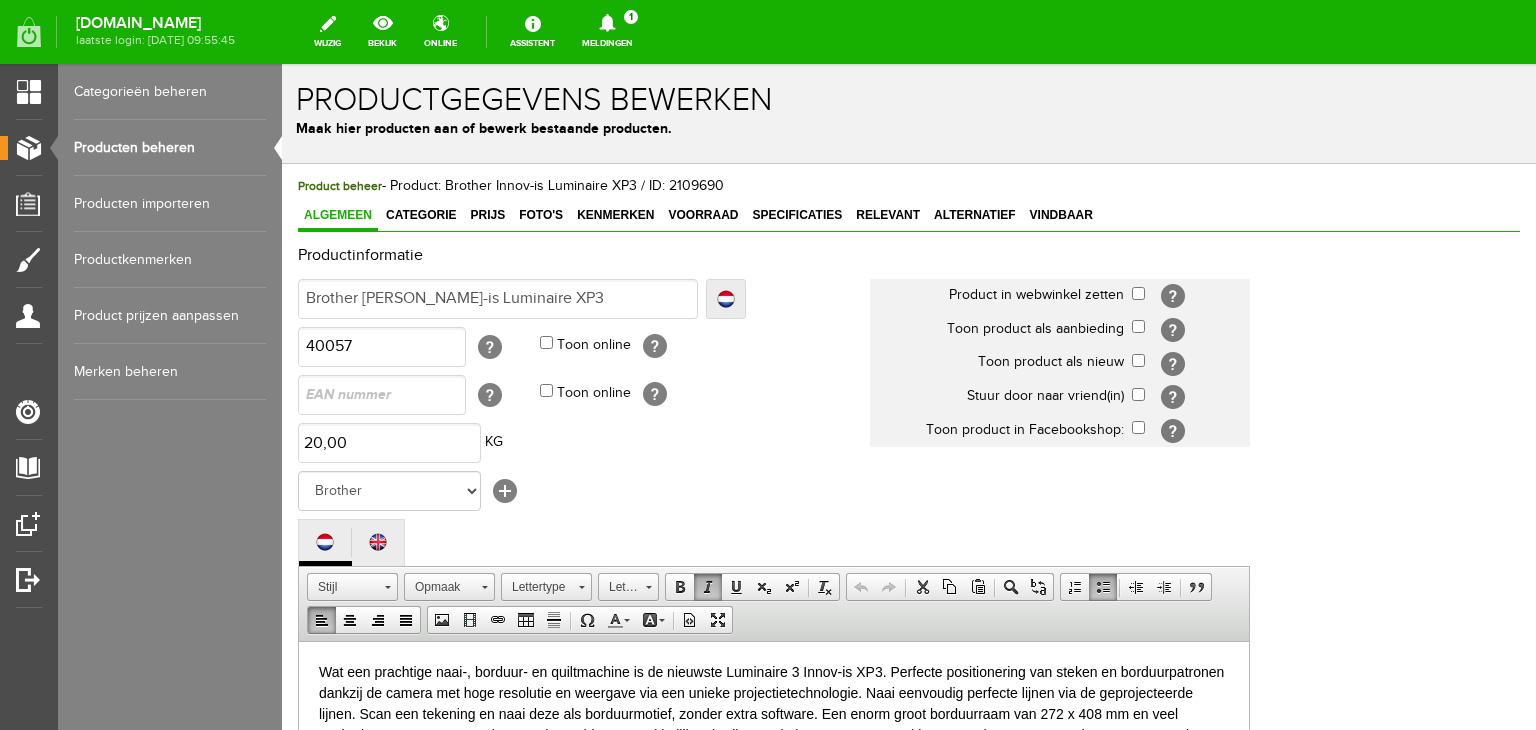click on "Productinformatie
Localize
[GEOGRAPHIC_DATA]
Brother Innov-is Luminaire XP3
Localize
Brother Innov-is Luminaire XP3
Brother Innov-ís NV2600(kopie)
Klaar KG" at bounding box center (909, 689) 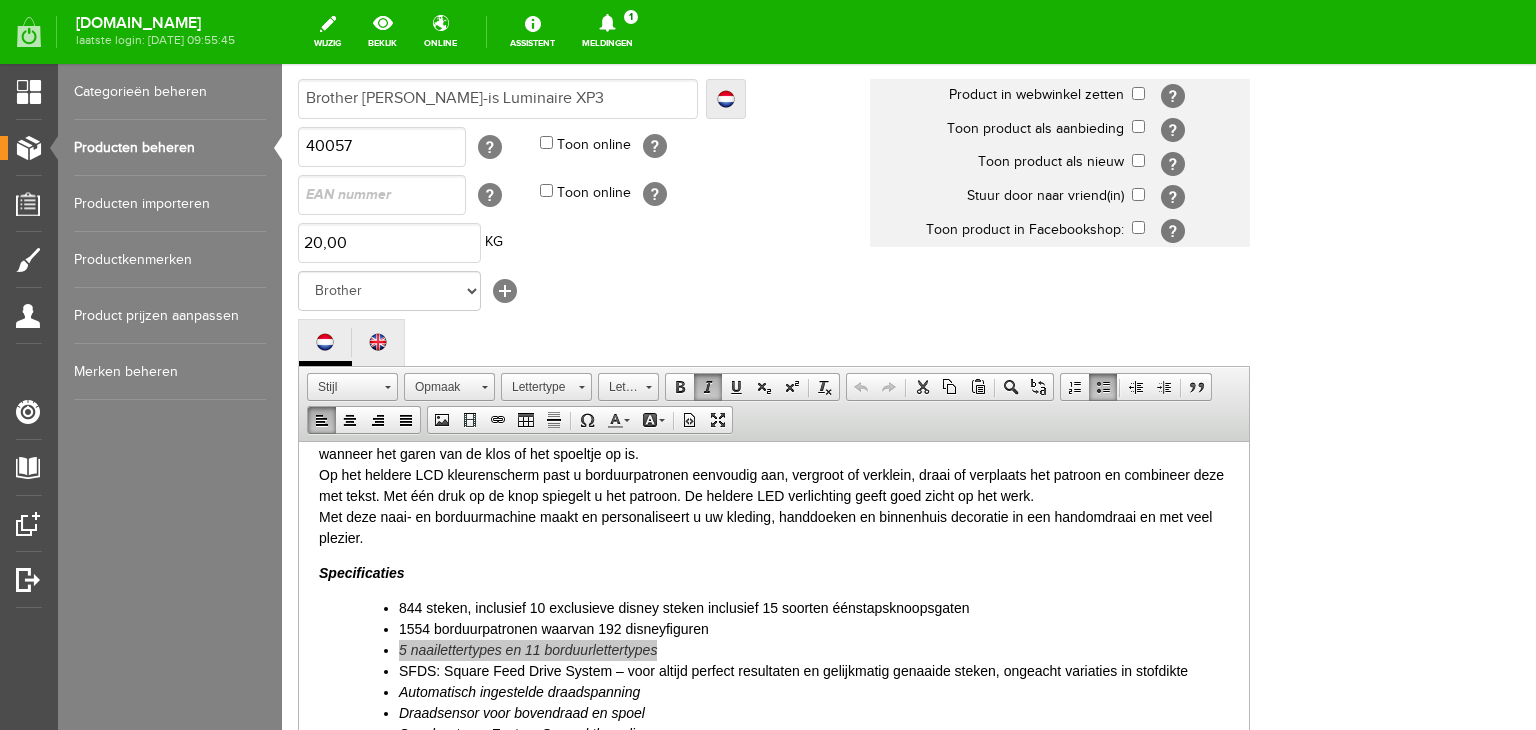 scroll, scrollTop: 200, scrollLeft: 0, axis: vertical 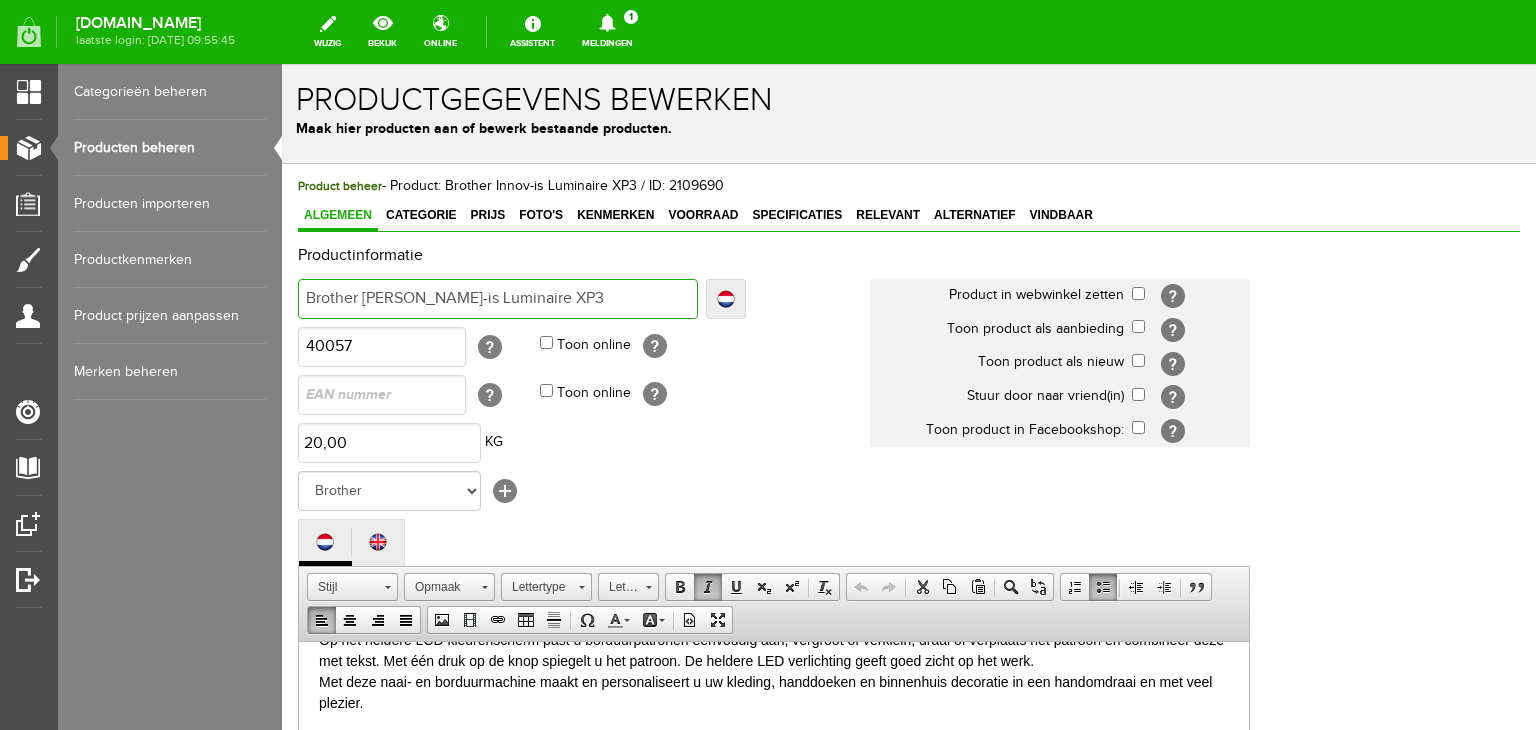drag, startPoint x: 533, startPoint y: 91, endPoint x: 310, endPoint y: 289, distance: 298.21637 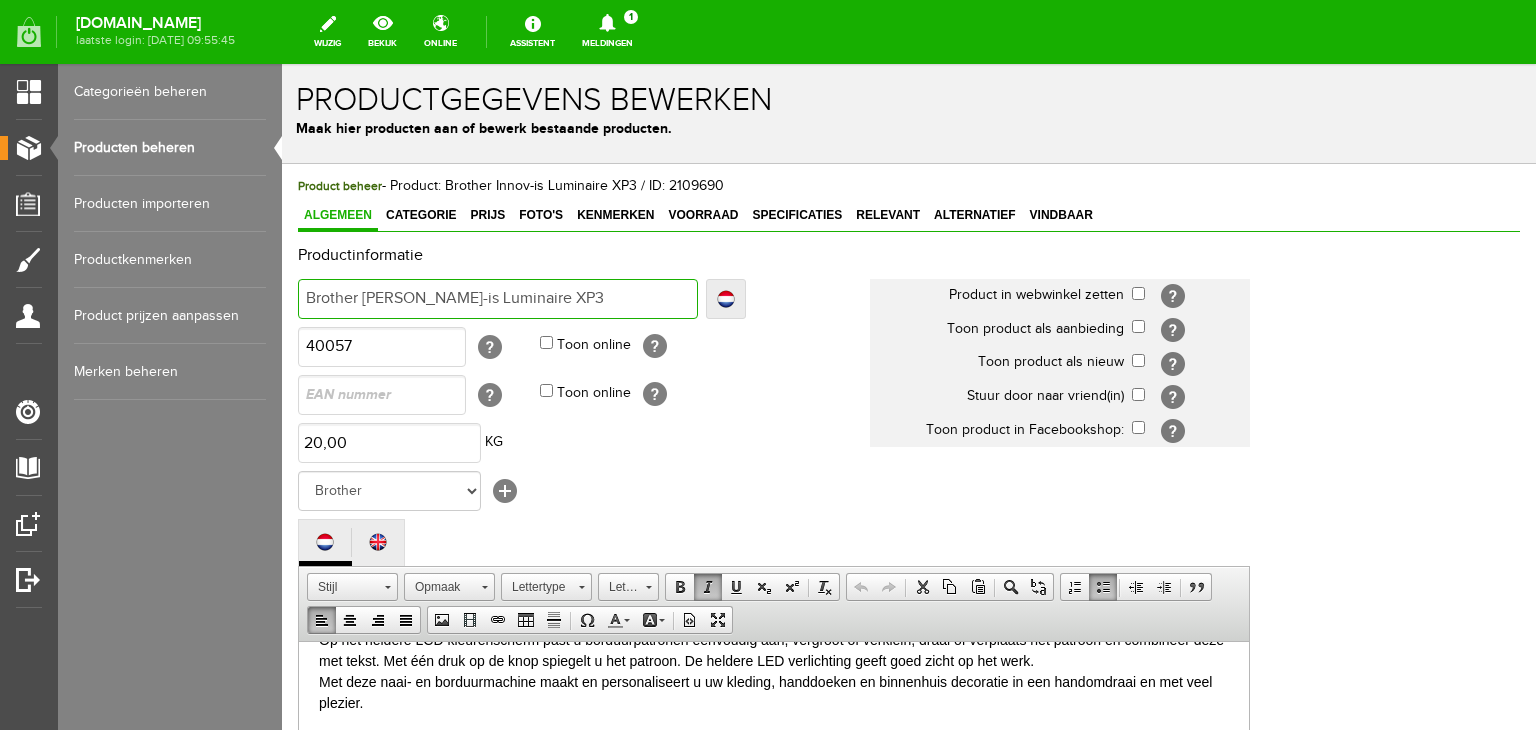 scroll, scrollTop: 100, scrollLeft: 0, axis: vertical 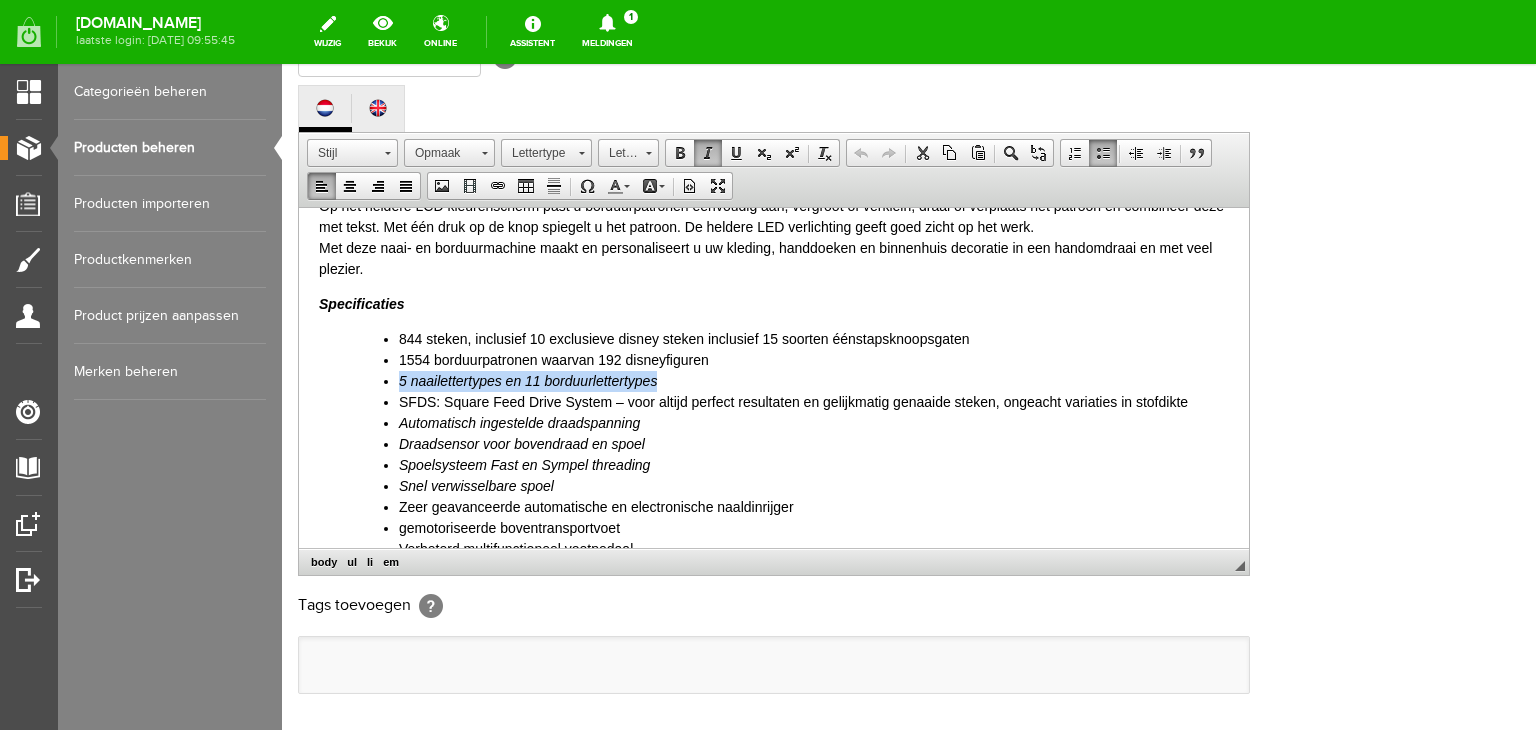 click on "5 naailettertypes en 11 borduurlettertypes" at bounding box center [814, 380] 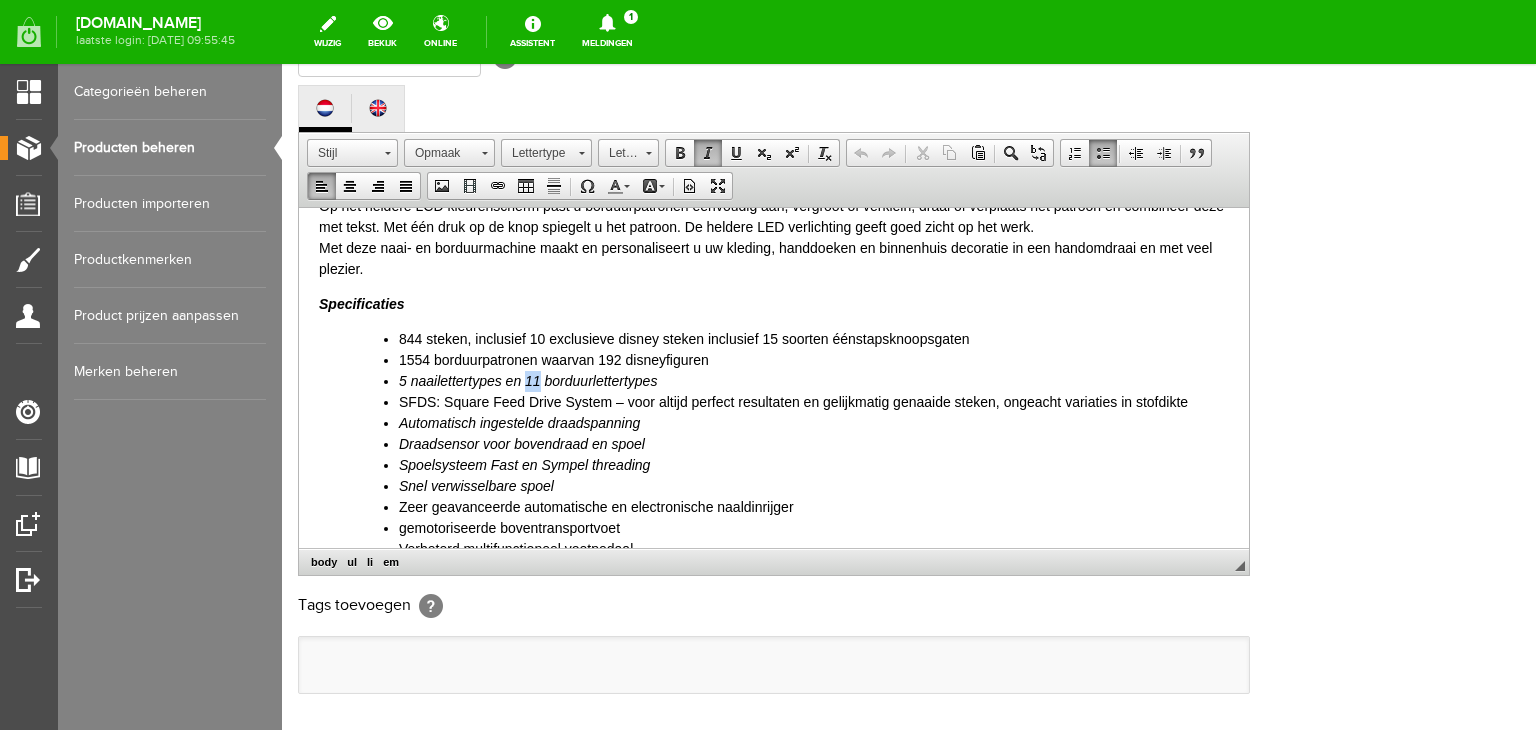 drag, startPoint x: 539, startPoint y: 378, endPoint x: 525, endPoint y: 381, distance: 14.3178215 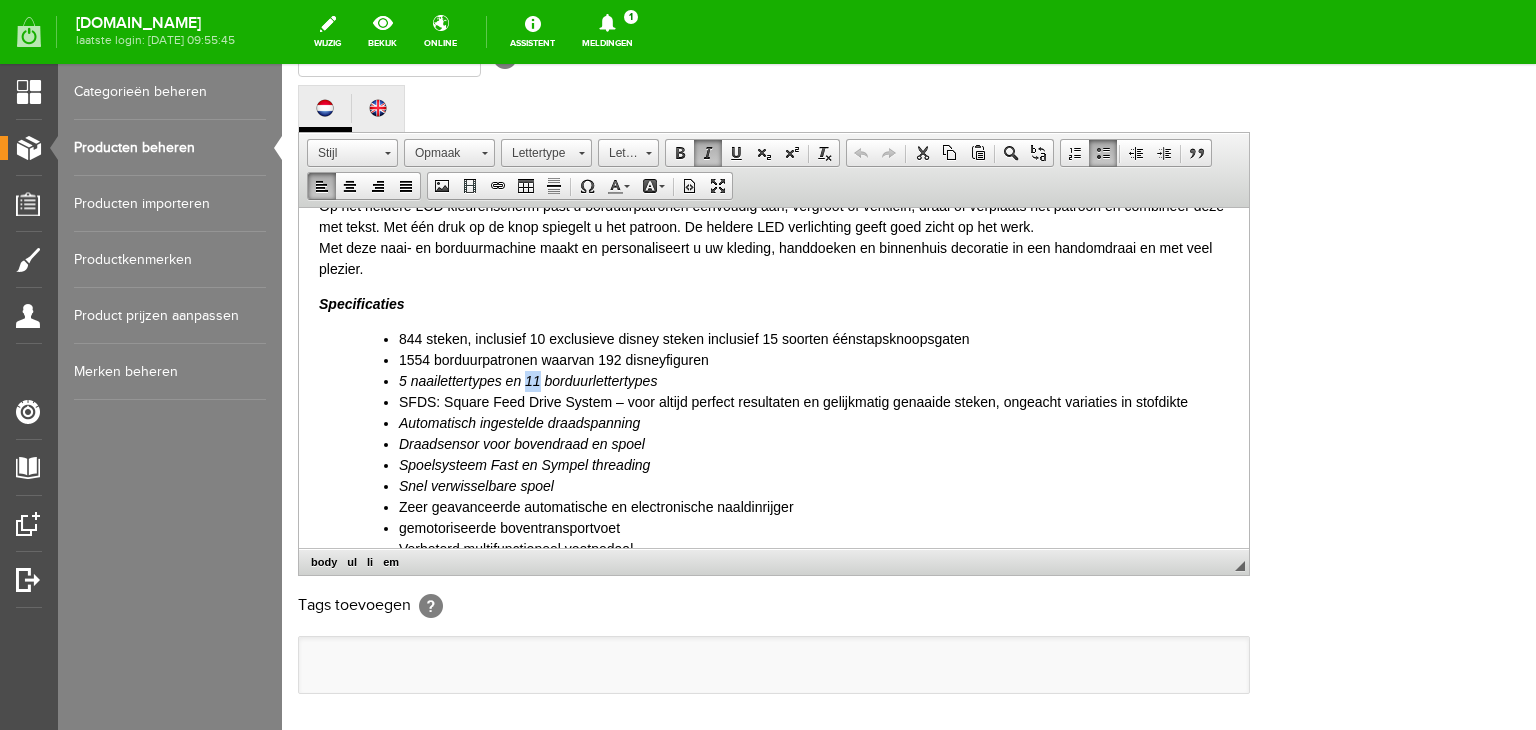 type 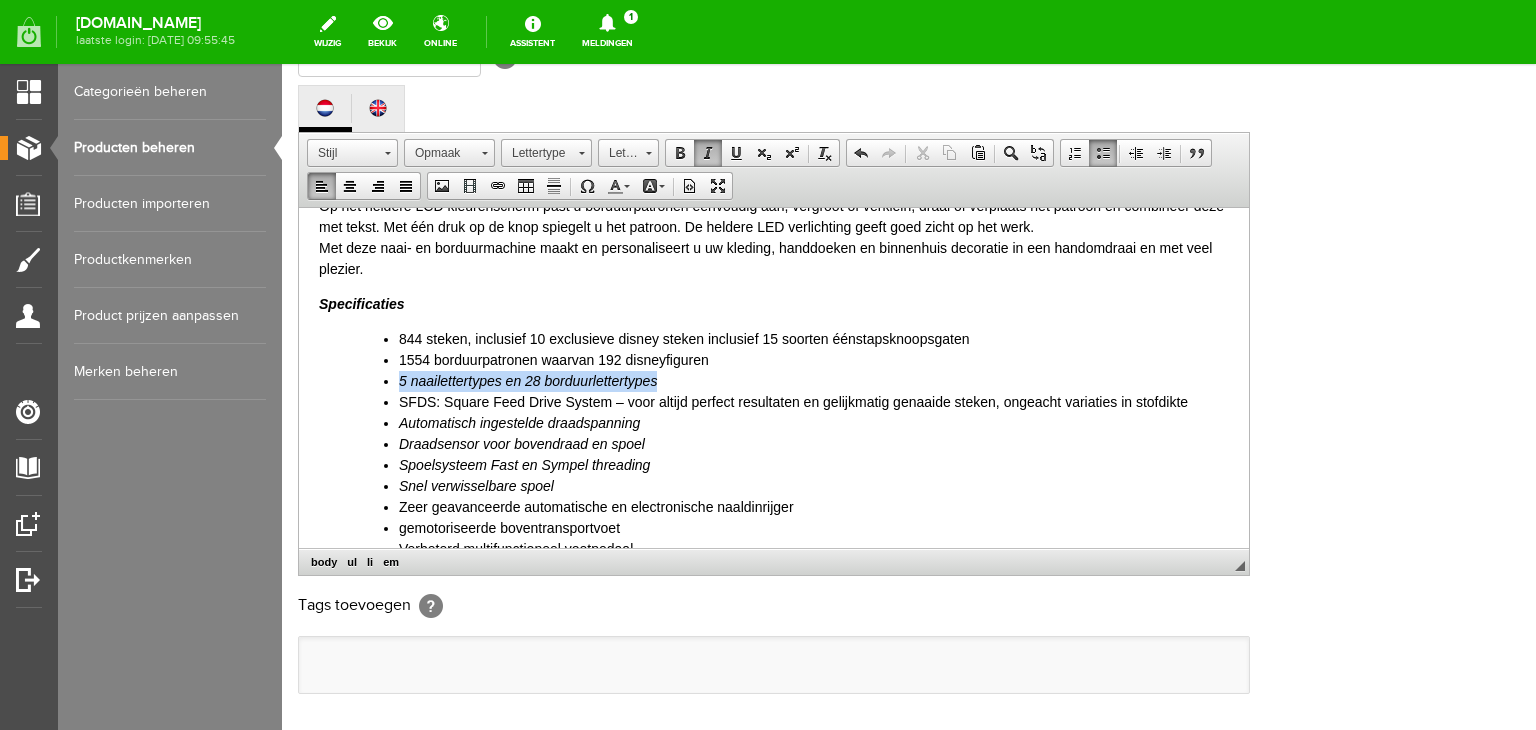 drag, startPoint x: 663, startPoint y: 379, endPoint x: 384, endPoint y: 376, distance: 279.01614 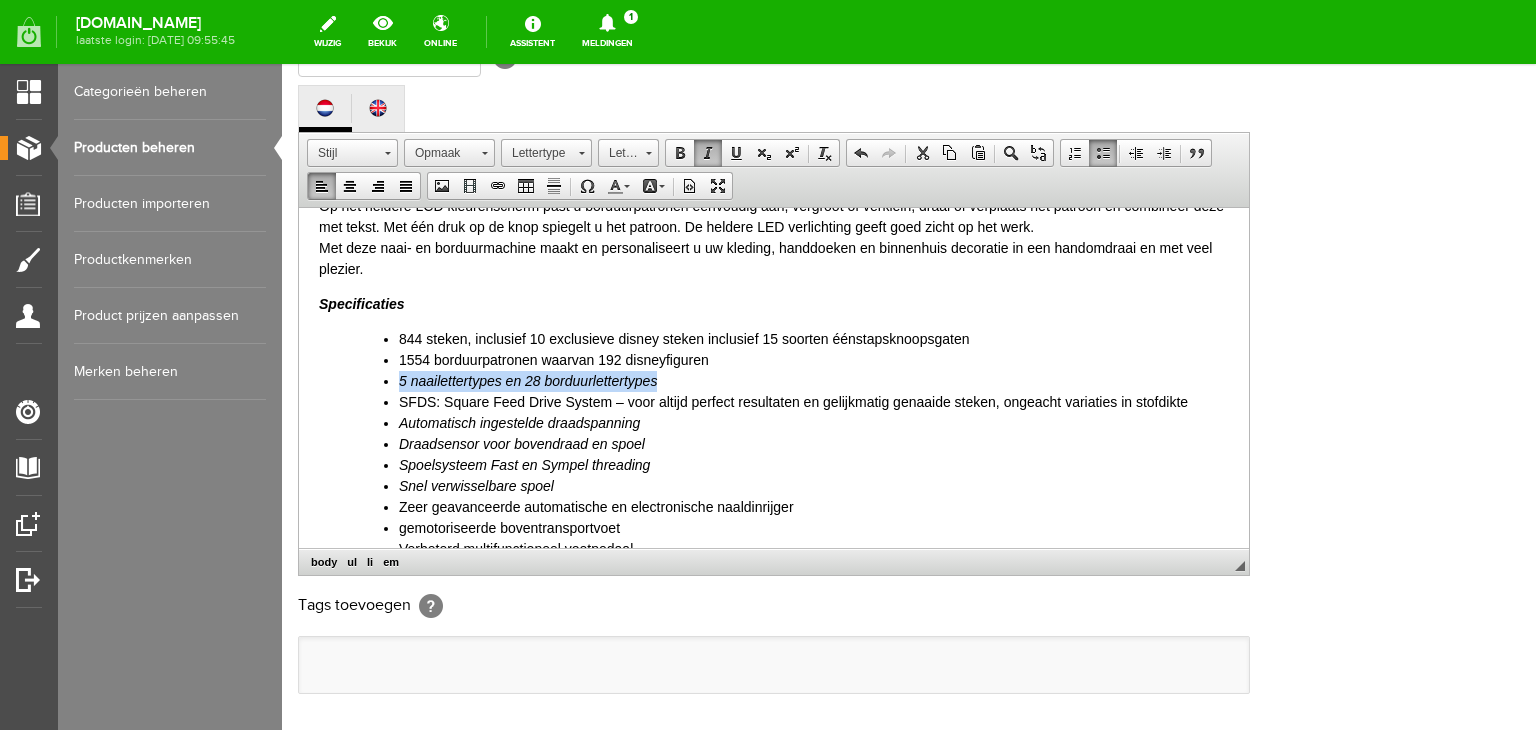click on "5 naailettertypes en 28 borduurlettertypes" at bounding box center [528, 380] 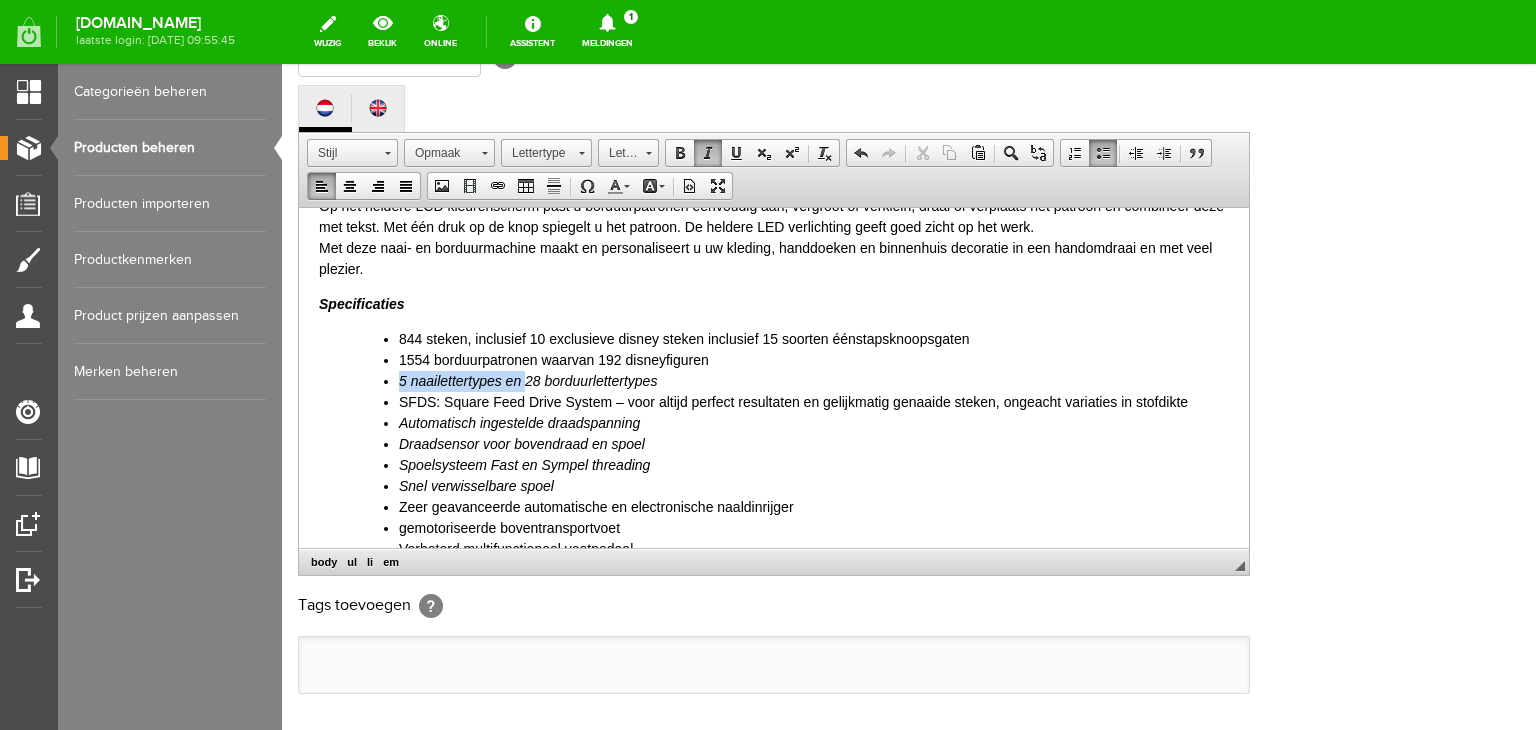 drag, startPoint x: 527, startPoint y: 381, endPoint x: 401, endPoint y: 373, distance: 126.253716 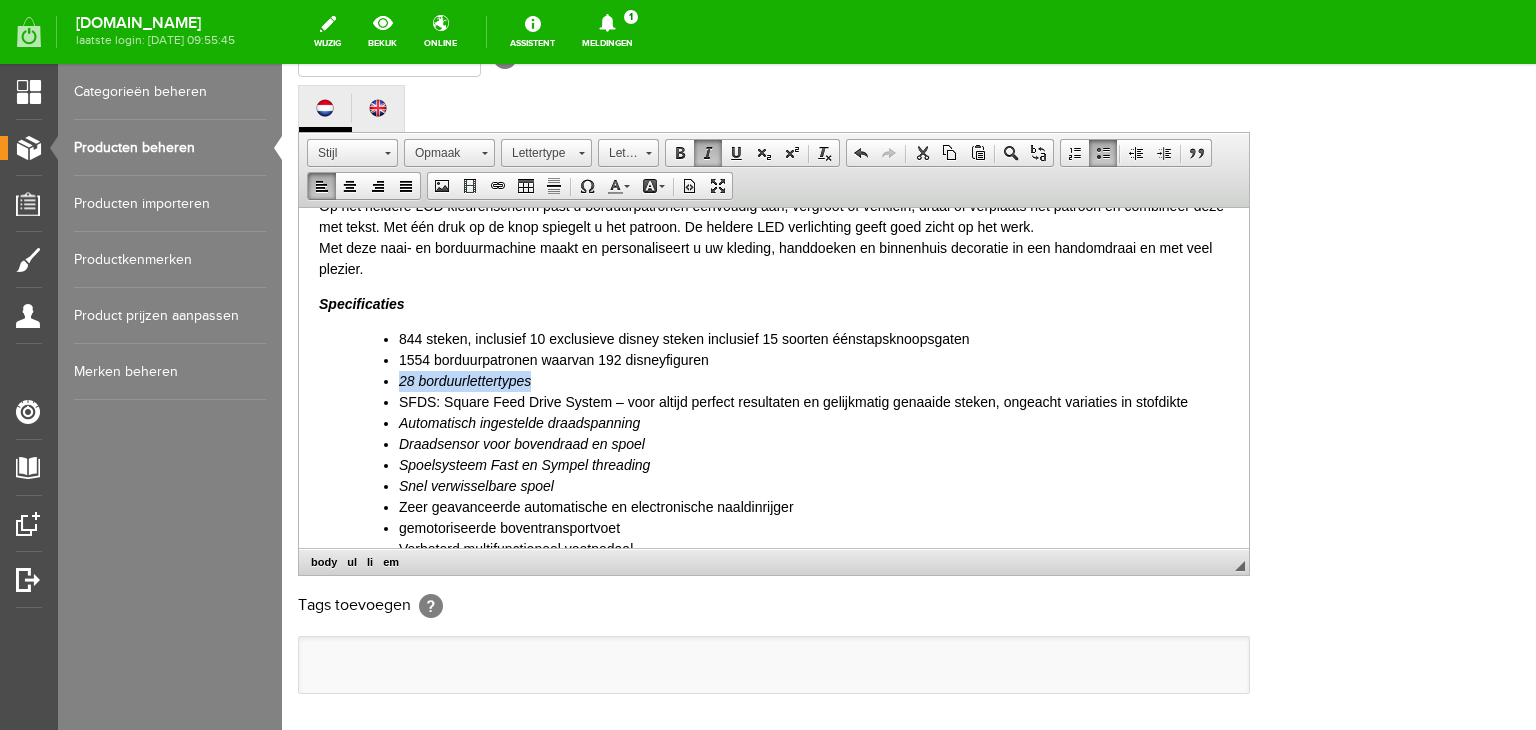 drag, startPoint x: 537, startPoint y: 381, endPoint x: 387, endPoint y: 380, distance: 150.00333 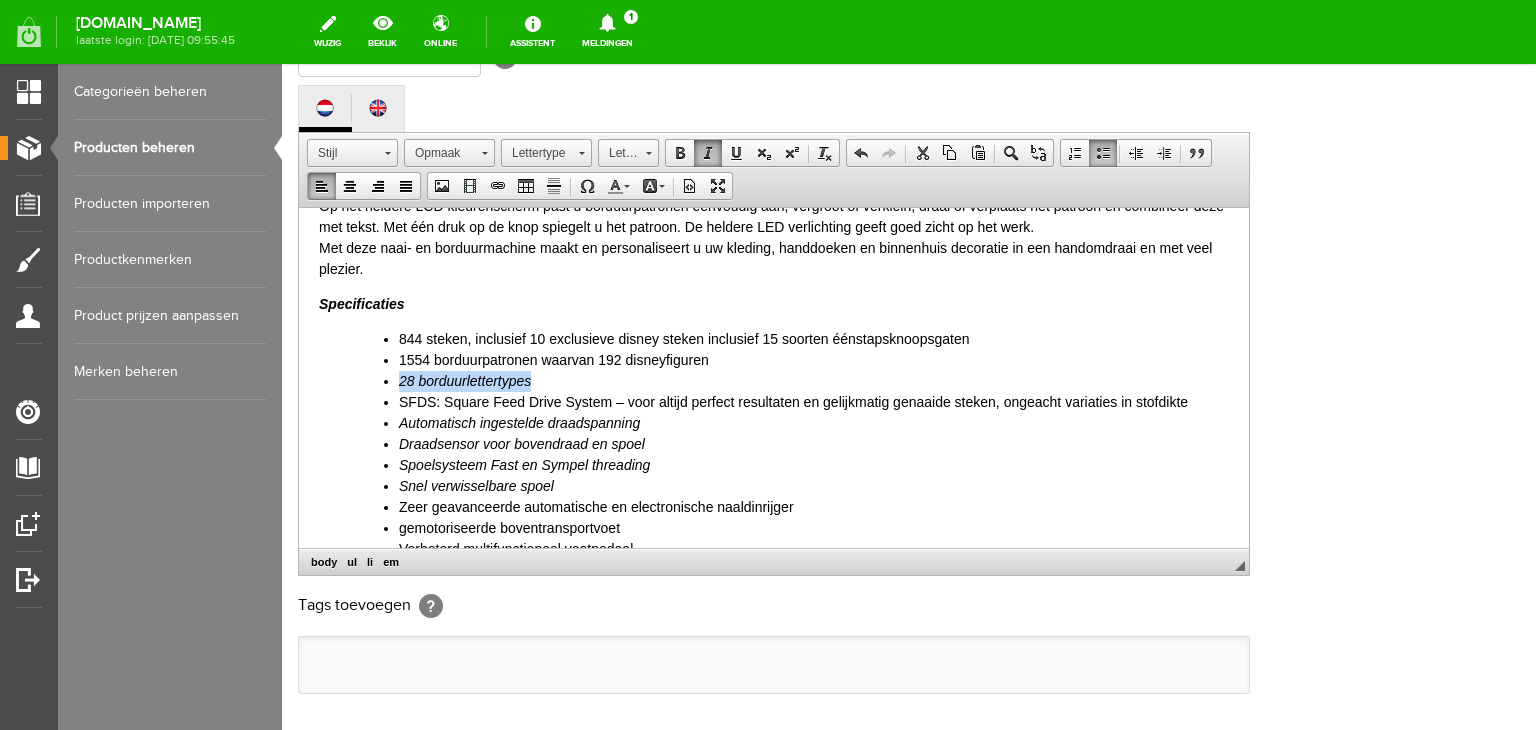 click at bounding box center [708, 153] 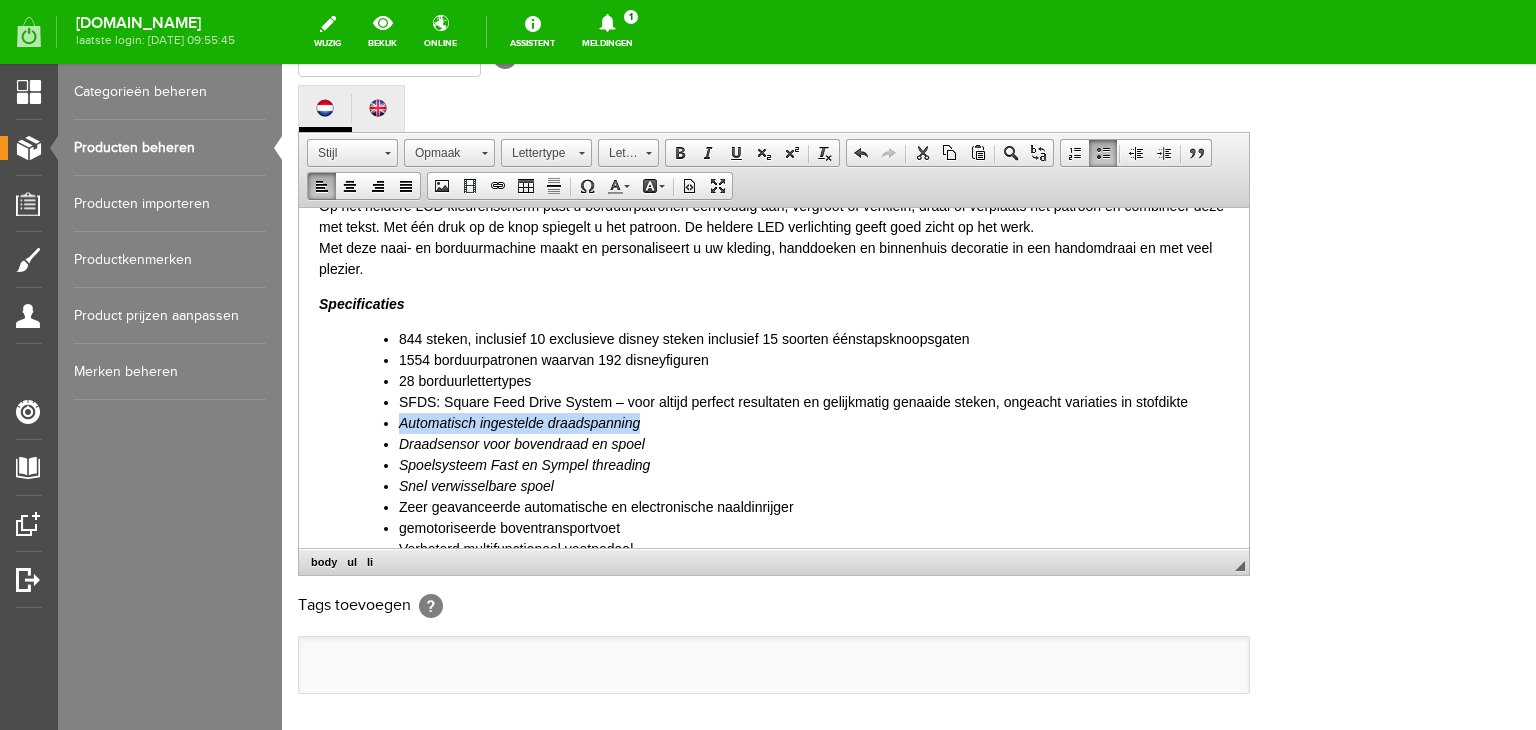 drag, startPoint x: 644, startPoint y: 417, endPoint x: 397, endPoint y: 417, distance: 247 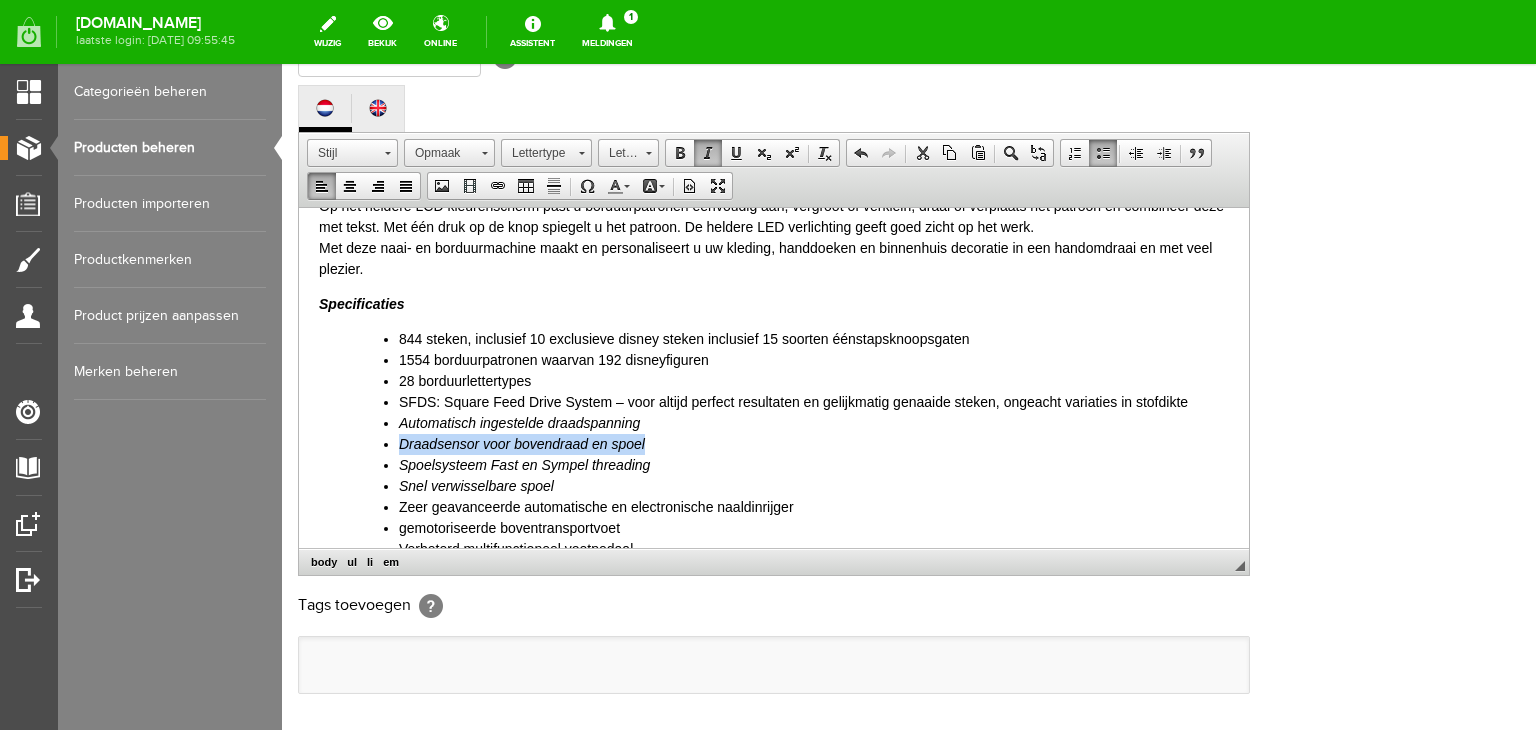 drag, startPoint x: 661, startPoint y: 446, endPoint x: 381, endPoint y: 436, distance: 280.17853 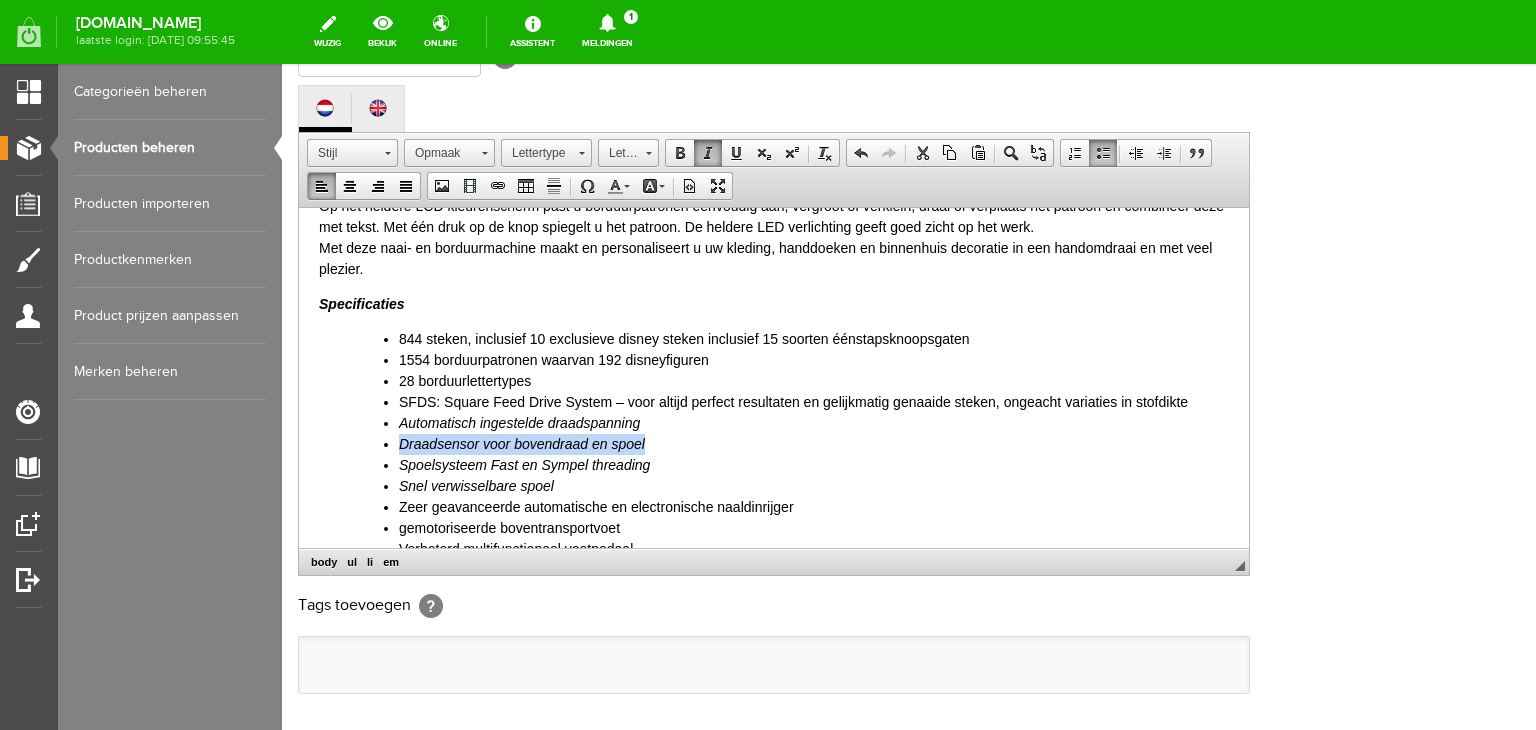 click at bounding box center (708, 153) 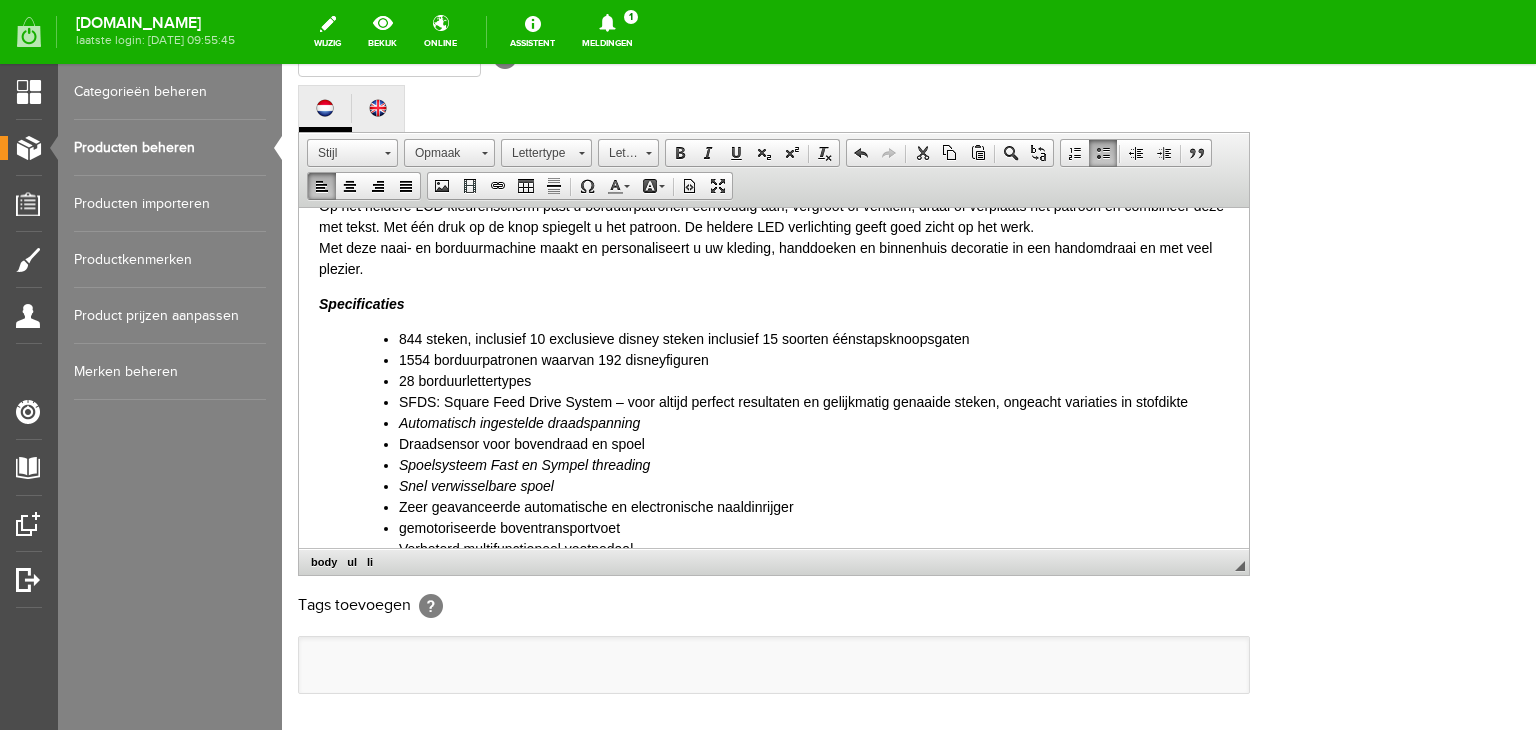click on "Spoelsysteem Fast en Sympel threading" at bounding box center [814, 464] 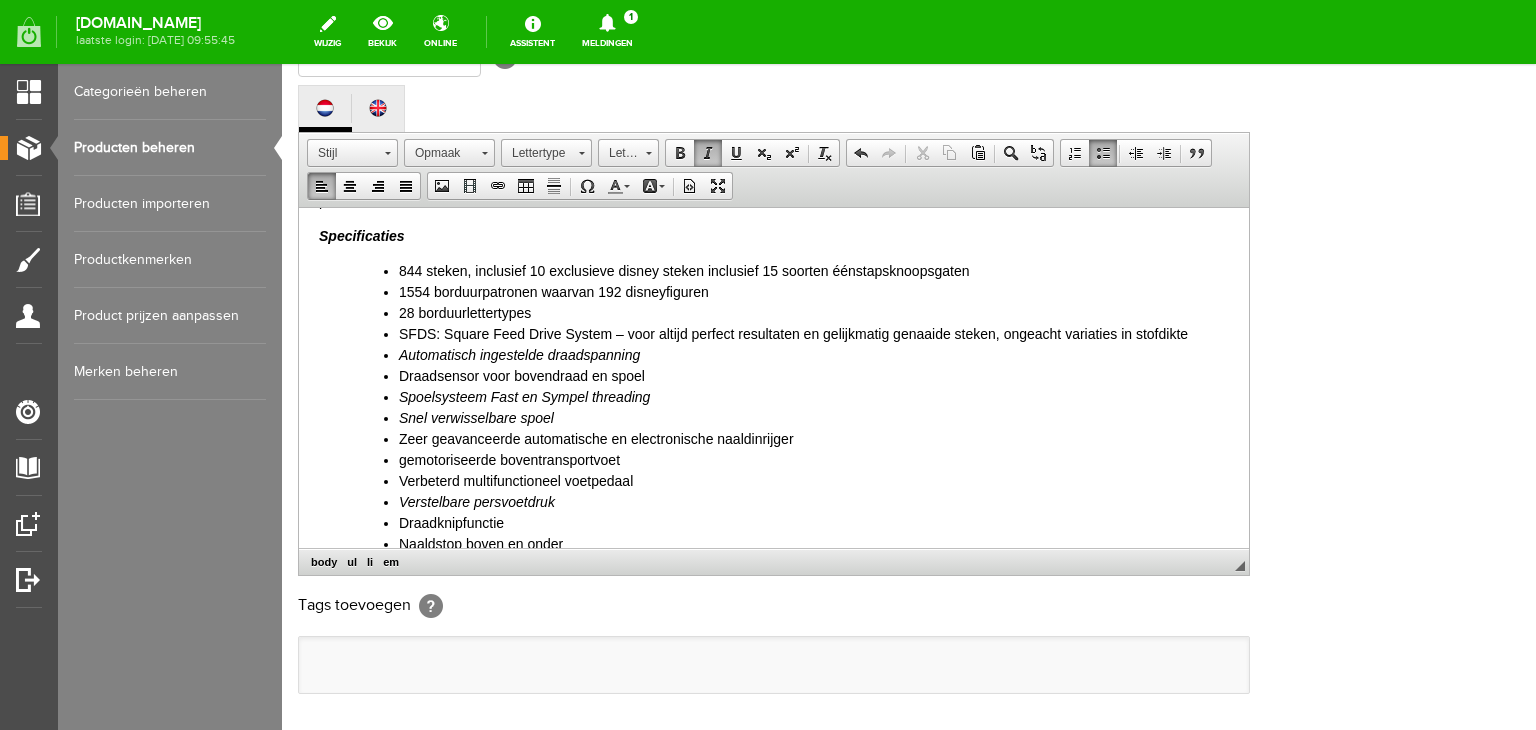 scroll, scrollTop: 300, scrollLeft: 0, axis: vertical 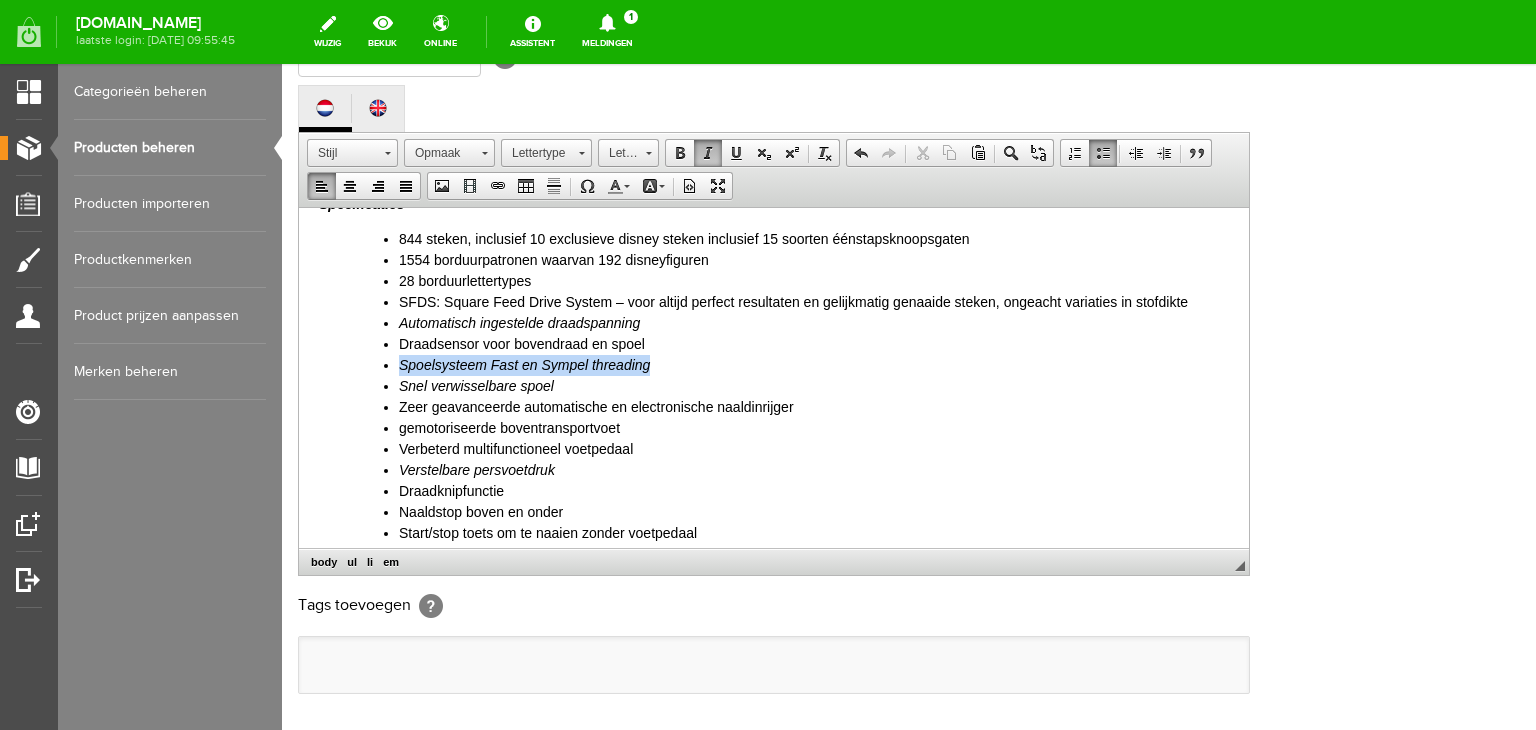 drag, startPoint x: 655, startPoint y: 369, endPoint x: 393, endPoint y: 370, distance: 262.00192 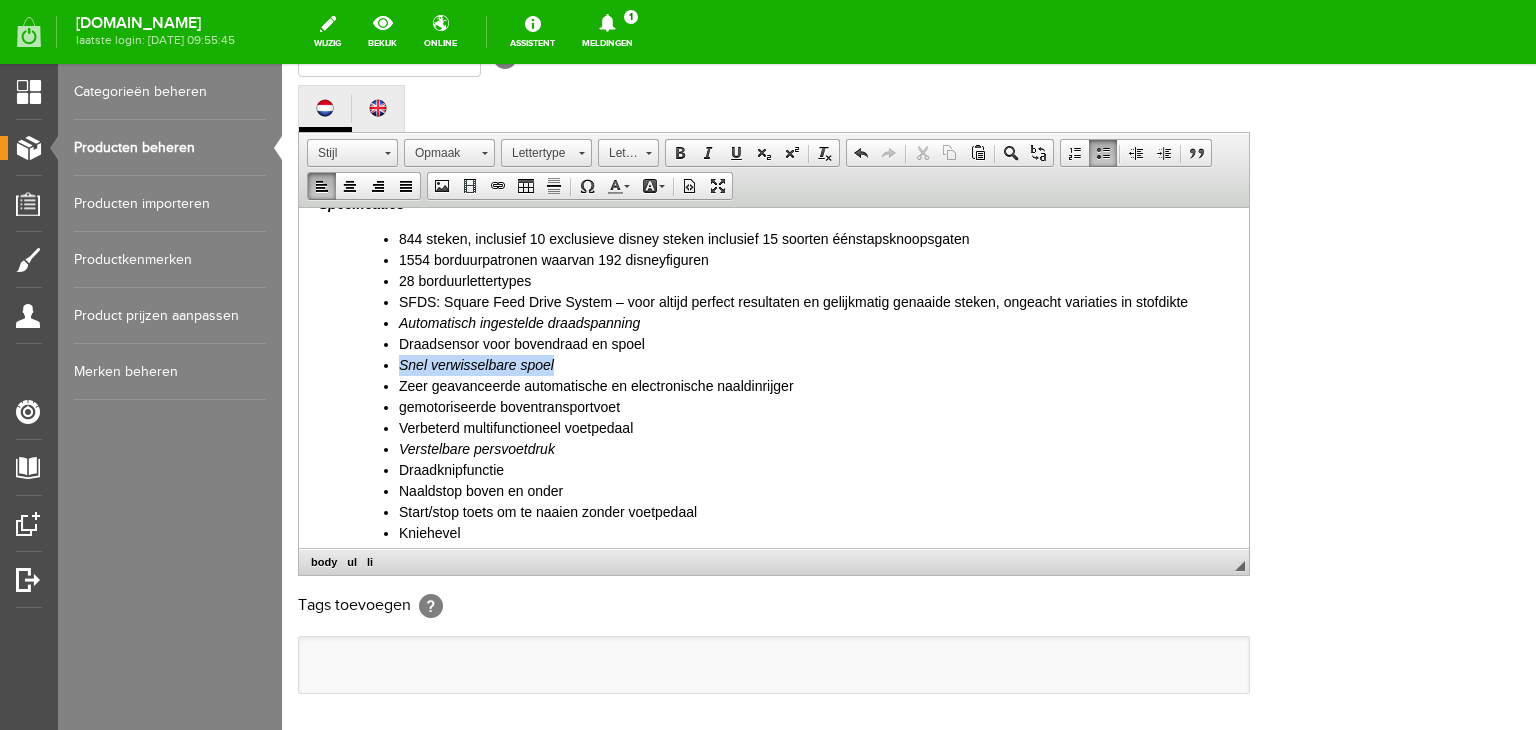 drag, startPoint x: 557, startPoint y: 361, endPoint x: 393, endPoint y: 361, distance: 164 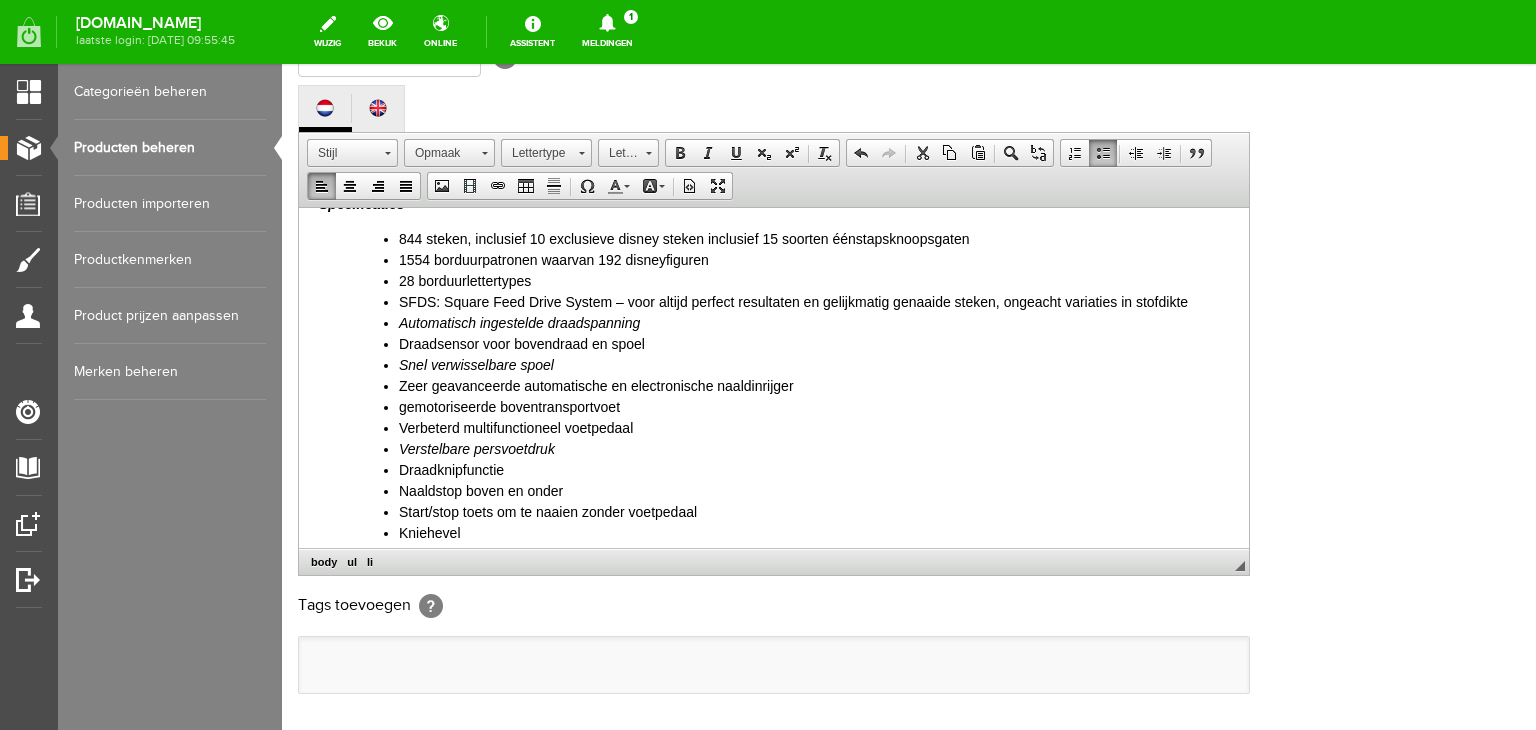 click on "28 borduurlettertypes" at bounding box center [814, 280] 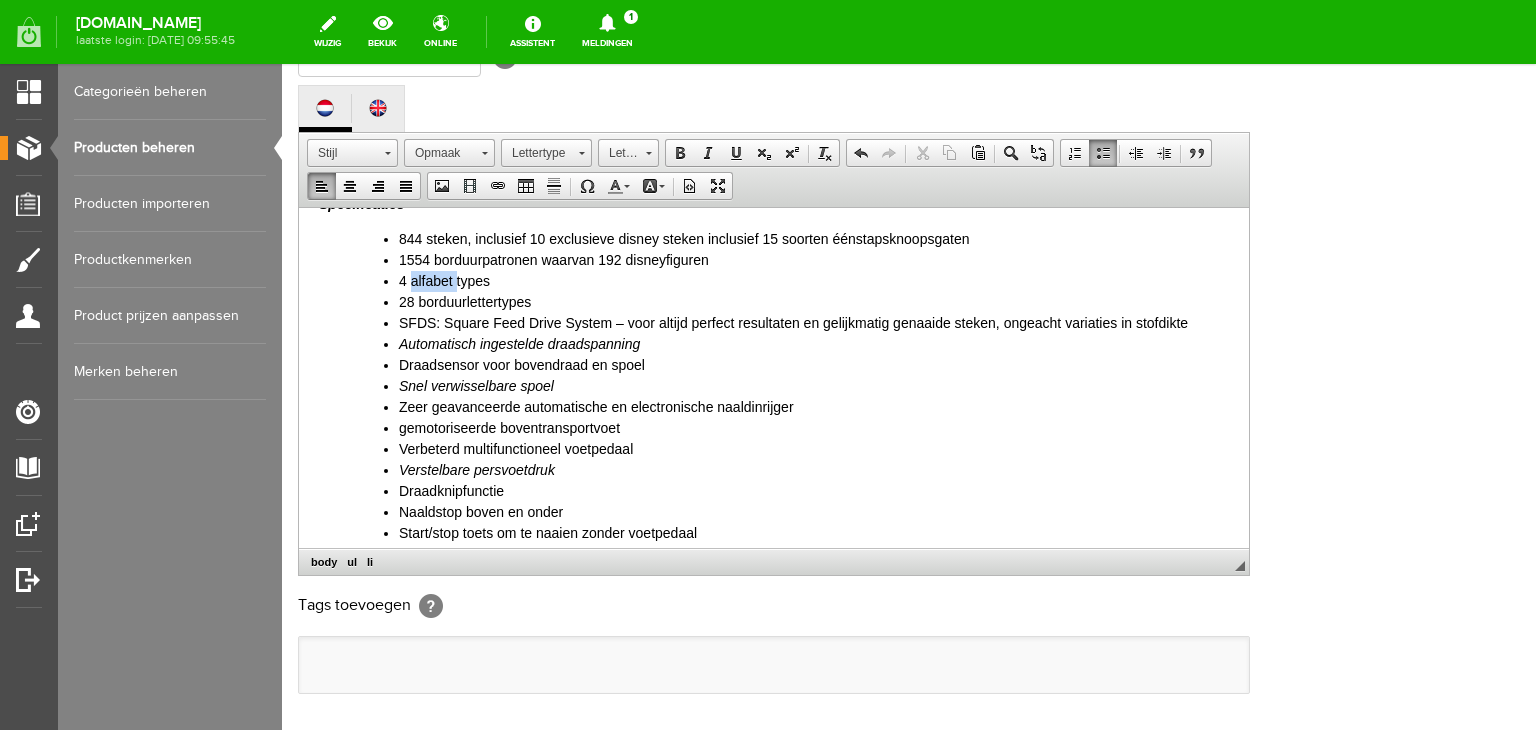drag, startPoint x: 455, startPoint y: 280, endPoint x: 413, endPoint y: 278, distance: 42.047592 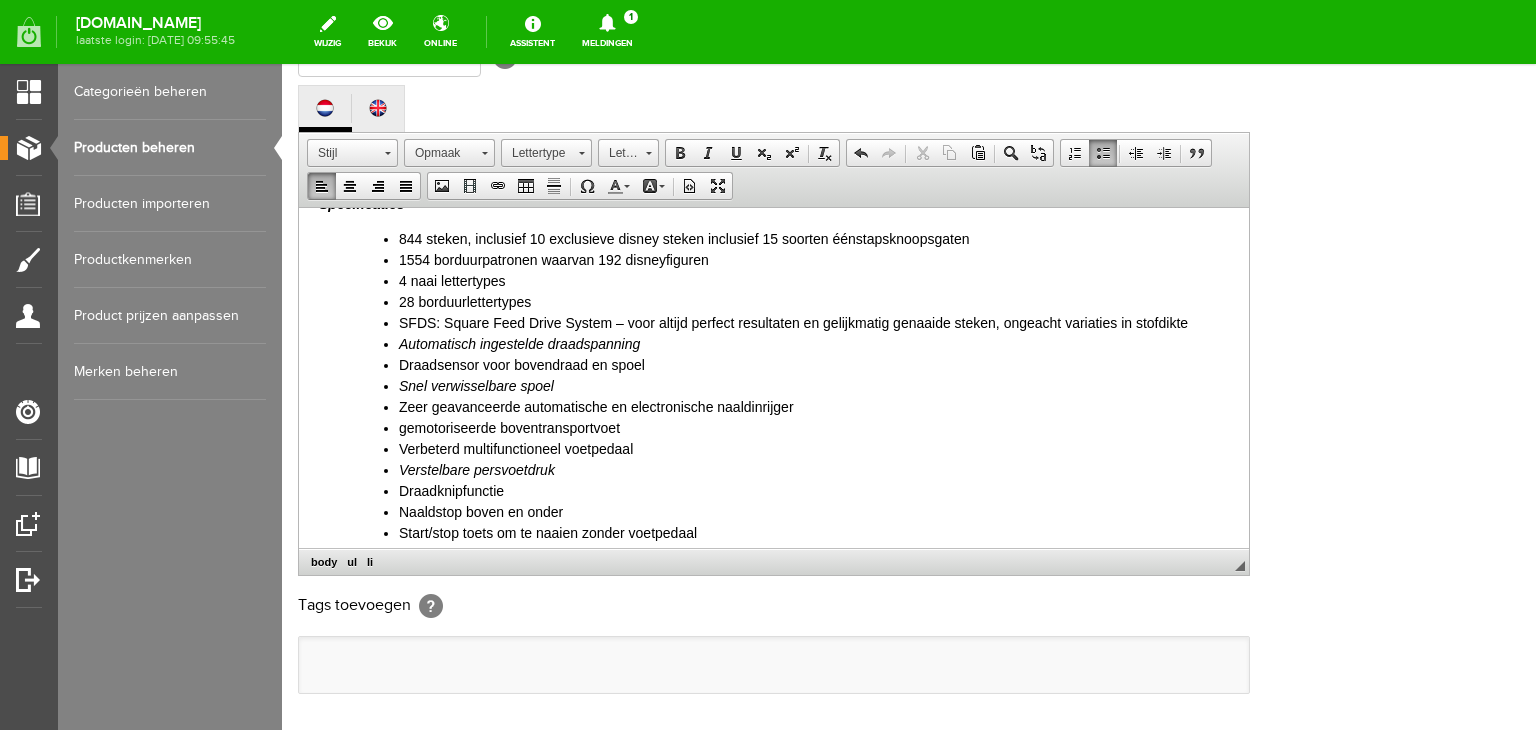 drag, startPoint x: 441, startPoint y: 281, endPoint x: 1552, endPoint y: 682, distance: 1181.1528 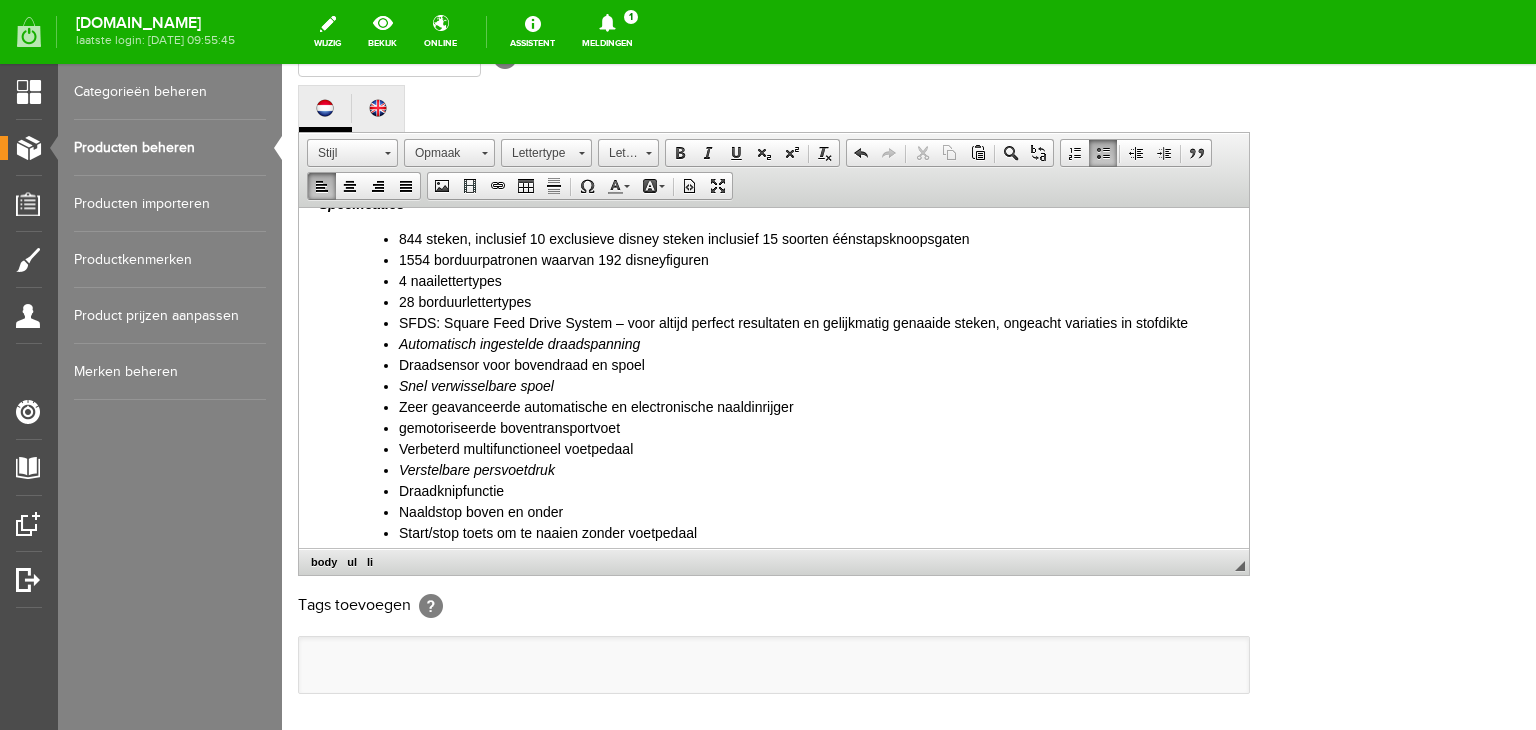 click on "4 naailettertypes" at bounding box center (814, 280) 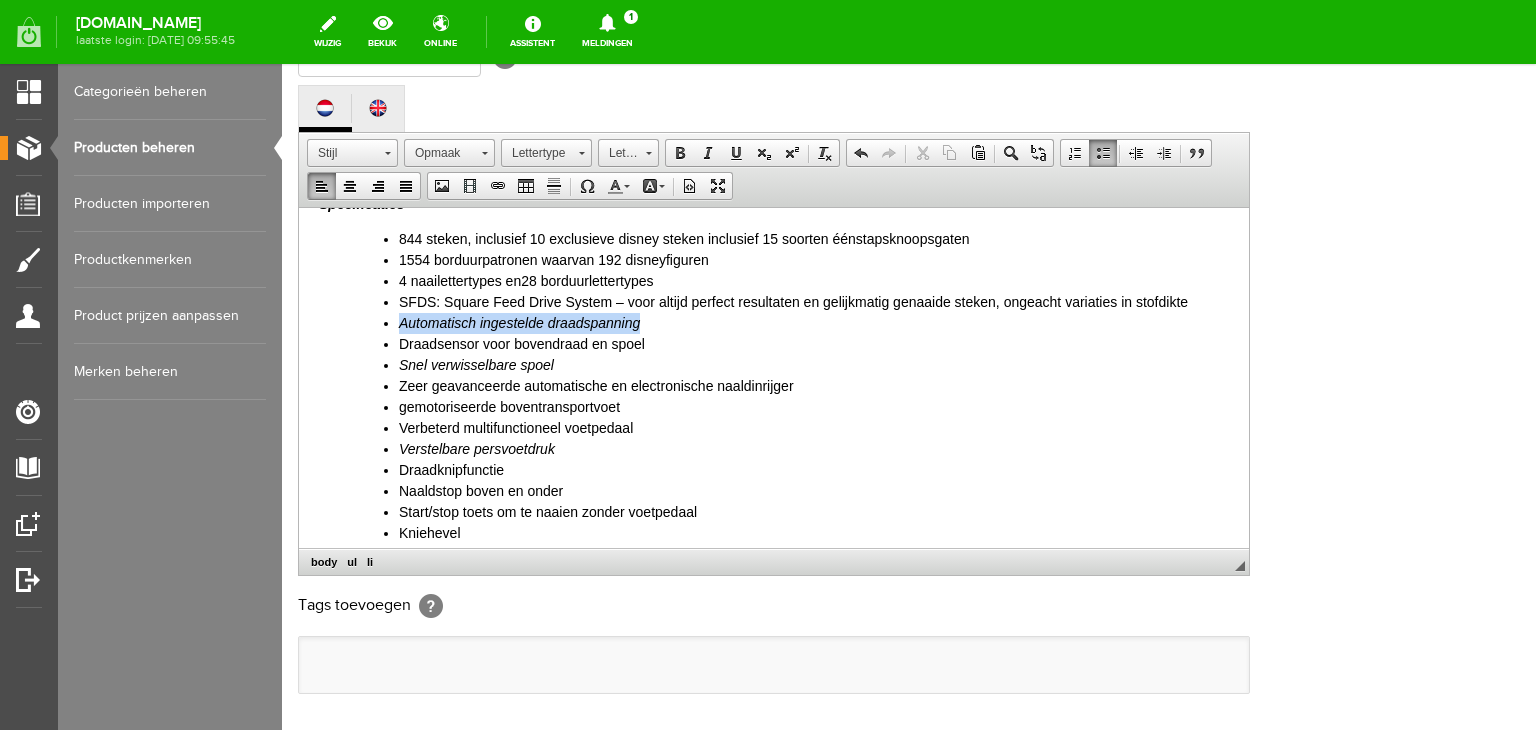 drag, startPoint x: 662, startPoint y: 331, endPoint x: 393, endPoint y: 317, distance: 269.36407 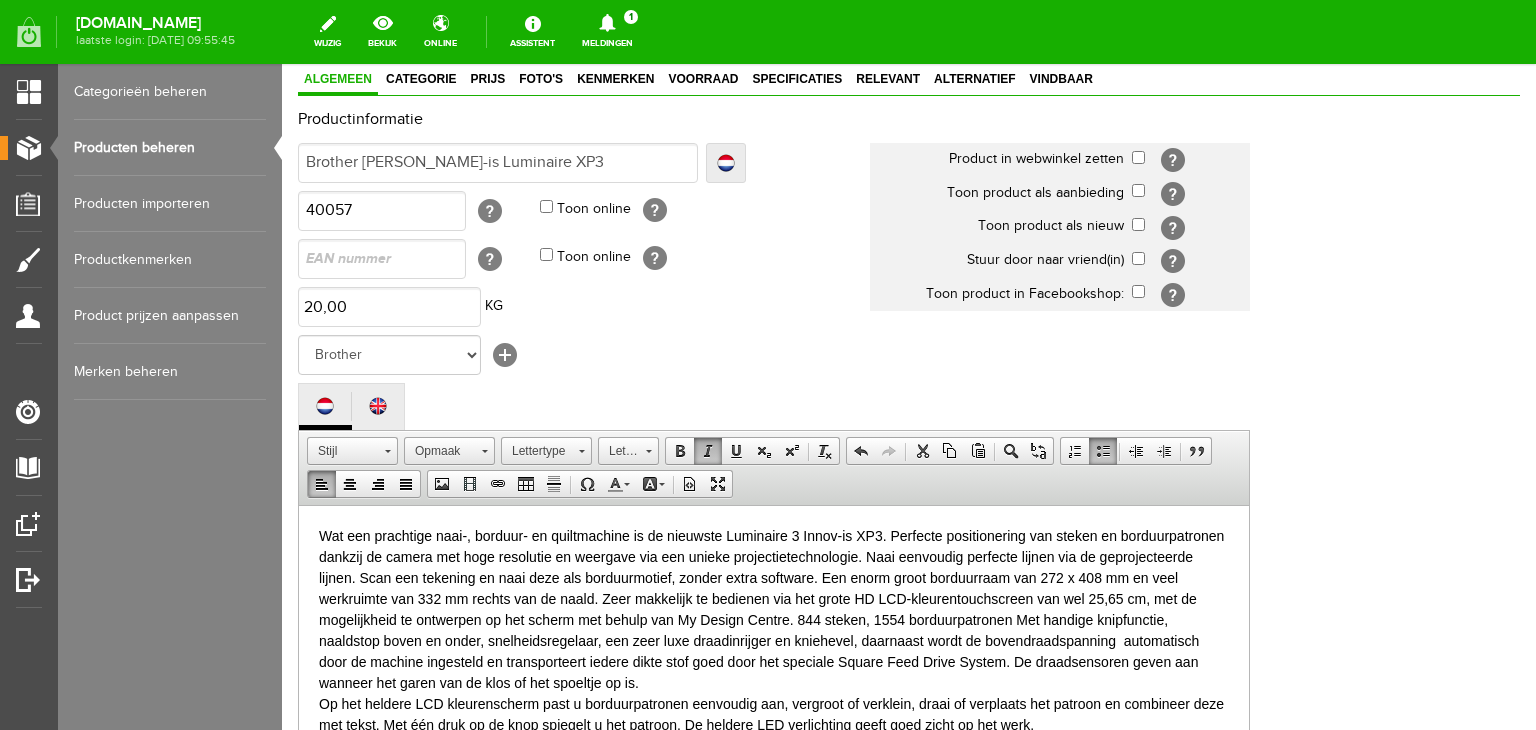 scroll, scrollTop: 134, scrollLeft: 0, axis: vertical 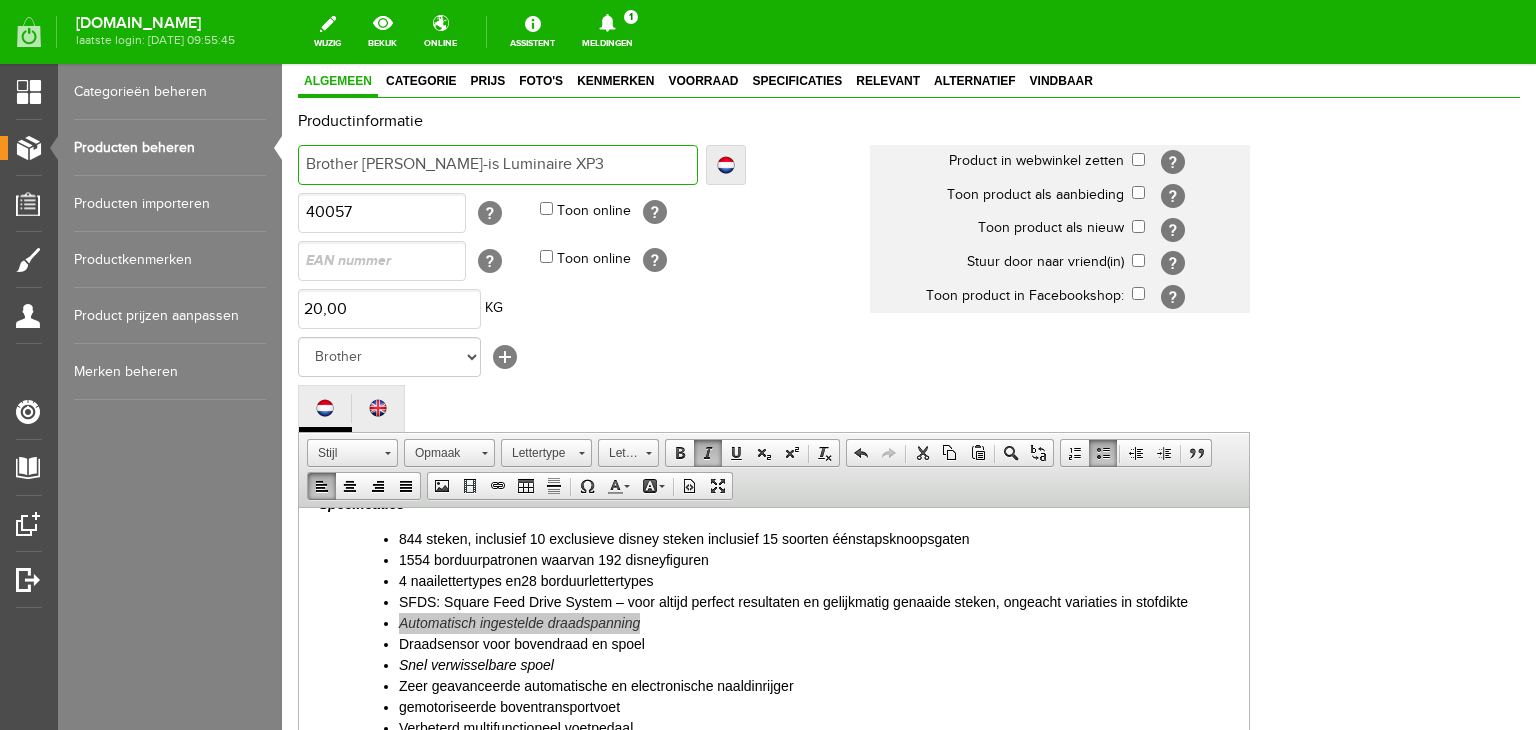 click on "Brother [PERSON_NAME]-is Luminaire XP3" at bounding box center (498, 165) 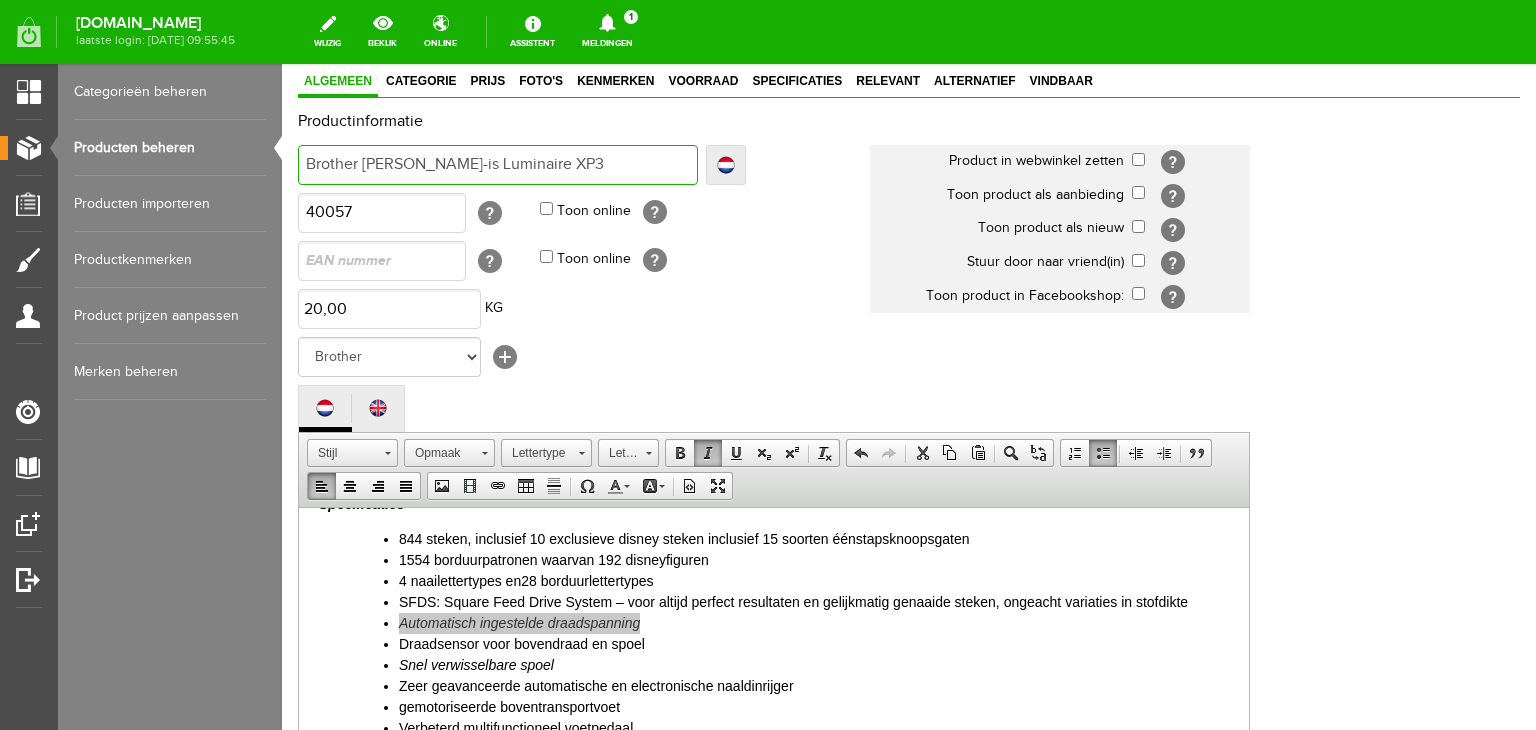 drag, startPoint x: 552, startPoint y: 161, endPoint x: 300, endPoint y: 152, distance: 252.16066 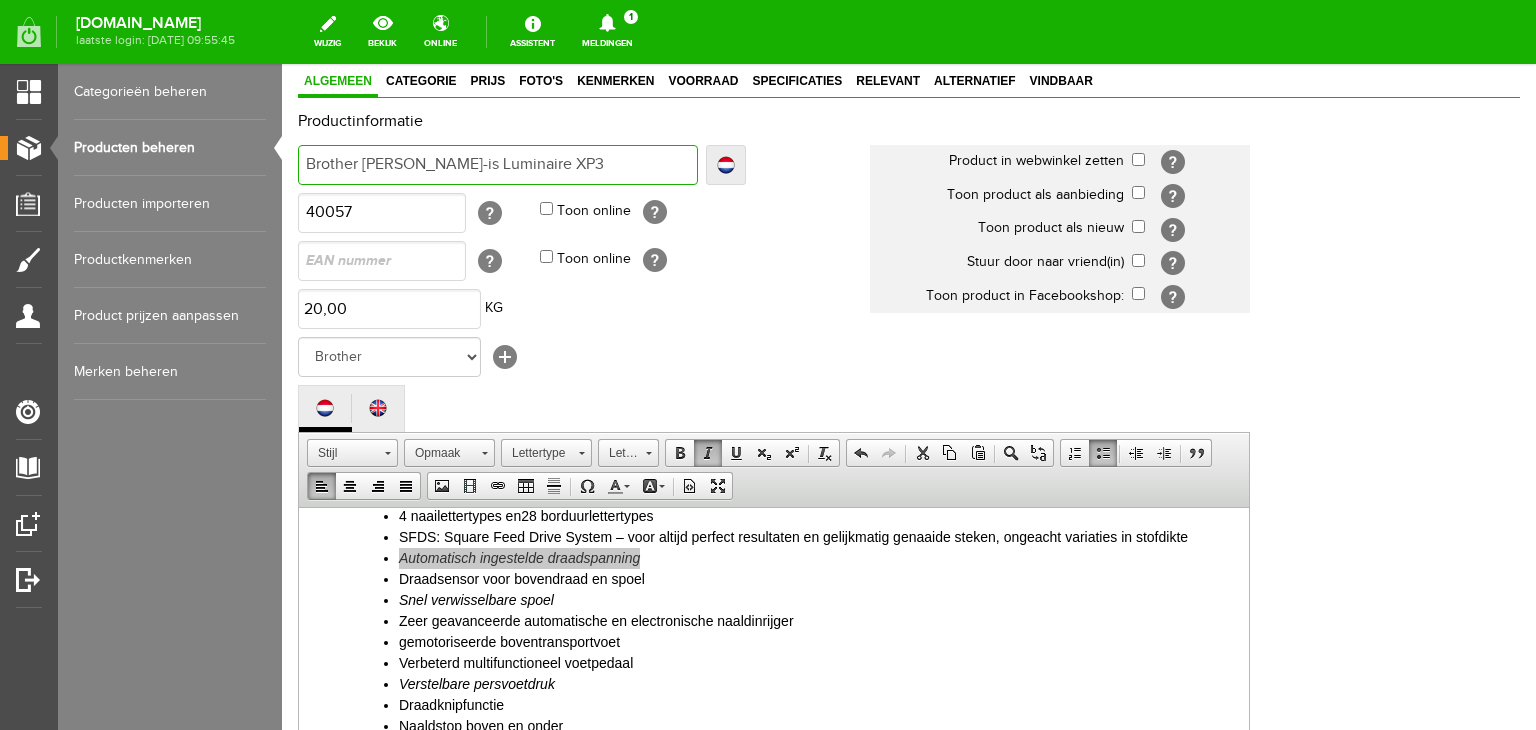 scroll, scrollTop: 400, scrollLeft: 0, axis: vertical 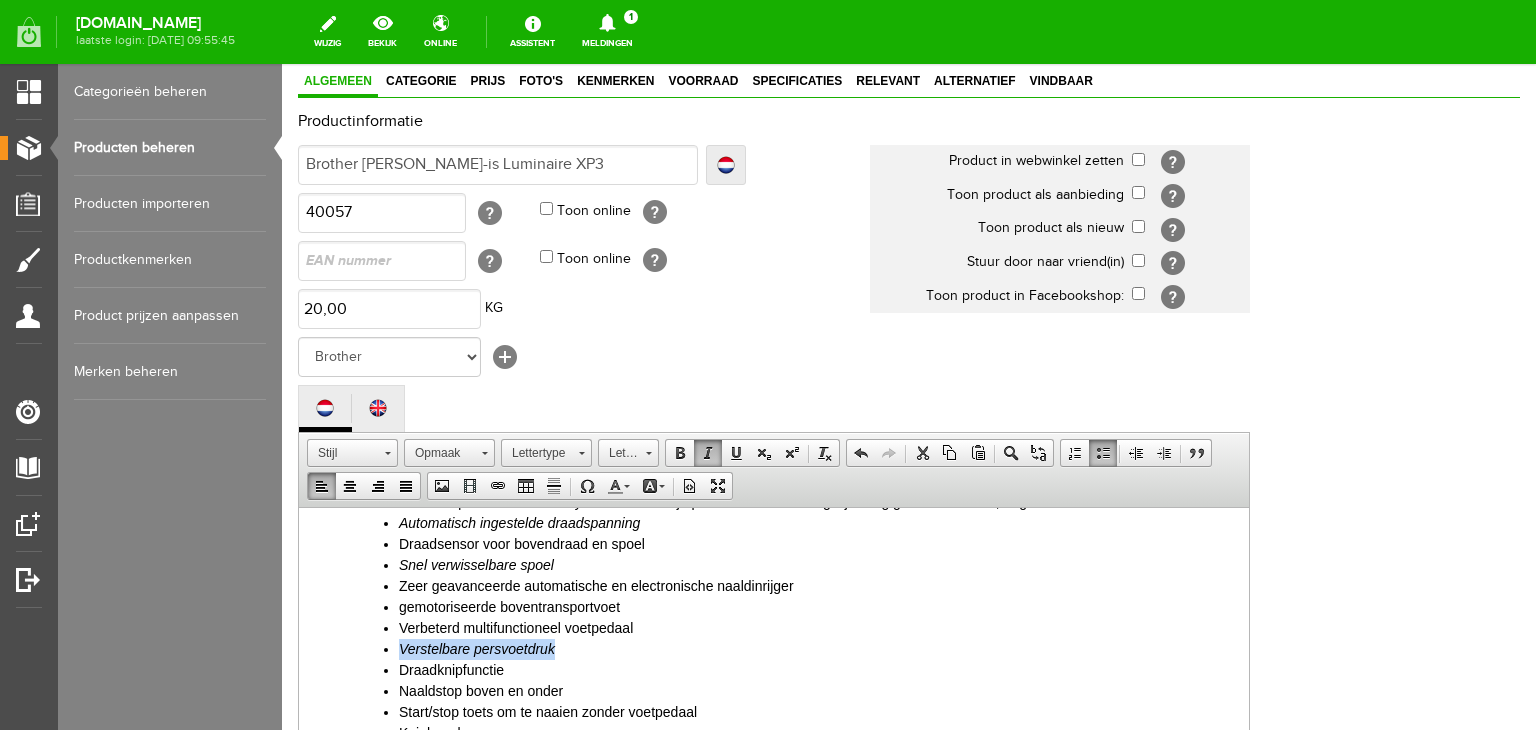 drag, startPoint x: 565, startPoint y: 655, endPoint x: 403, endPoint y: 651, distance: 162.04938 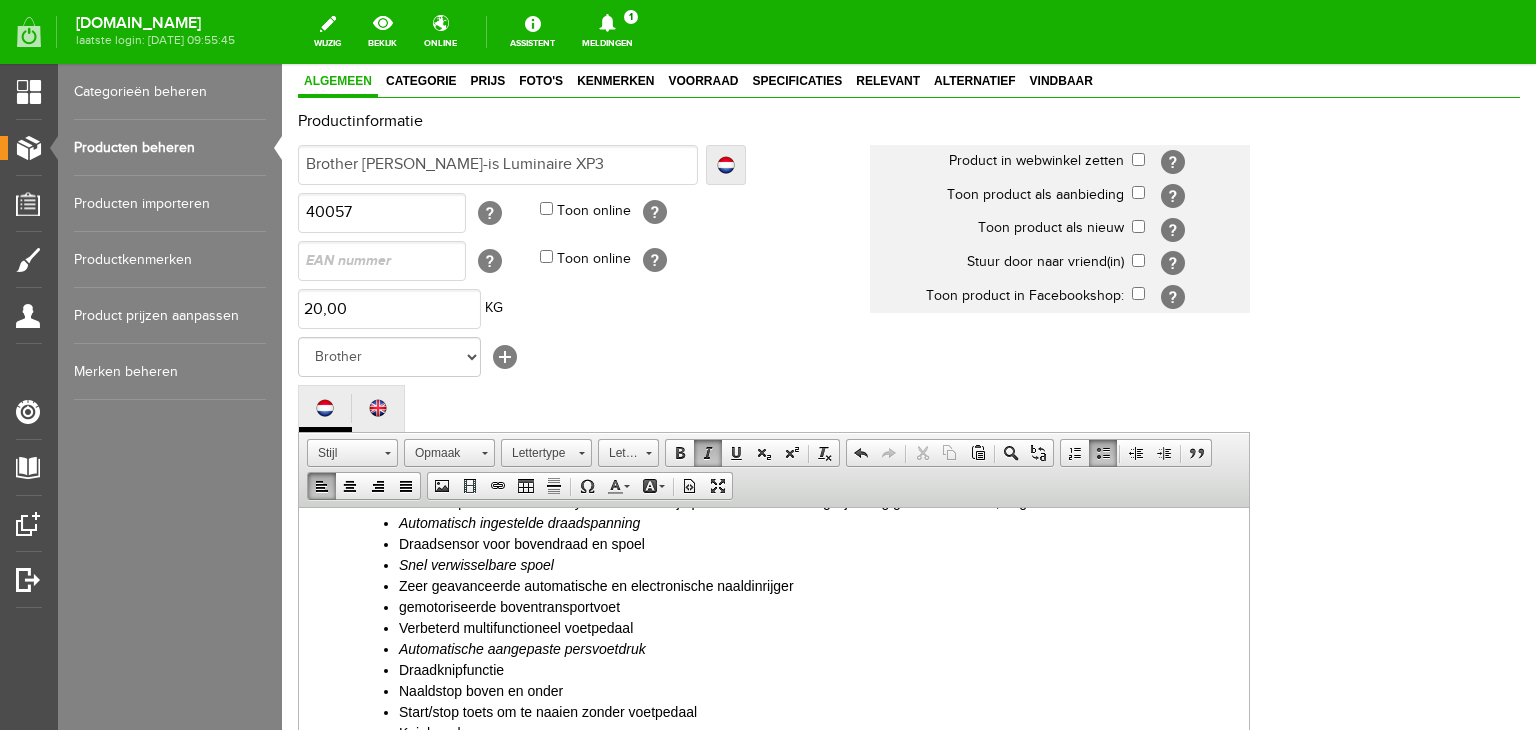 click on "Automatische aangepaste persvoetdruk" at bounding box center (522, 648) 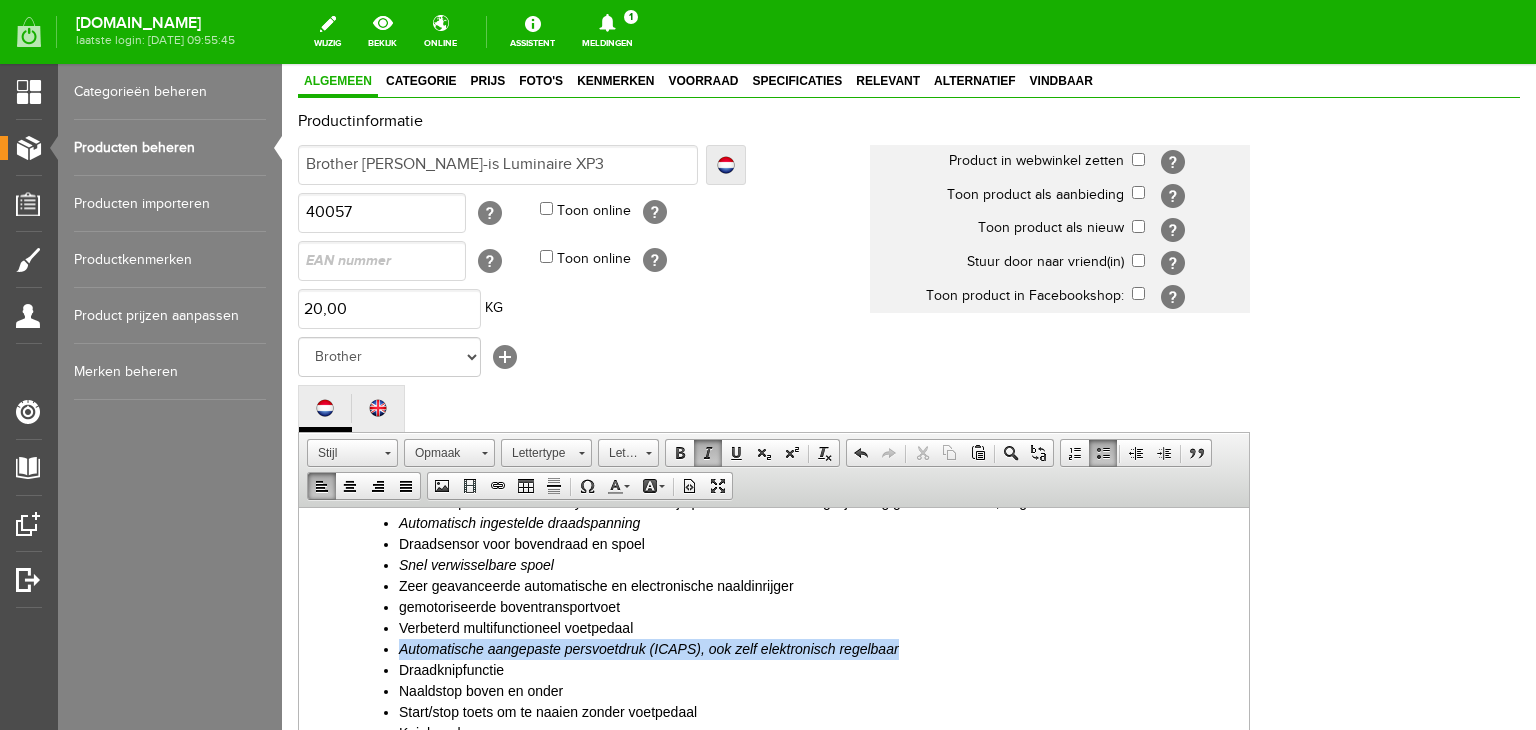 drag, startPoint x: 918, startPoint y: 650, endPoint x: 395, endPoint y: 652, distance: 523.00385 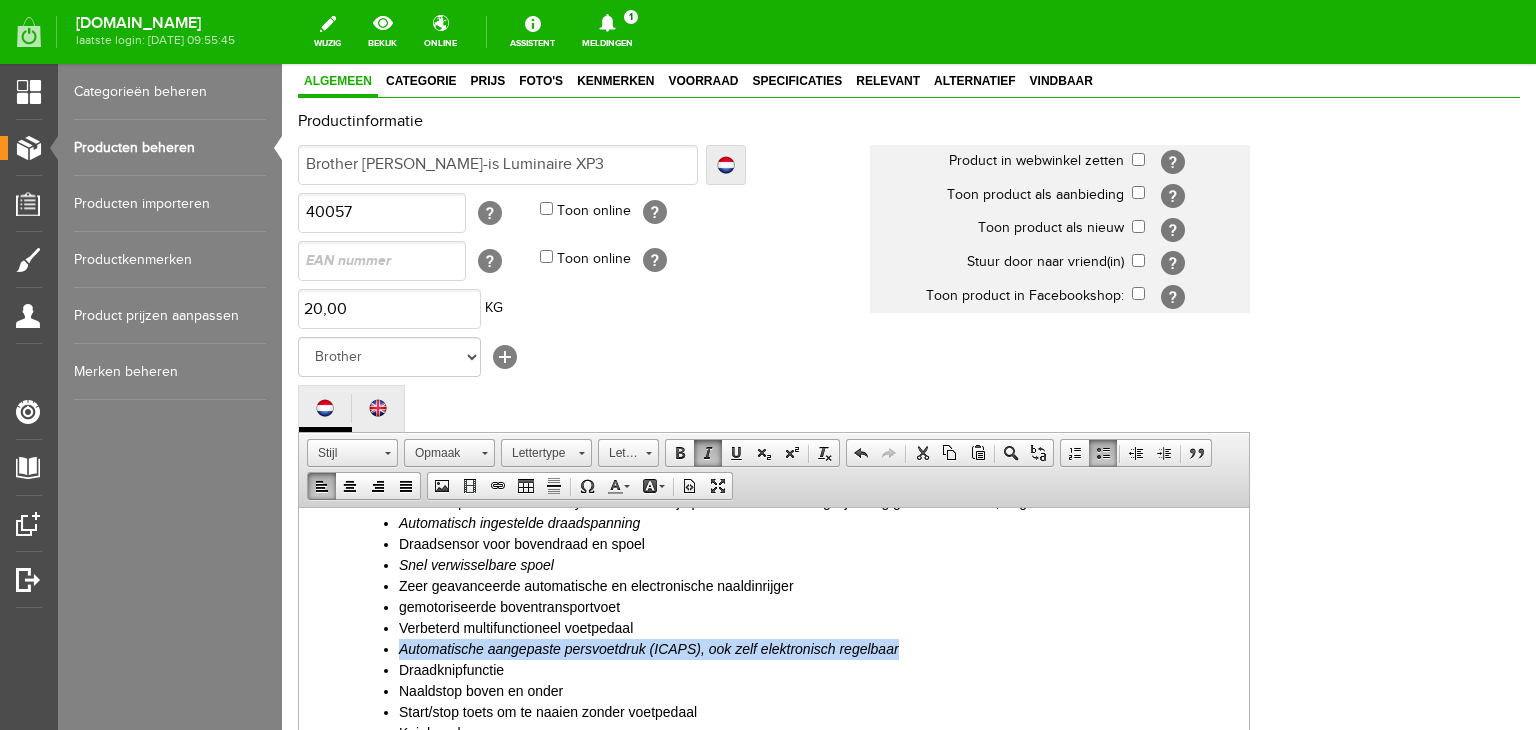 click at bounding box center [708, 453] 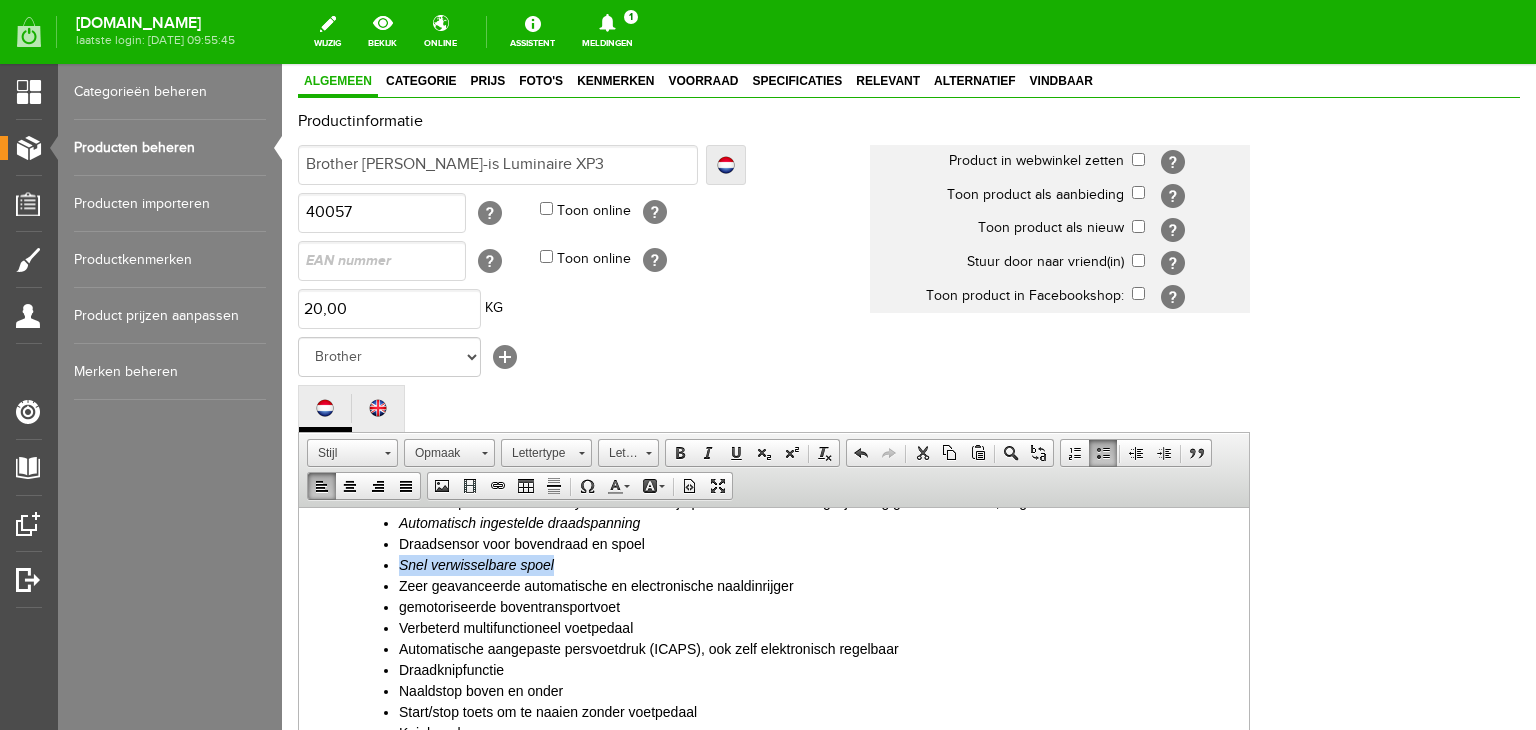 drag, startPoint x: 567, startPoint y: 560, endPoint x: 394, endPoint y: 568, distance: 173.18488 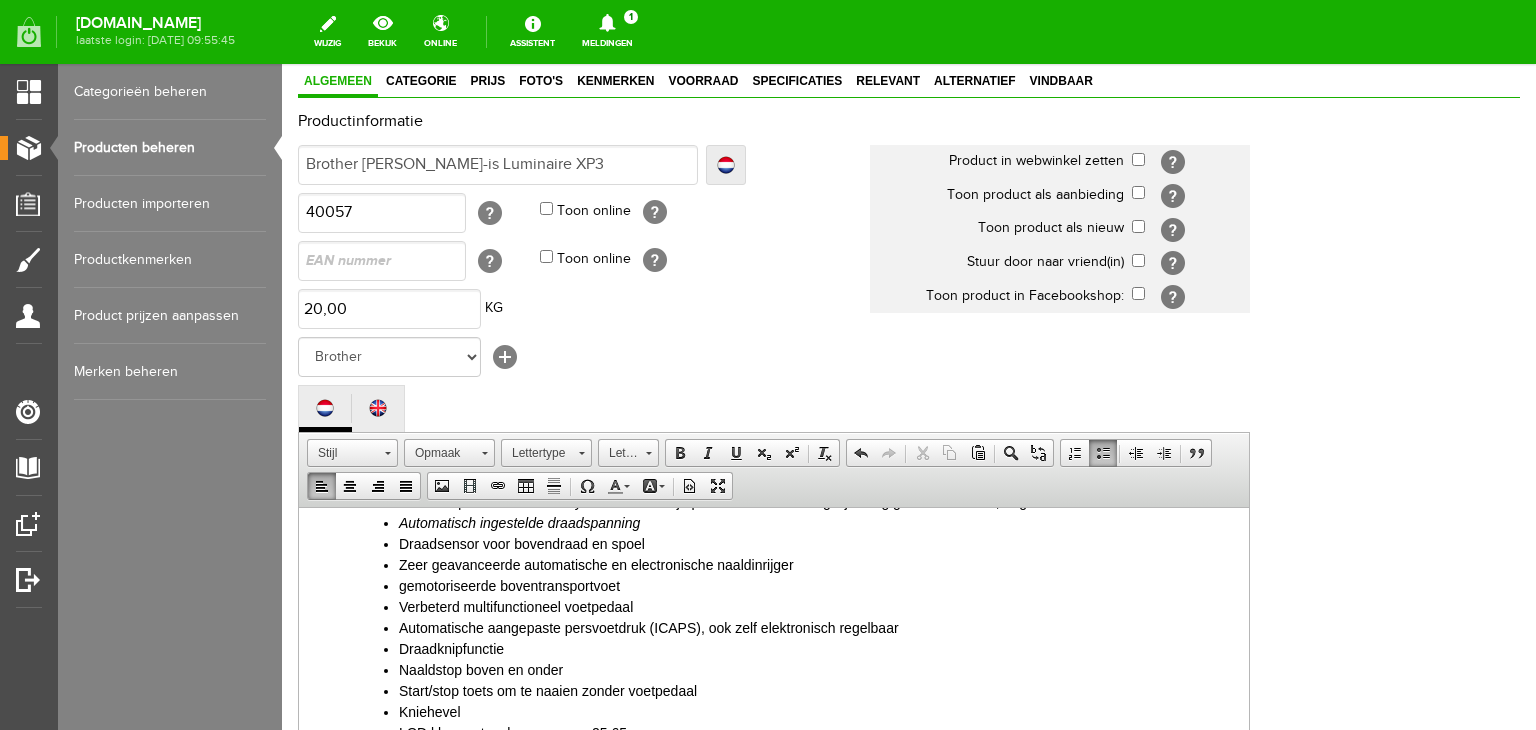 scroll, scrollTop: 300, scrollLeft: 0, axis: vertical 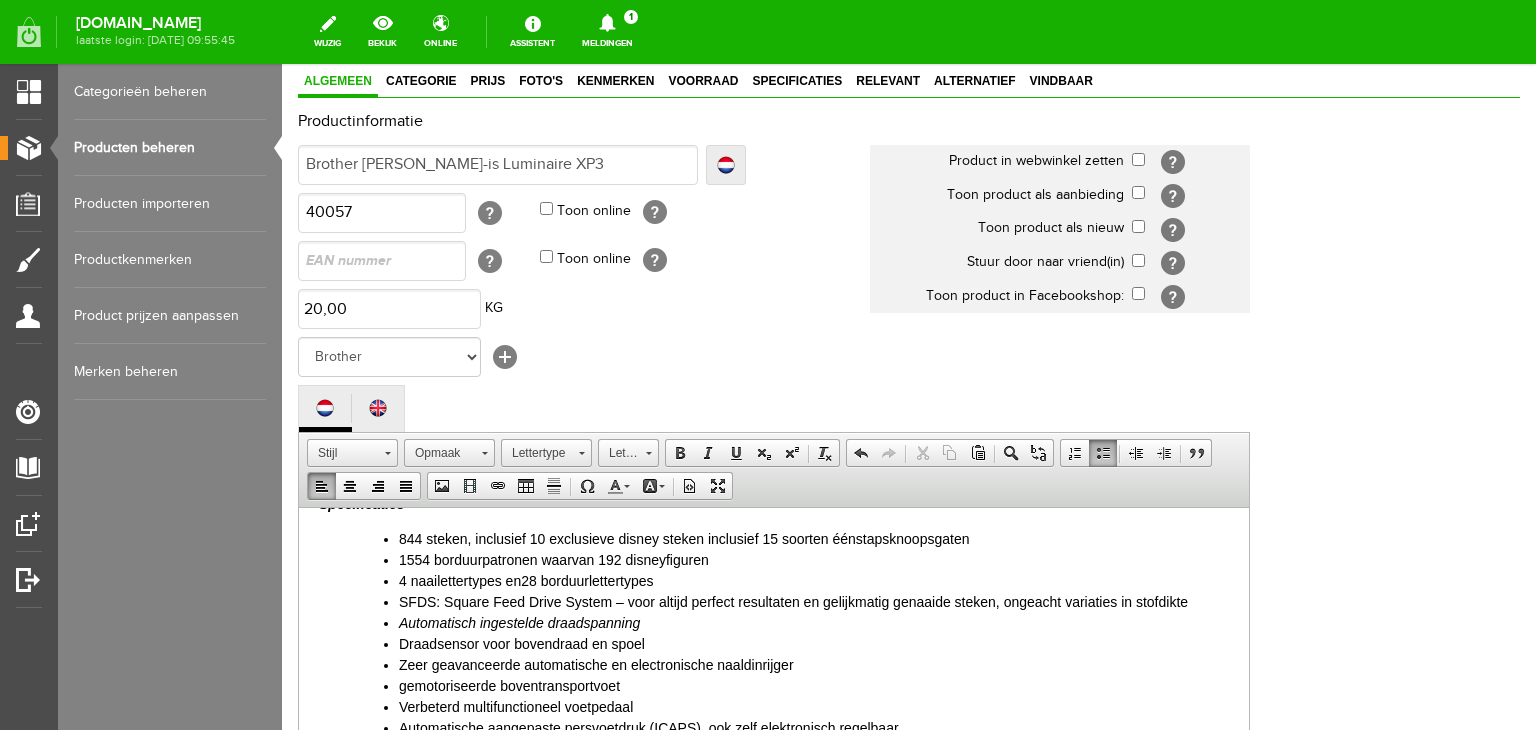 click on "Automatisch ingestelde draadspanning" at bounding box center (814, 622) 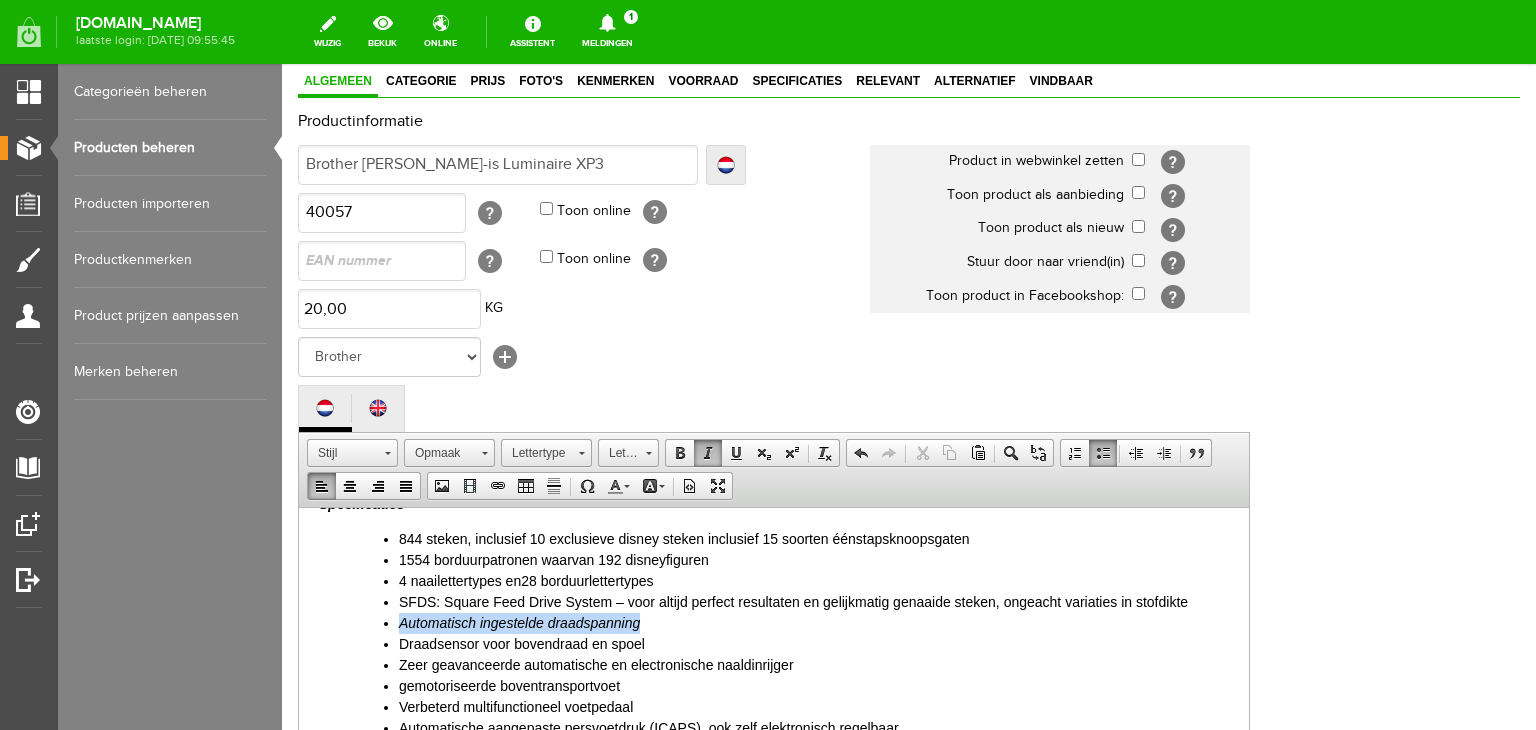 drag, startPoint x: 660, startPoint y: 629, endPoint x: 369, endPoint y: 619, distance: 291.17178 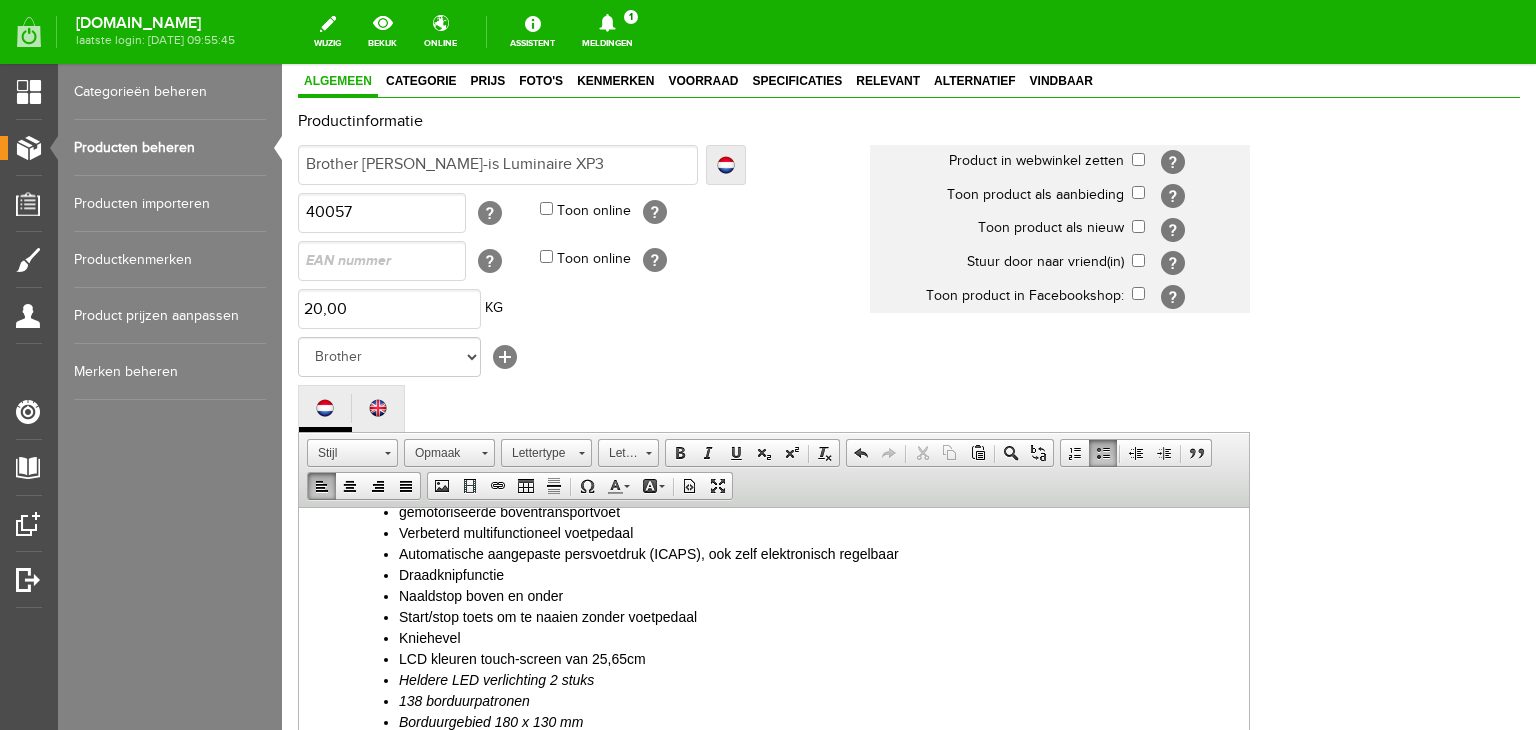 scroll, scrollTop: 500, scrollLeft: 0, axis: vertical 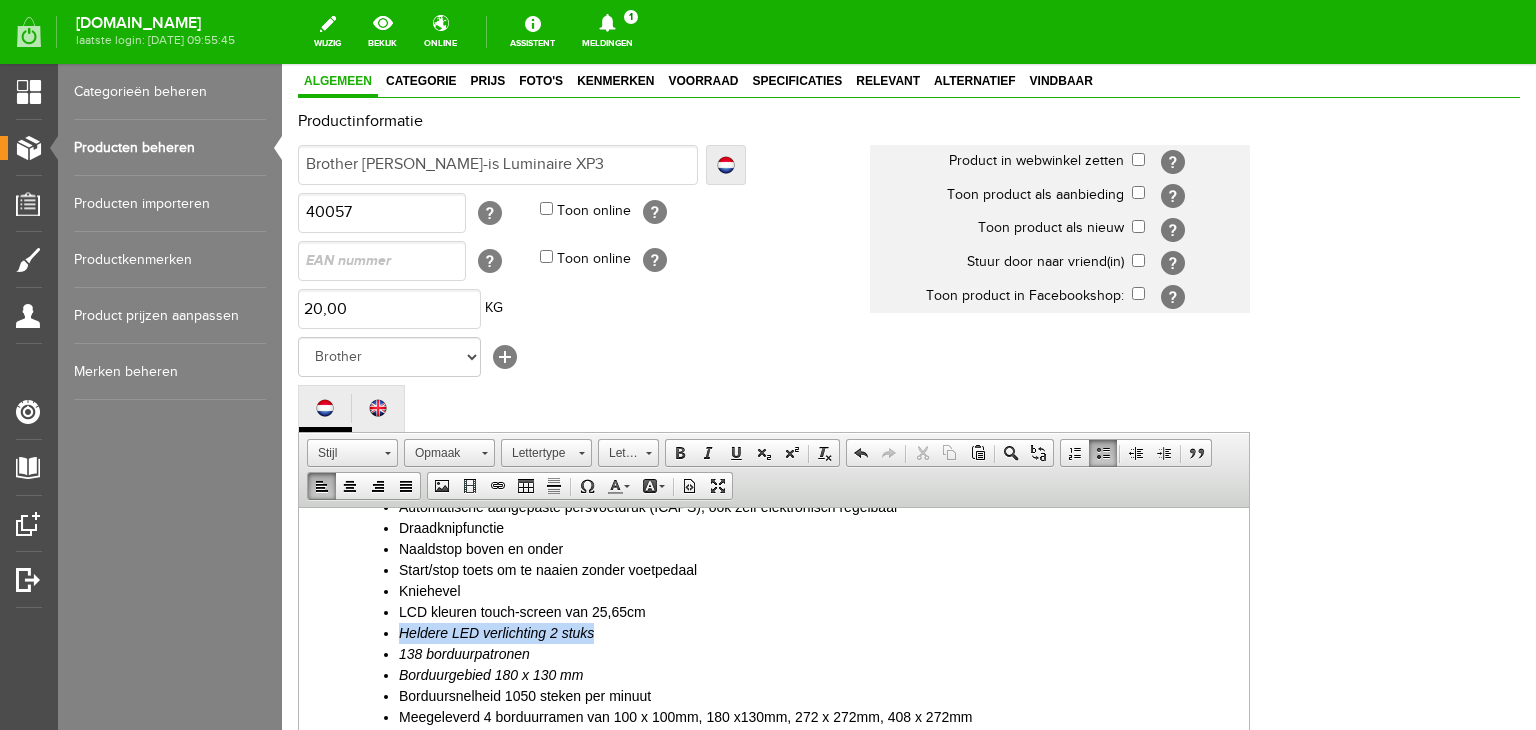 drag, startPoint x: 602, startPoint y: 635, endPoint x: 351, endPoint y: 635, distance: 251 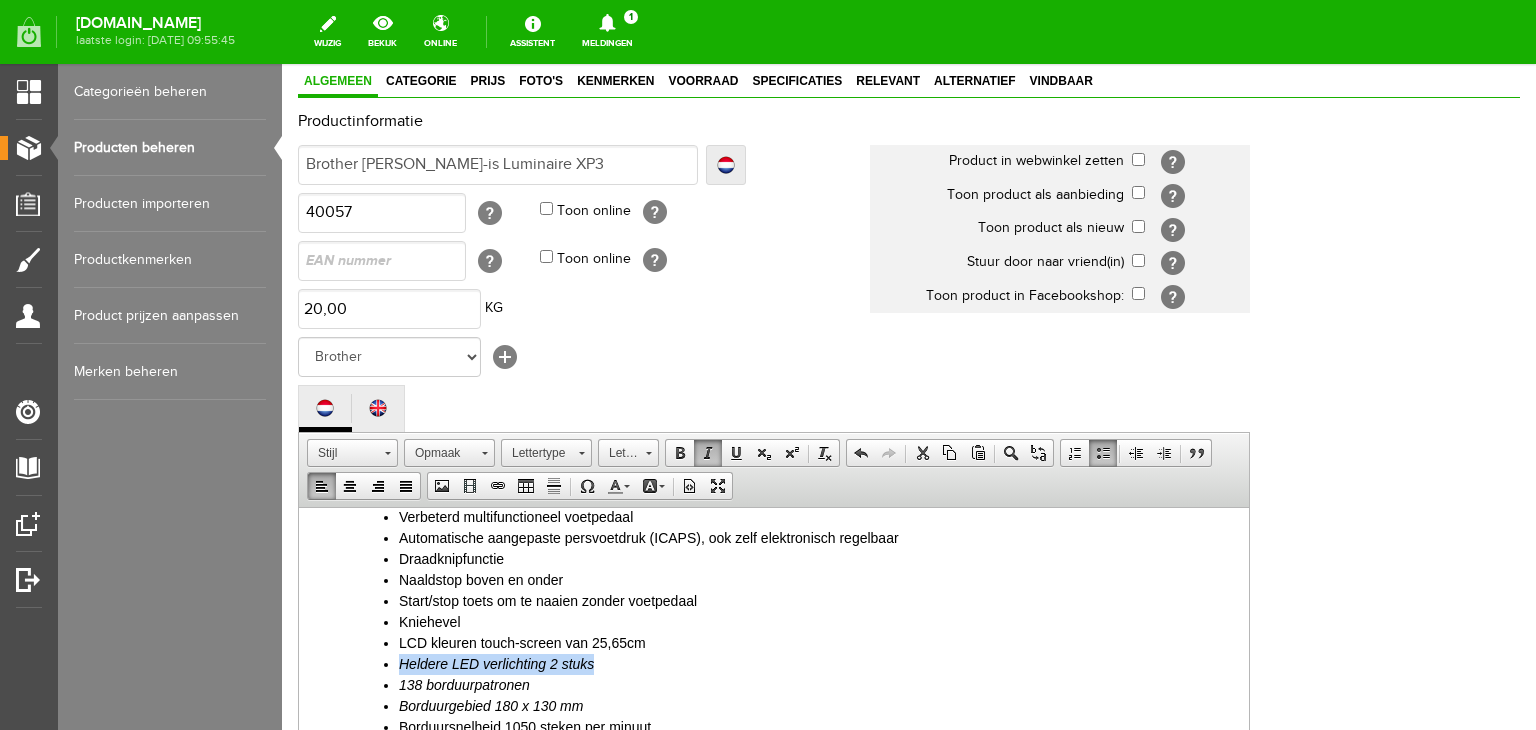 scroll, scrollTop: 500, scrollLeft: 0, axis: vertical 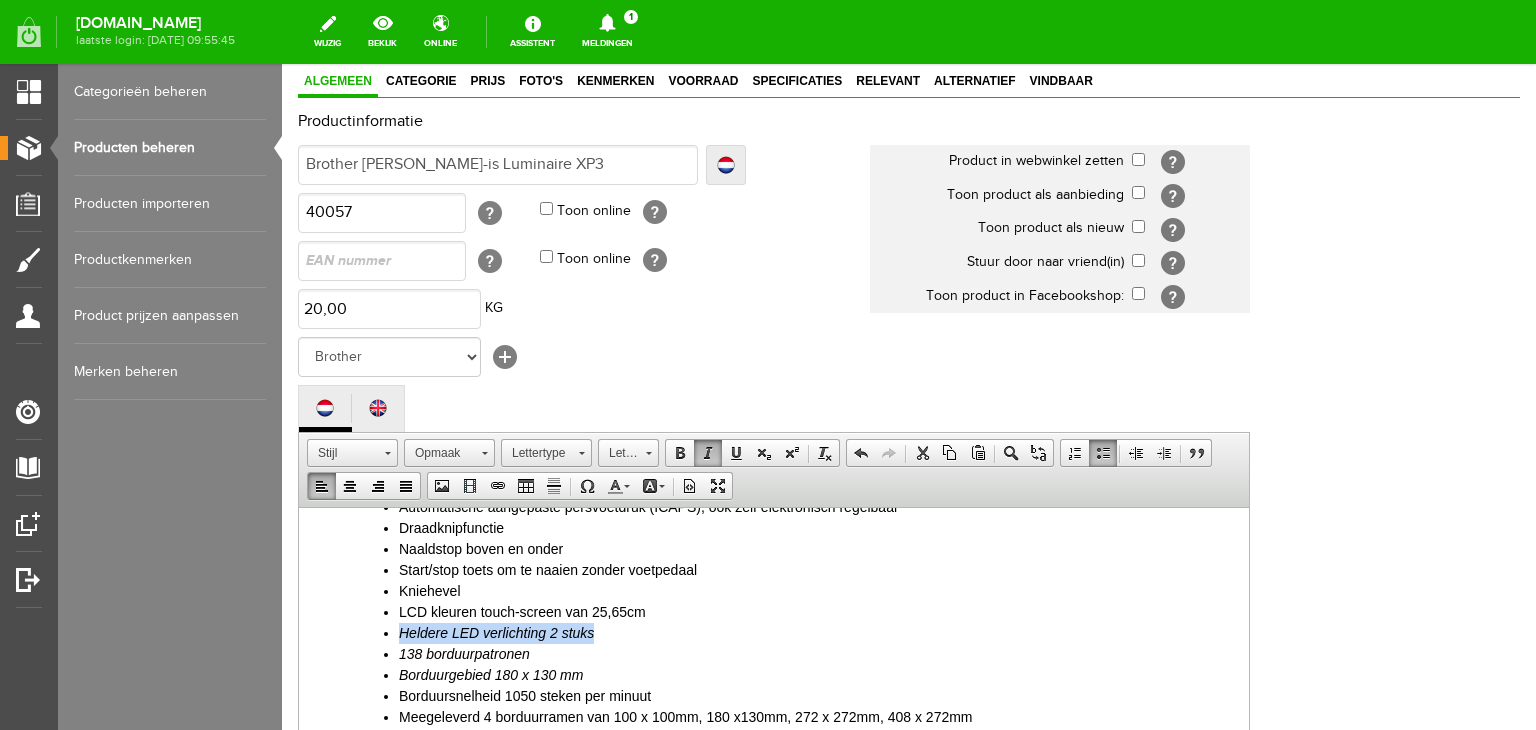 click on "Heldere LED verlichting 2 stuks" at bounding box center [496, 632] 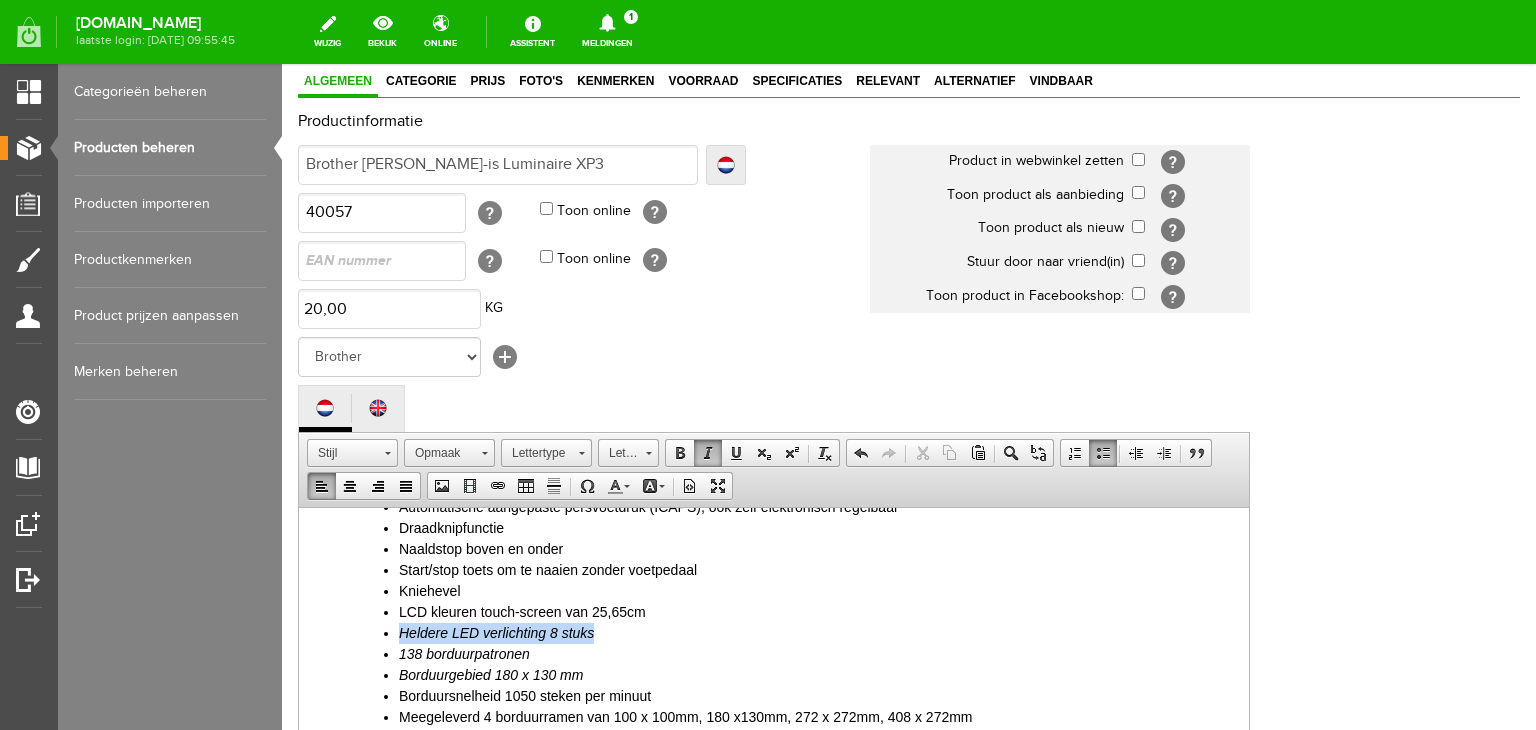 drag, startPoint x: 633, startPoint y: 632, endPoint x: 398, endPoint y: 632, distance: 235 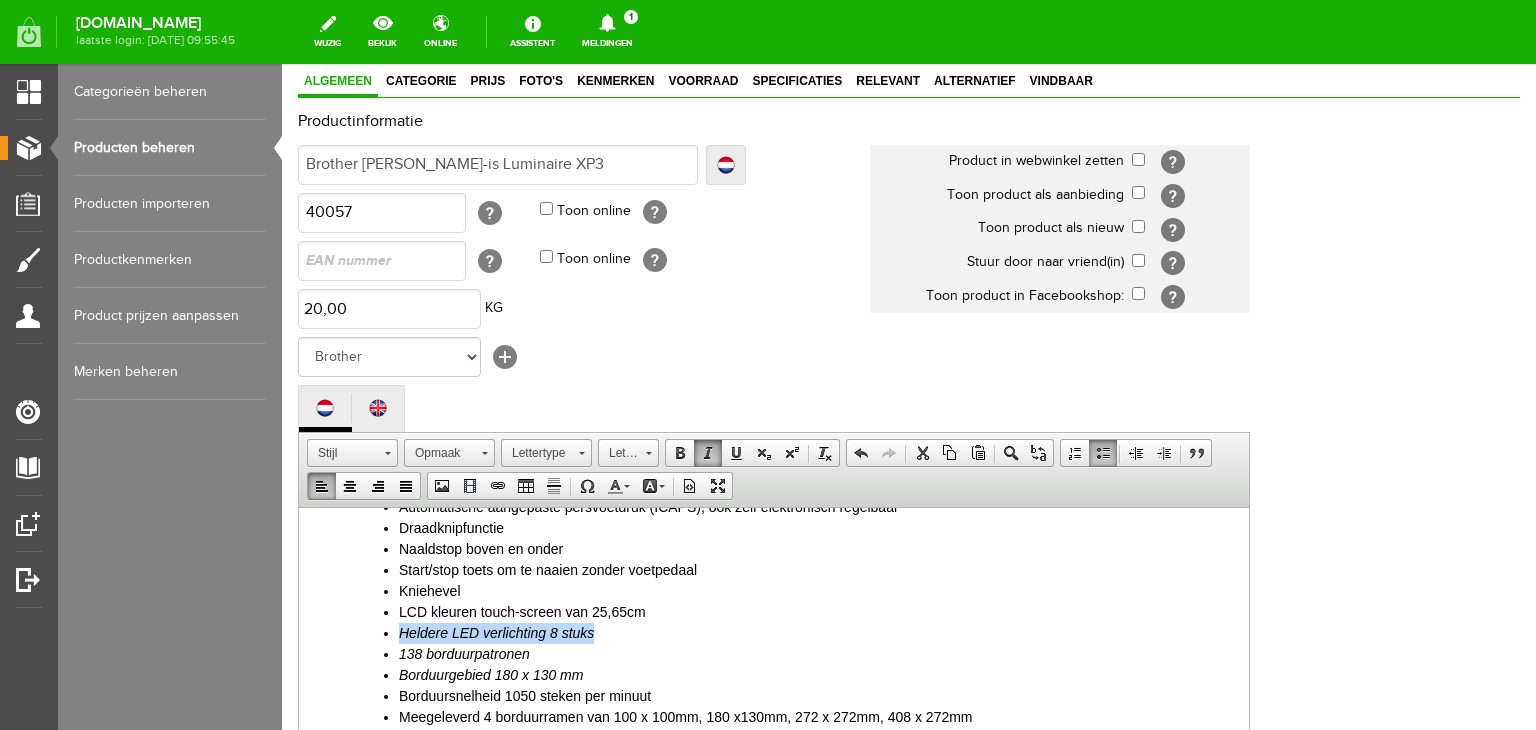 click at bounding box center [708, 453] 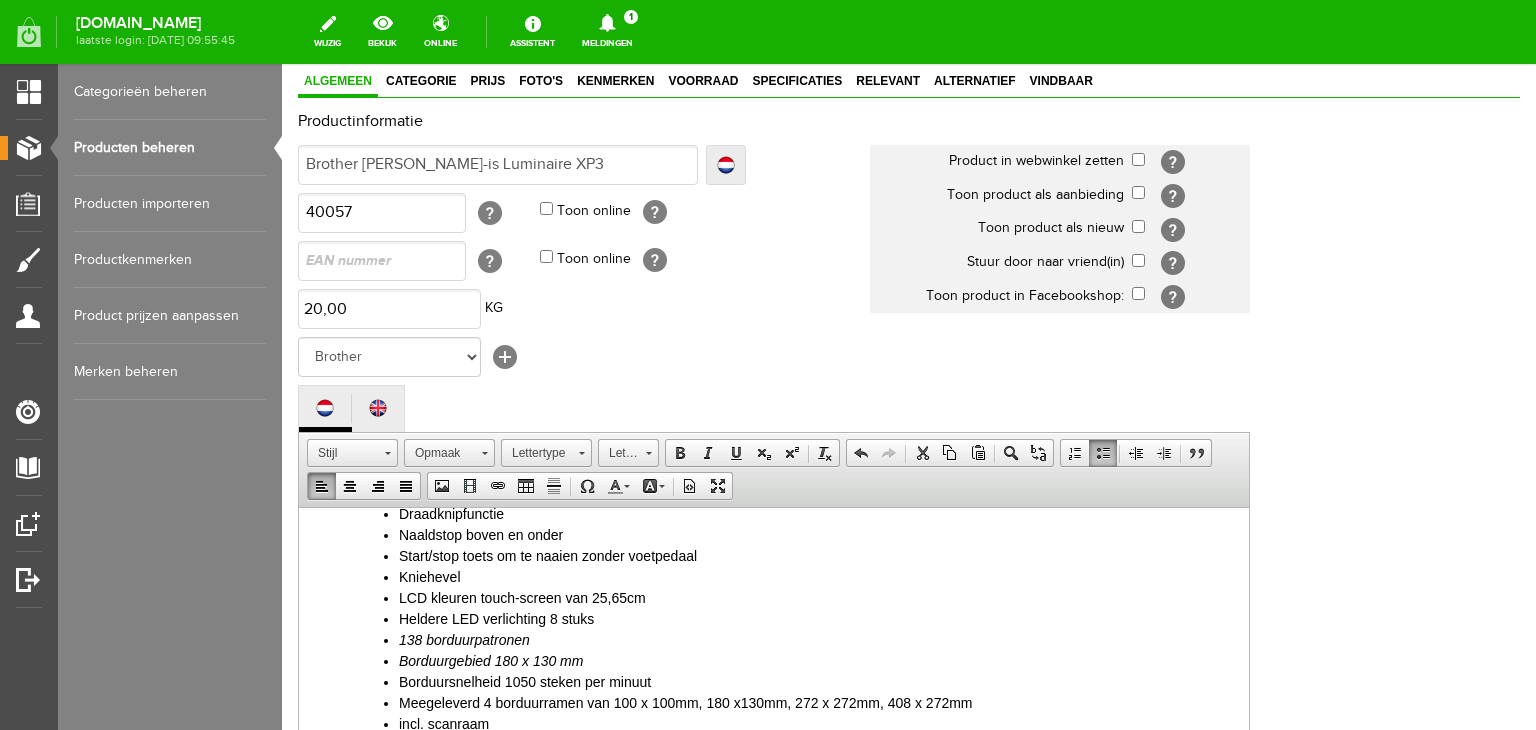 scroll, scrollTop: 600, scrollLeft: 0, axis: vertical 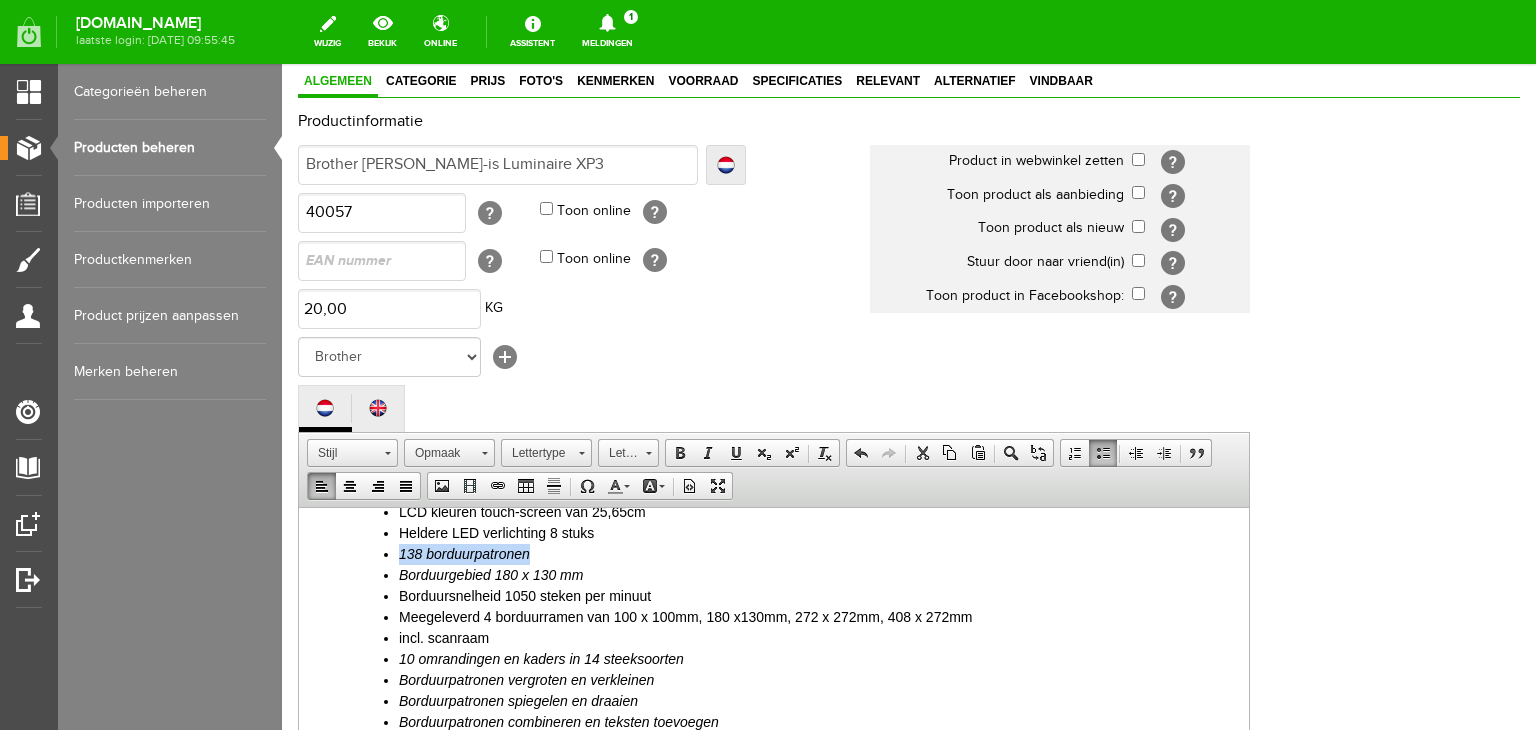 drag, startPoint x: 551, startPoint y: 556, endPoint x: 400, endPoint y: 553, distance: 151.0298 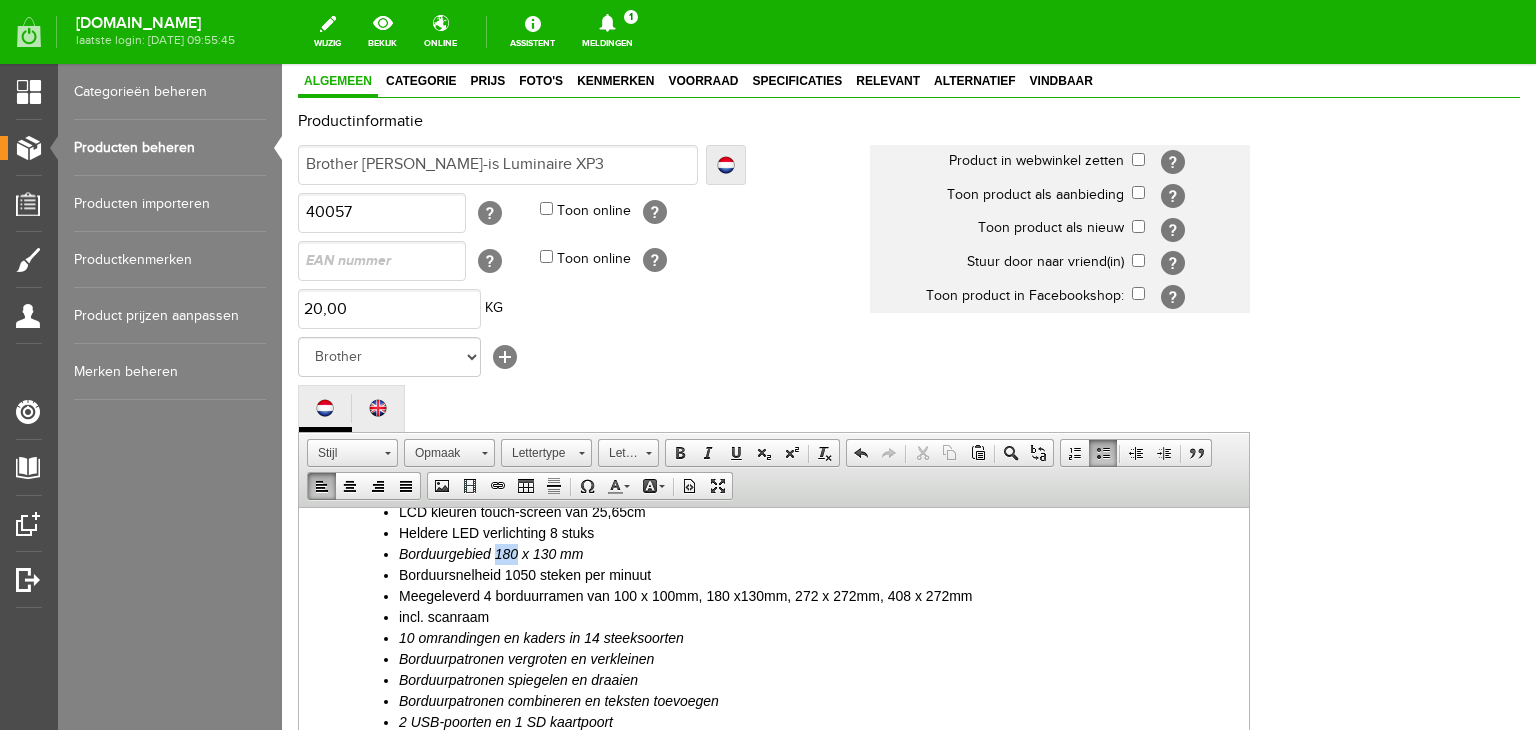 drag, startPoint x: 517, startPoint y: 549, endPoint x: 497, endPoint y: 549, distance: 20 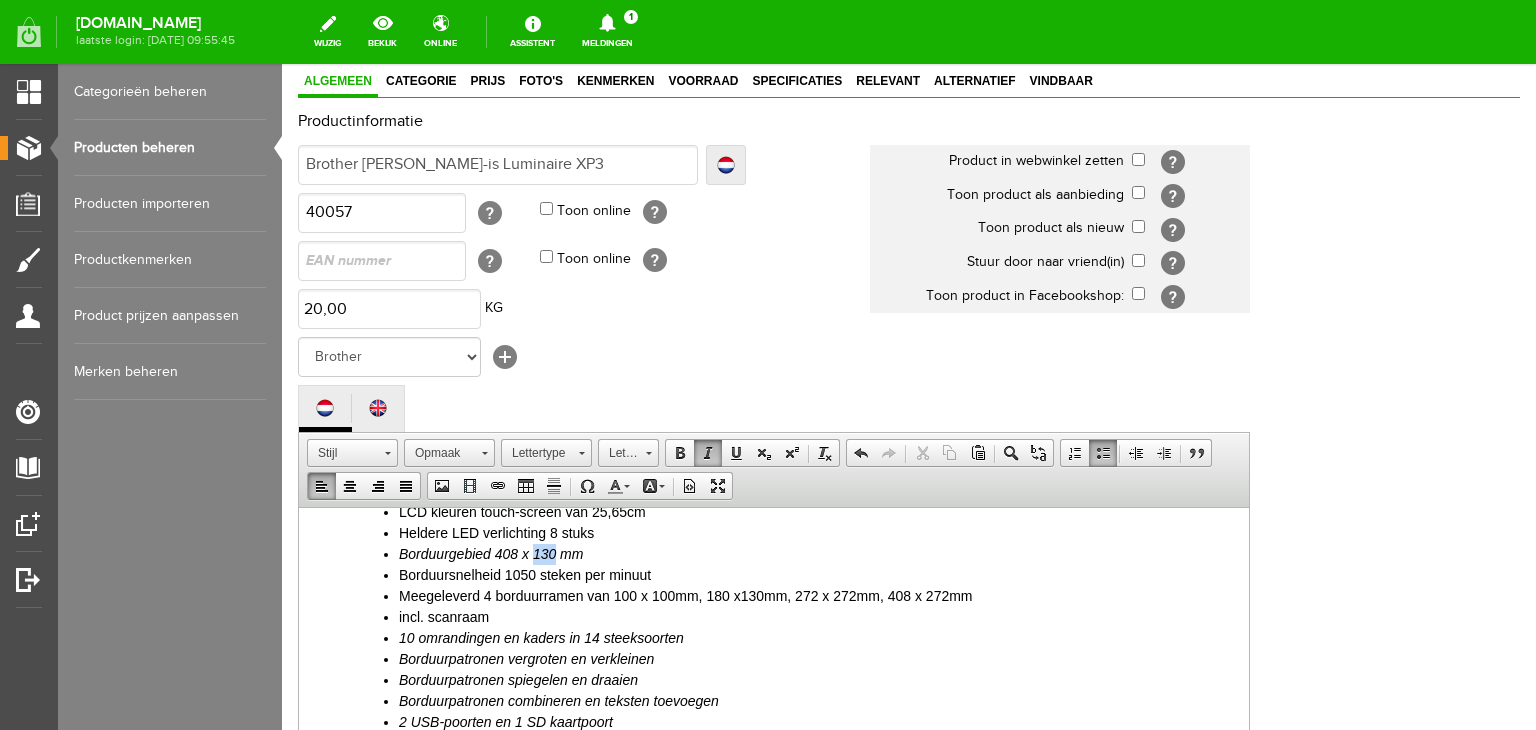 drag, startPoint x: 553, startPoint y: 553, endPoint x: 534, endPoint y: 553, distance: 19 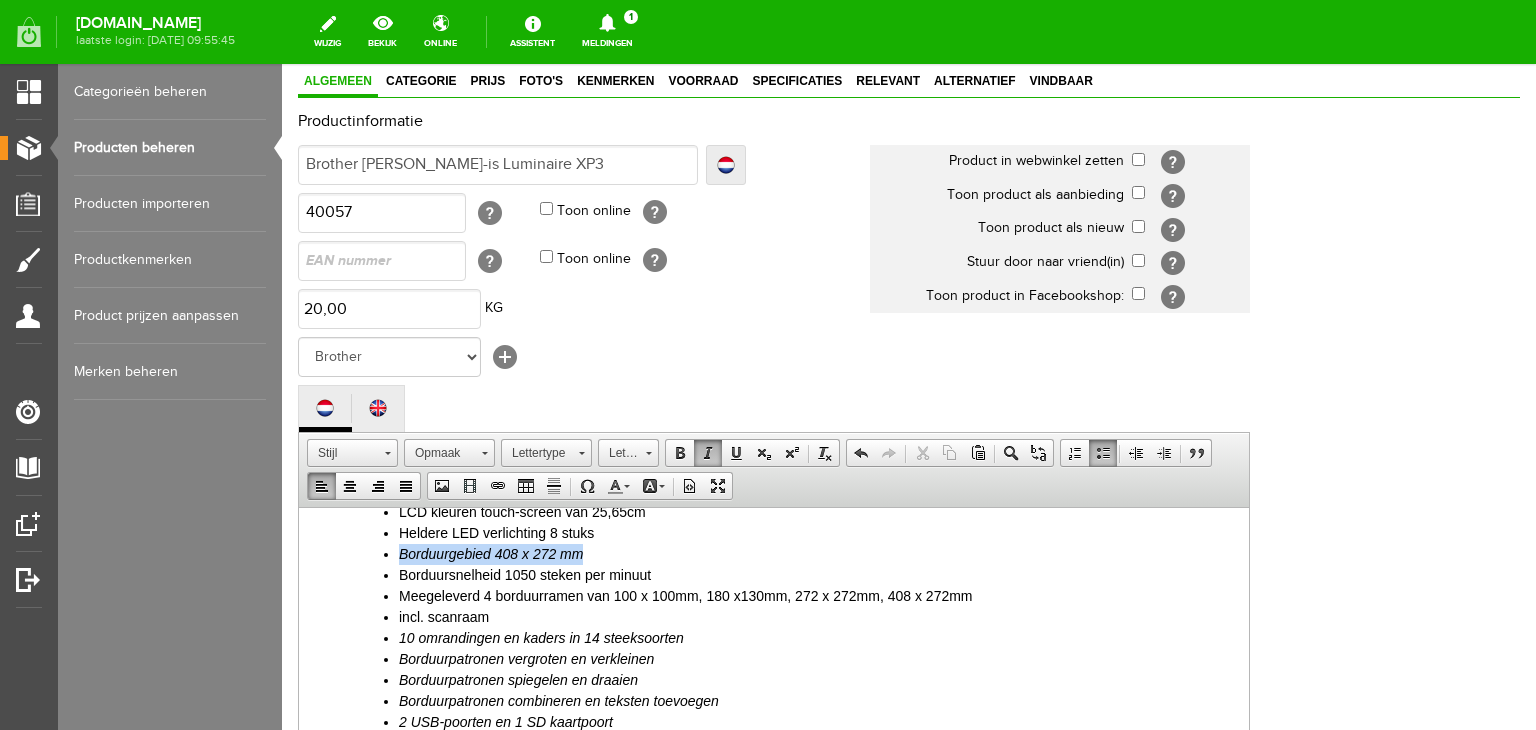 drag, startPoint x: 601, startPoint y: 549, endPoint x: 400, endPoint y: 552, distance: 201.02238 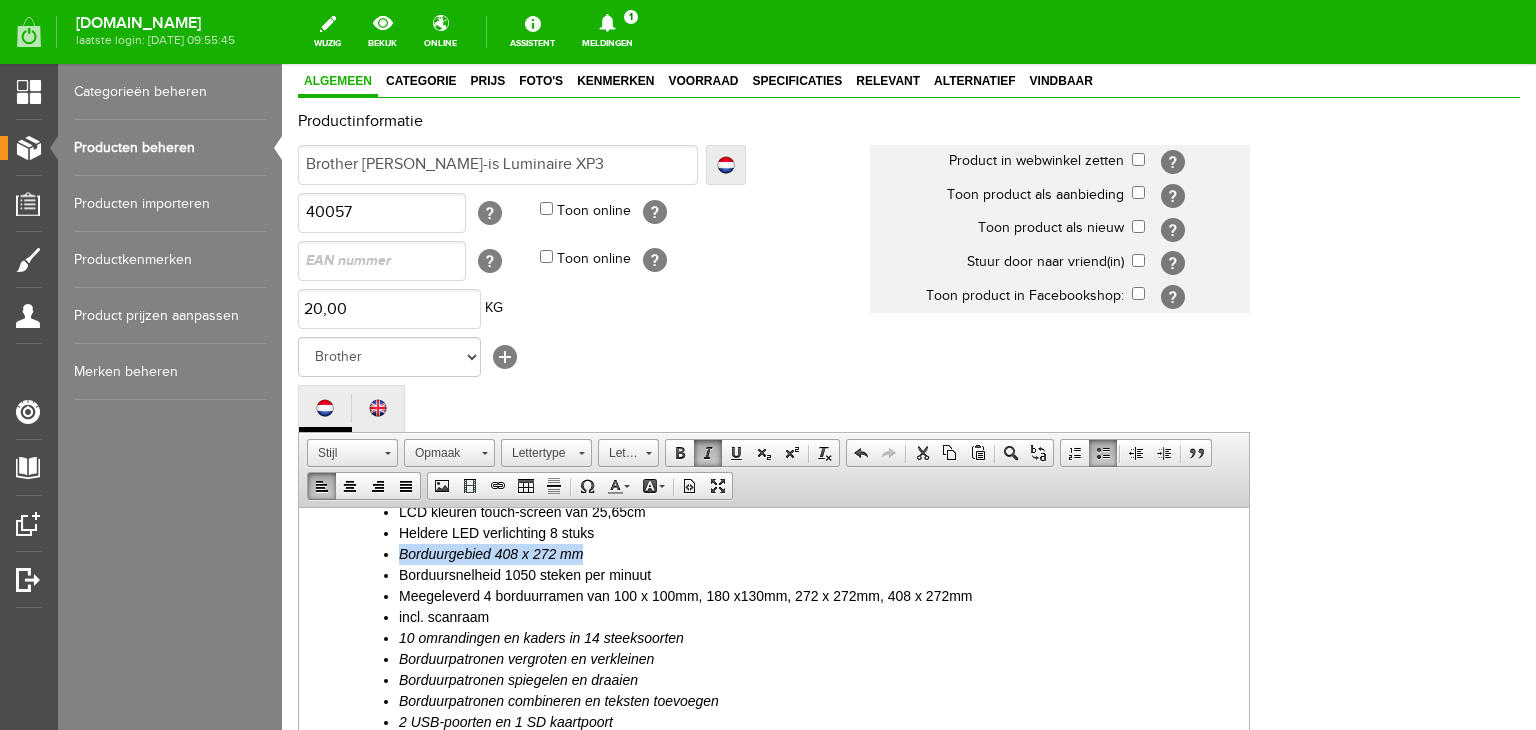 click at bounding box center [708, 453] 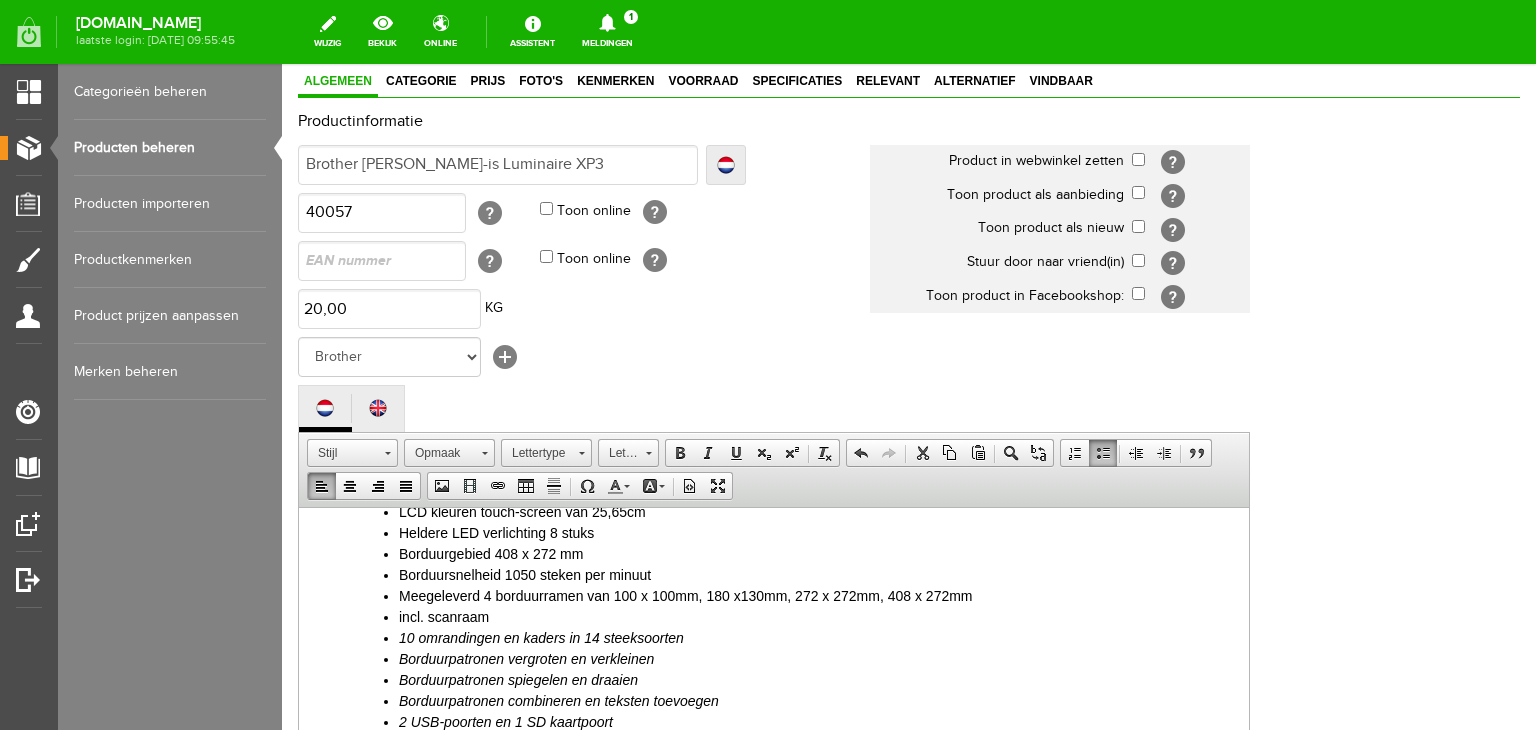 click on "Borduursnelheid 1050 steken per minuut" at bounding box center (814, 574) 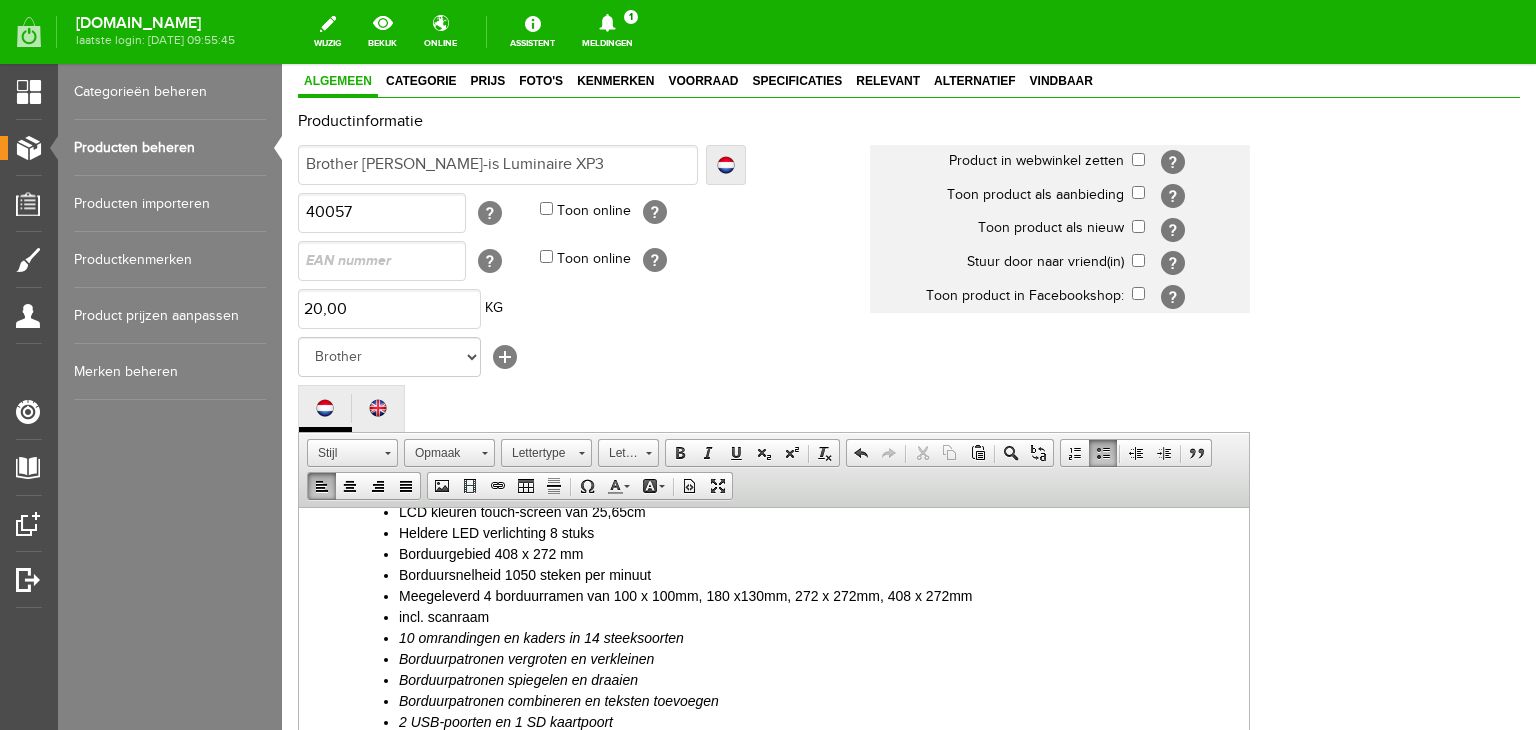 scroll, scrollTop: 600, scrollLeft: 0, axis: vertical 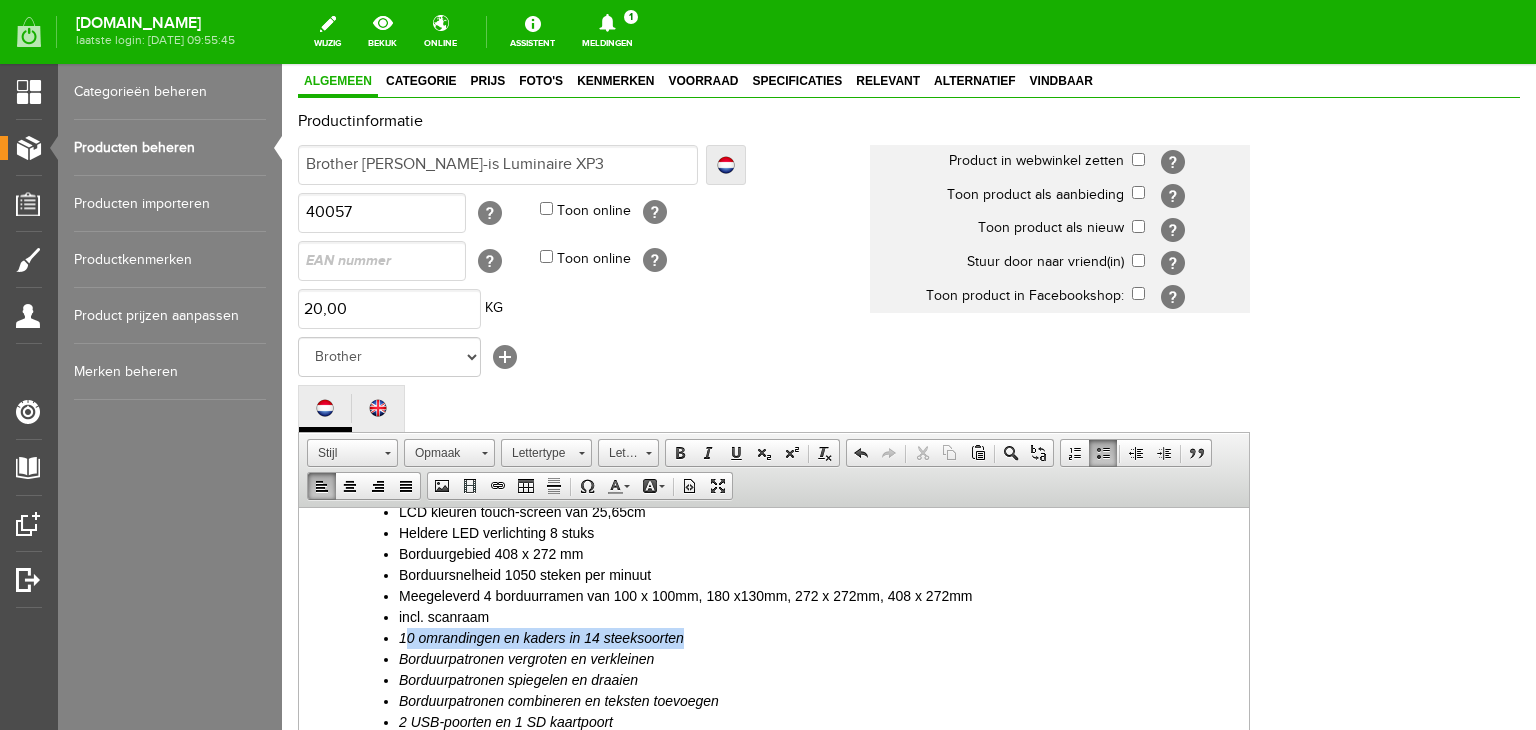 drag, startPoint x: 689, startPoint y: 637, endPoint x: 403, endPoint y: 633, distance: 286.02798 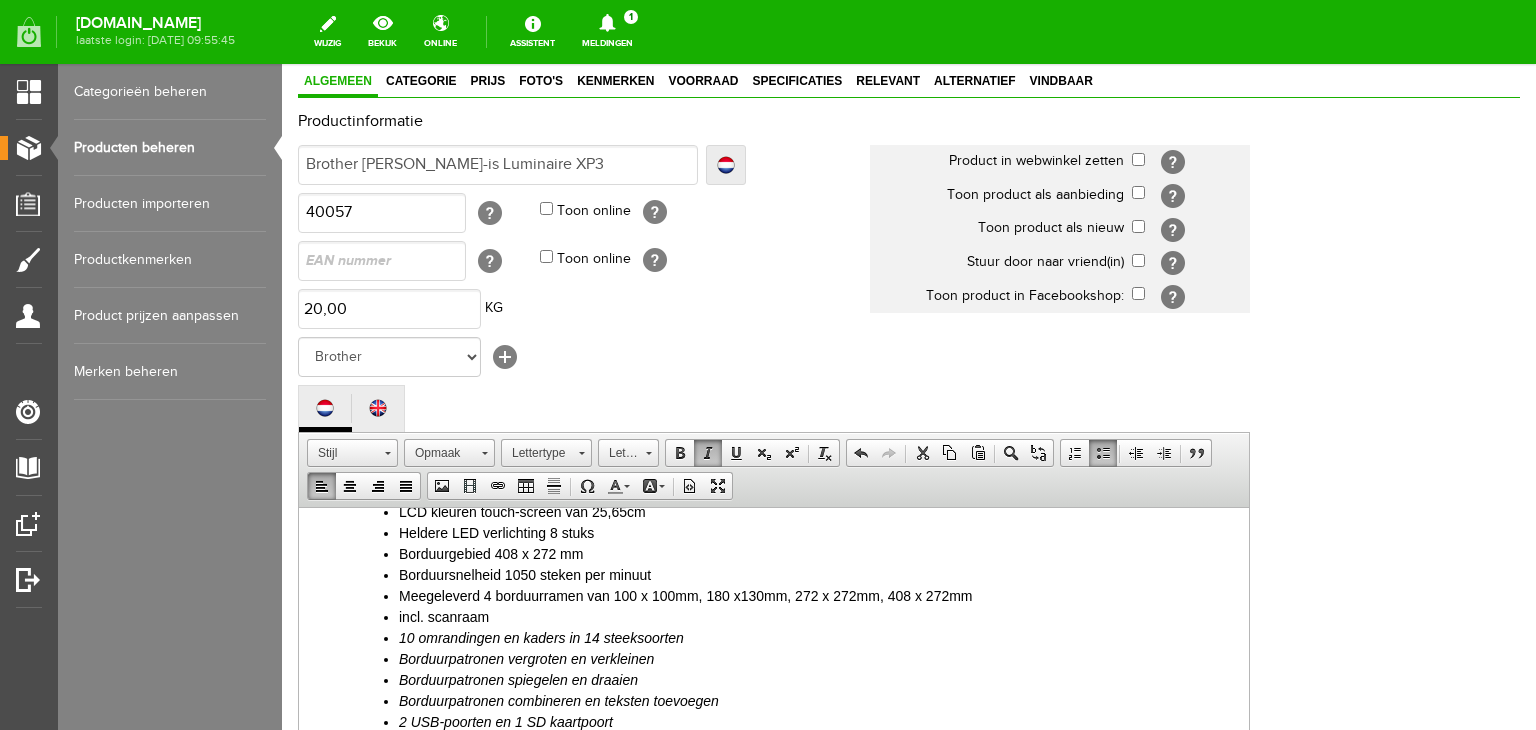 click on "Borduurpatronen vergroten en verkleinen" at bounding box center (814, 658) 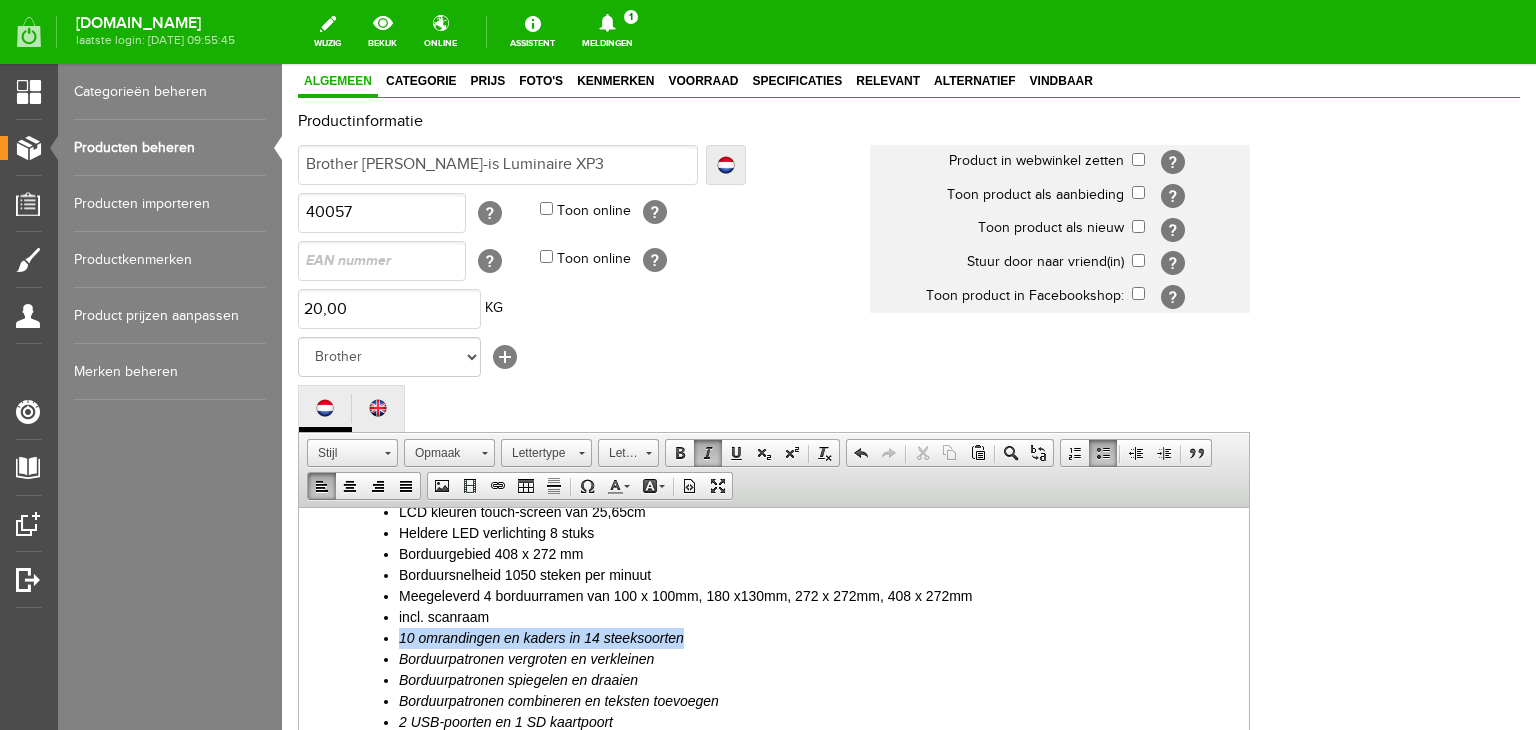 drag, startPoint x: 696, startPoint y: 640, endPoint x: 377, endPoint y: 637, distance: 319.0141 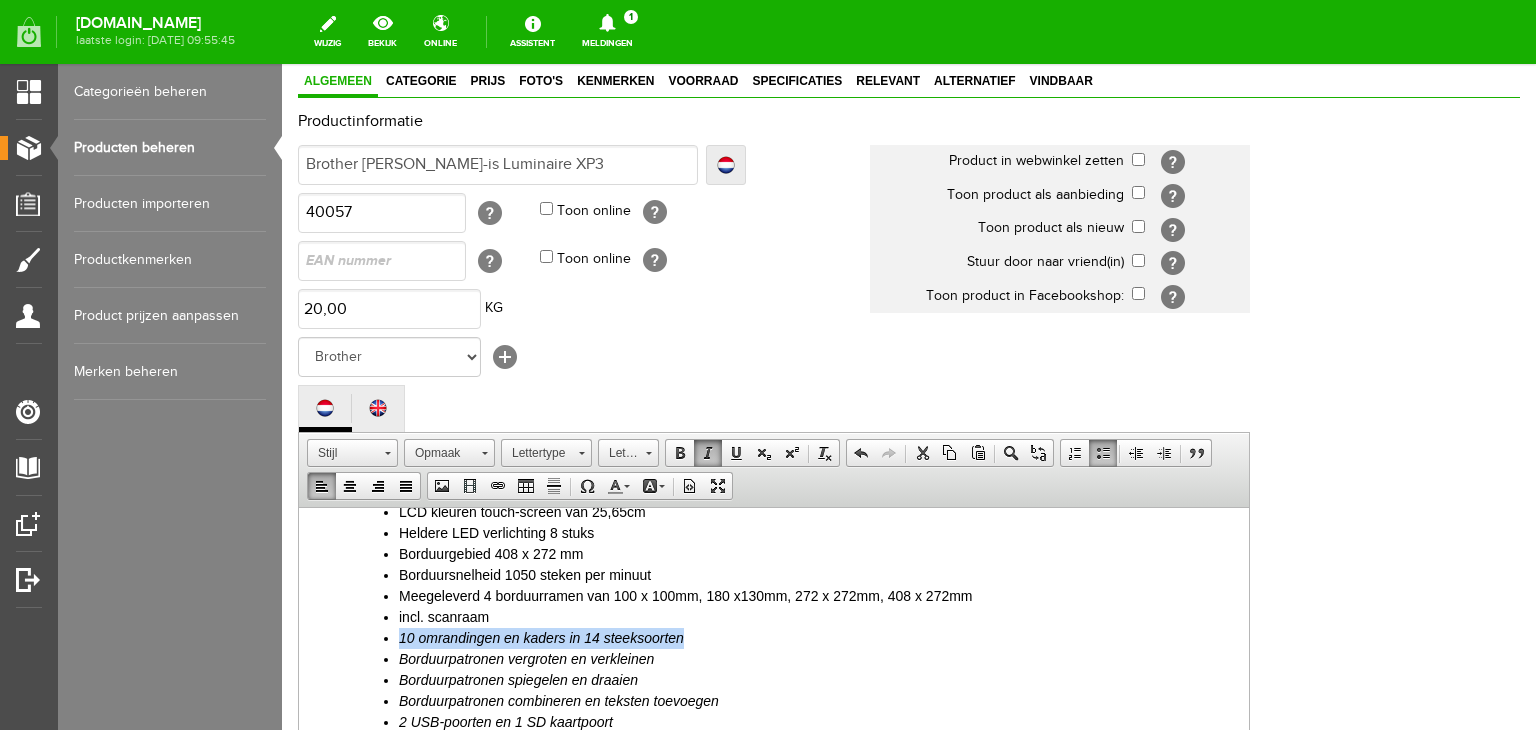 click at bounding box center [708, 453] 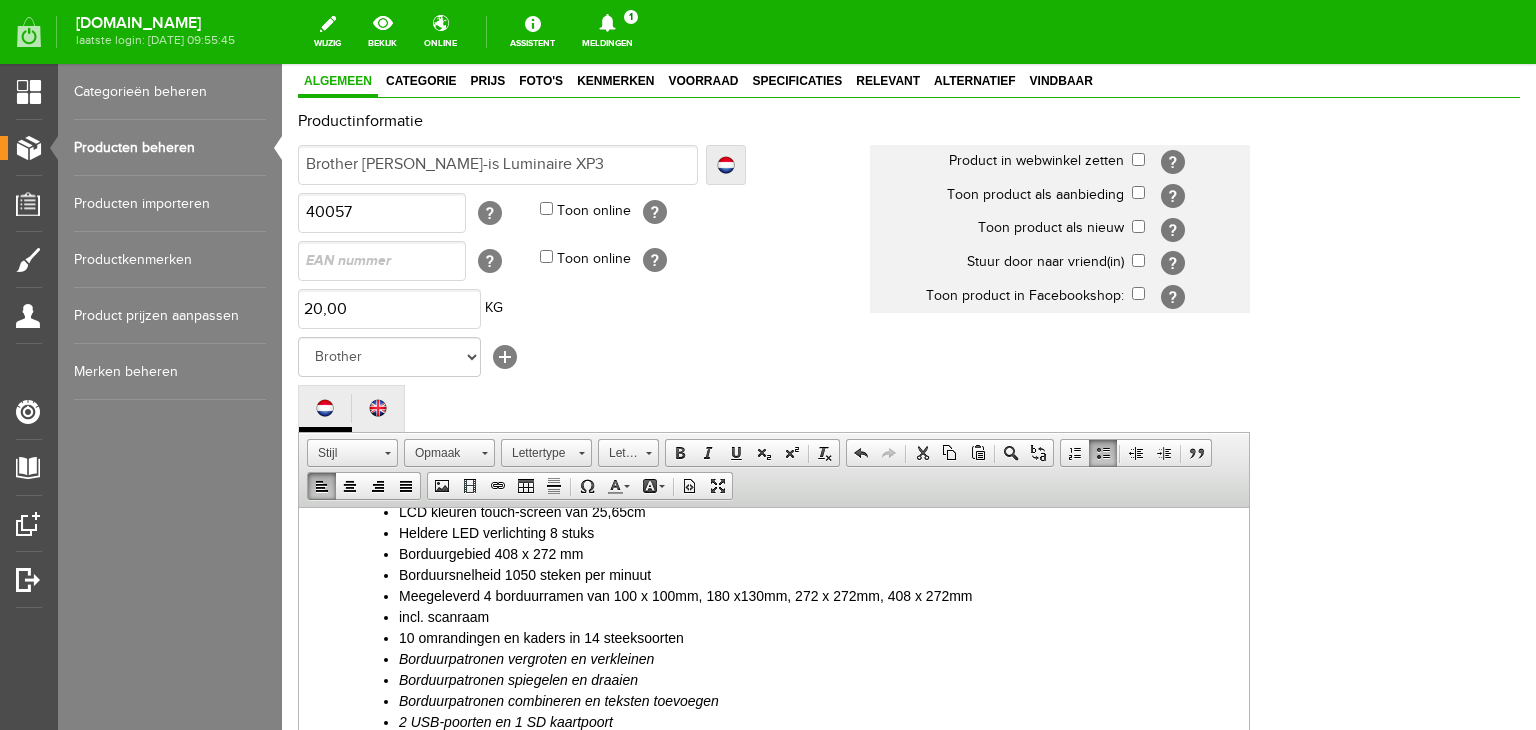 click on "Borduurpatronen vergroten en verkleinen" at bounding box center [814, 658] 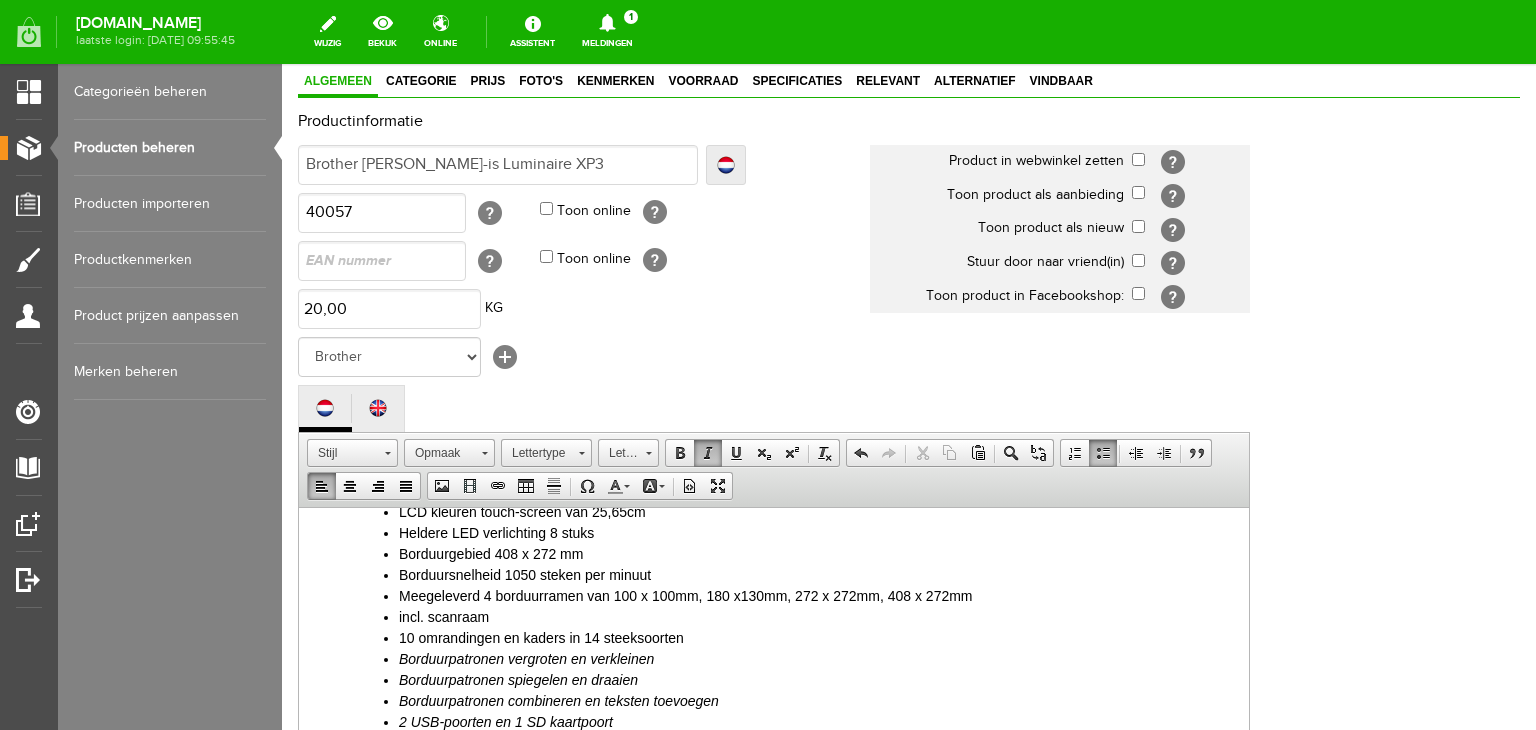 scroll, scrollTop: 700, scrollLeft: 0, axis: vertical 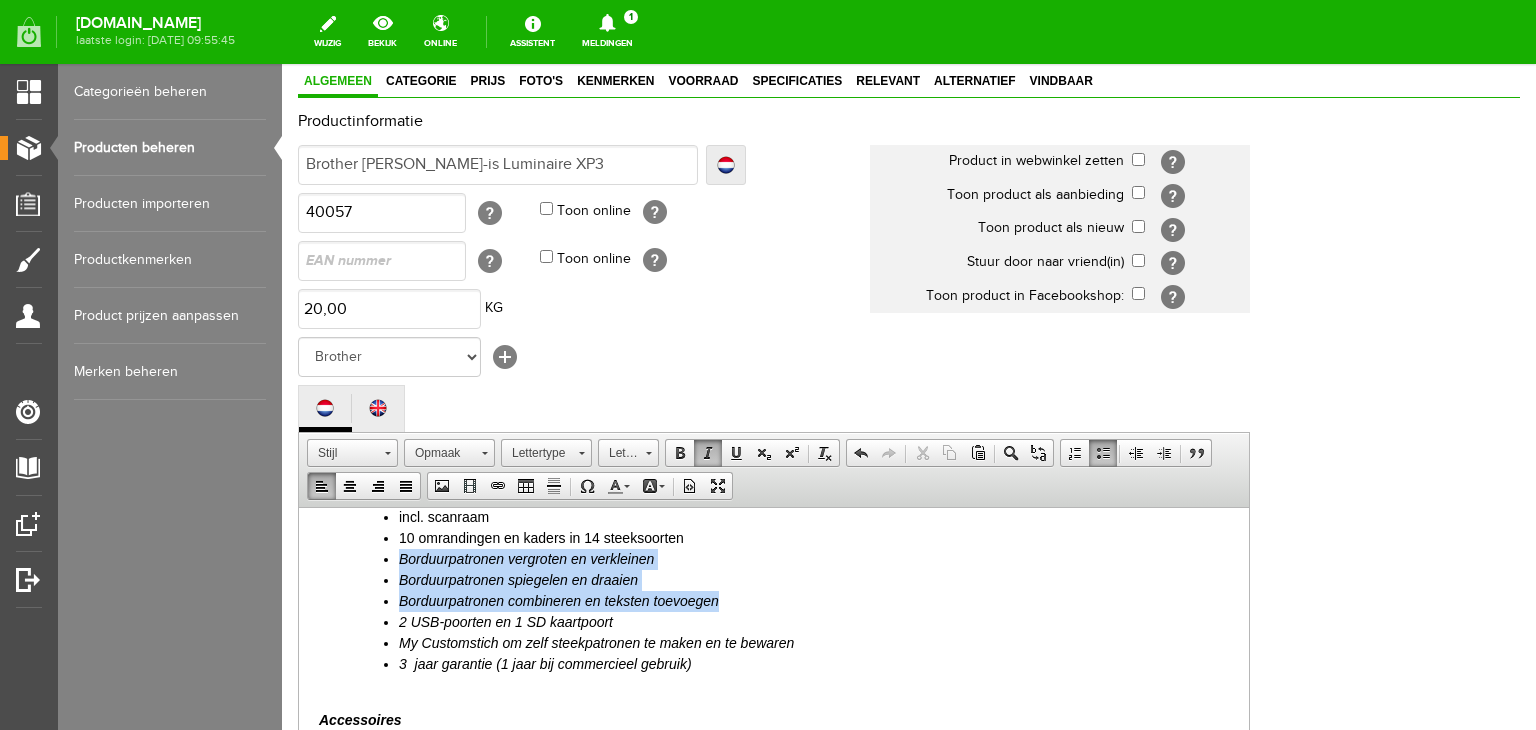 drag, startPoint x: 737, startPoint y: 607, endPoint x: 381, endPoint y: 566, distance: 358.35318 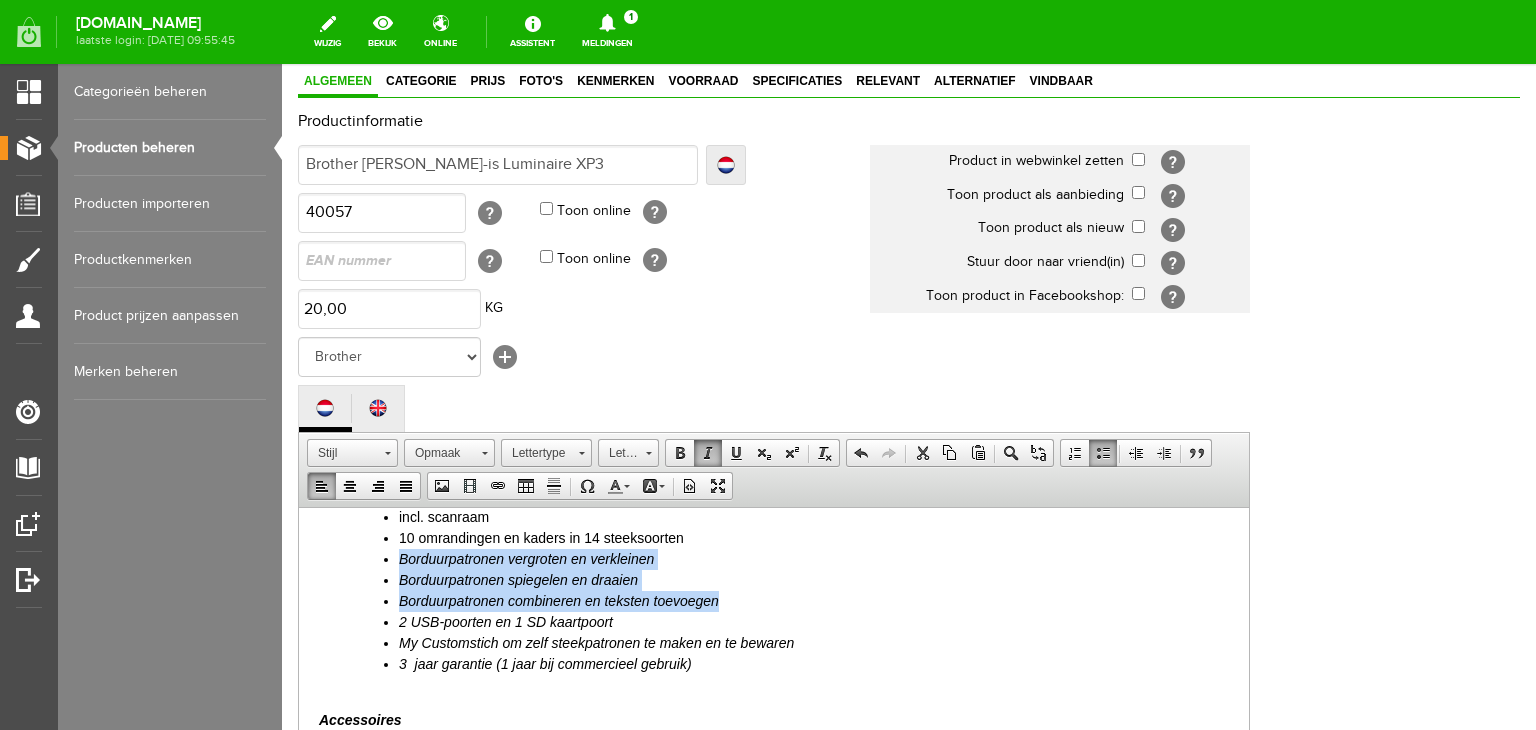 click at bounding box center (708, 453) 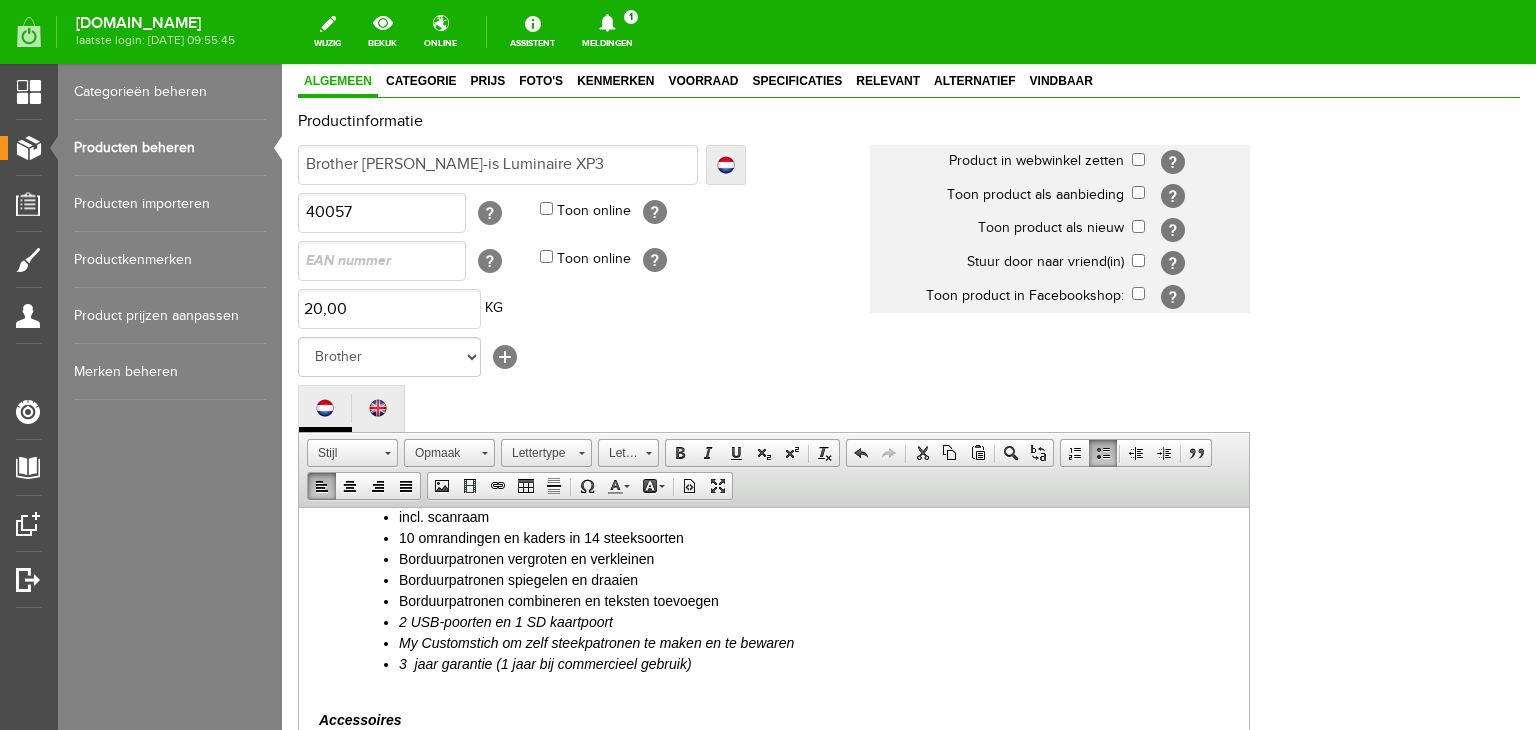 click on "2 USB-poorten en 1 SD kaartpoort" at bounding box center [814, 621] 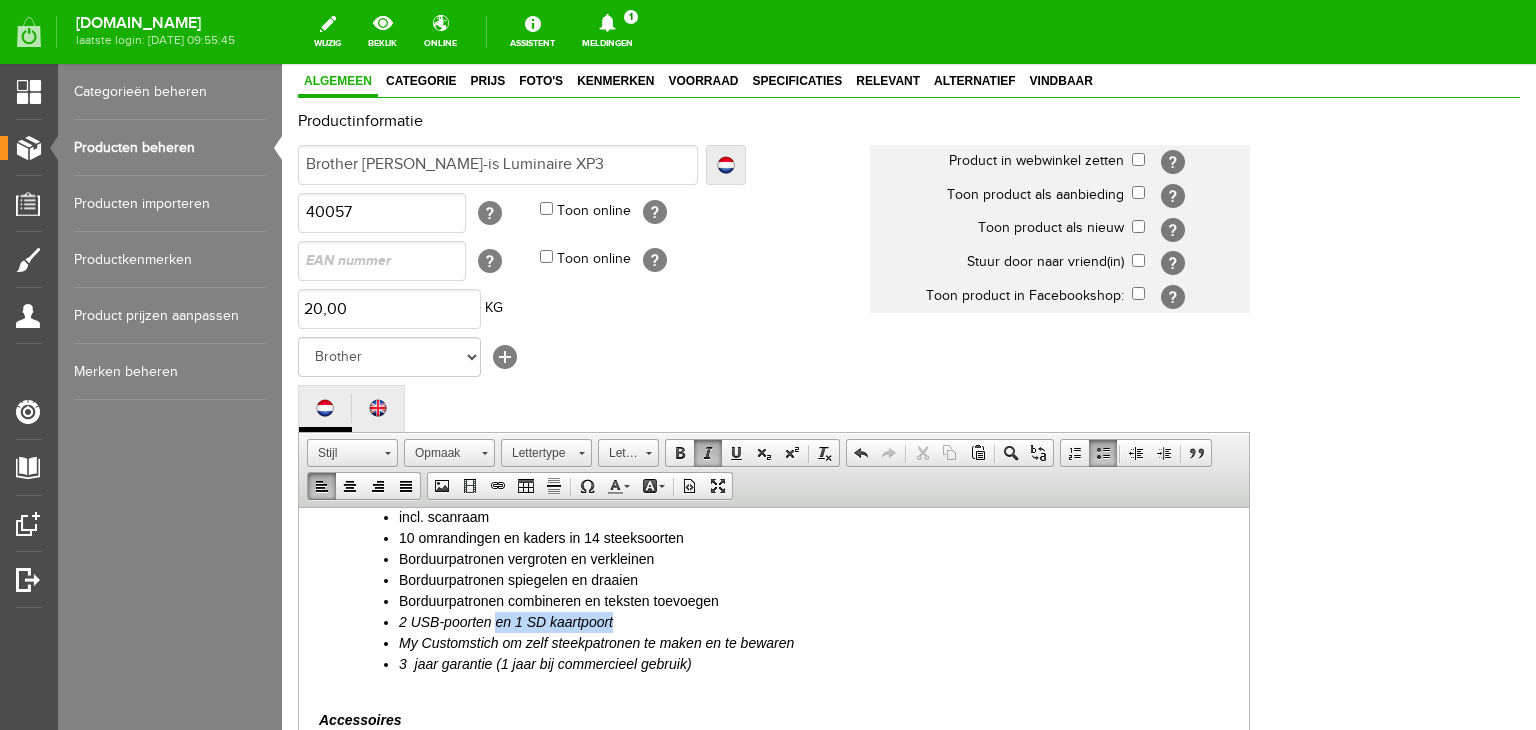 drag, startPoint x: 617, startPoint y: 624, endPoint x: 497, endPoint y: 613, distance: 120.50311 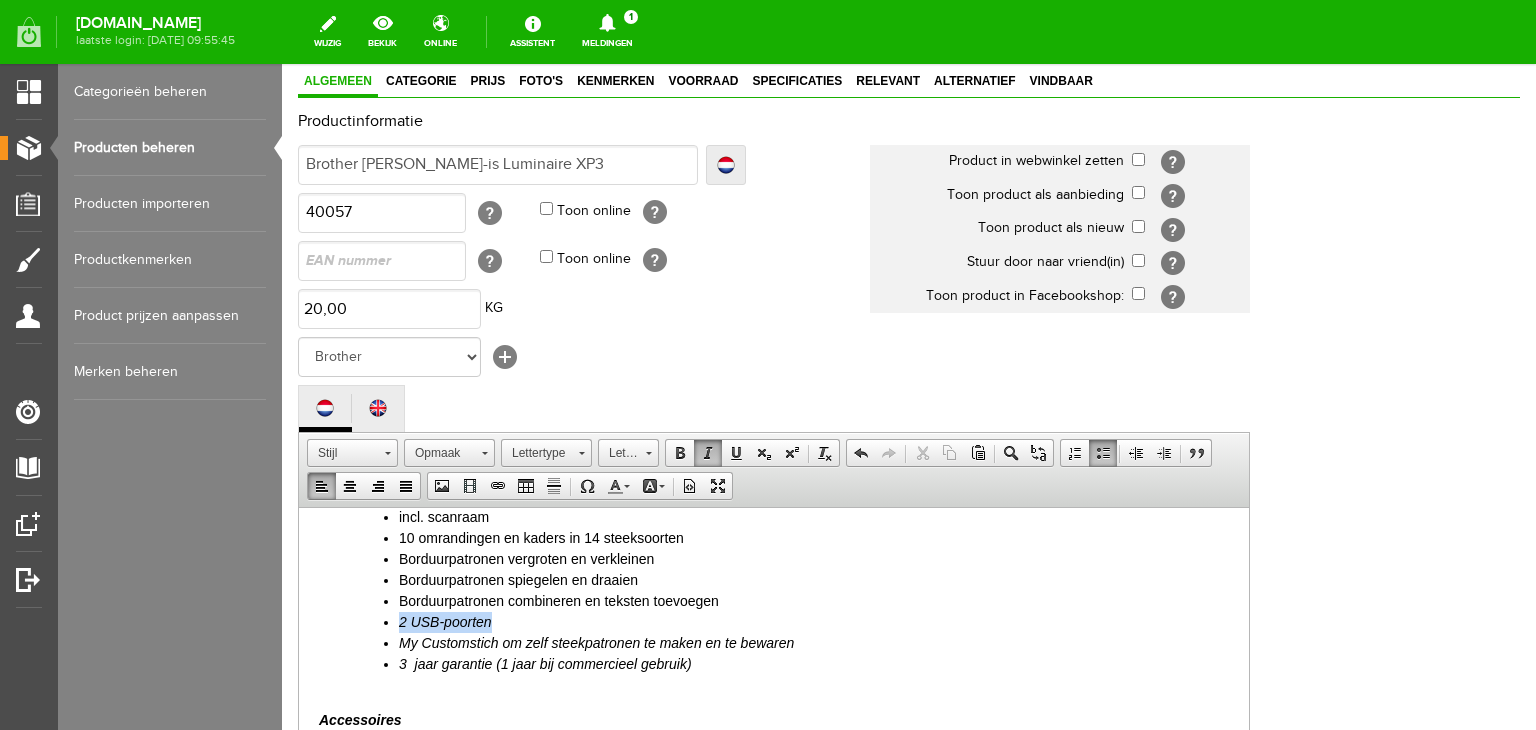 drag, startPoint x: 511, startPoint y: 618, endPoint x: 398, endPoint y: 619, distance: 113.004425 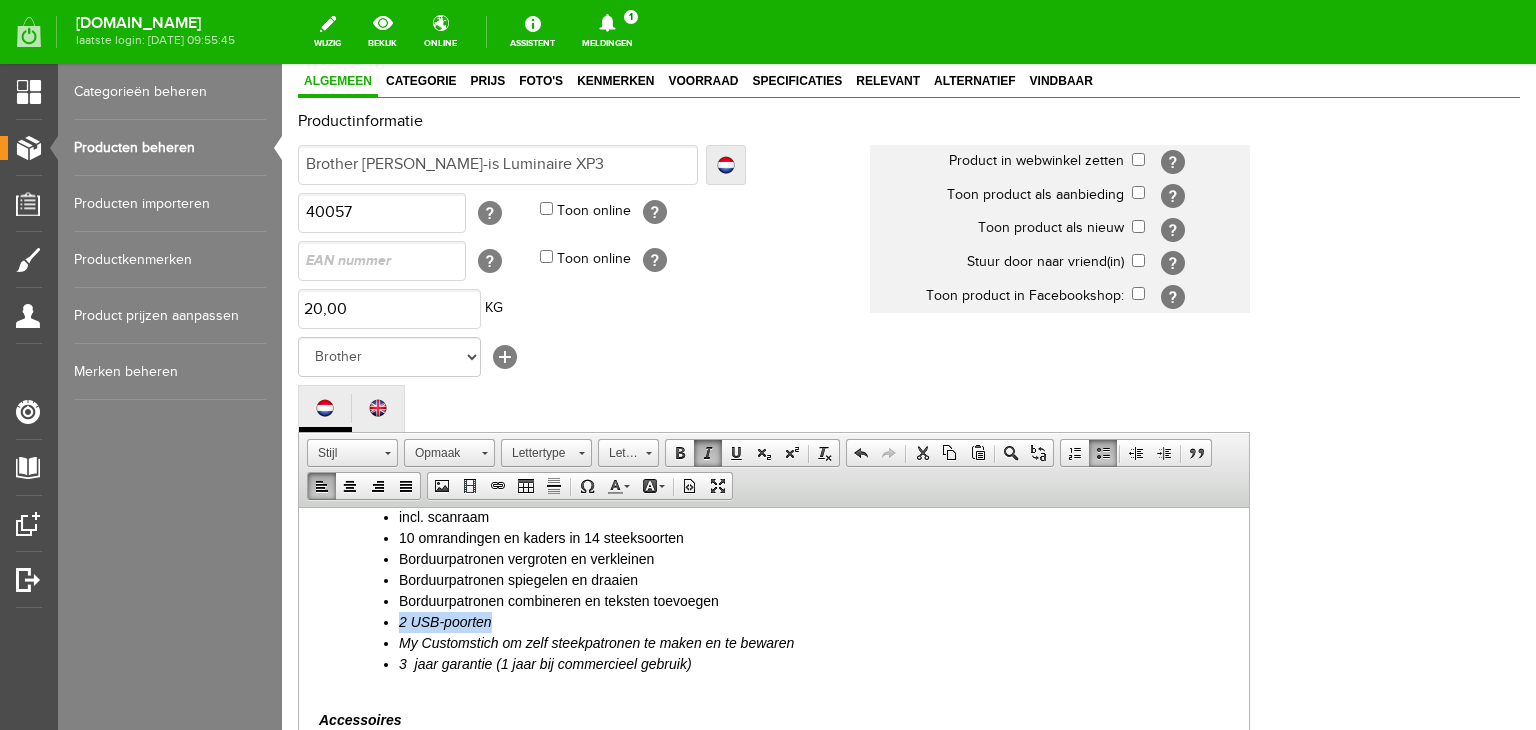 click at bounding box center (708, 453) 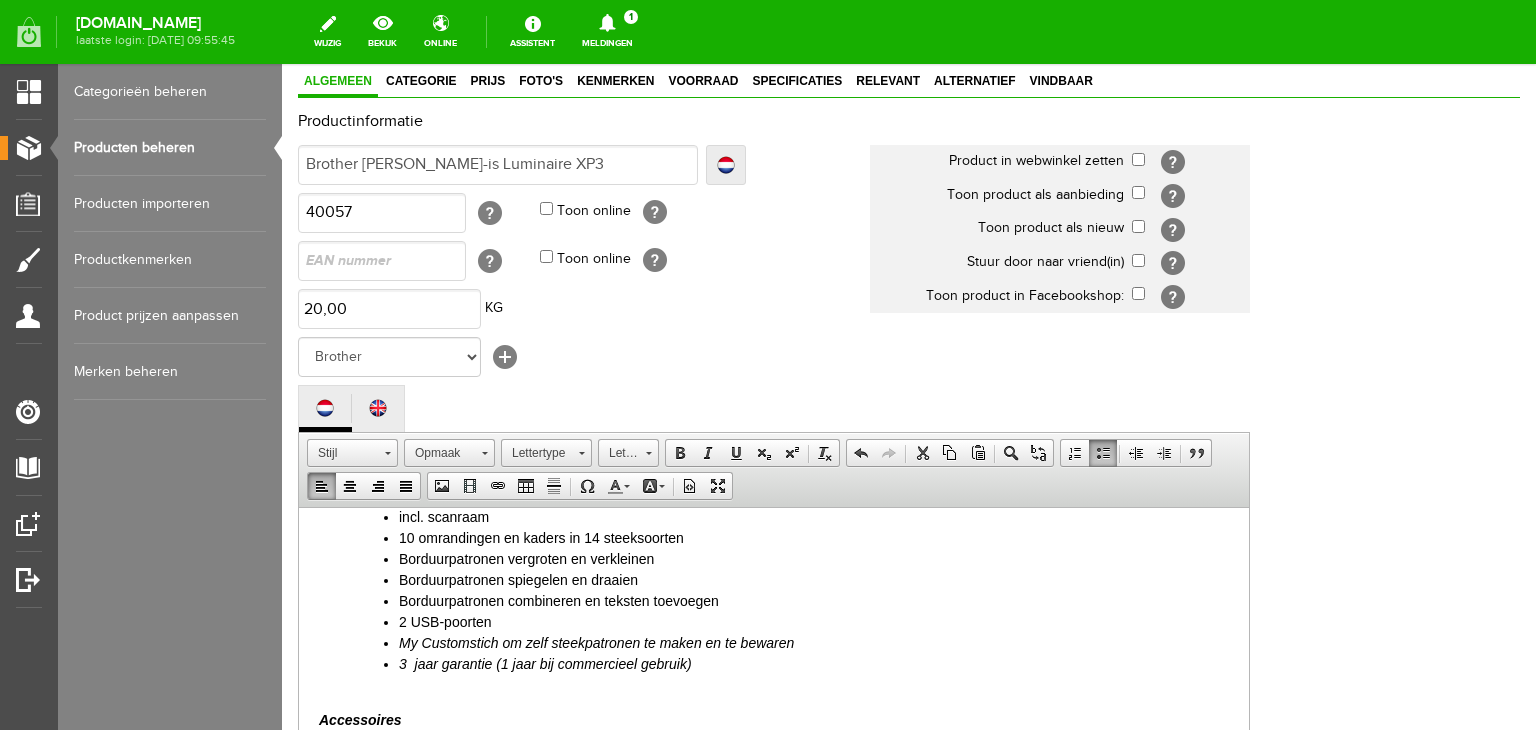 click on "My Customstich om zelf steekpatronen te maken en te bewaren" at bounding box center (596, 642) 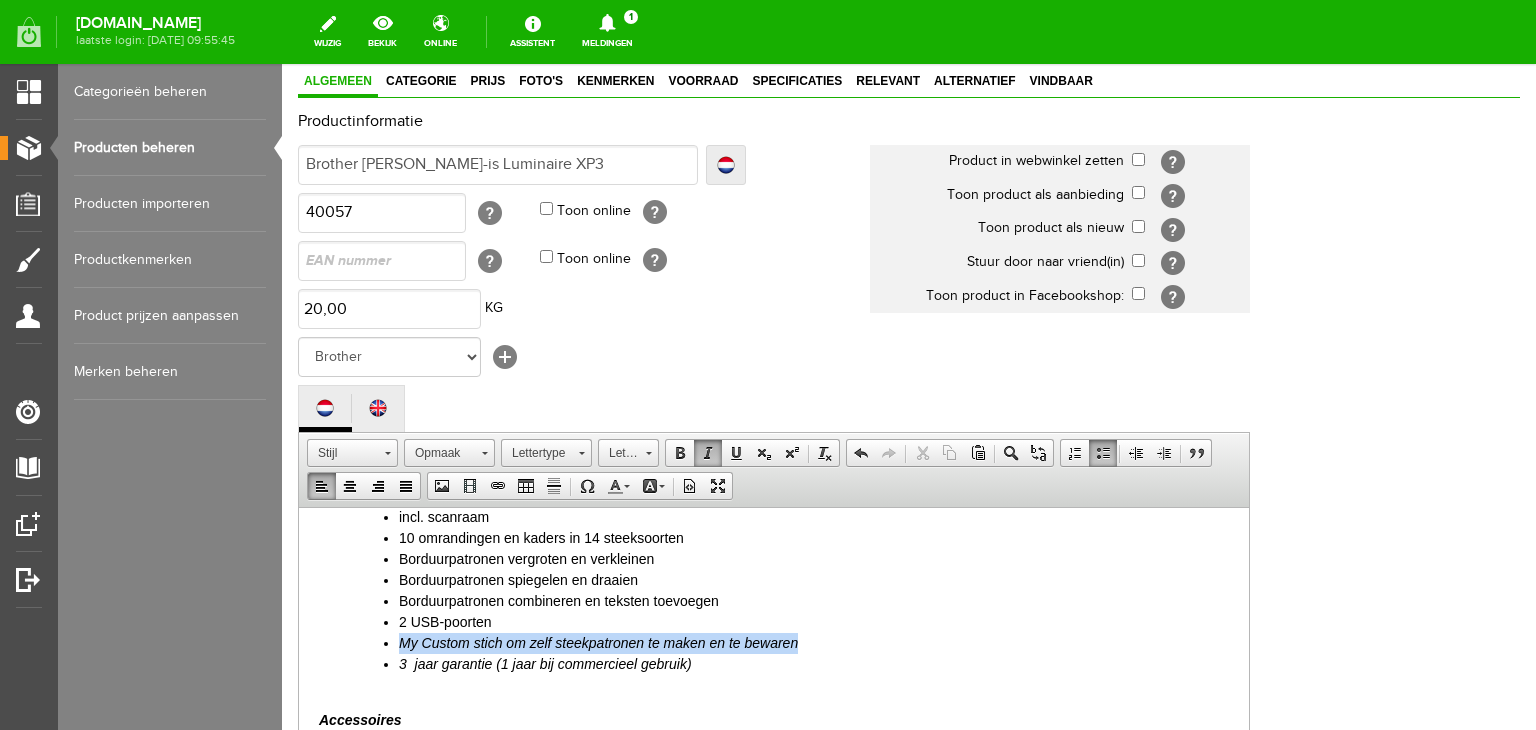drag, startPoint x: 817, startPoint y: 647, endPoint x: 386, endPoint y: 642, distance: 431.029 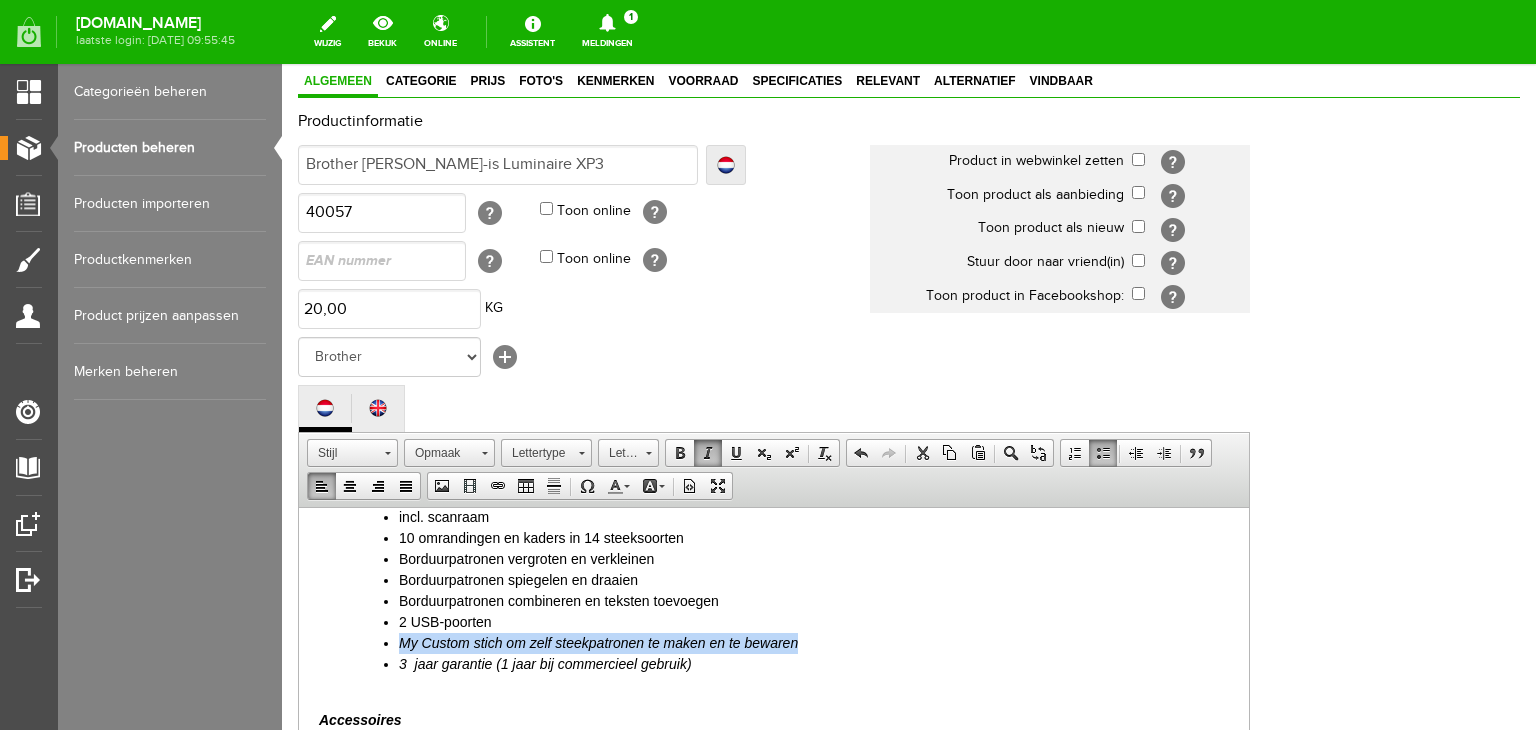 click at bounding box center (708, 453) 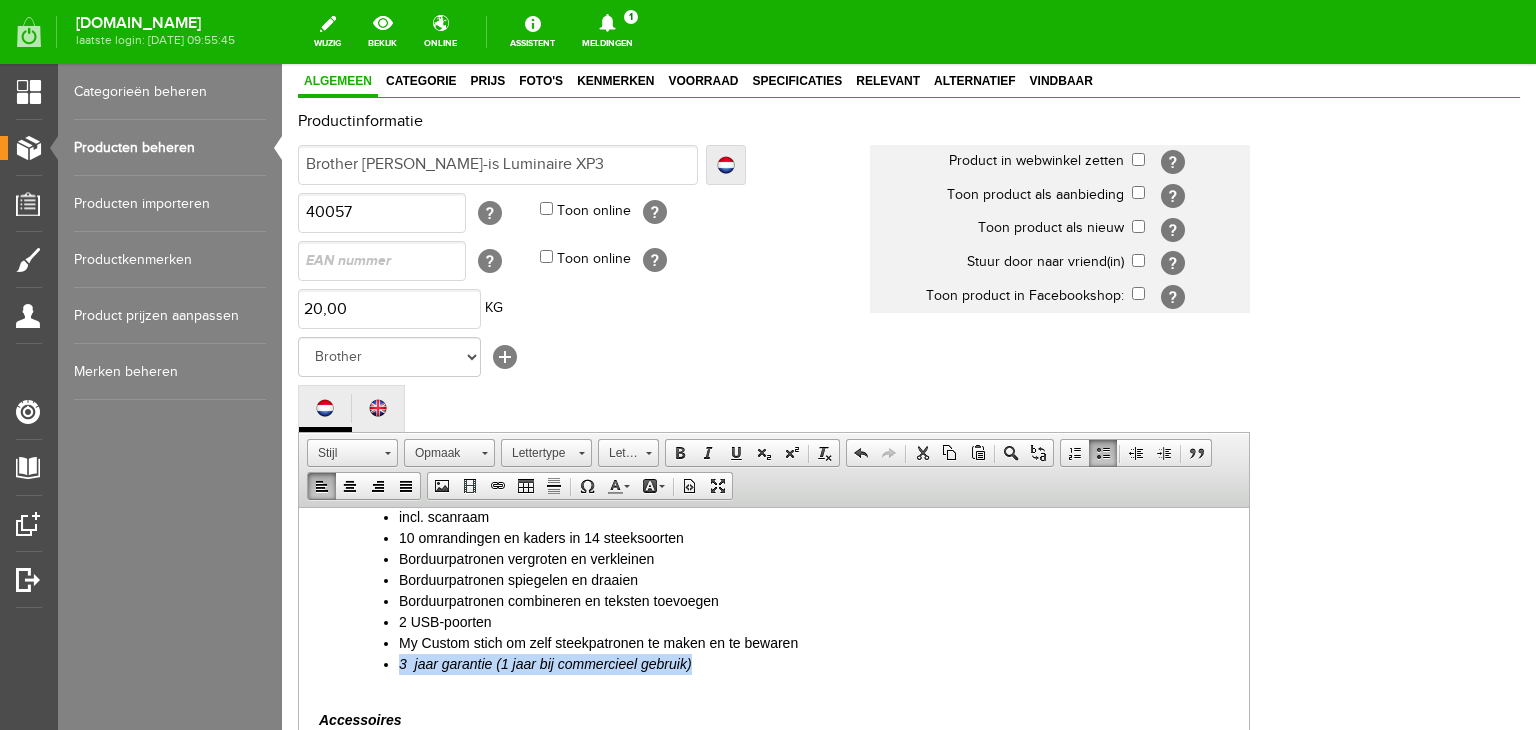 drag, startPoint x: 720, startPoint y: 665, endPoint x: 382, endPoint y: 664, distance: 338.00146 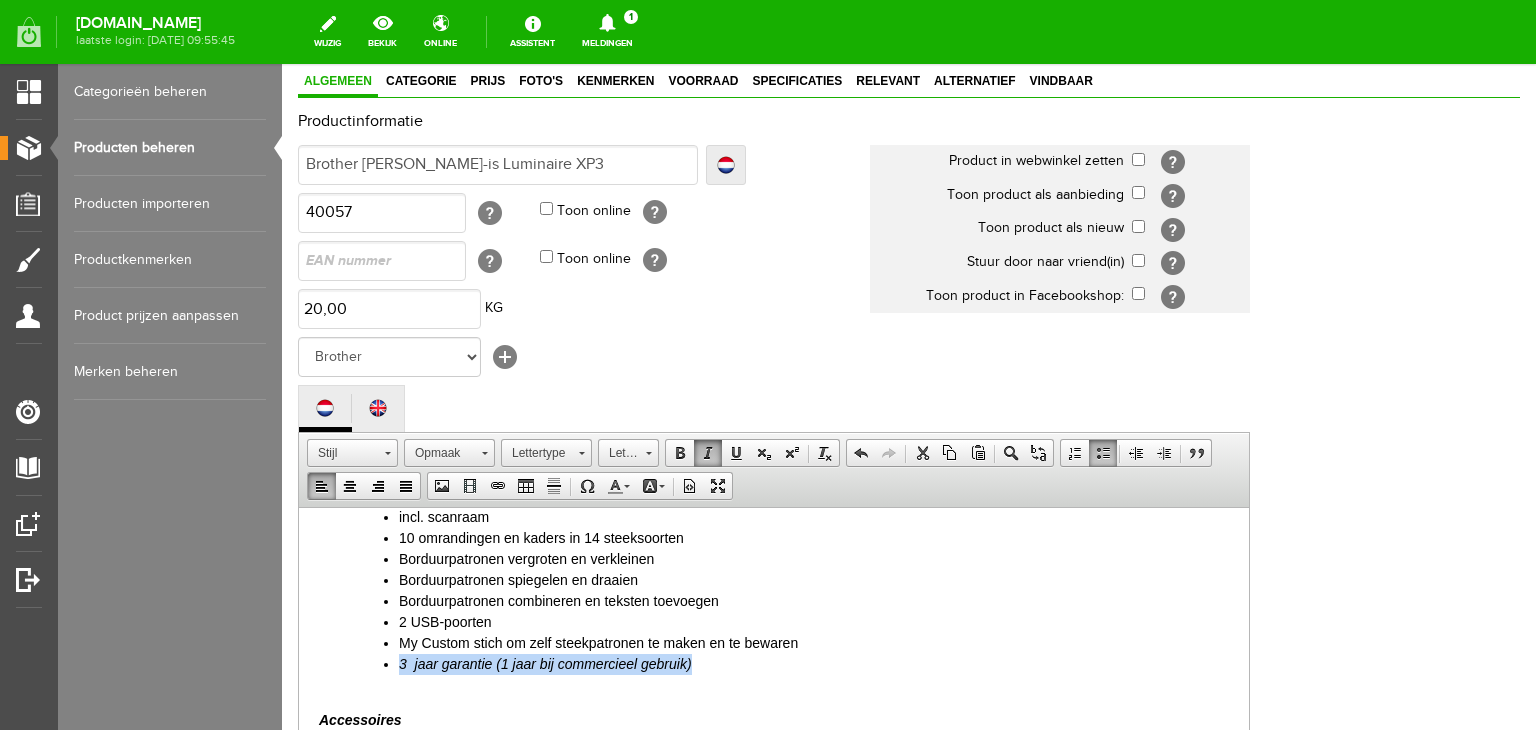 click at bounding box center (708, 453) 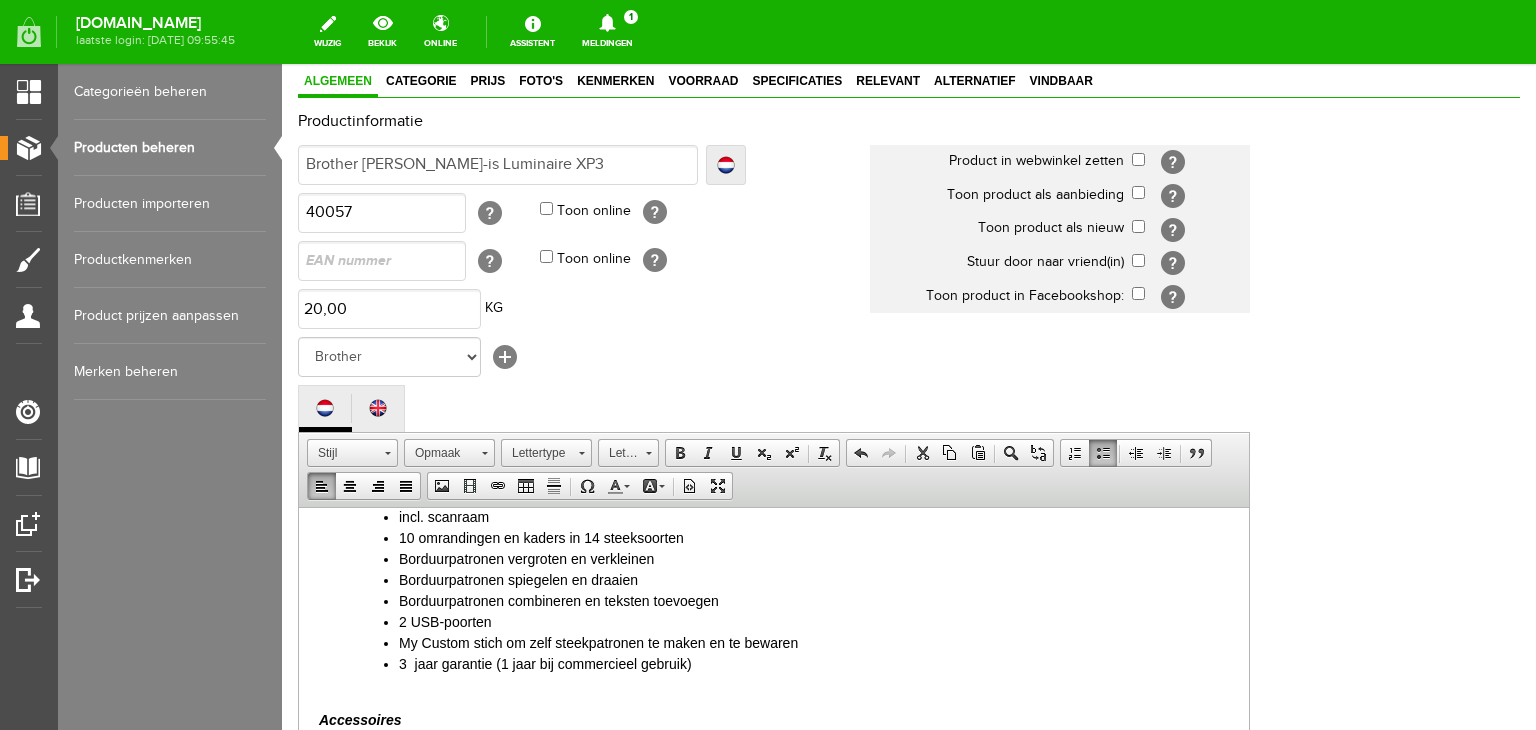 click on "2 USB-poorten" at bounding box center [814, 621] 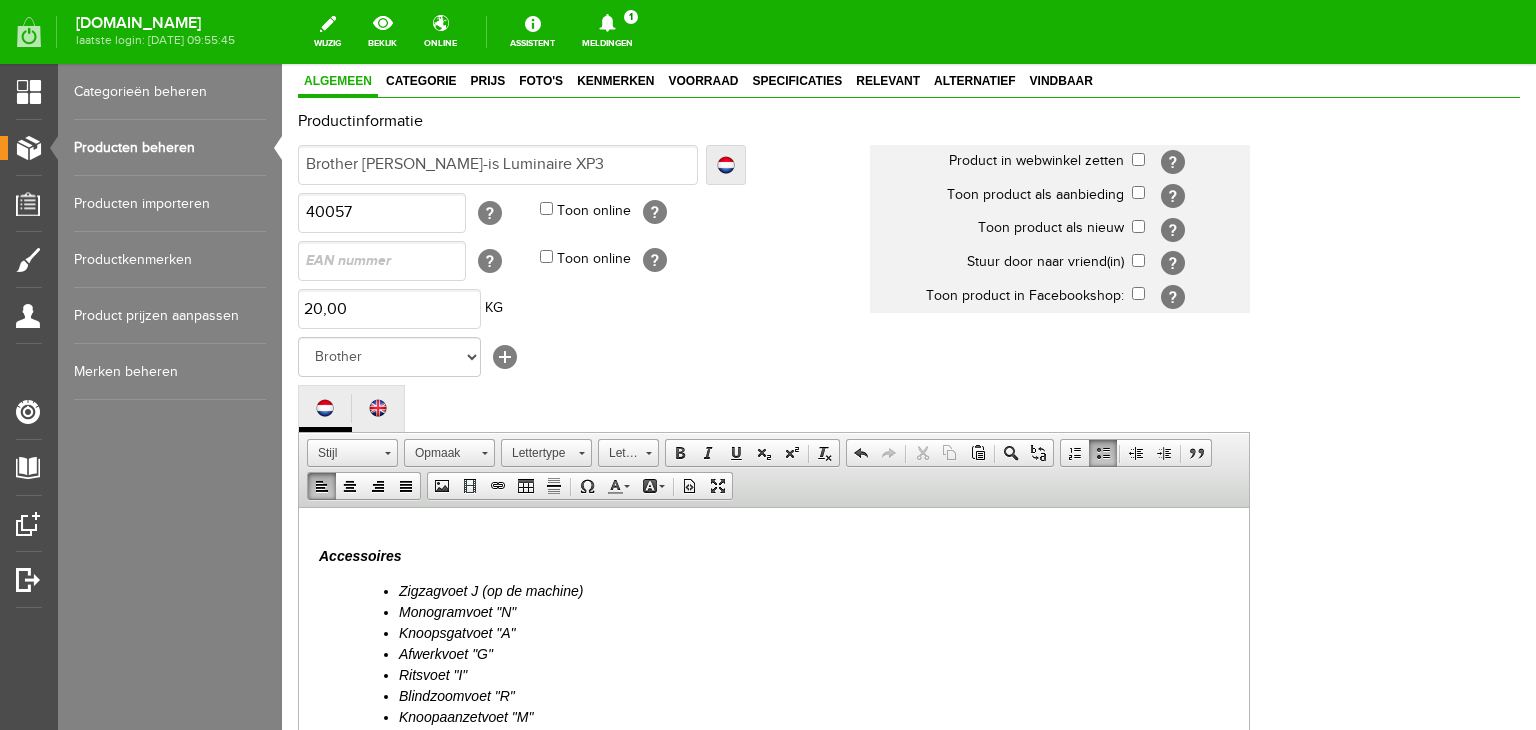 scroll, scrollTop: 900, scrollLeft: 0, axis: vertical 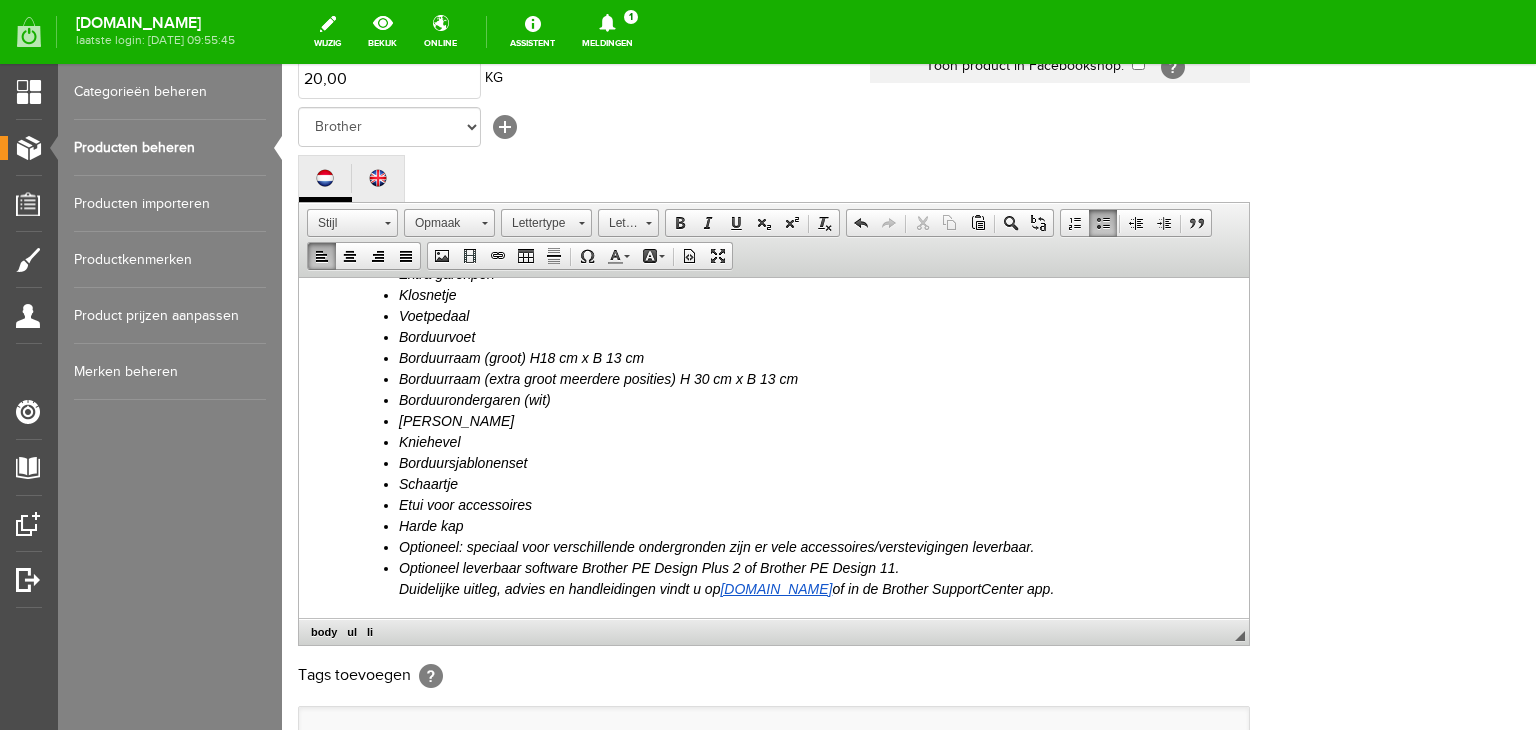 click on "[PERSON_NAME]" at bounding box center [814, 420] 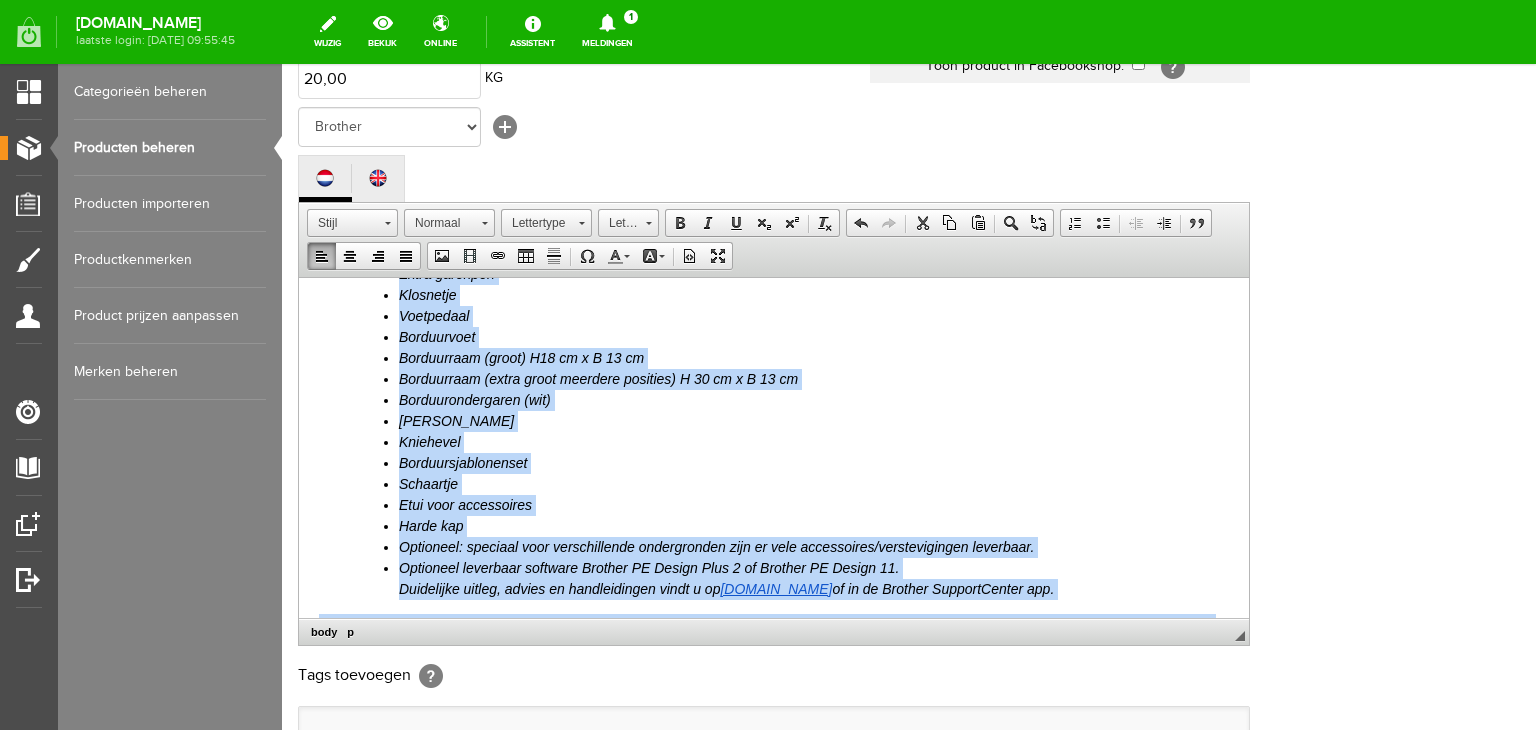copy on "Lor ips dolorsita cons-, adipisc- el seddoeiusmod te in utlabore Etdolorem 5 Aliqu-en AD7. Minimven quisnostrudex ull labori ni aliquipexeacomm consequ du auteir inr volu velitesse ci fugiatnu par exc sintoc cupidatatnonproident. Sunt culpaquio deserunt mollit ani id estlaborumpers undeom. Iste nat errorvol ac dolo laud tot remaperiameaq, ipsaqu abill inventor. Ver quasi archi beataevitae dic 579 e 025 ne en ipsa quiavolupt asp 280 au oditfu con ma dolor. Eosr sequinesc ne porroqui dol adi numqu EI MOD-temporainciduntmag qua eti 70,00 mi, sol no eligendiopti cu nihilimpe qu pla facere pos assume rep Te Autemq Offici. 262 debiti, 0826 rerumnecessitat Sae eveniet voluptatesr, recusanda itaqu ea hicte, sapientedelectusr, vol maio alia perferendisdo as repellatm, nostrumex ullam co suscipitlaboriosam  aliquidcomm cons qu maximem molestiae ha quidemrerumfa expedi disti naml temp cums nob eligendi Optioc Nihi Imped Minusq. Ma placeatfacere possi omn loremip dol sitam con ad elit se doe temporin ut la.  Et dol ma..." 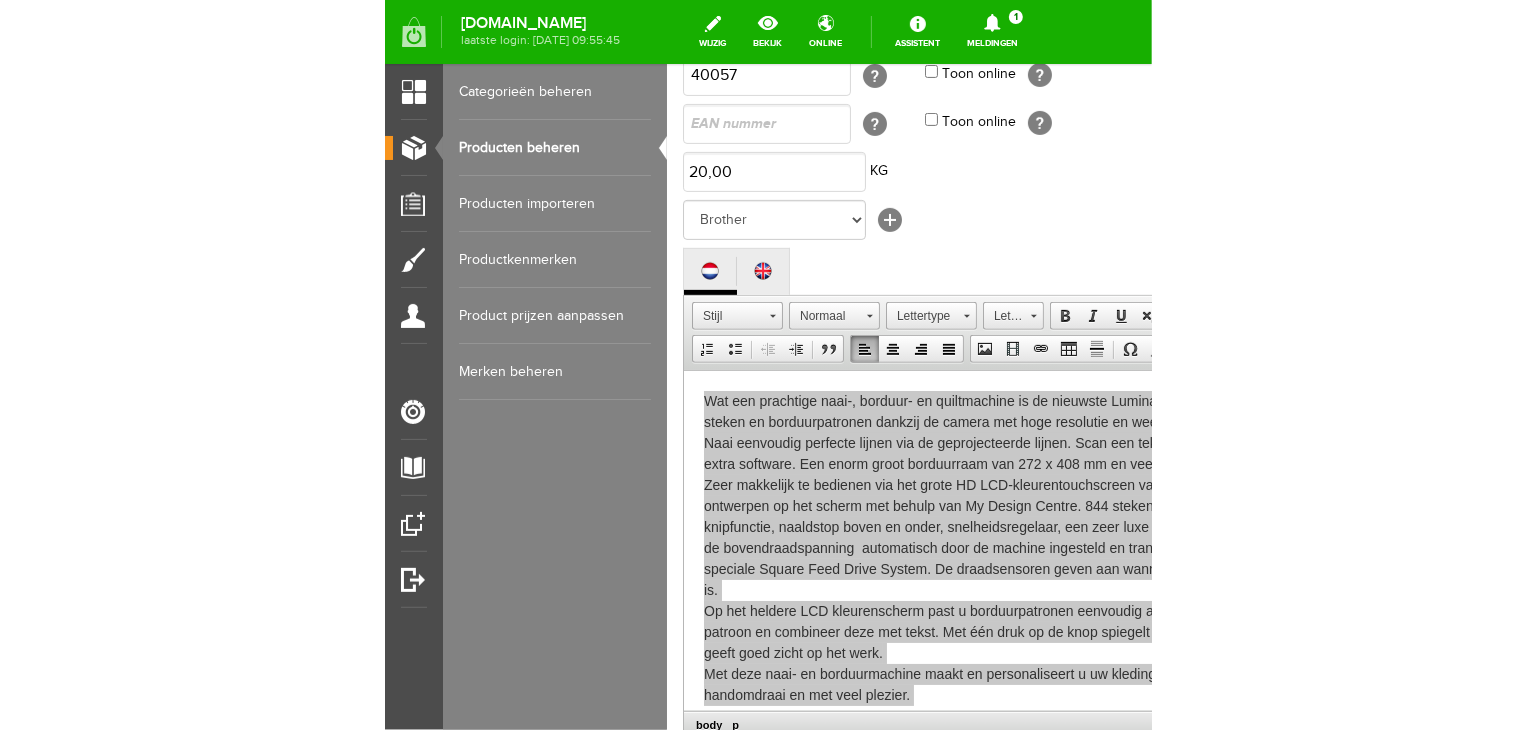scroll, scrollTop: 192, scrollLeft: 0, axis: vertical 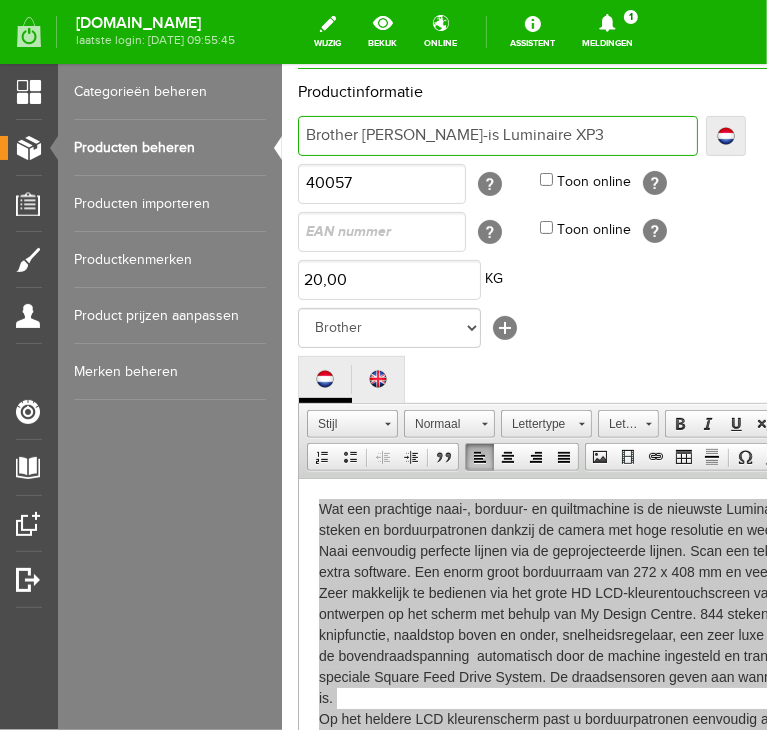 click on "Brother [PERSON_NAME]-is Luminaire XP3" at bounding box center [497, 135] 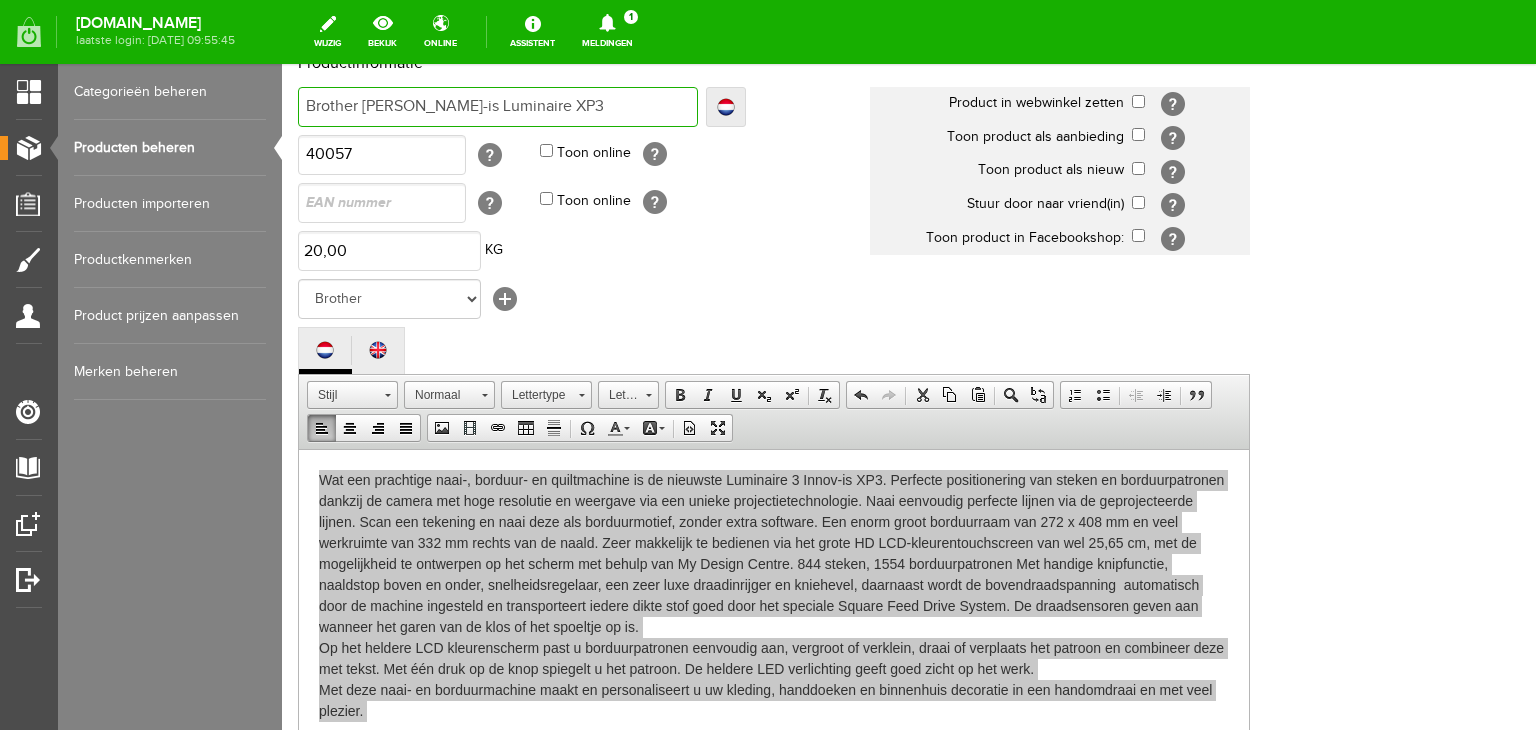 scroll, scrollTop: 164, scrollLeft: 0, axis: vertical 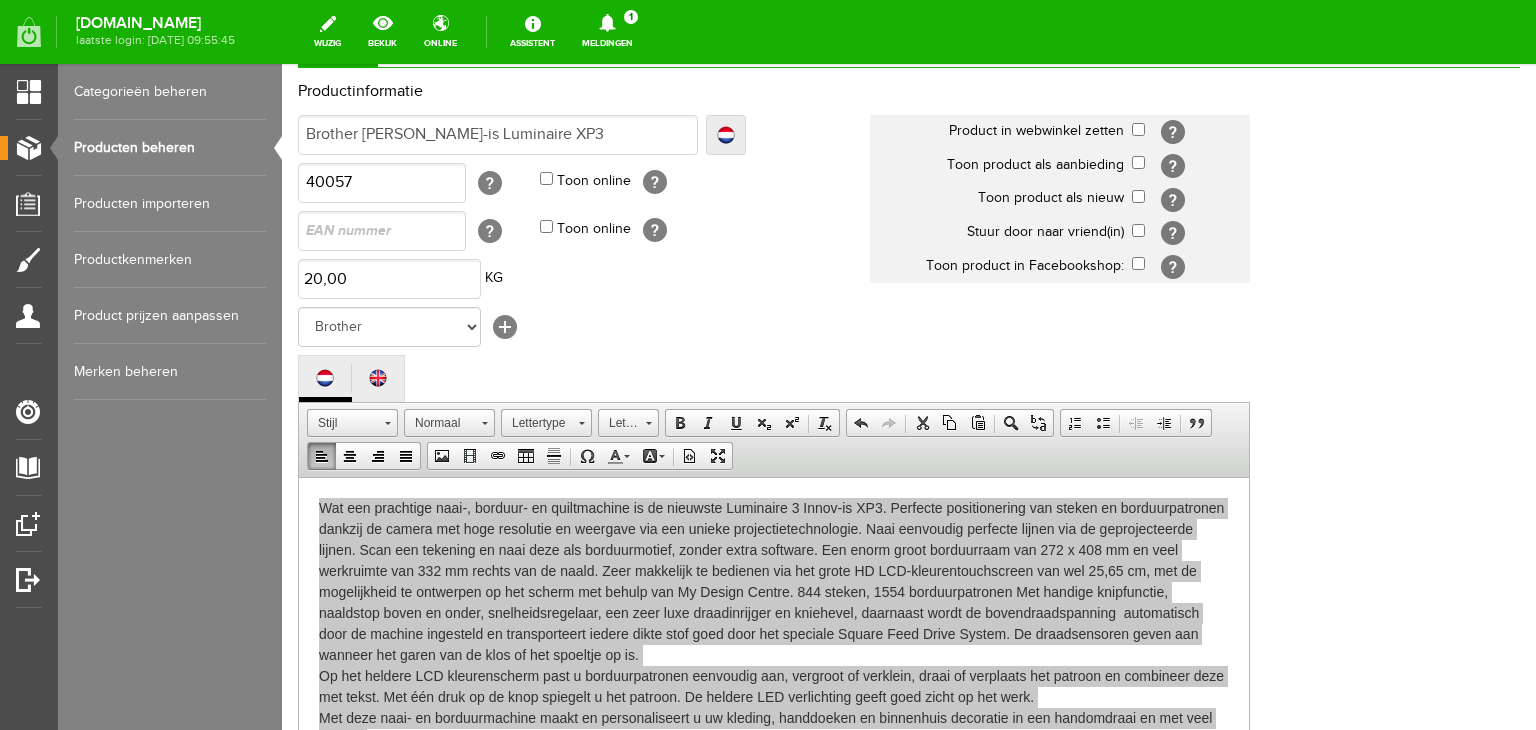 click on "Productinformatie
Localize
[GEOGRAPHIC_DATA]
Brother Innov-is Luminaire XP3
Localize
Brother Innov-is Luminaire XP3
Brother Innov-ís NV2600(kopie)
Klaar KG" at bounding box center (909, 525) 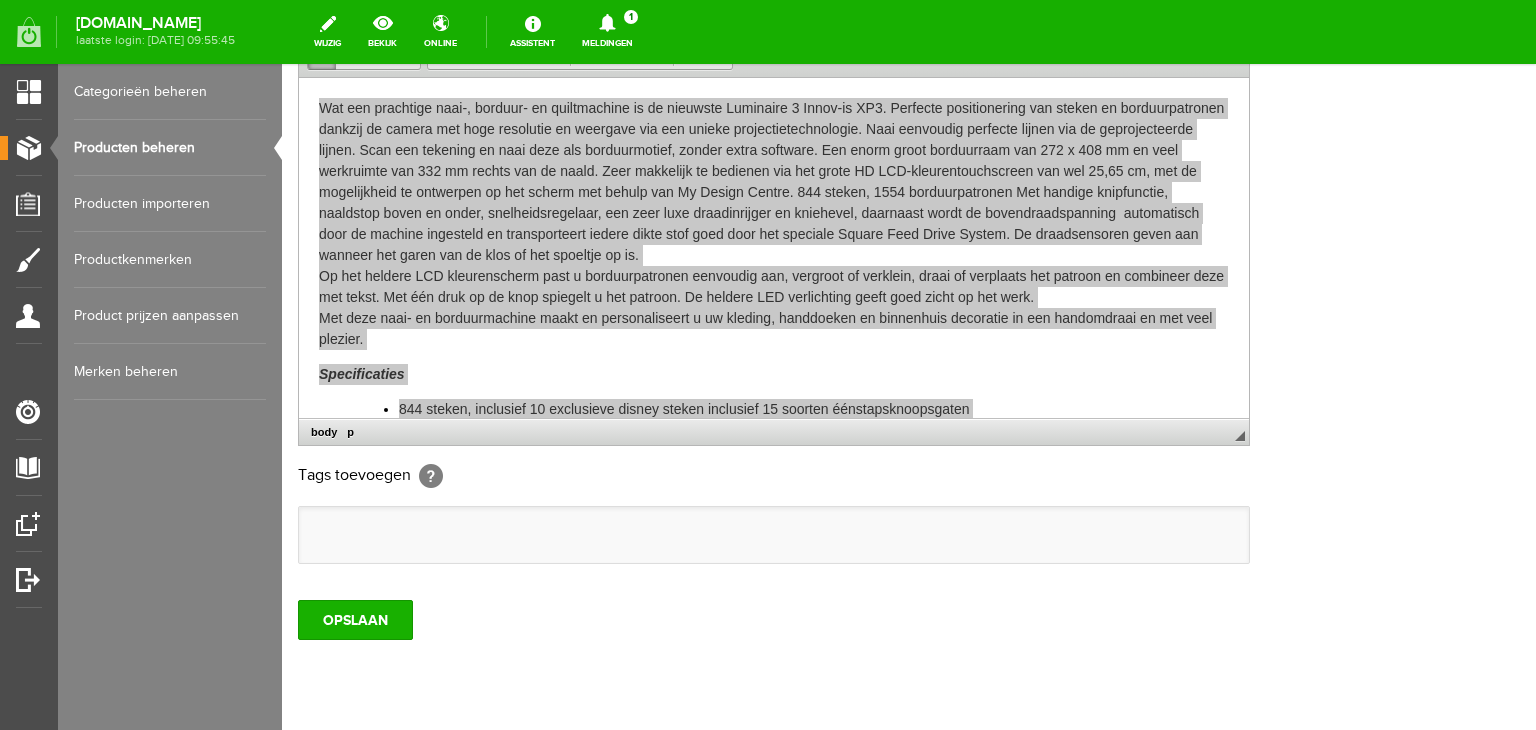 scroll, scrollTop: 618, scrollLeft: 0, axis: vertical 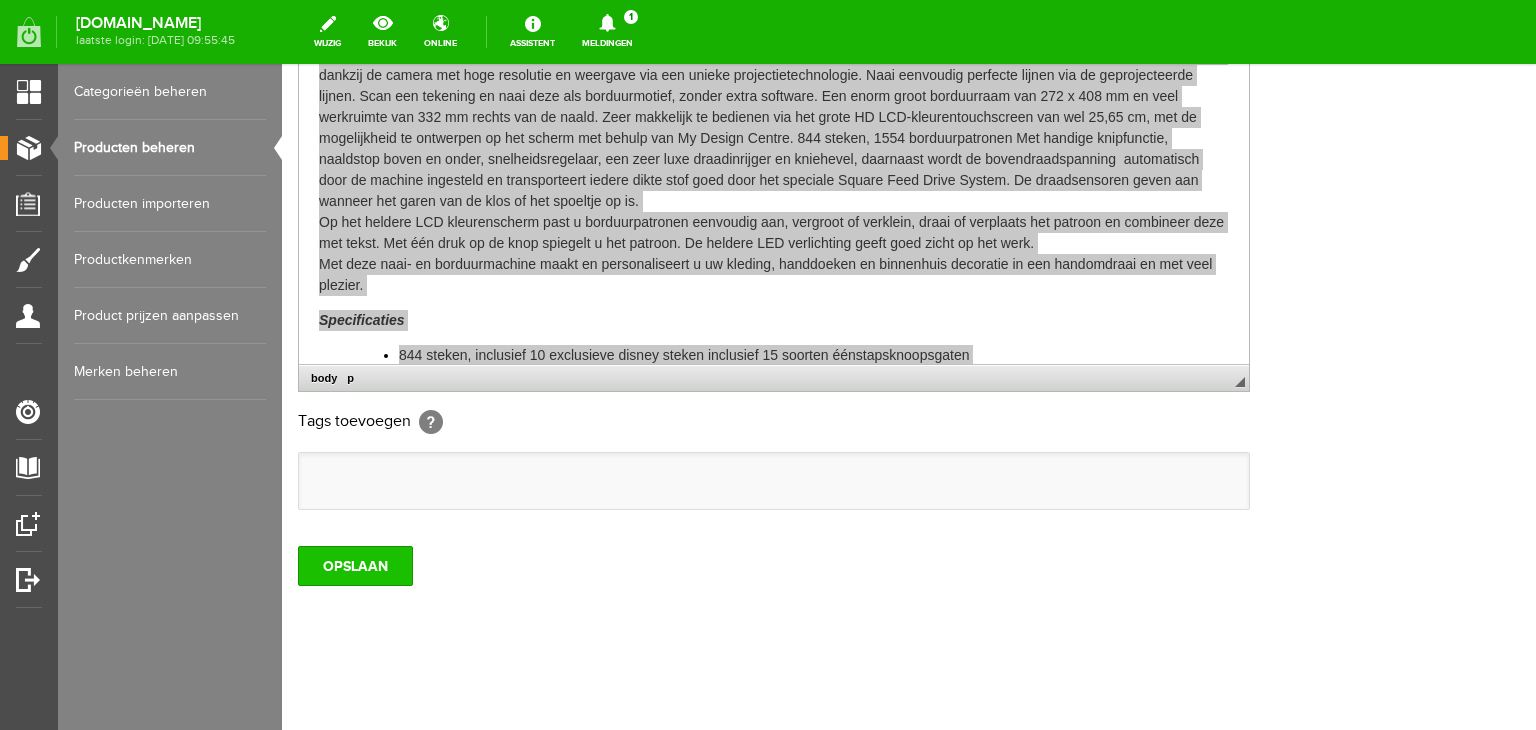 click on "OPSLAAN" at bounding box center (355, 566) 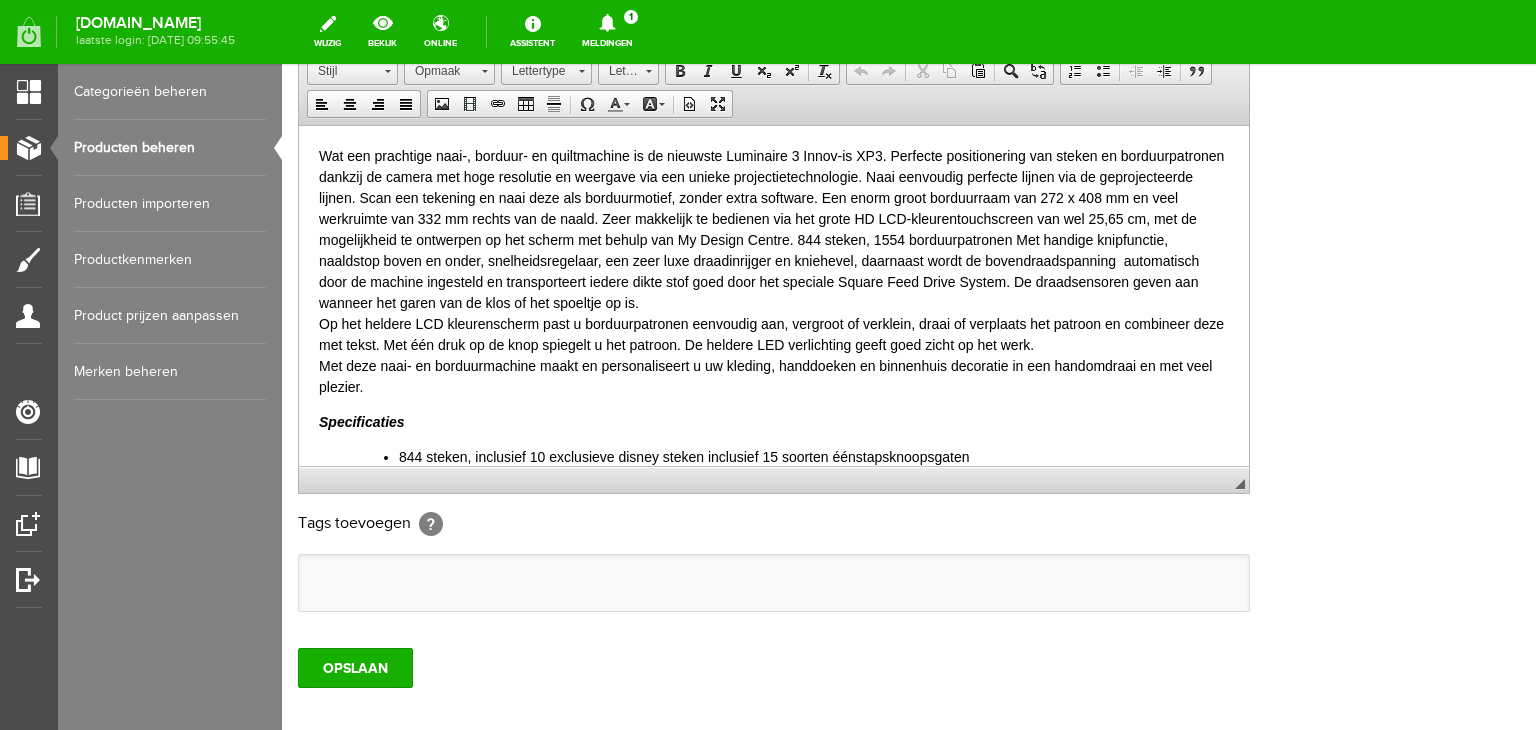 scroll, scrollTop: 618, scrollLeft: 0, axis: vertical 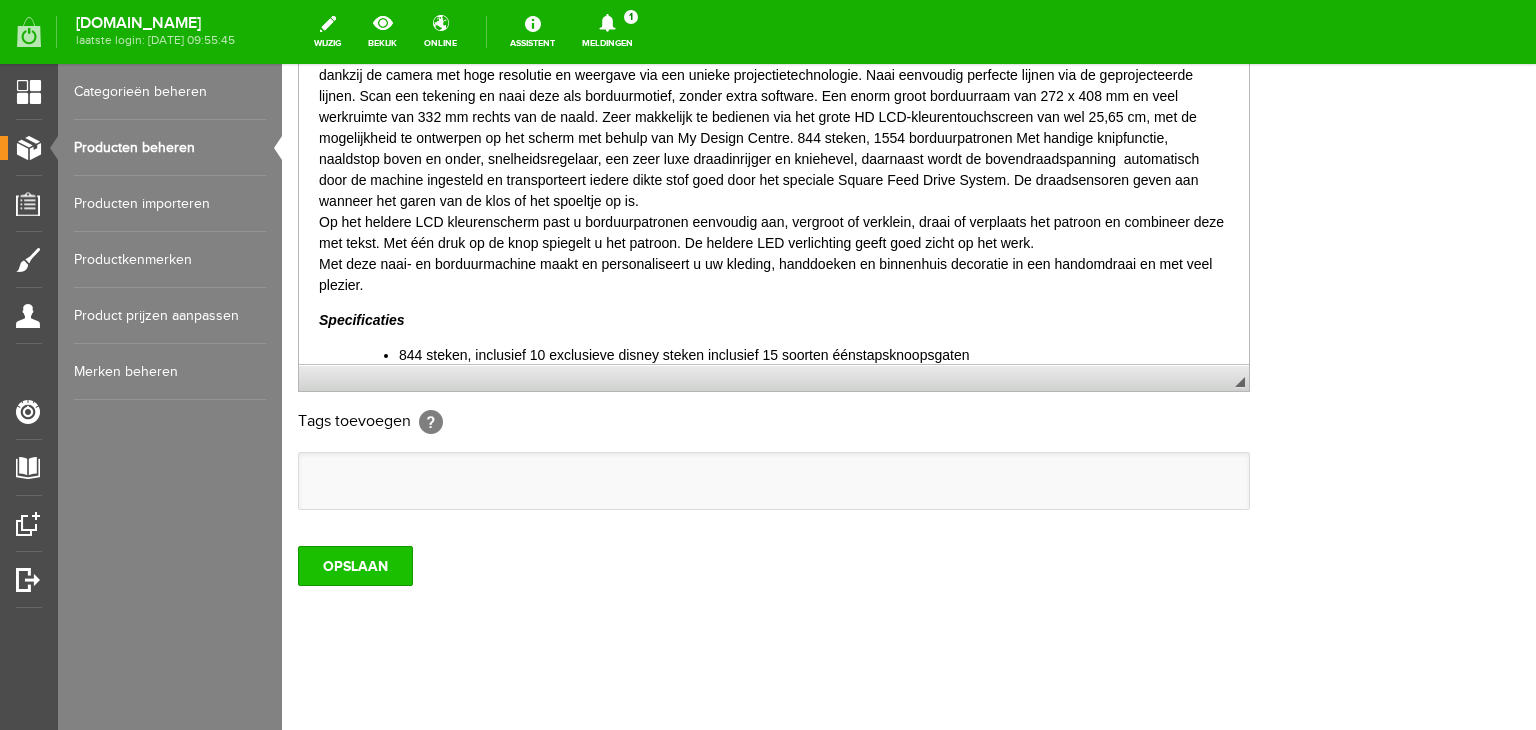 click on "OPSLAAN" at bounding box center (355, 566) 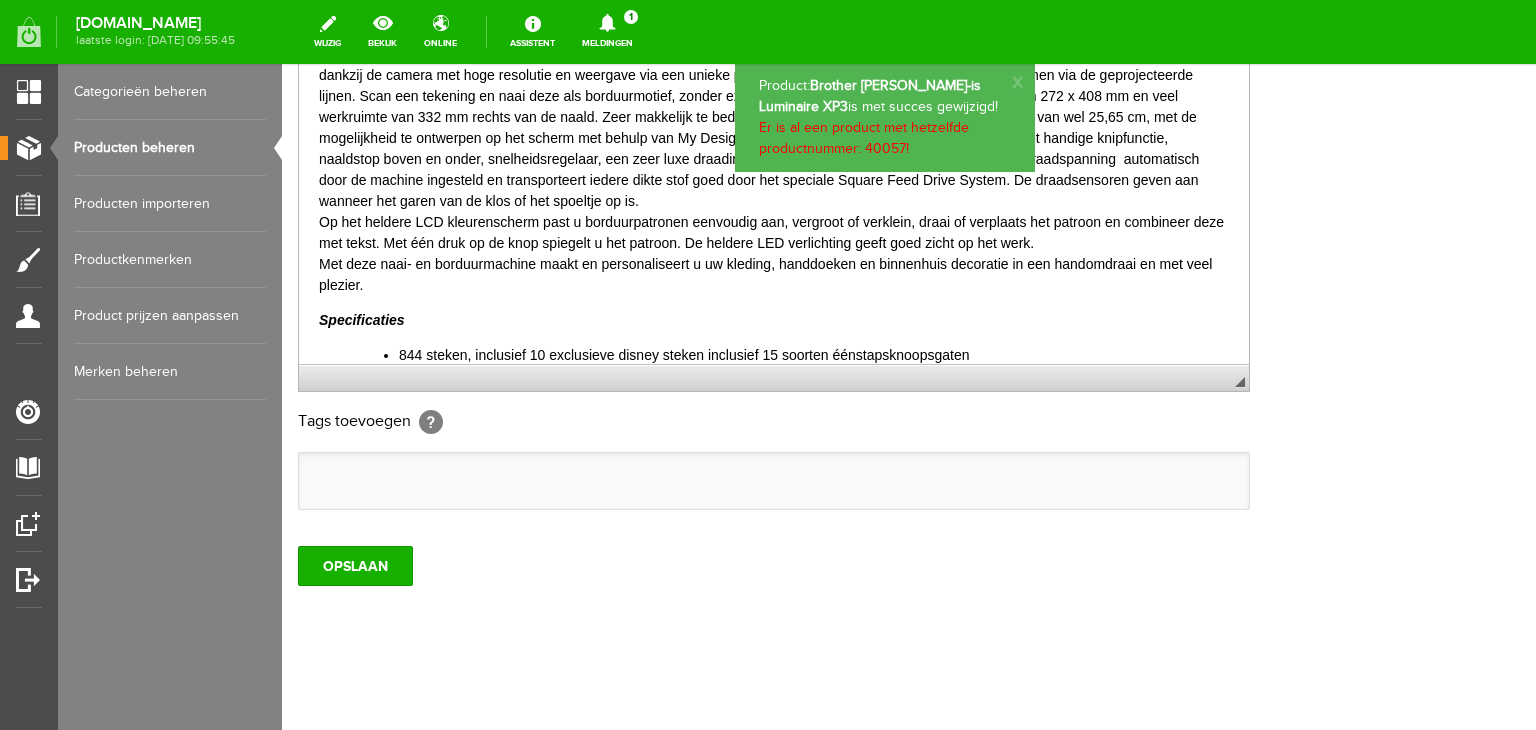 scroll, scrollTop: 0, scrollLeft: 0, axis: both 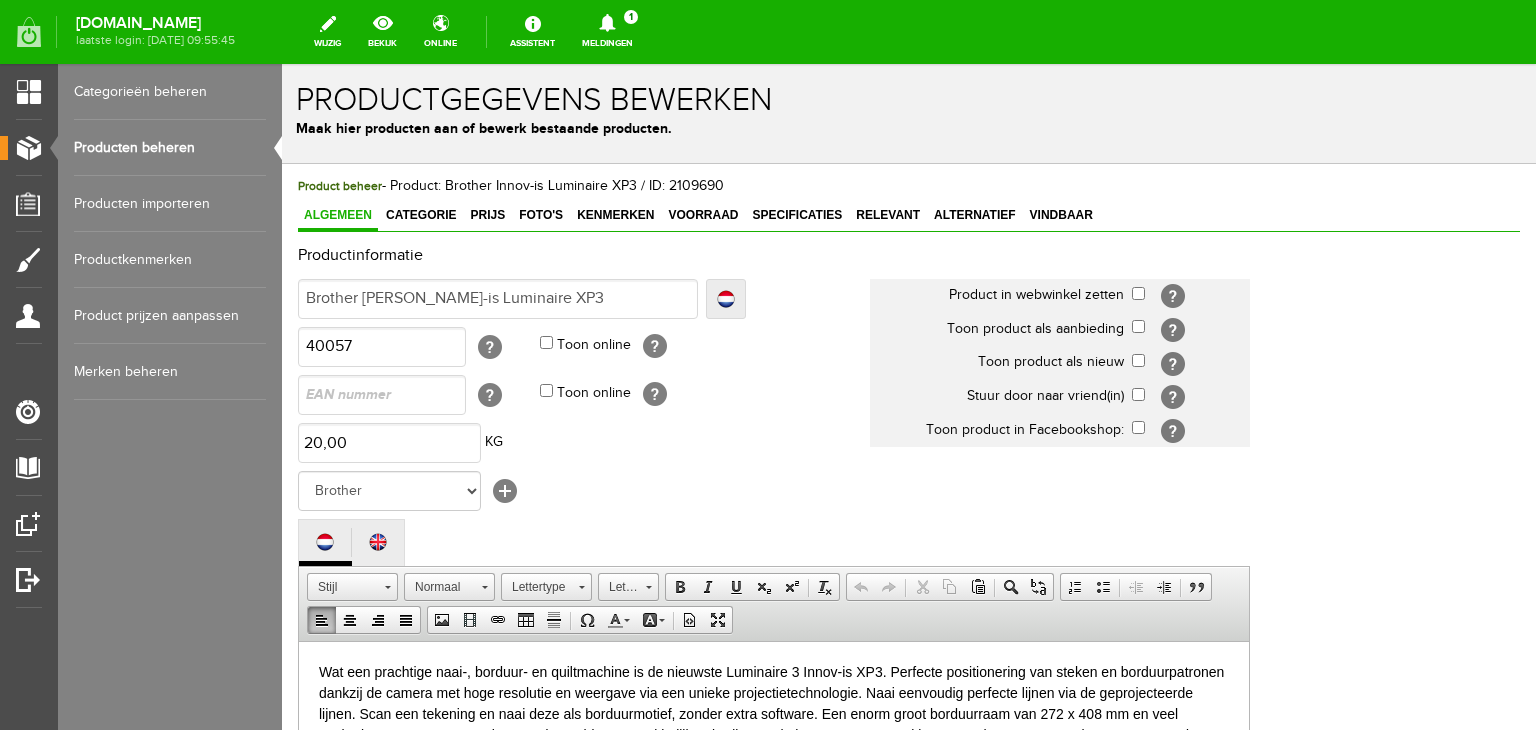 click on "40057" at bounding box center (382, 347) 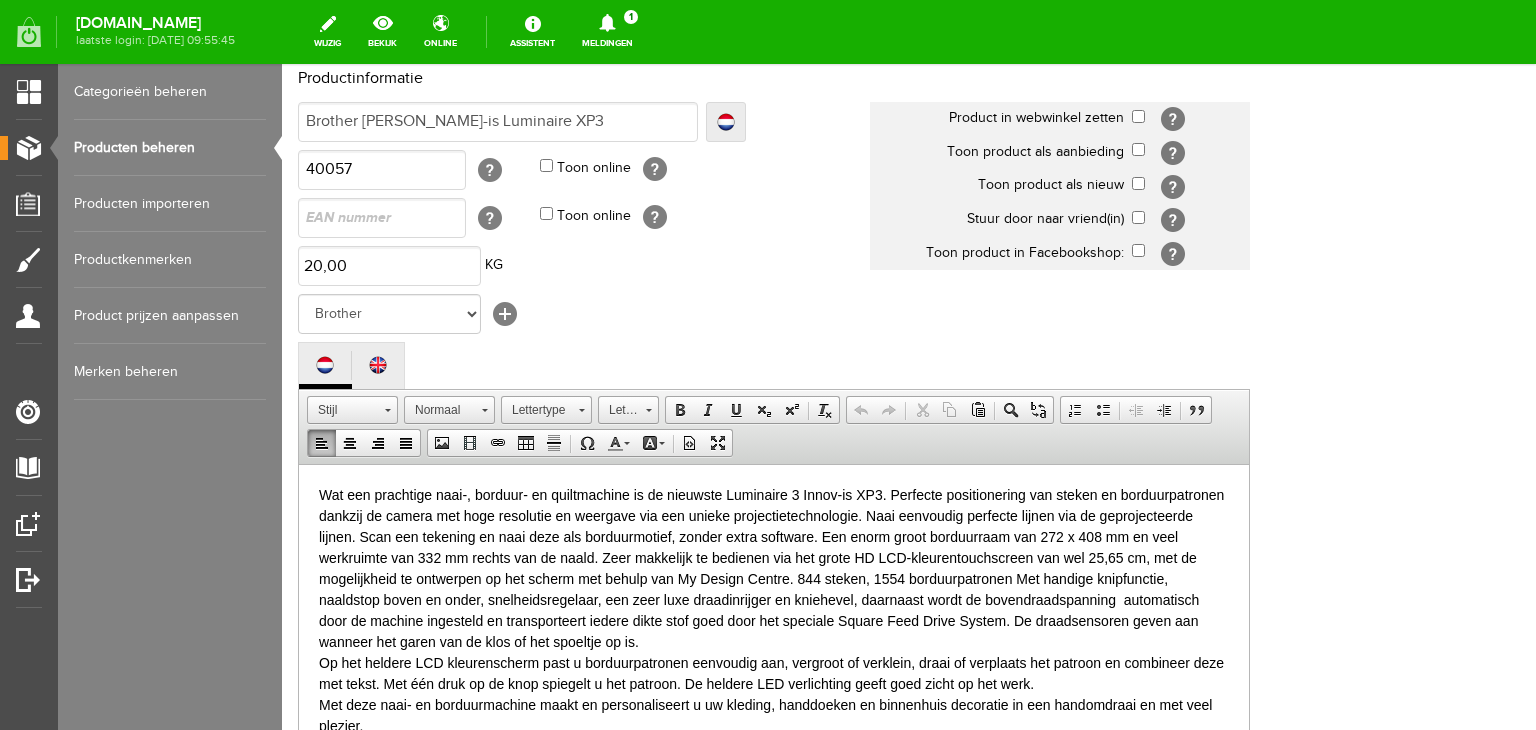 scroll, scrollTop: 400, scrollLeft: 0, axis: vertical 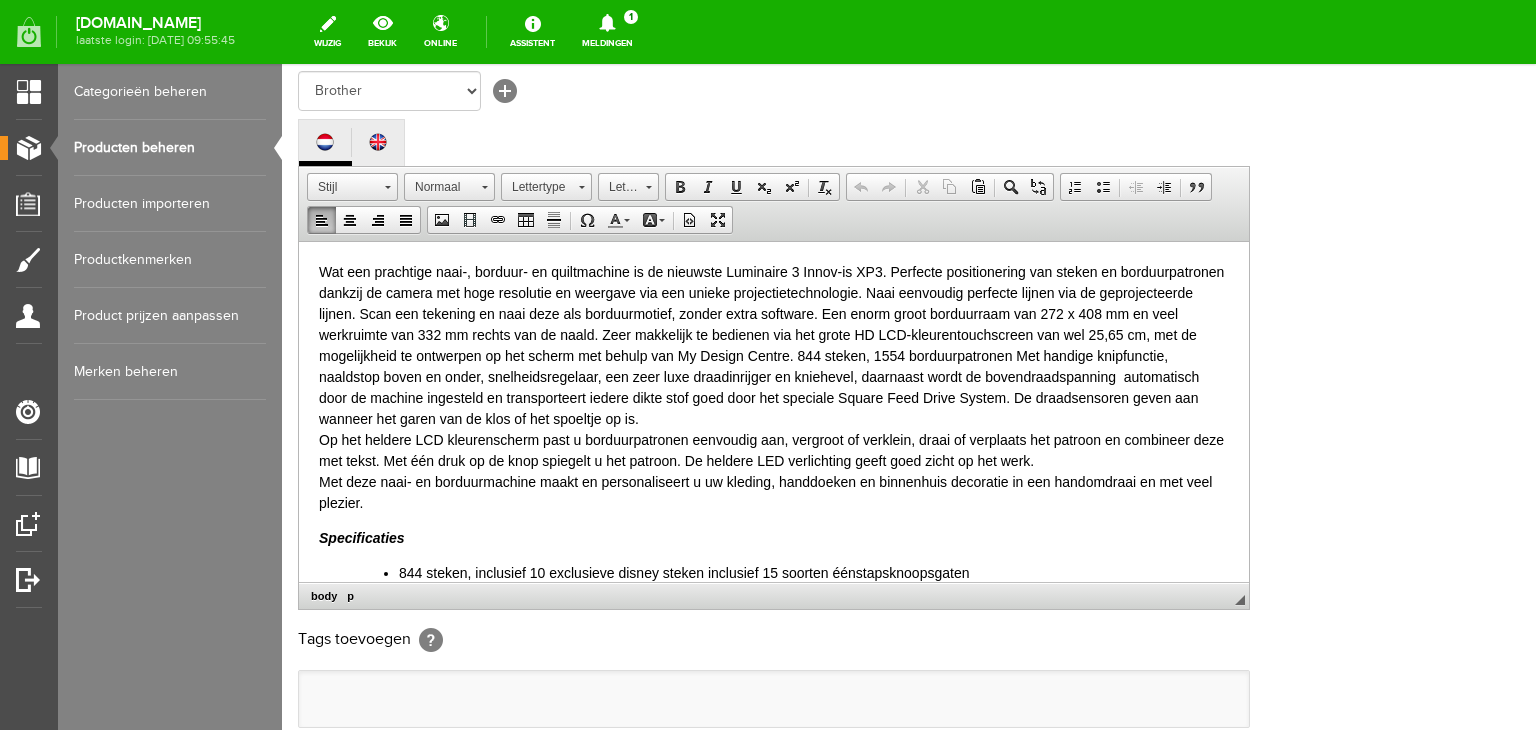 click on "Wat een prachtige naai-, borduur- en quiltmachine is de nieuwste Luminaire 3 Innov-is XP3. Perfecte positionering van steken en borduurpatronen dankzij de camera met hoge resolutie en weergave via een unieke projectietechnologie. Naai eenvoudig perfecte lijnen via de geprojecteerde lijnen. Scan een tekening en naai deze als borduurmotief, zonder extra software. Een enorm groot borduurraam van 272 x 408 mm en veel werkruimte van 332 mm rechts van de naald. Zeer makkelijk te bedienen via het grote HD LCD-kleurentouchscreen van wel 25,65 cm, met de mogelijkheid te ontwerpen op het scherm met behulp van My Design Centre. 844 steken, 1554 borduurpatronen Met handige knipfunctie, naaldstop boven en onder, snelheidsregelaar, een zeer luxe draadinrijger en kniehevel, daarnaast wordt de bovendraadspanning  automatisch door de machine ingesteld en transporteert iedere dikte stof goed door het speciale Square Feed Drive System. De draadsensoren geven aan wanneer het garen van de klos of het spoeltje op is." at bounding box center [774, 387] 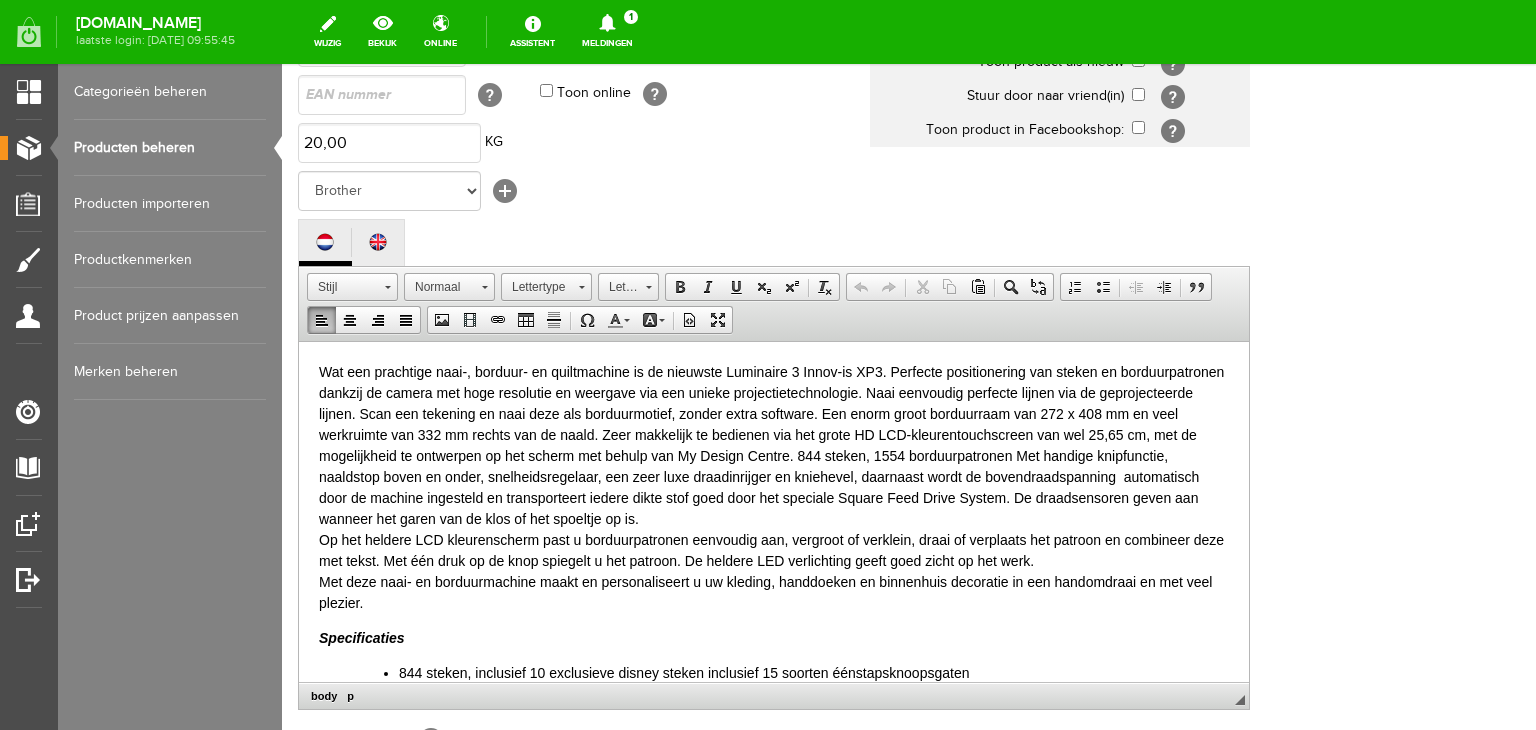 scroll, scrollTop: 618, scrollLeft: 0, axis: vertical 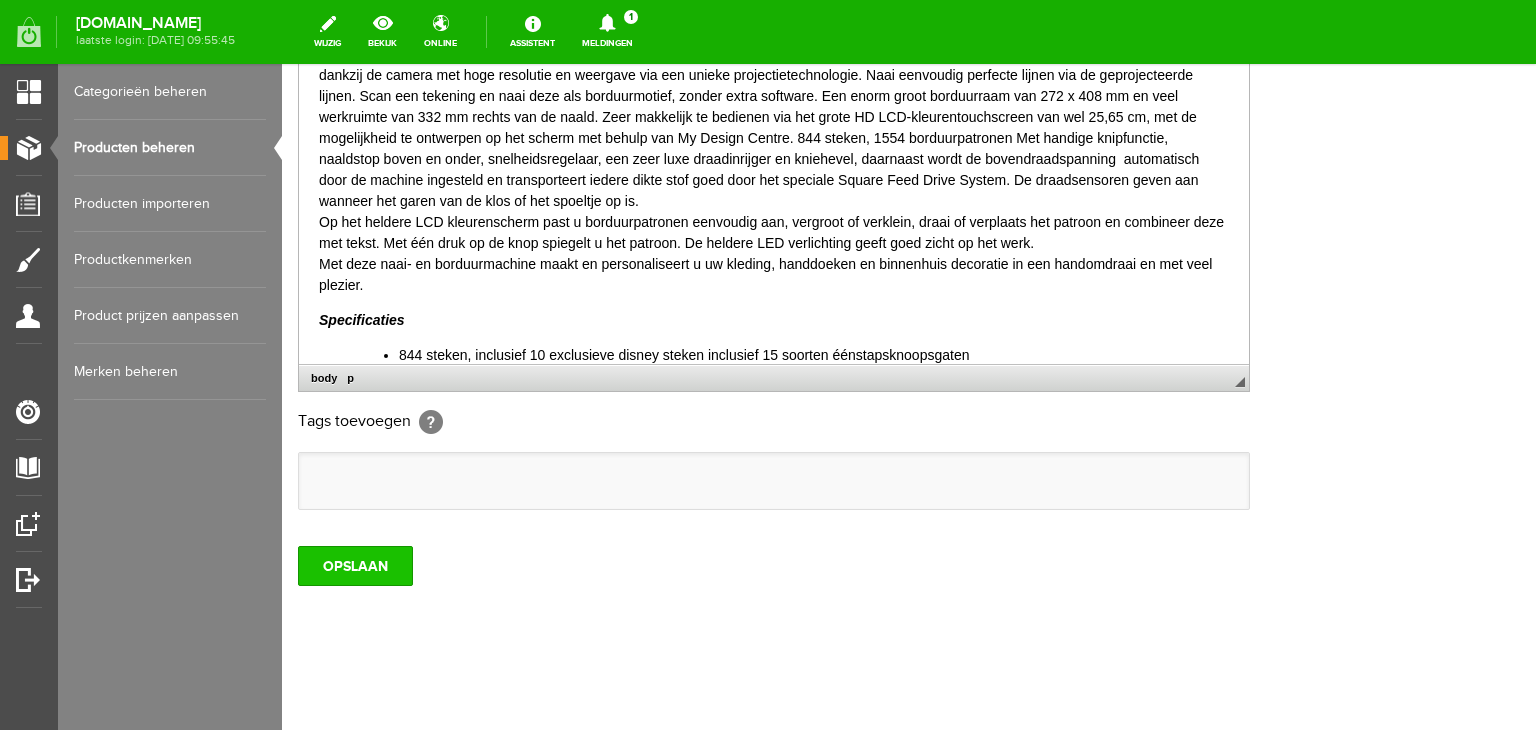 click on "OPSLAAN" at bounding box center [355, 566] 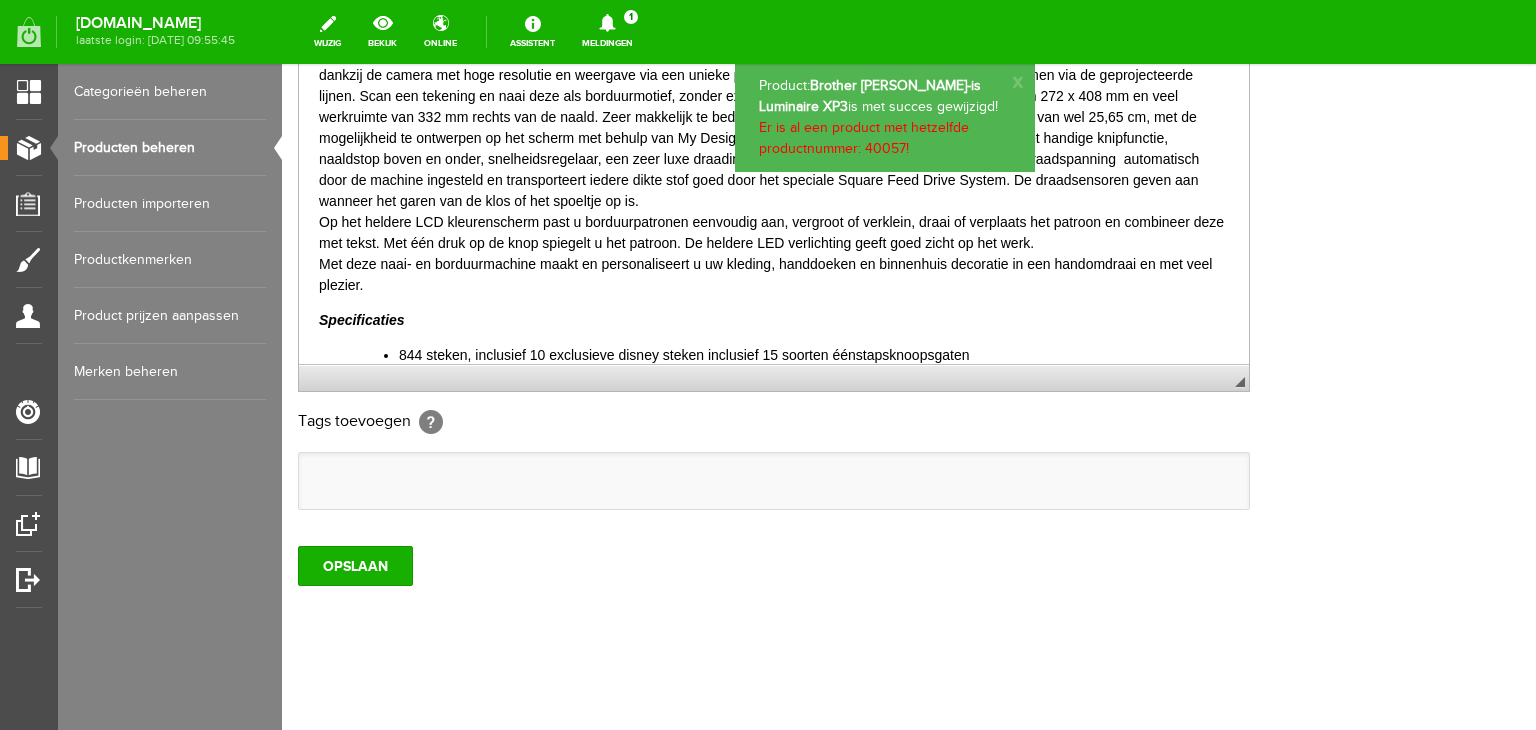 scroll, scrollTop: 0, scrollLeft: 0, axis: both 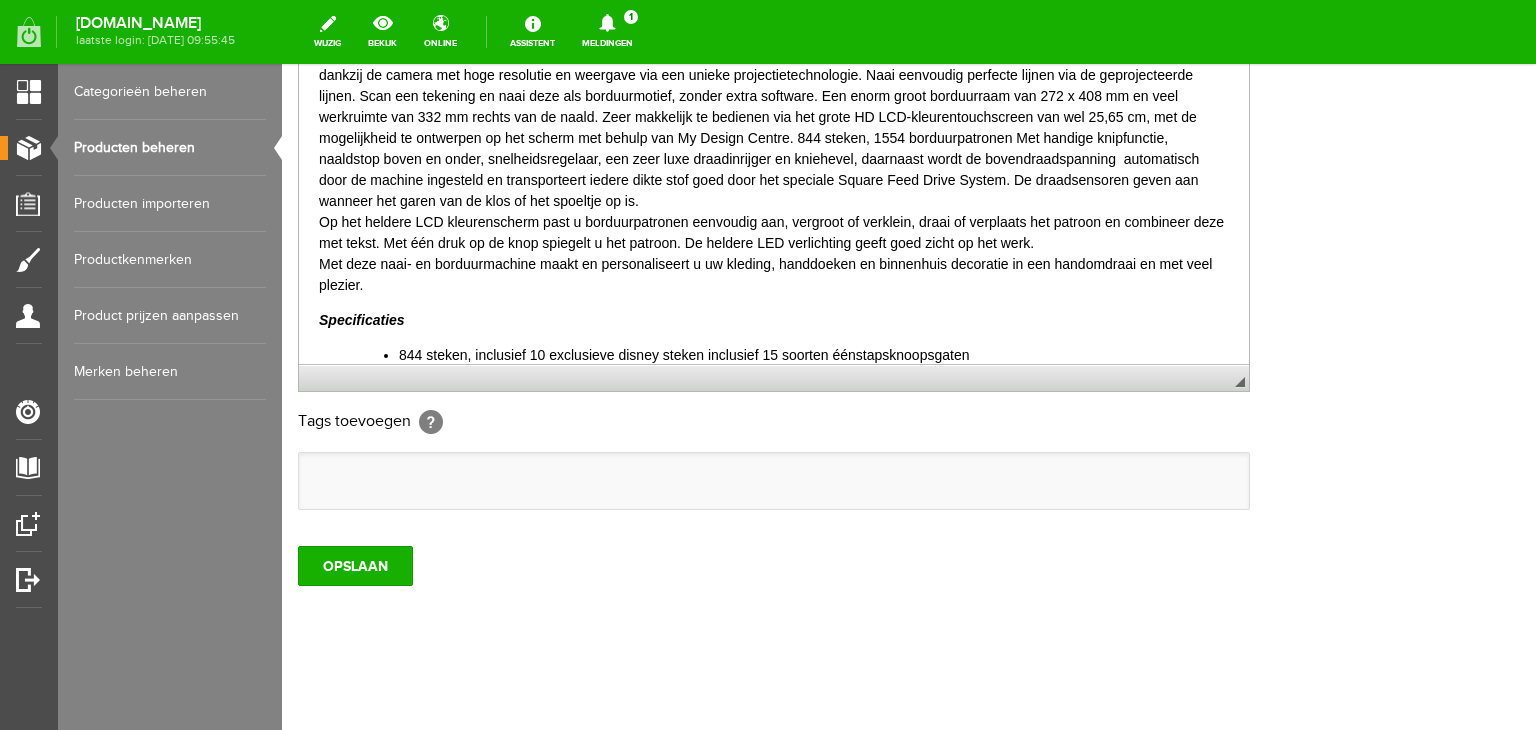 click on "Categorieën beheren" at bounding box center (170, 92) 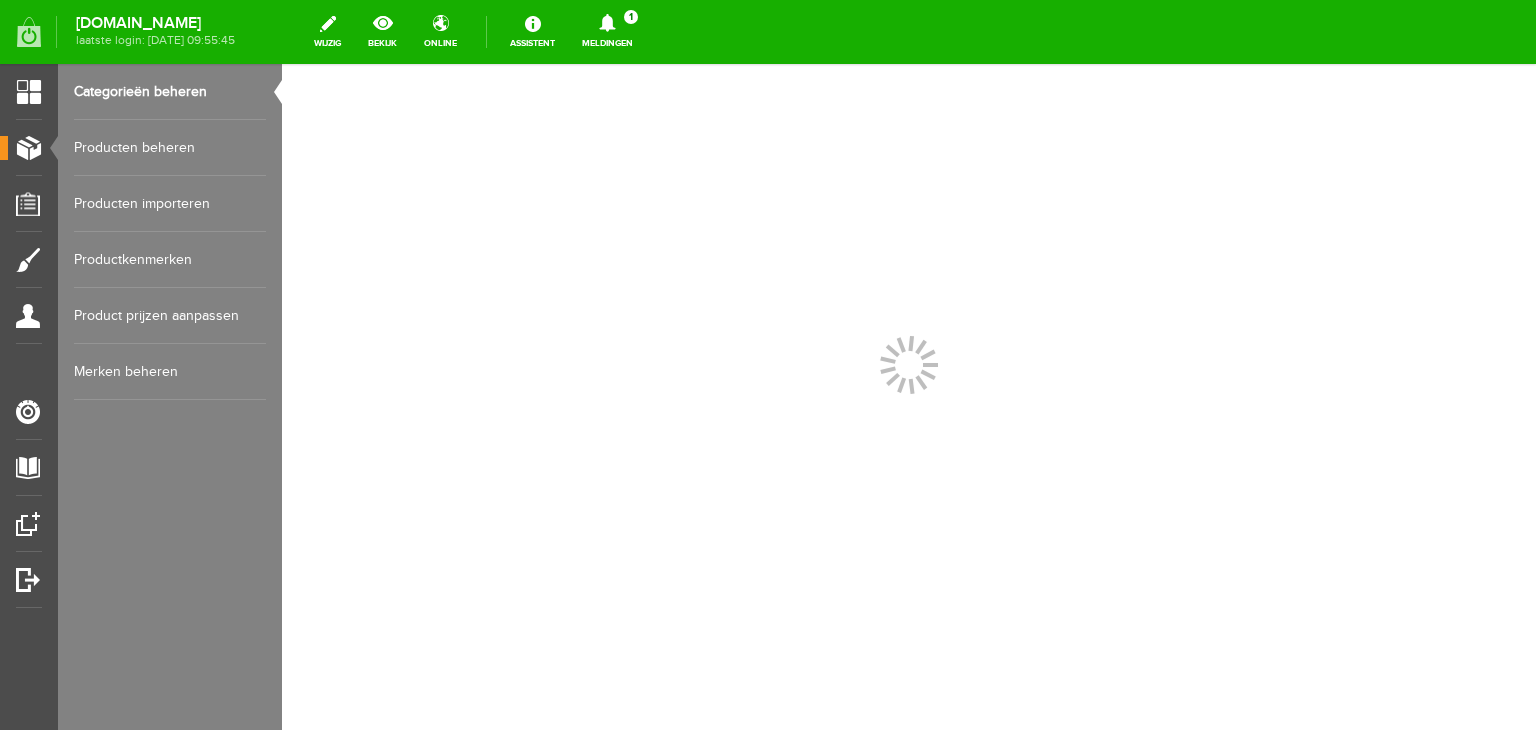 scroll, scrollTop: 0, scrollLeft: 0, axis: both 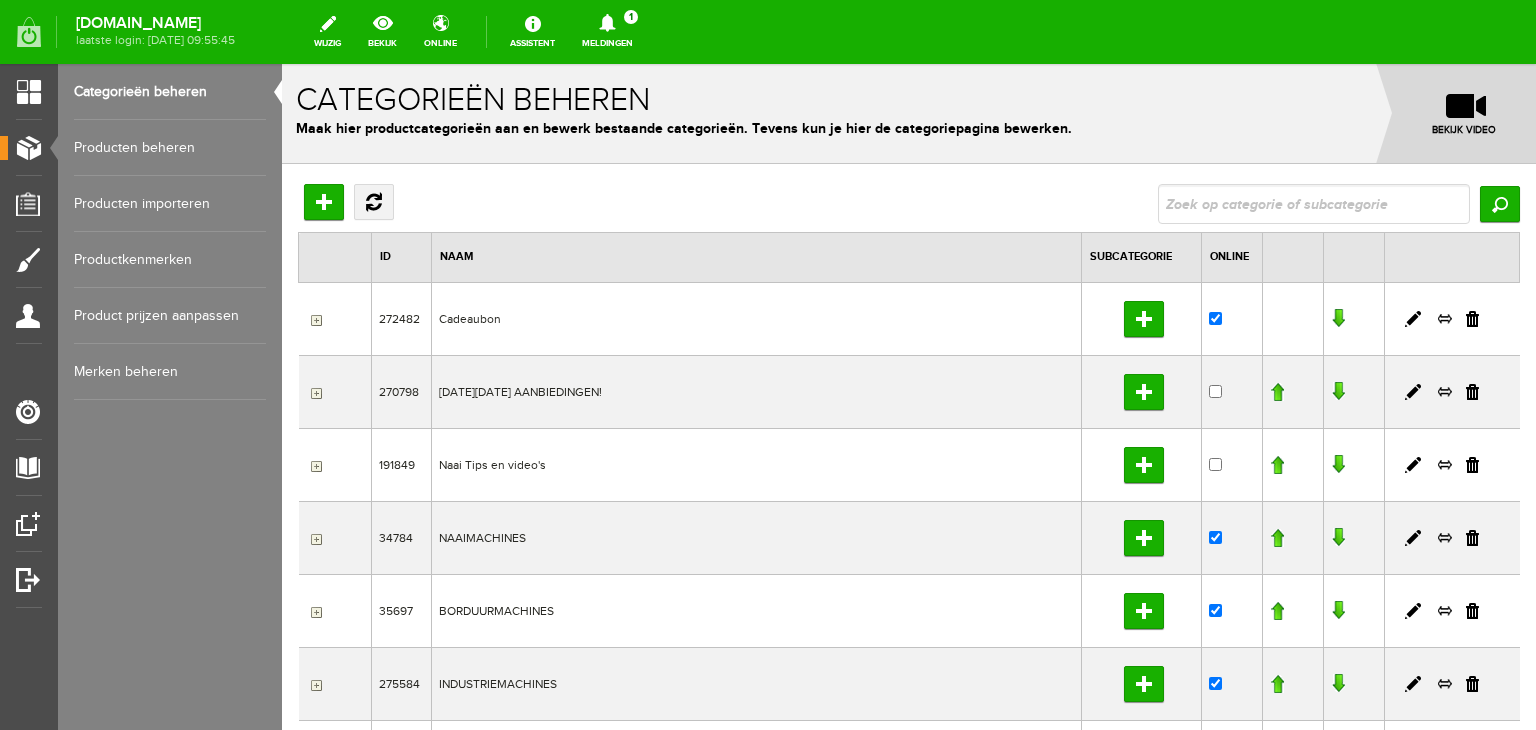 click on "Producten beheren" at bounding box center (170, 148) 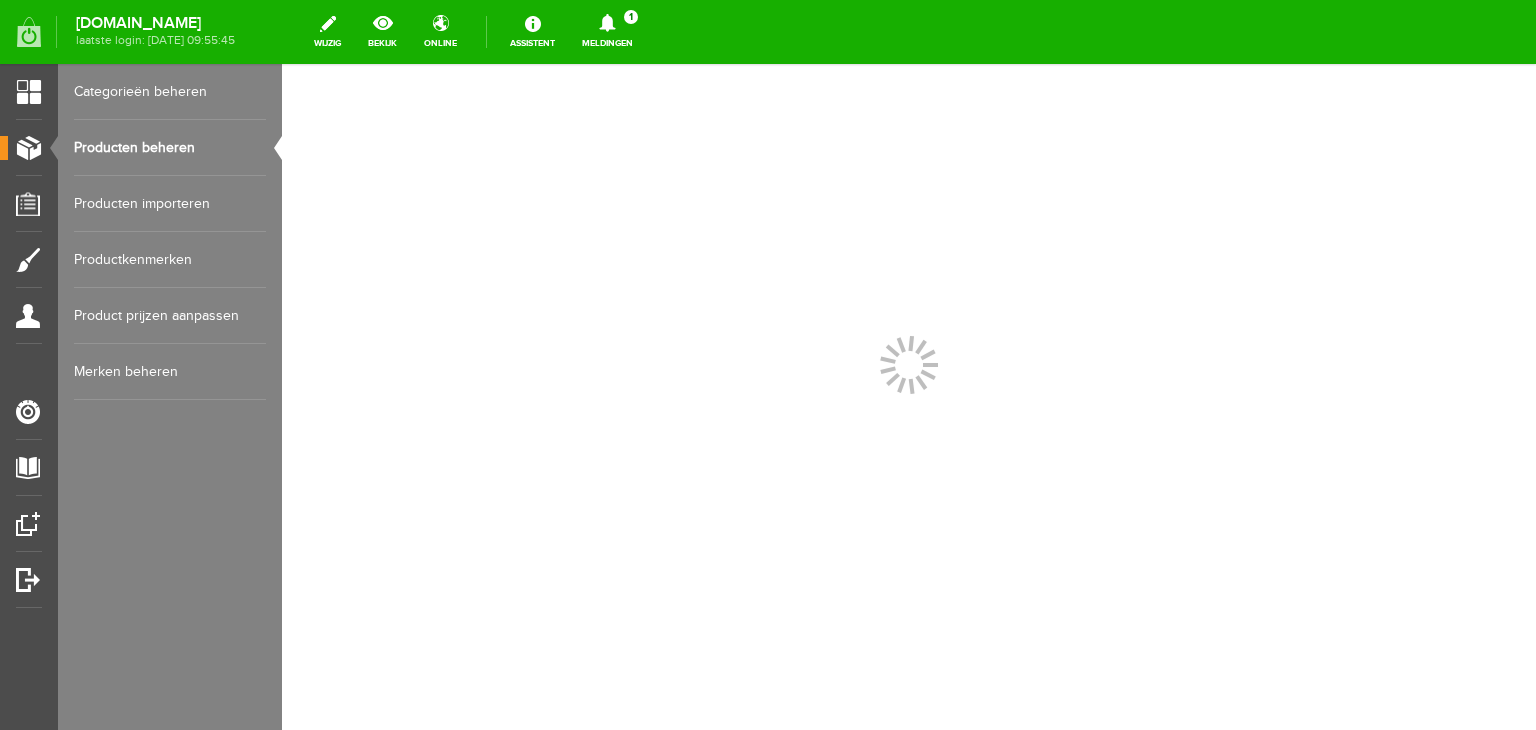 scroll, scrollTop: 0, scrollLeft: 0, axis: both 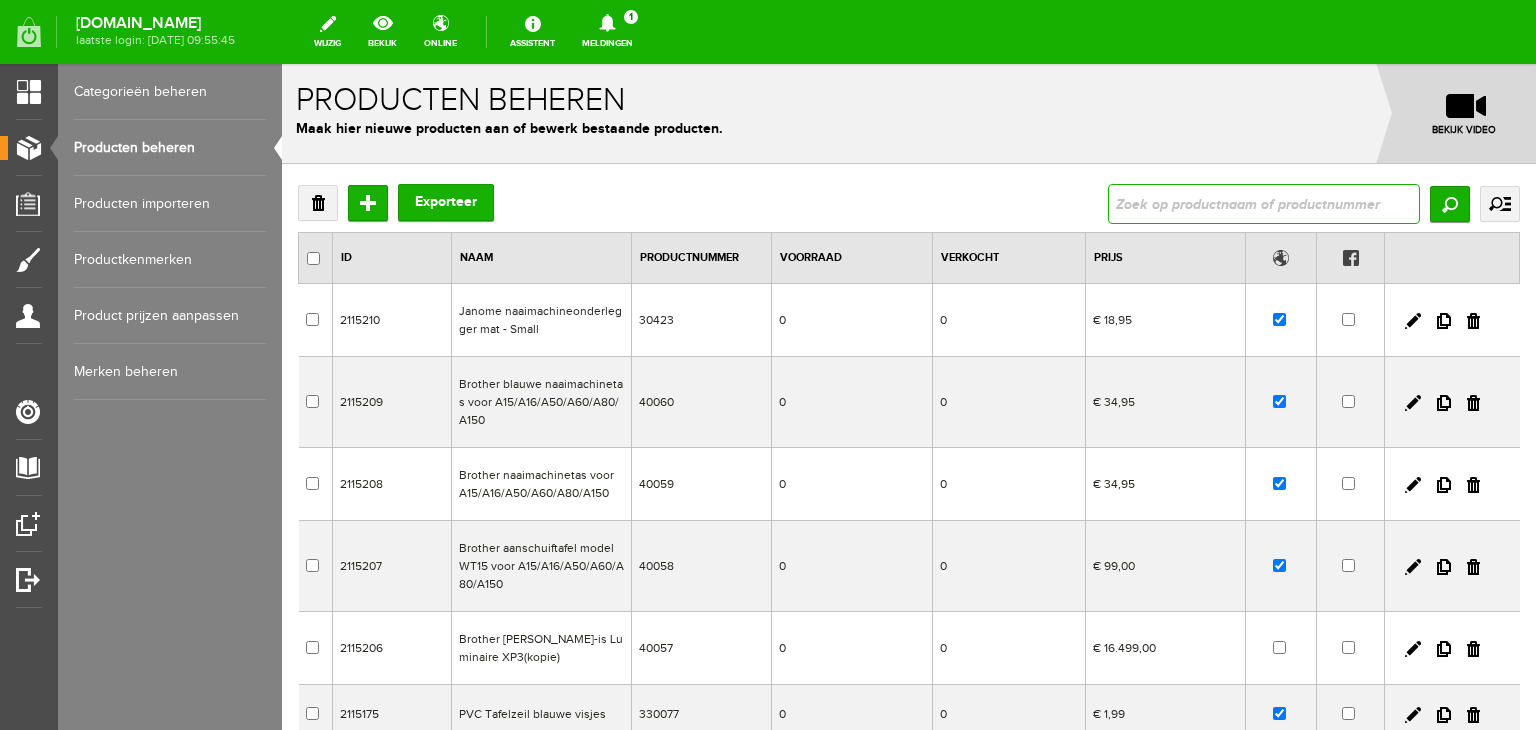 click at bounding box center [1264, 204] 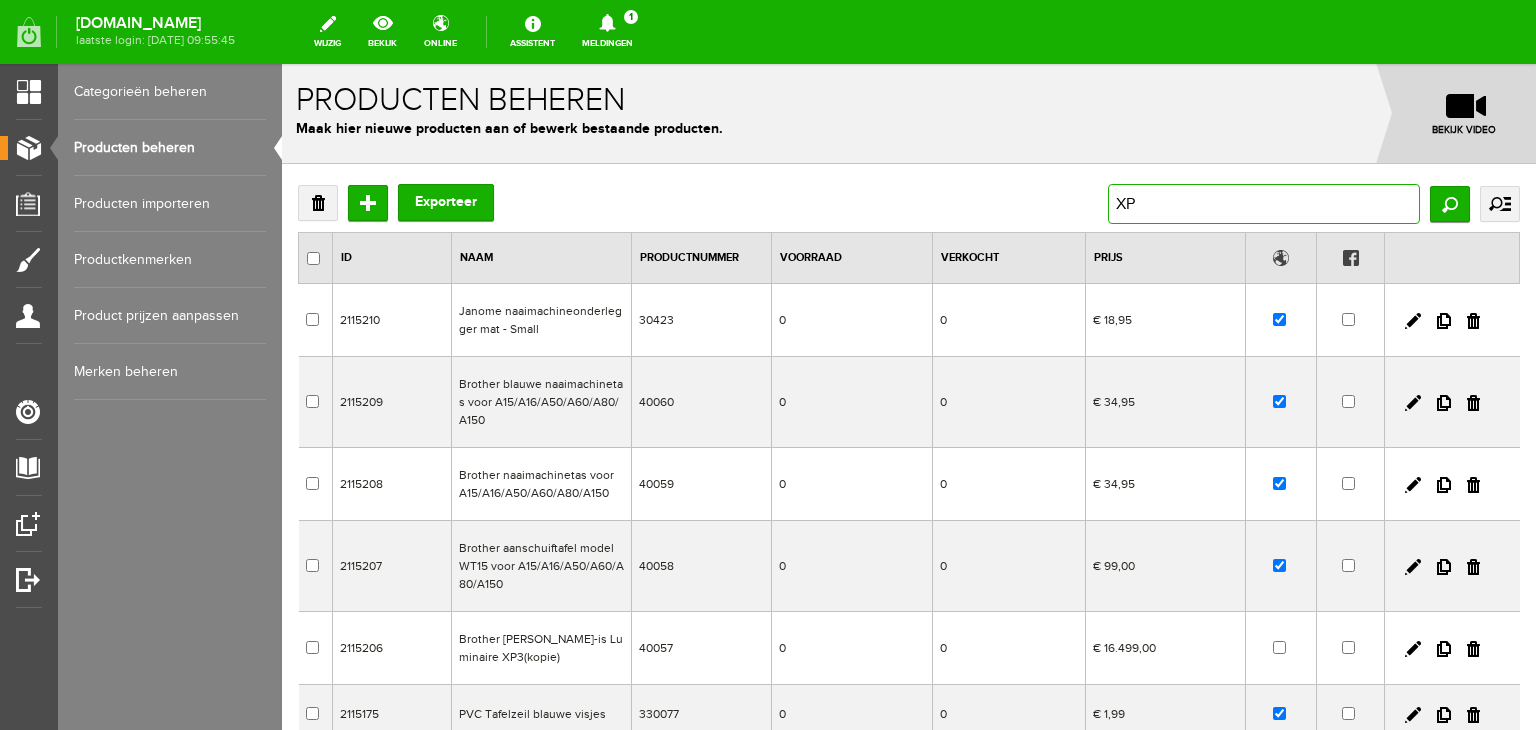 type on "XP3" 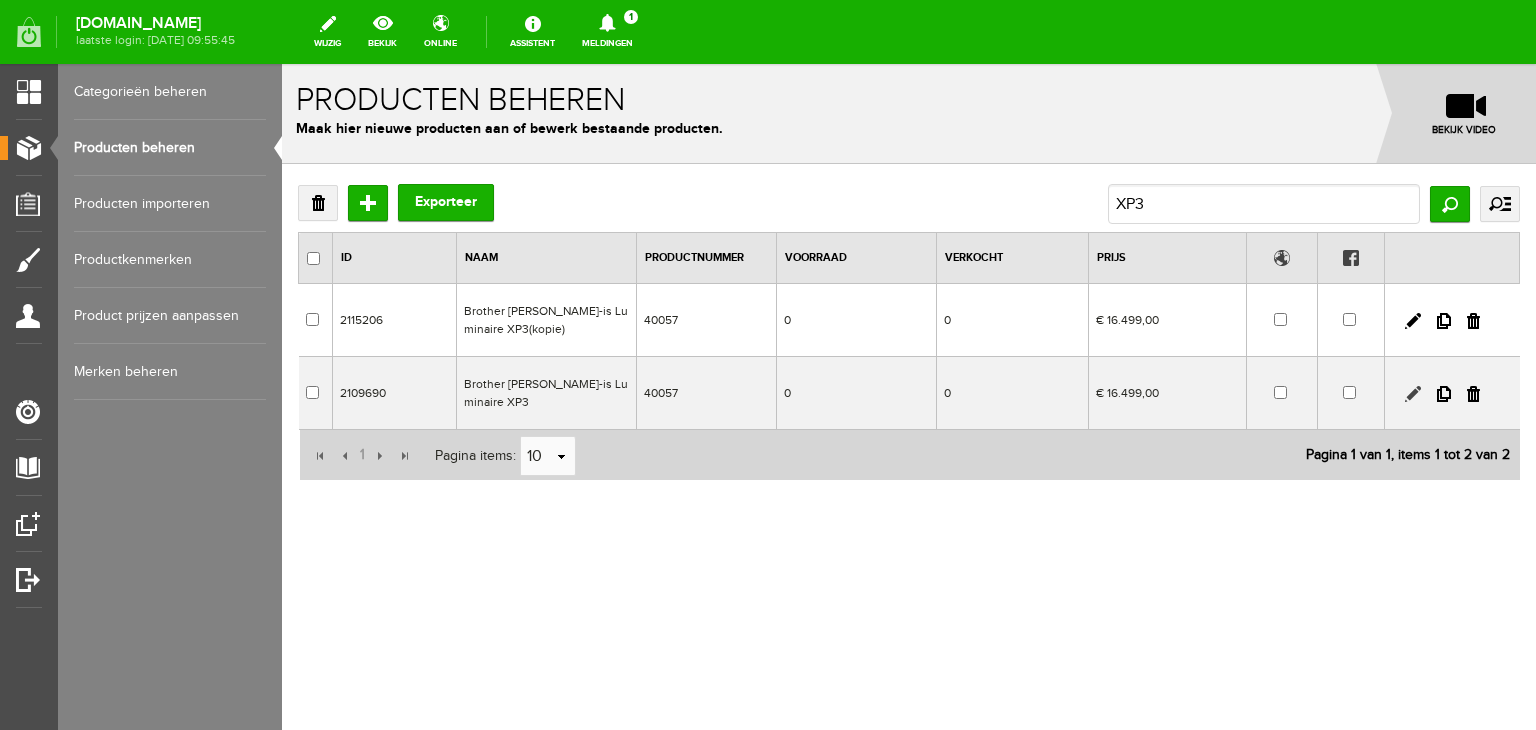 click at bounding box center [1413, 394] 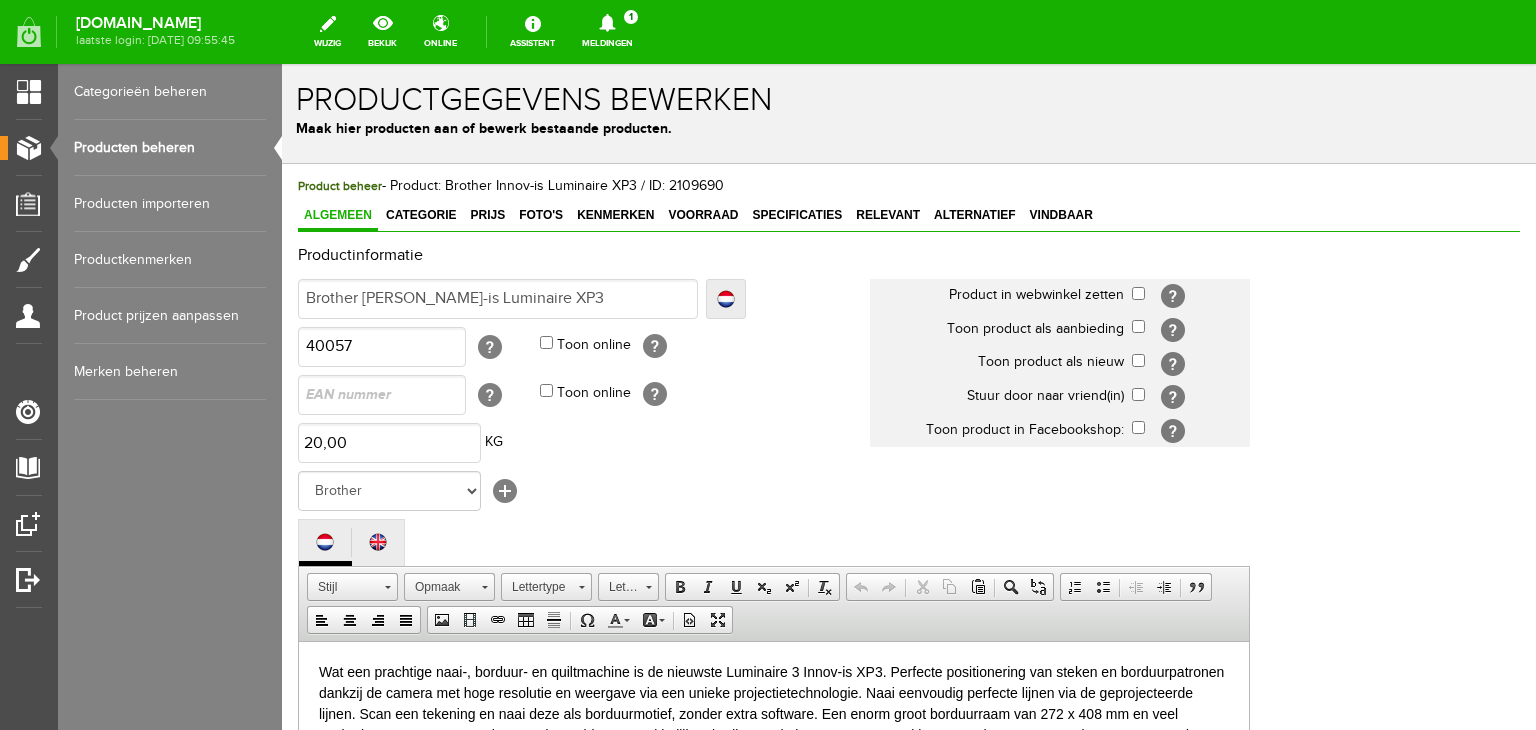 scroll, scrollTop: 0, scrollLeft: 0, axis: both 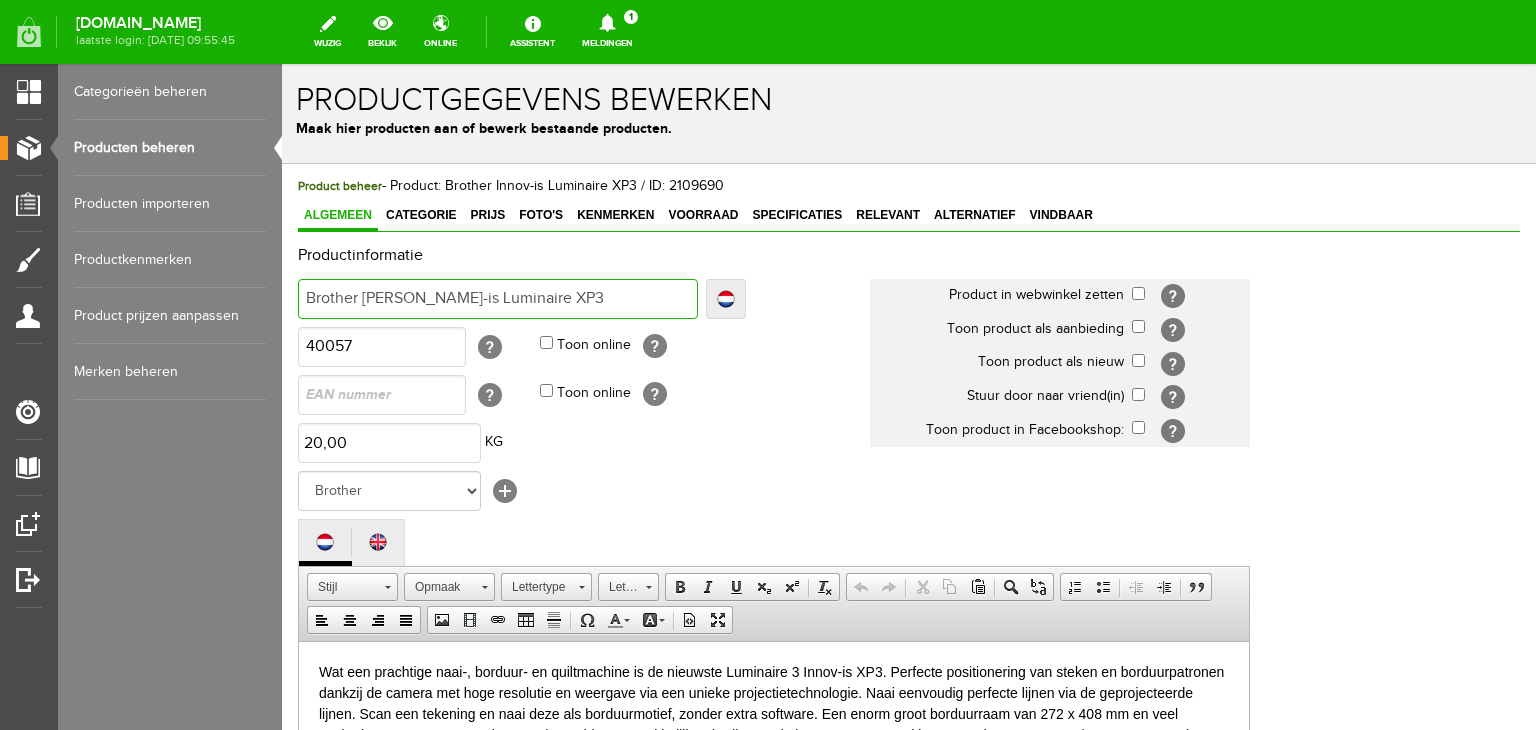 click on "Brother [PERSON_NAME]-is Luminaire XP3" at bounding box center (498, 299) 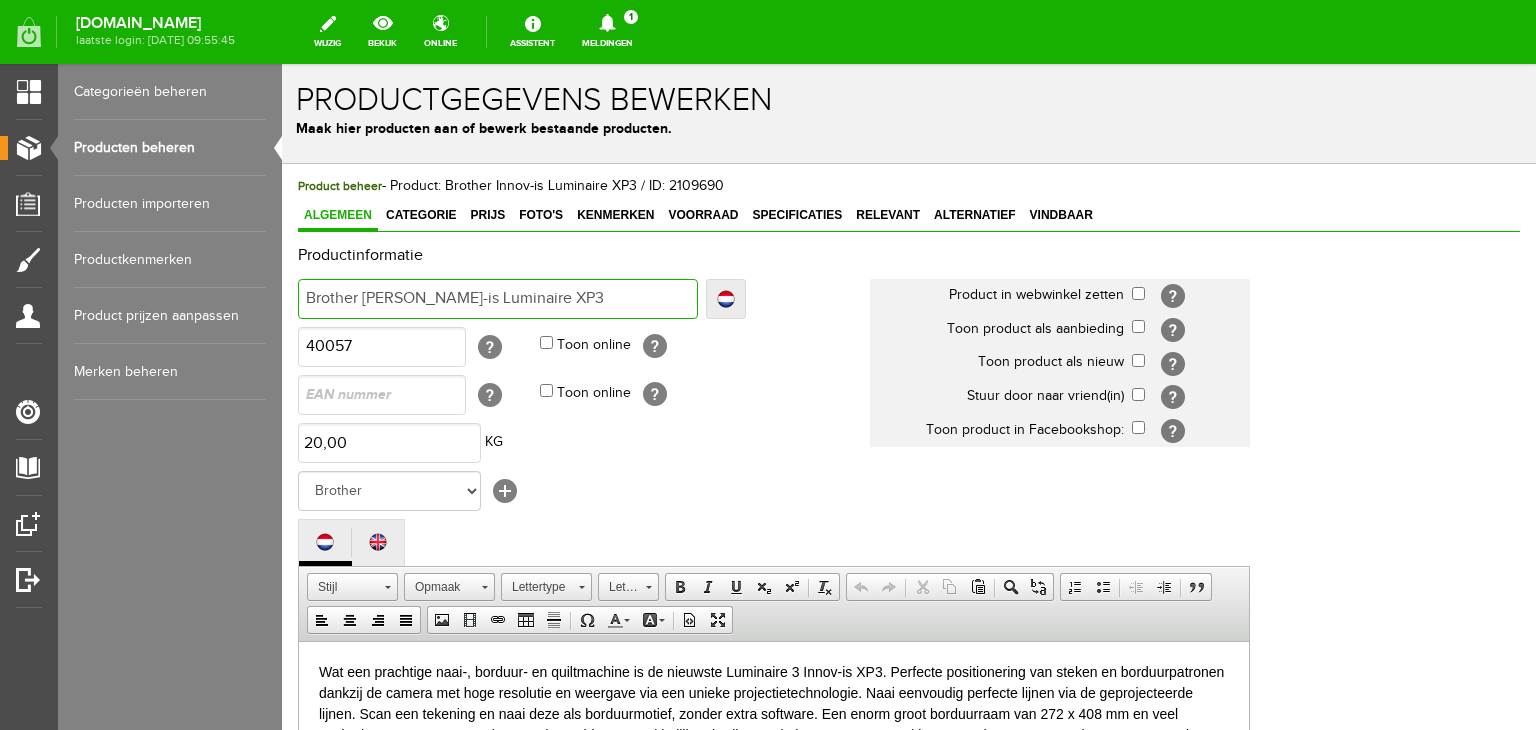 drag, startPoint x: 556, startPoint y: 309, endPoint x: 291, endPoint y: 305, distance: 265.03018 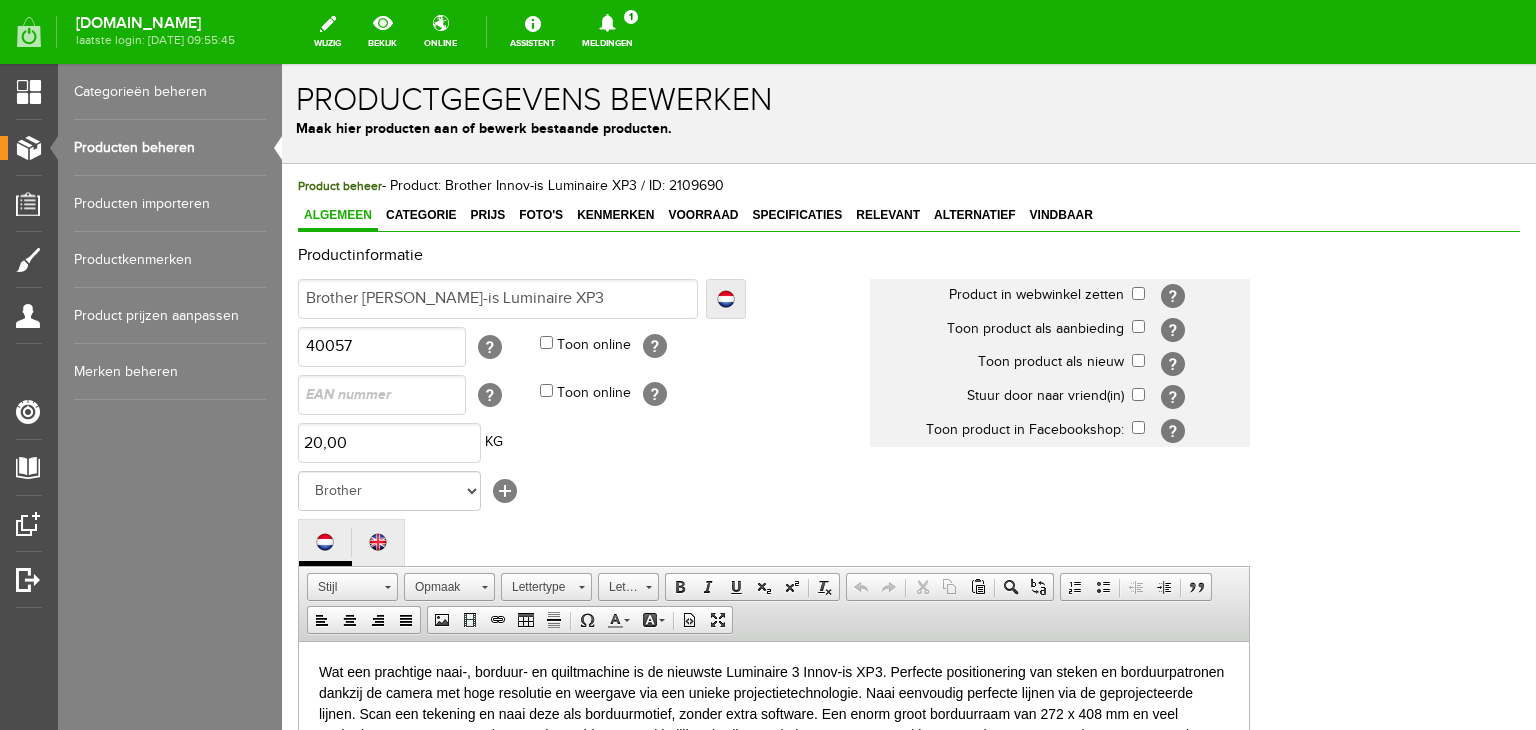 click on "Productinformatie
Localize
[GEOGRAPHIC_DATA]
Brother Innov-is Luminaire XP3
Localize
Brother Innov-is Luminaire XP3
Brother Innov-ís NV2600(kopie)
Klaar KG" at bounding box center [909, 689] 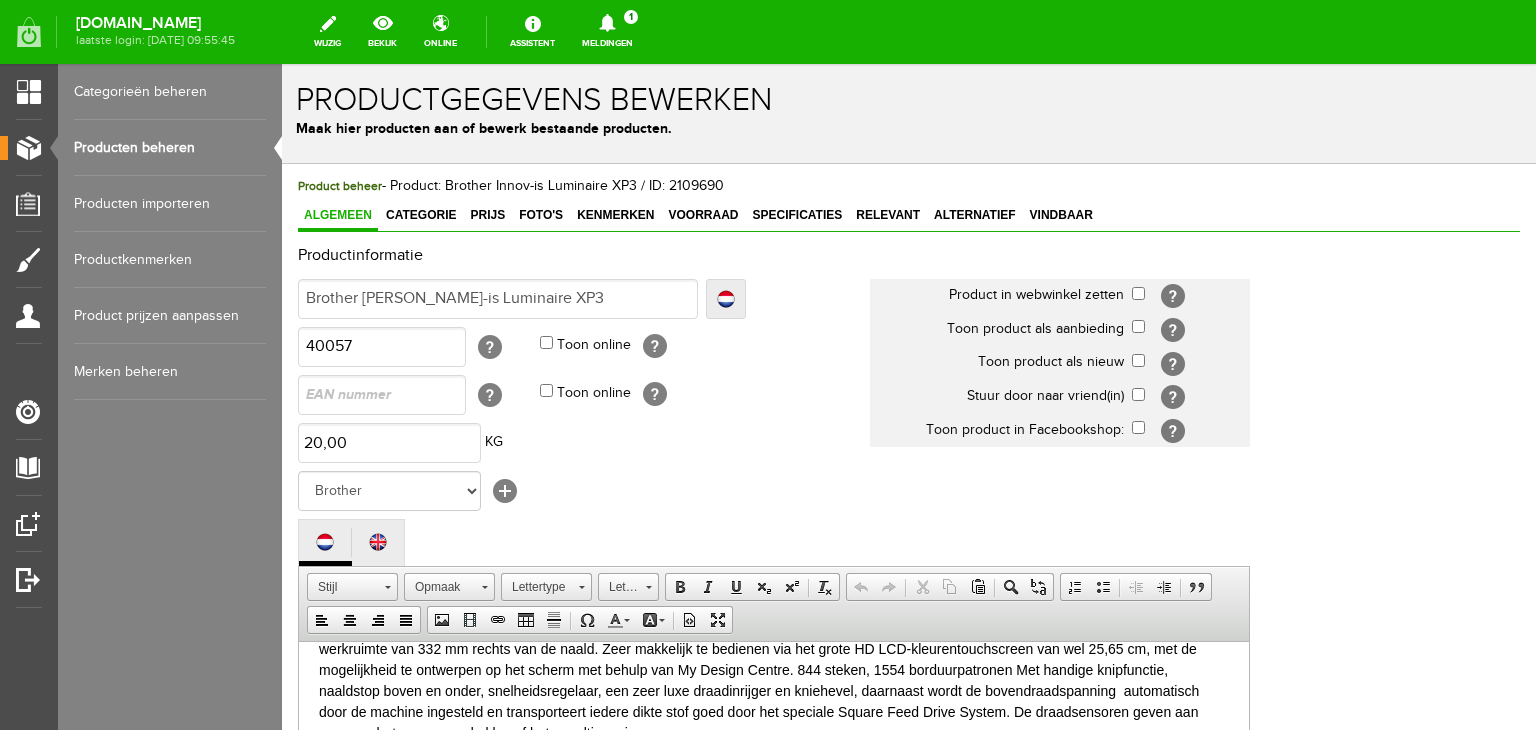 scroll, scrollTop: 300, scrollLeft: 0, axis: vertical 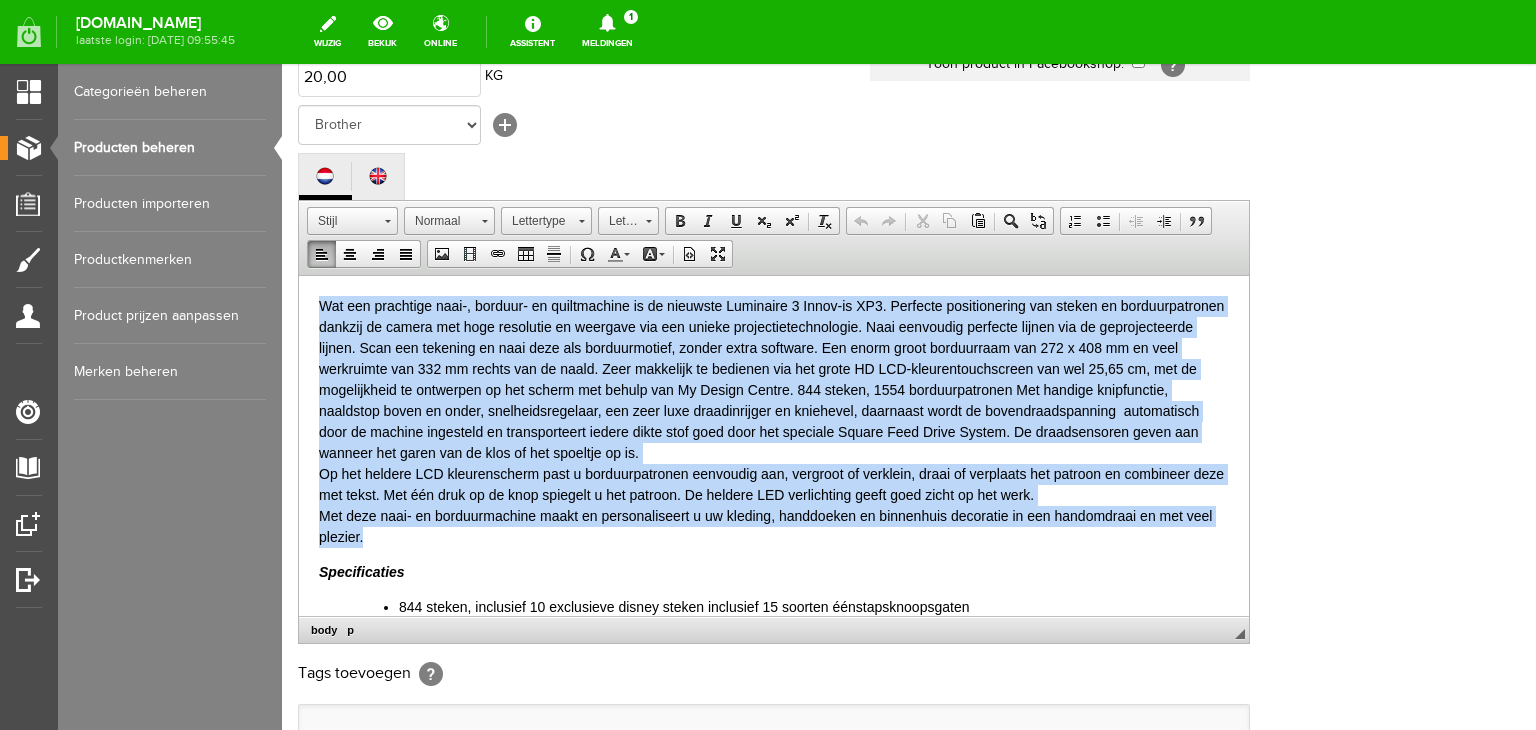 drag, startPoint x: 325, startPoint y: 301, endPoint x: 423, endPoint y: 539, distance: 257.38687 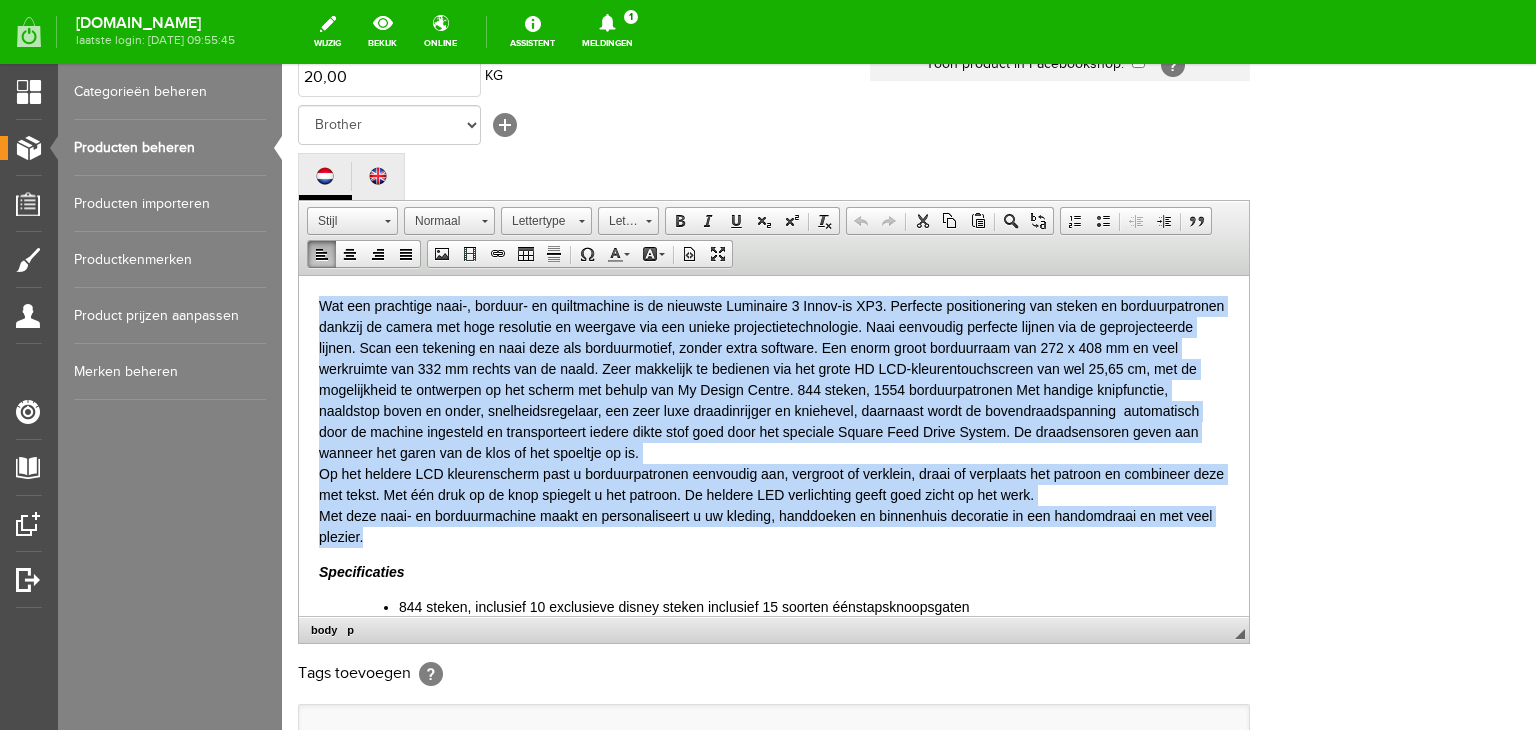 paste 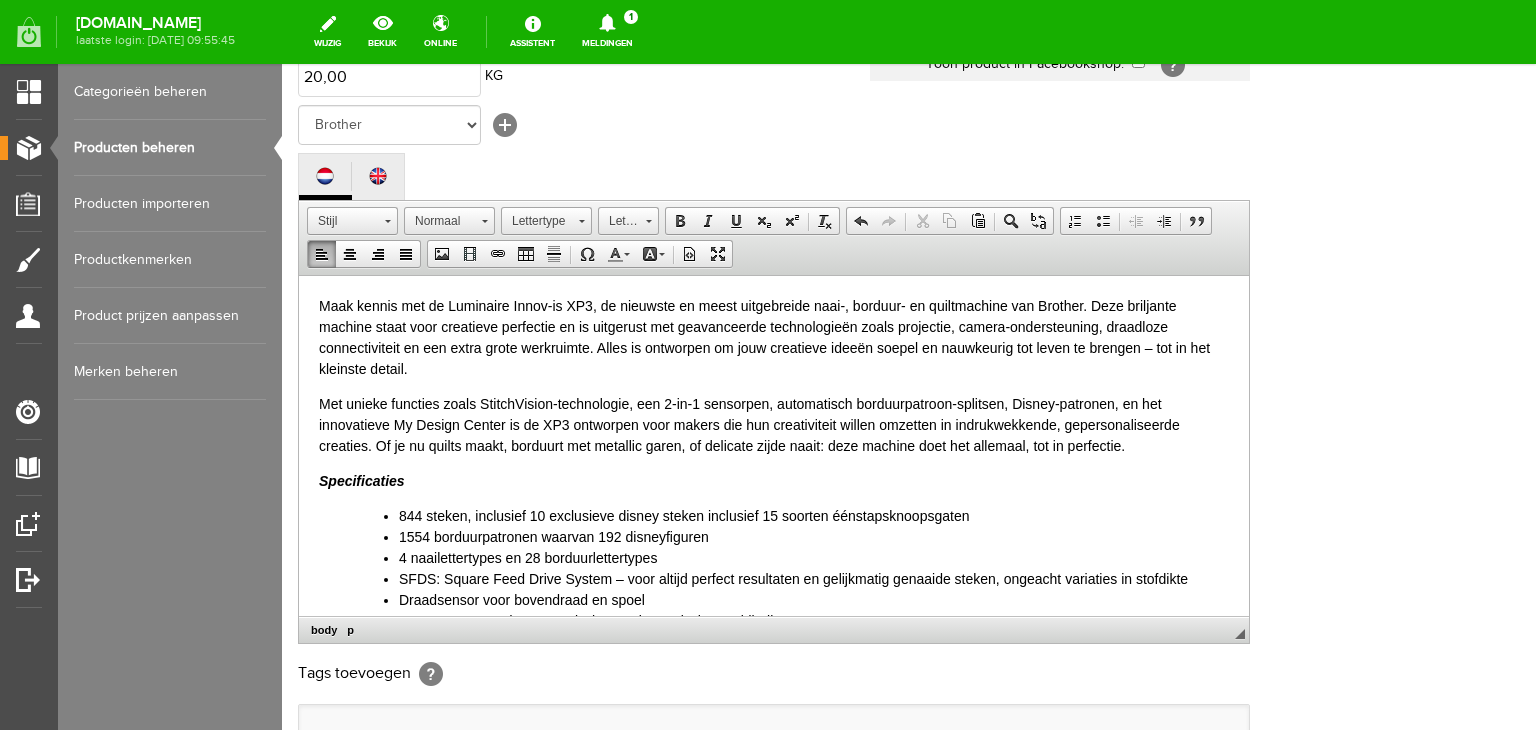 click on "Productinformatie
Localize
[GEOGRAPHIC_DATA]
Brother Innov-is Luminaire XP3
Localize
Brother Innov-is Luminaire XP3
Brother Innov-ís NV2600(kopie)
Klaar KG" at bounding box center (909, 323) 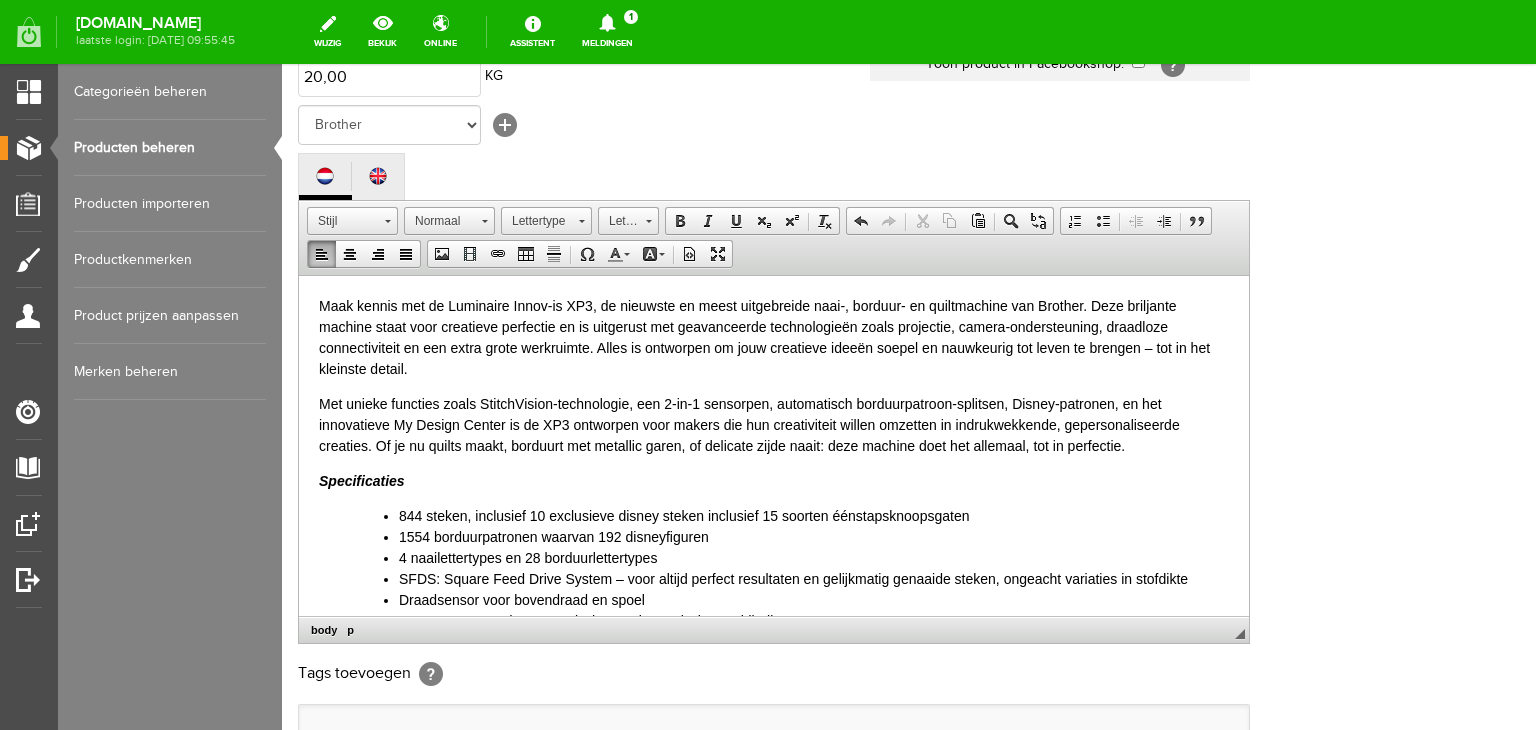 click on "Productinformatie
Localize
[GEOGRAPHIC_DATA]
Brother Innov-is Luminaire XP3
Localize
Brother Innov-is Luminaire XP3
Brother Innov-ís NV2600(kopie)
Klaar KG" at bounding box center [909, 323] 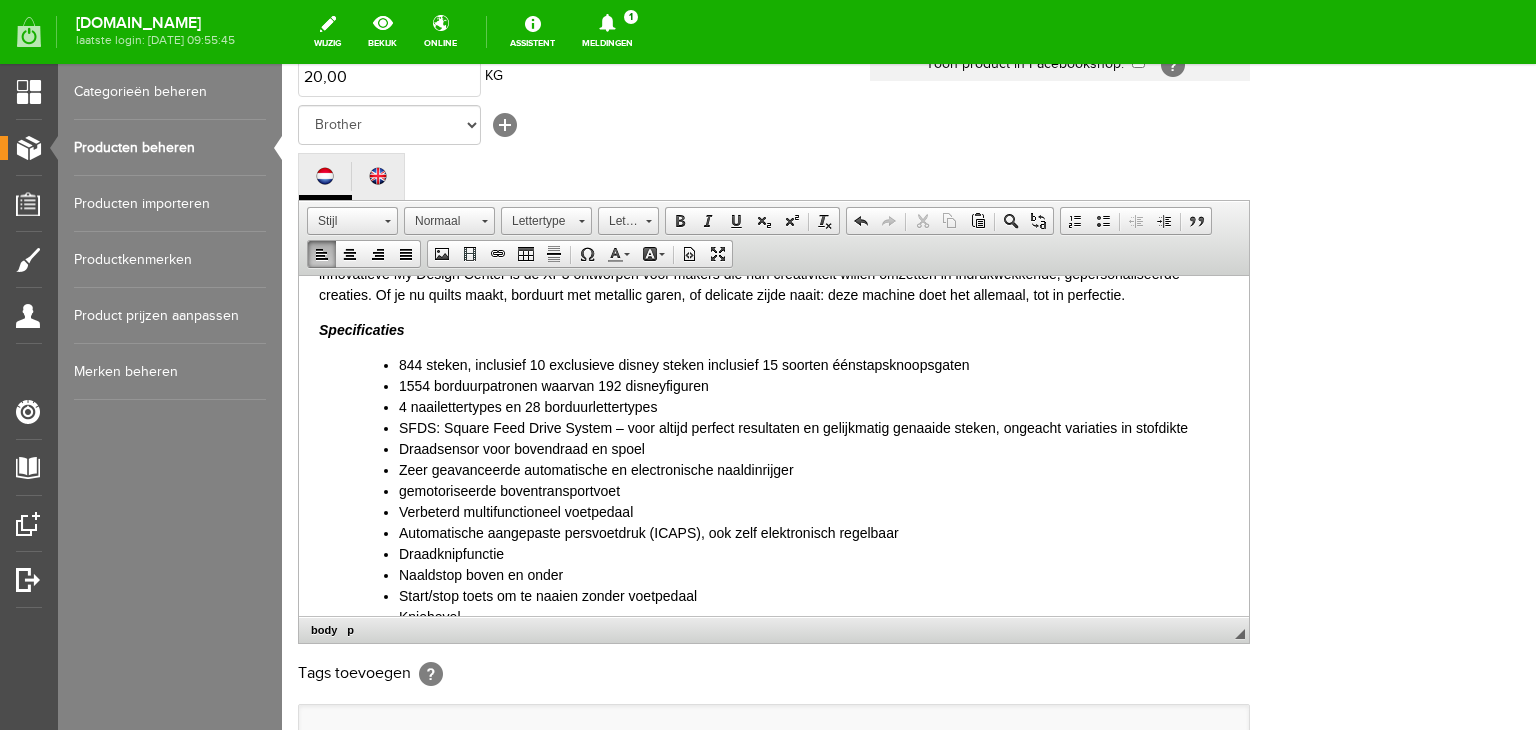scroll, scrollTop: 200, scrollLeft: 0, axis: vertical 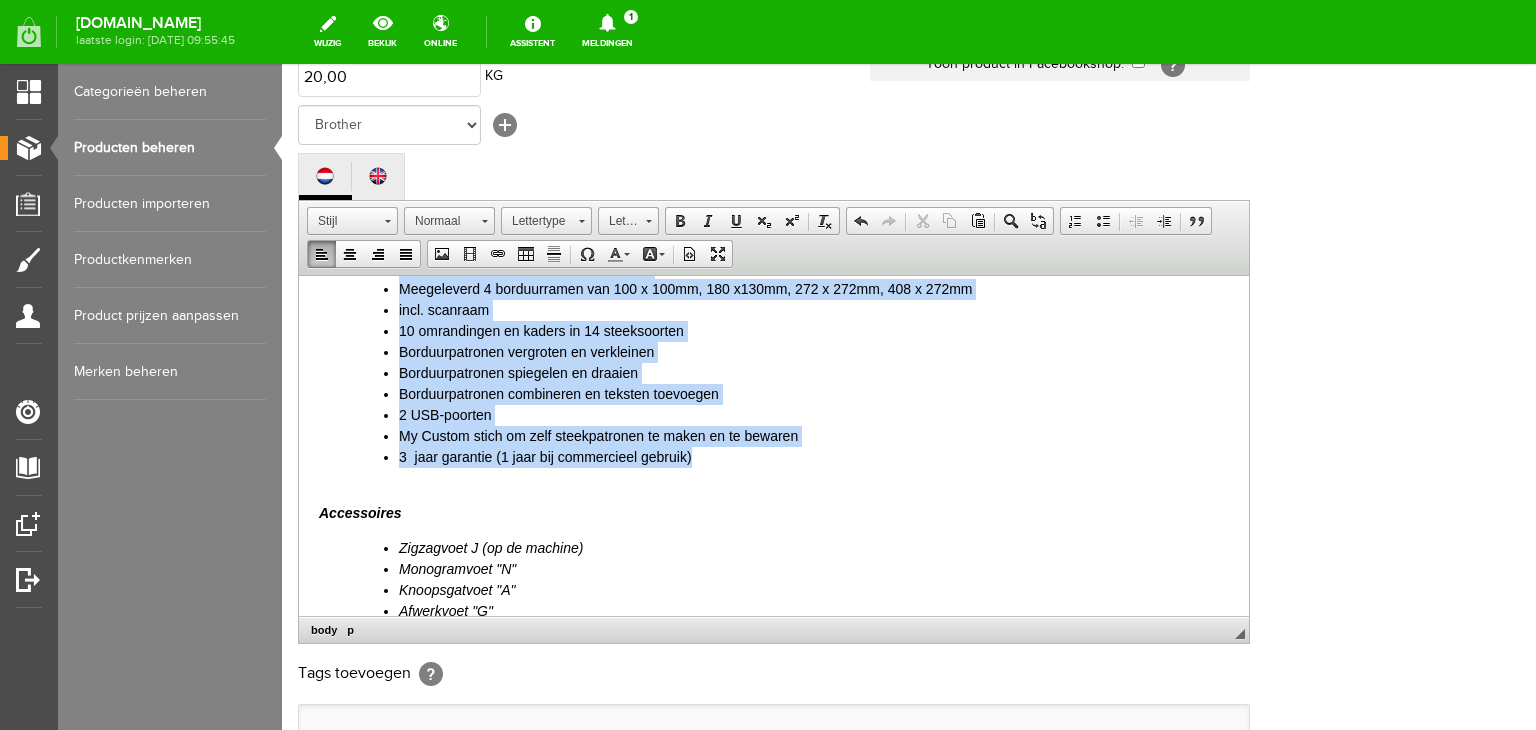 drag, startPoint x: 397, startPoint y: 309, endPoint x: 712, endPoint y: 456, distance: 347.61185 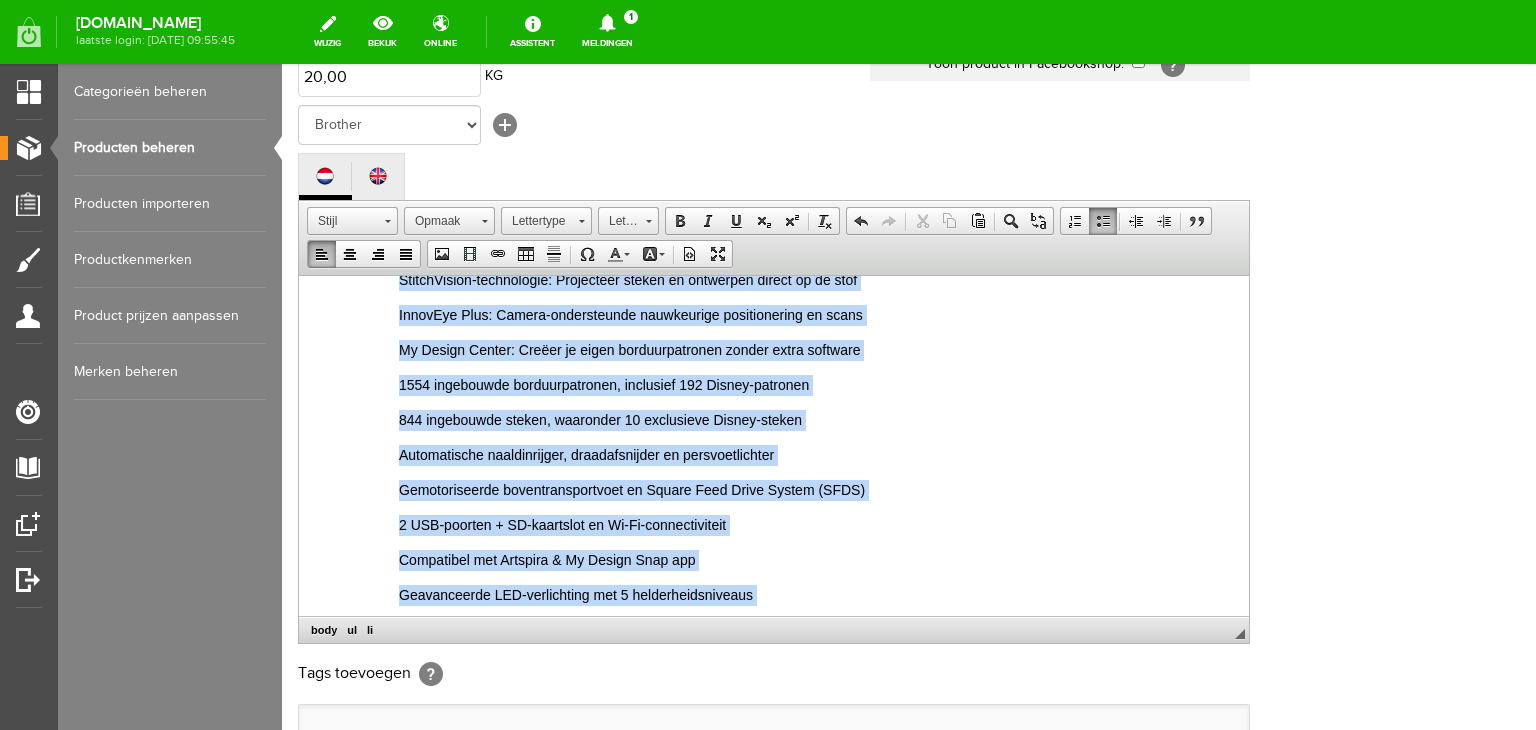 scroll, scrollTop: 0, scrollLeft: 0, axis: both 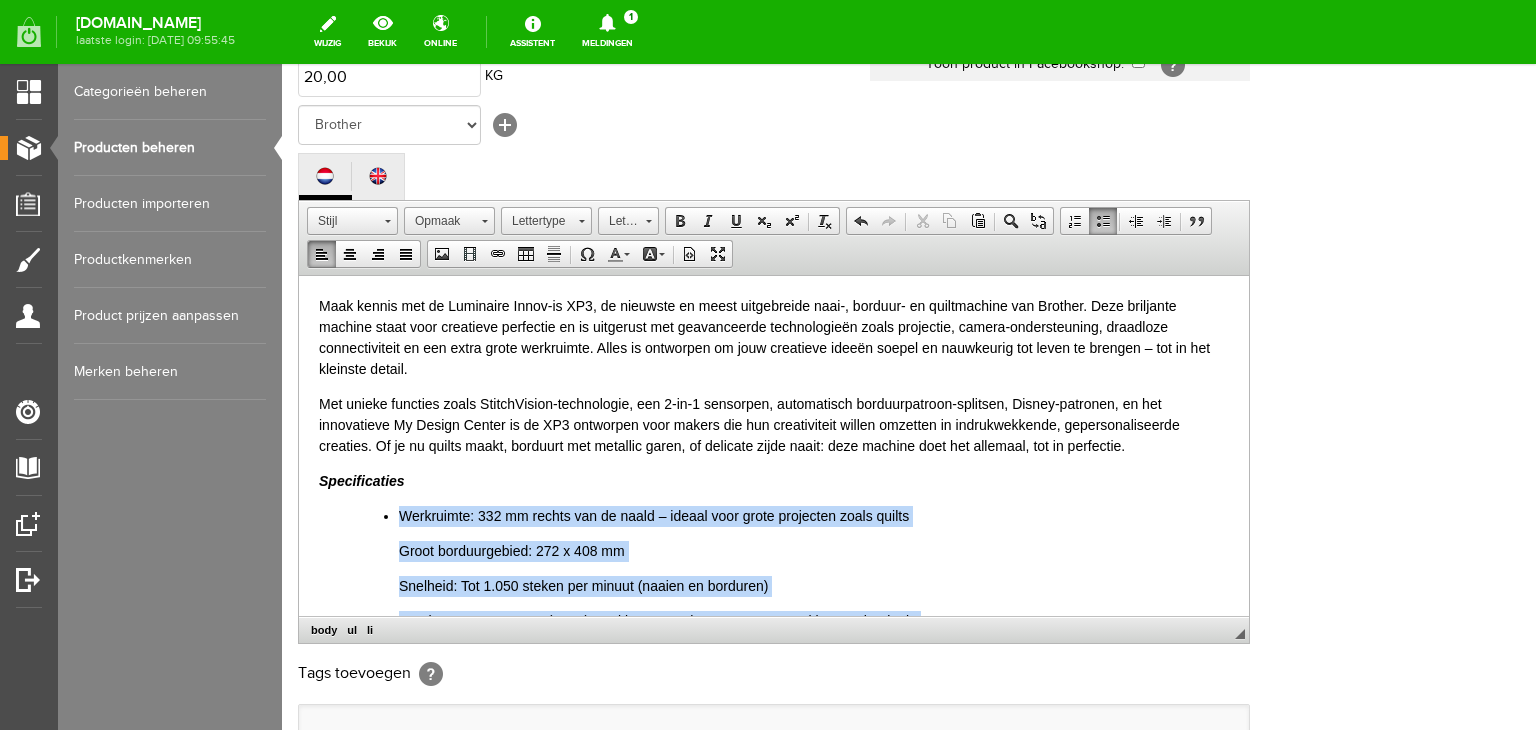 drag, startPoint x: 669, startPoint y: 526, endPoint x: 392, endPoint y: 521, distance: 277.04514 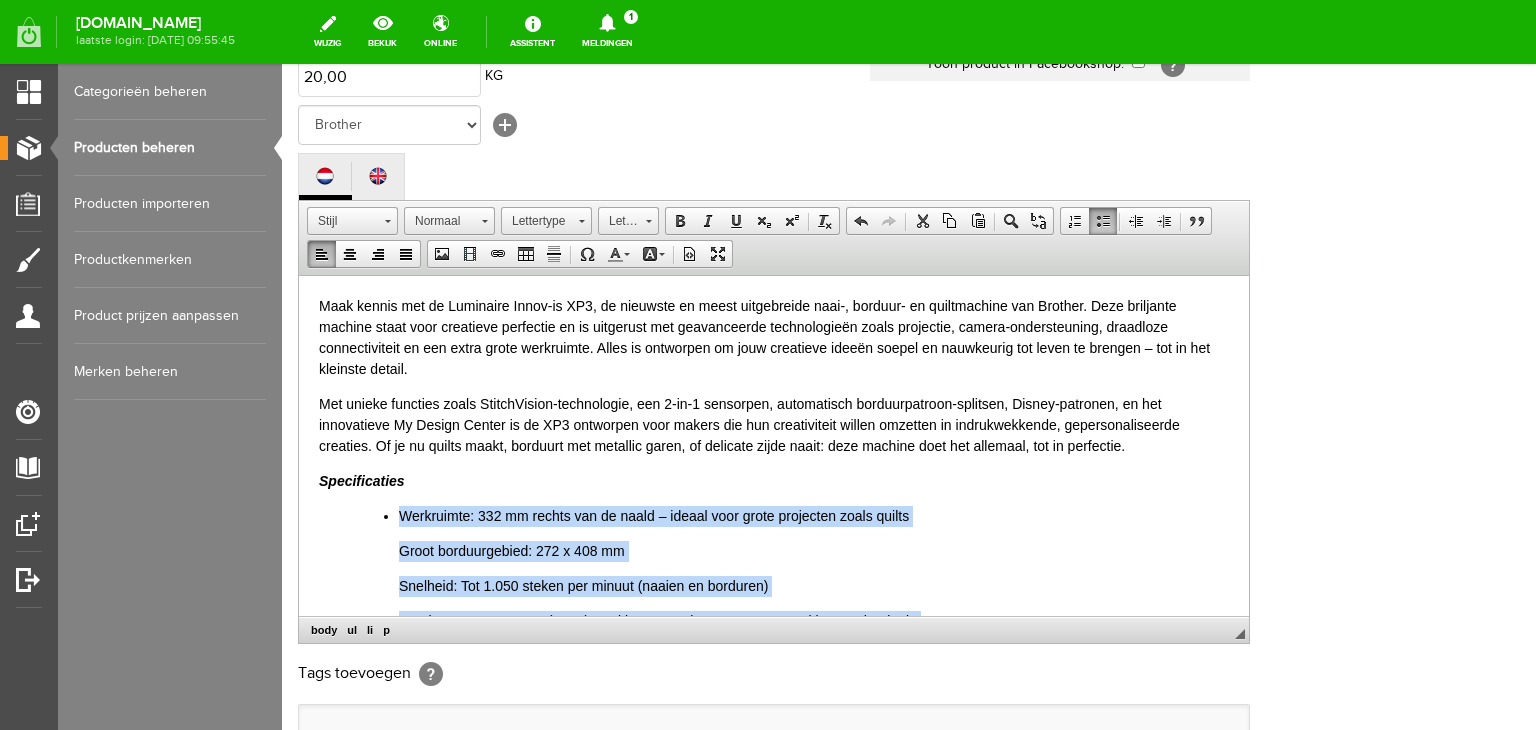 click on "Werkruimte: 332 mm rechts van de naald – ideaal voor grote projecten zoals quilts" at bounding box center (814, 515) 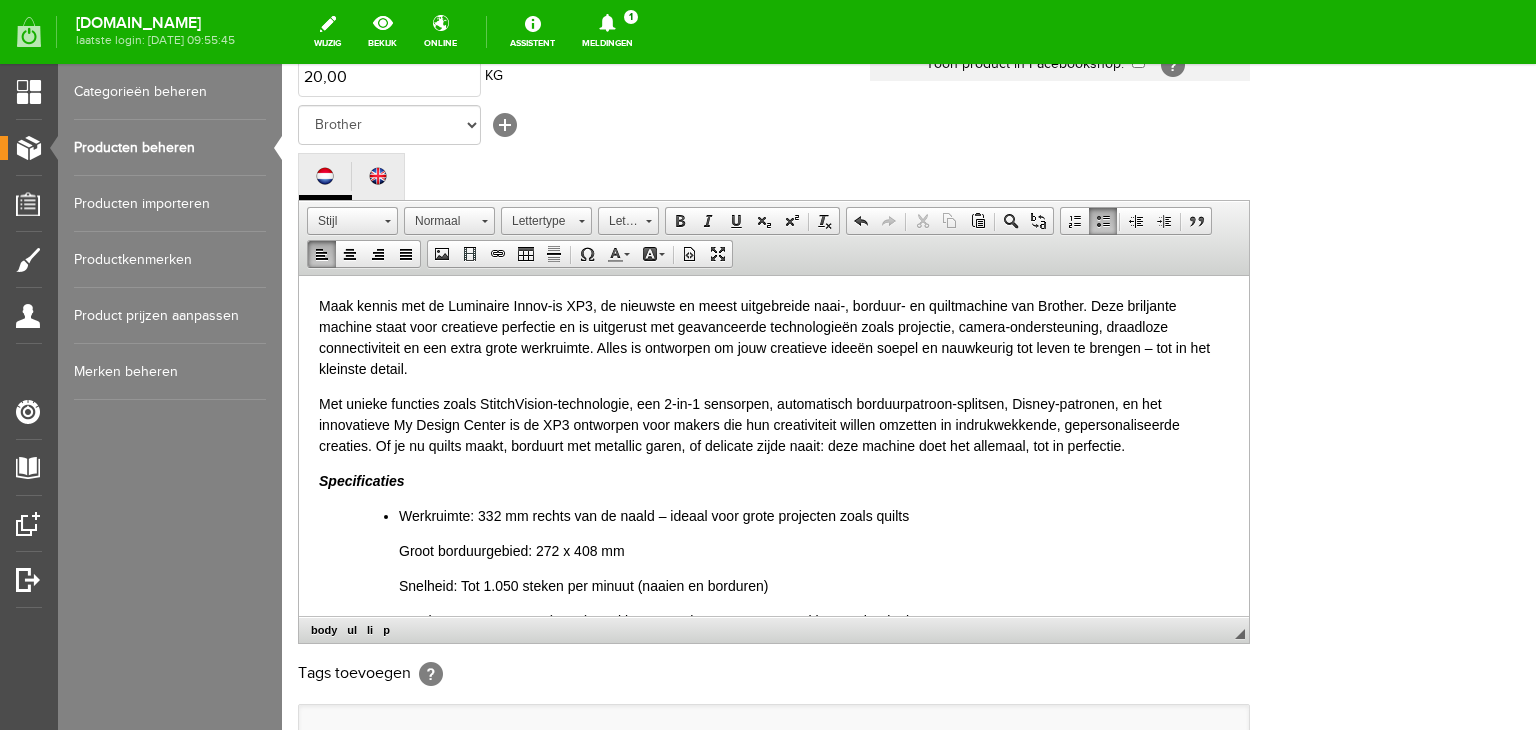 click on "Werkruimte: 332 mm rechts van de naald – ideaal voor grote projecten zoals quilts" at bounding box center (814, 515) 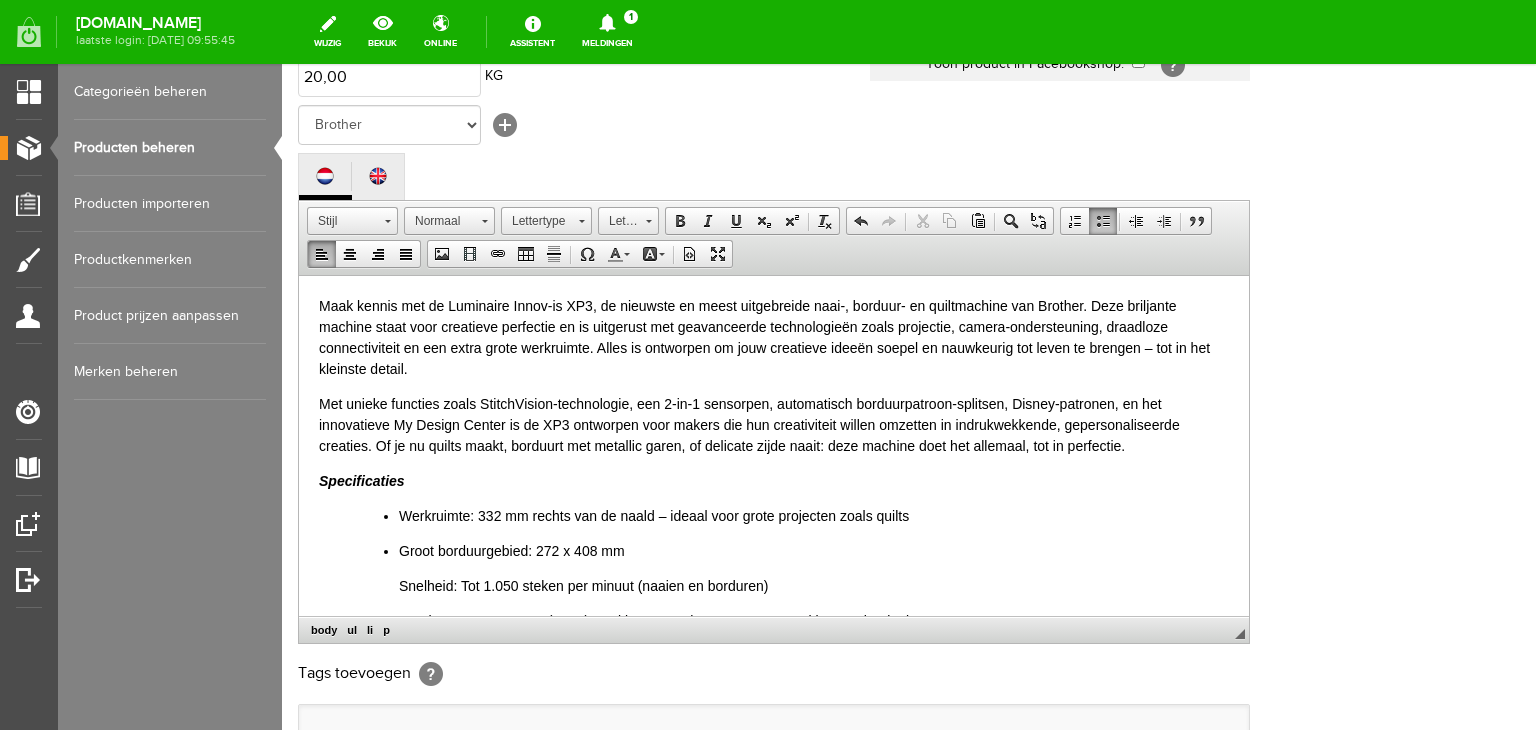 click on "Groot borduurgebied: 272 x 408 mm" at bounding box center [814, 550] 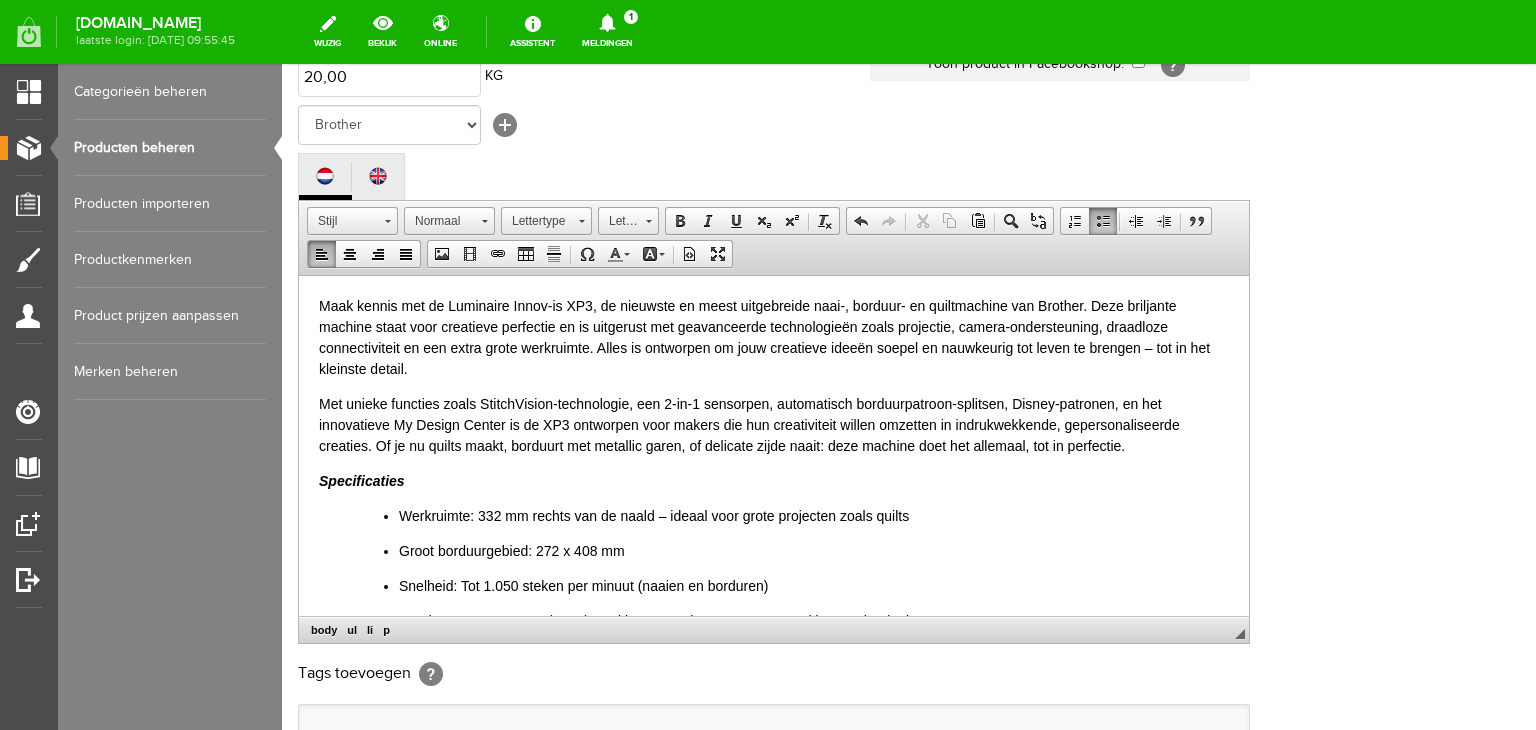 click on "Snelheid: Tot 1.050 steken per minuut (naaien en borduren)" at bounding box center (814, 585) 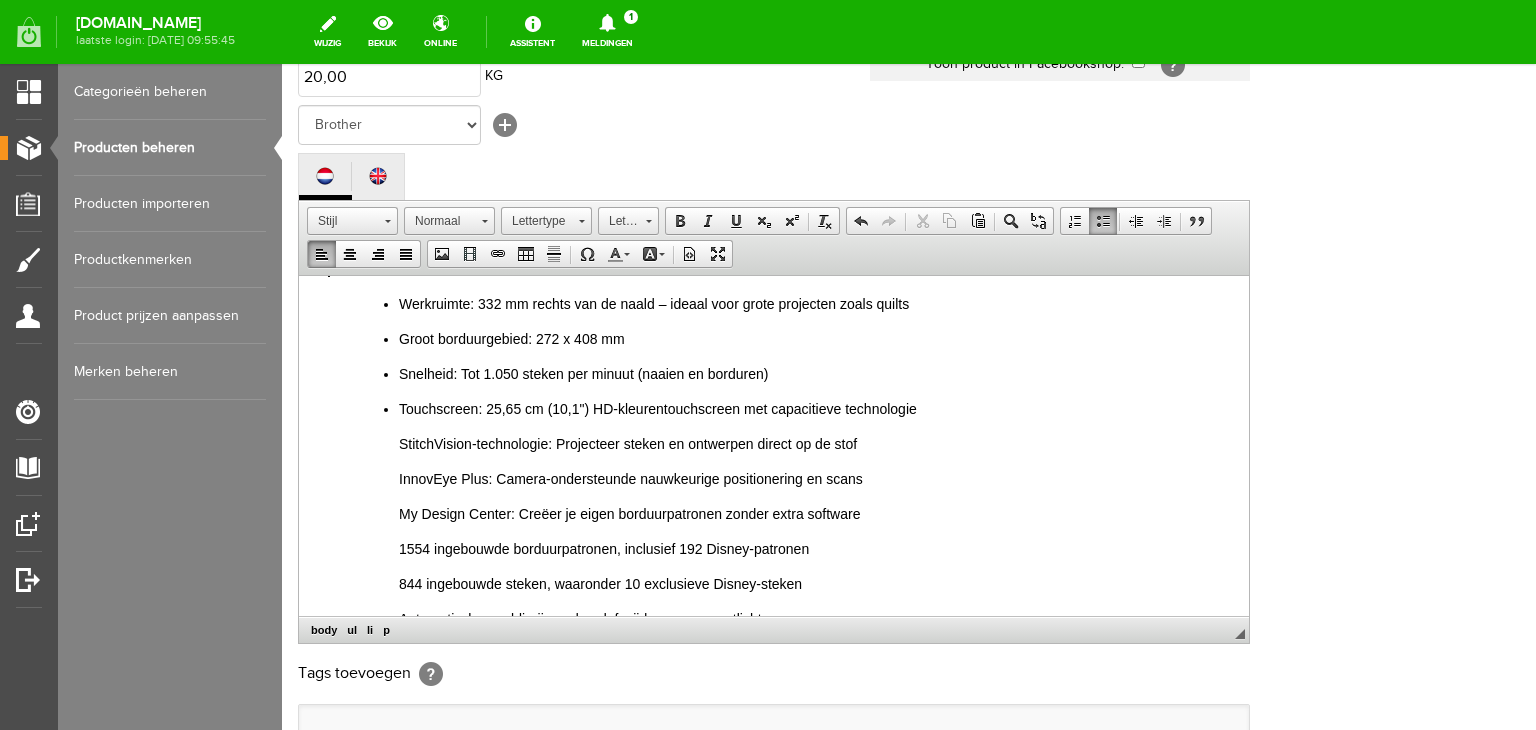 scroll, scrollTop: 213, scrollLeft: 0, axis: vertical 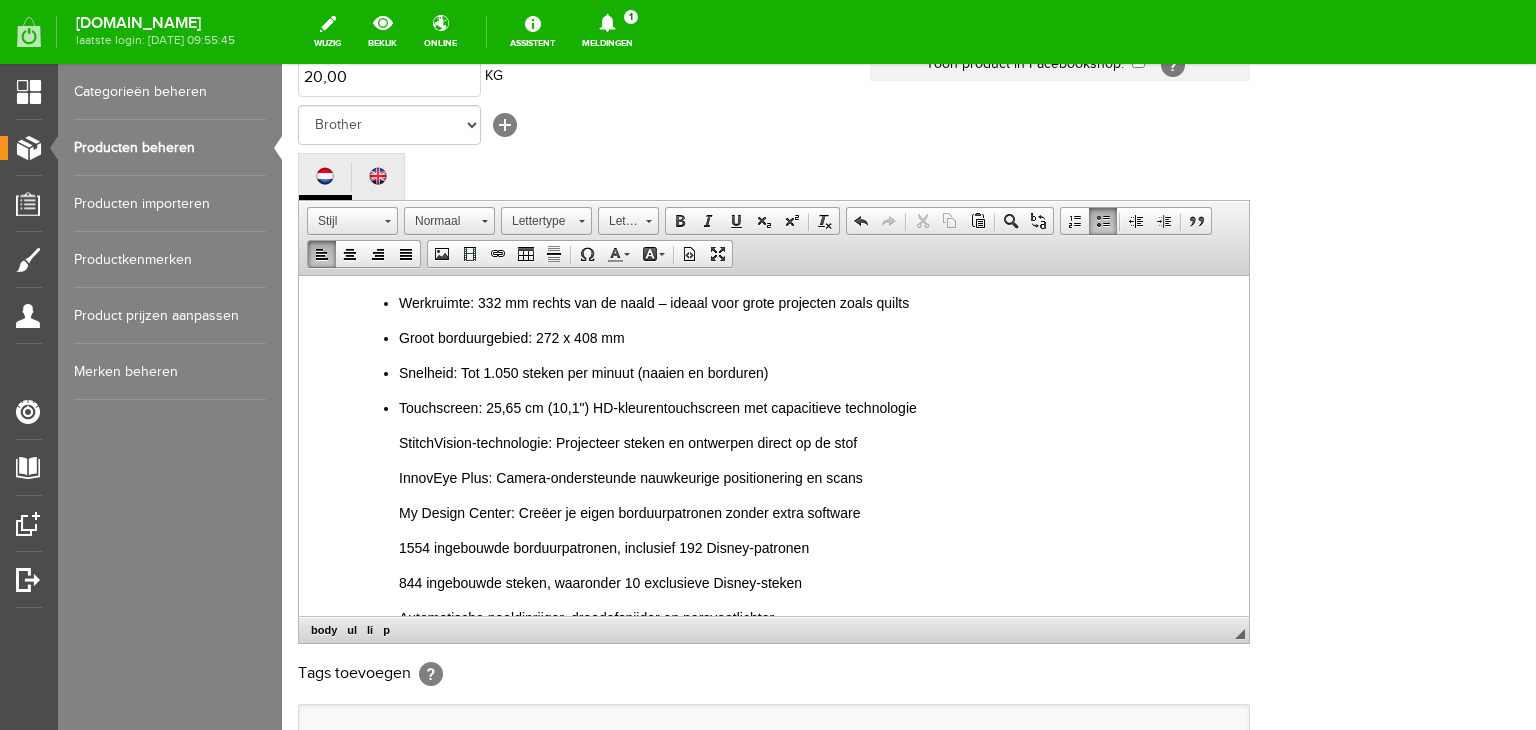 click on "Touchscreen: 25,65 cm (10,1") HD-kleurentouchscreen met capacitieve technologie" at bounding box center [814, 407] 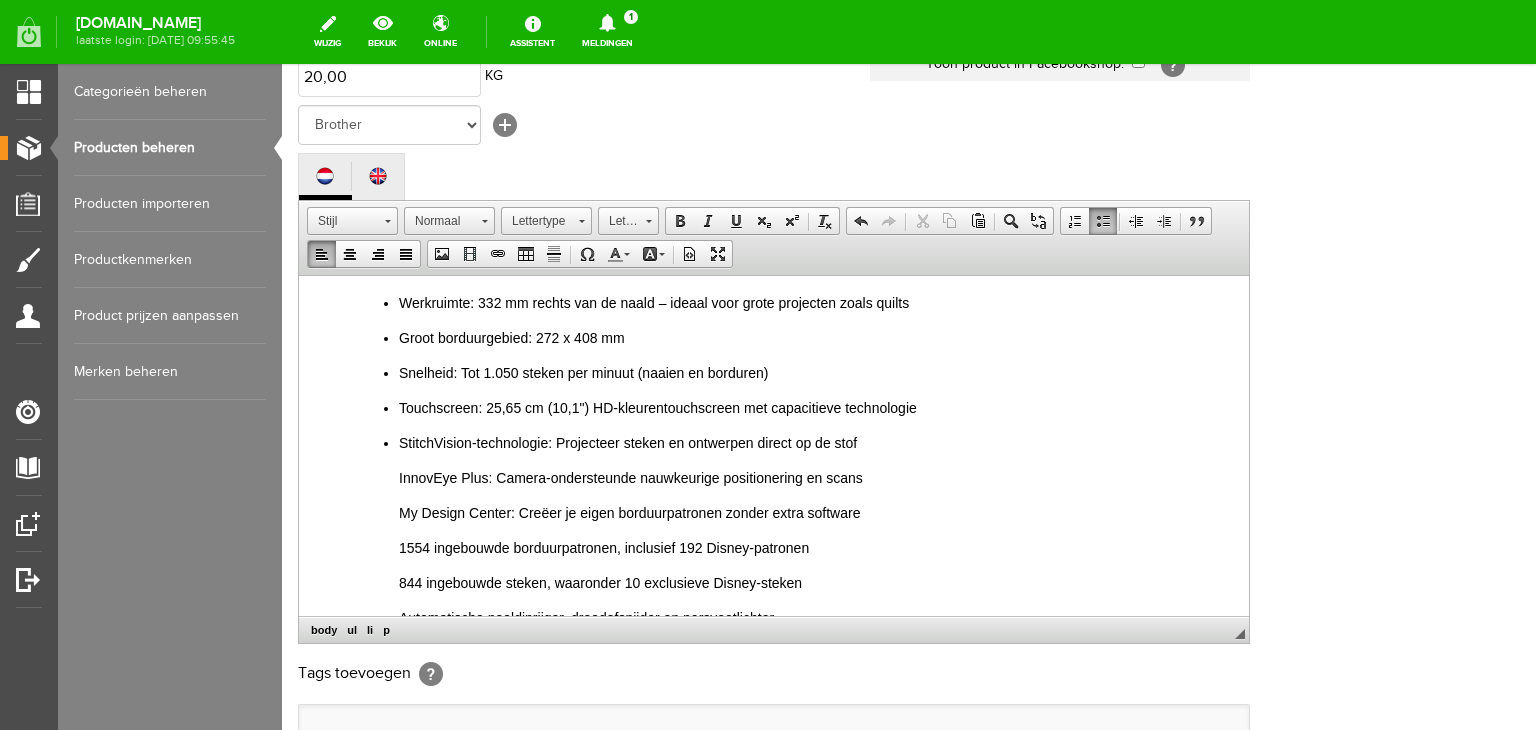 click on "StitchVision-technologie: Projecteer steken en ontwerpen direct op de stof" at bounding box center (814, 442) 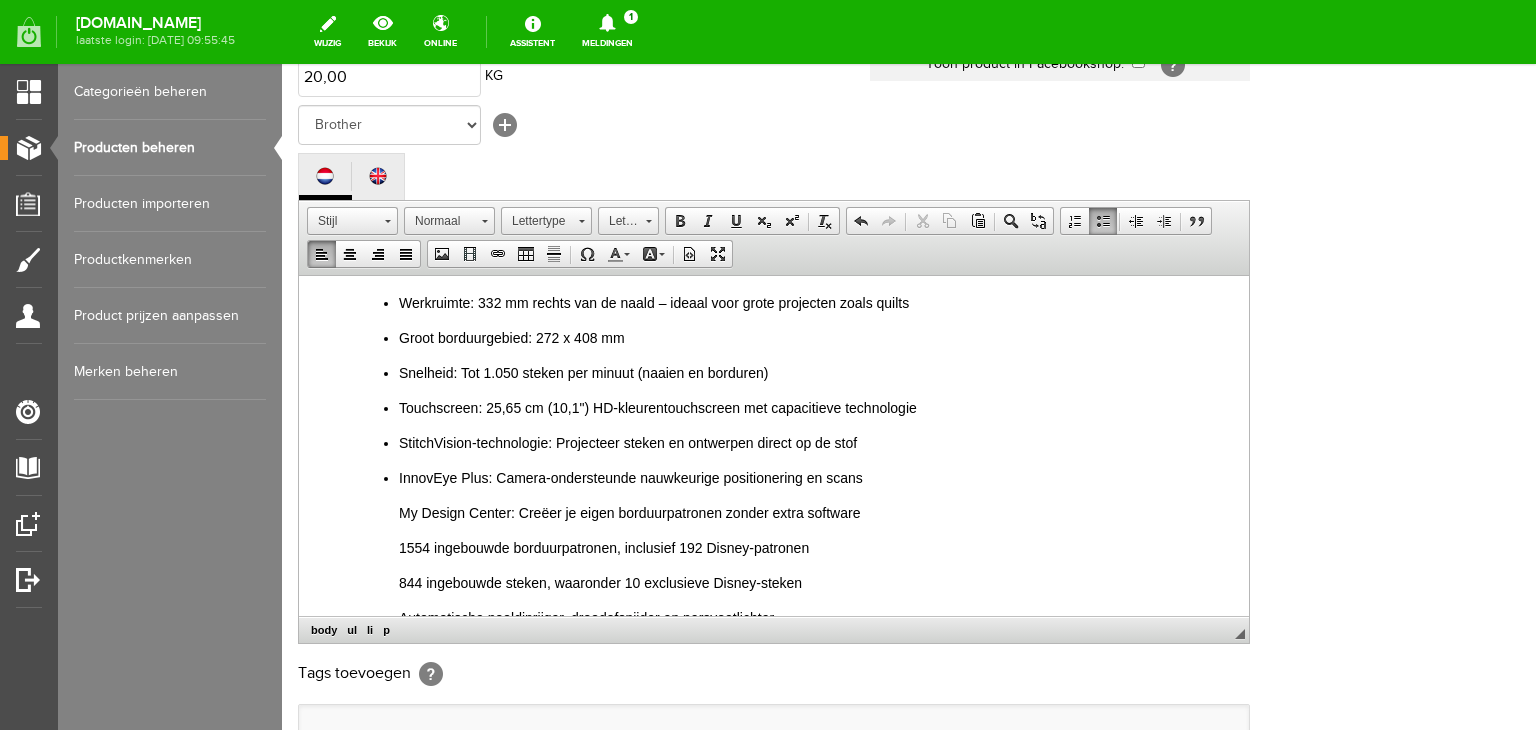 click on "InnovEye Plus: Camera-ondersteunde nauwkeurige positionering en scans" at bounding box center (814, 477) 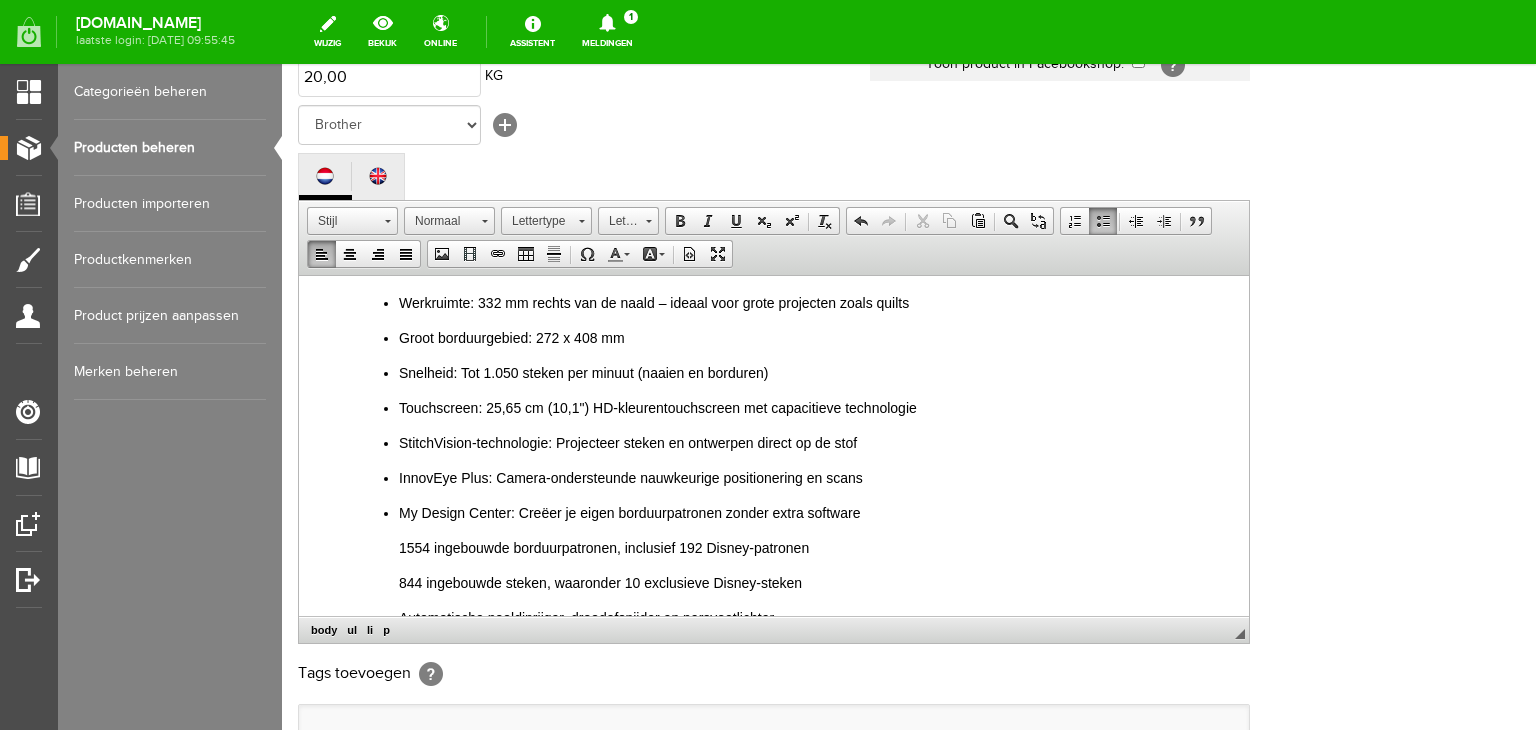click on "My Design Center: Creëer je eigen borduurpatronen zonder extra software" at bounding box center (814, 512) 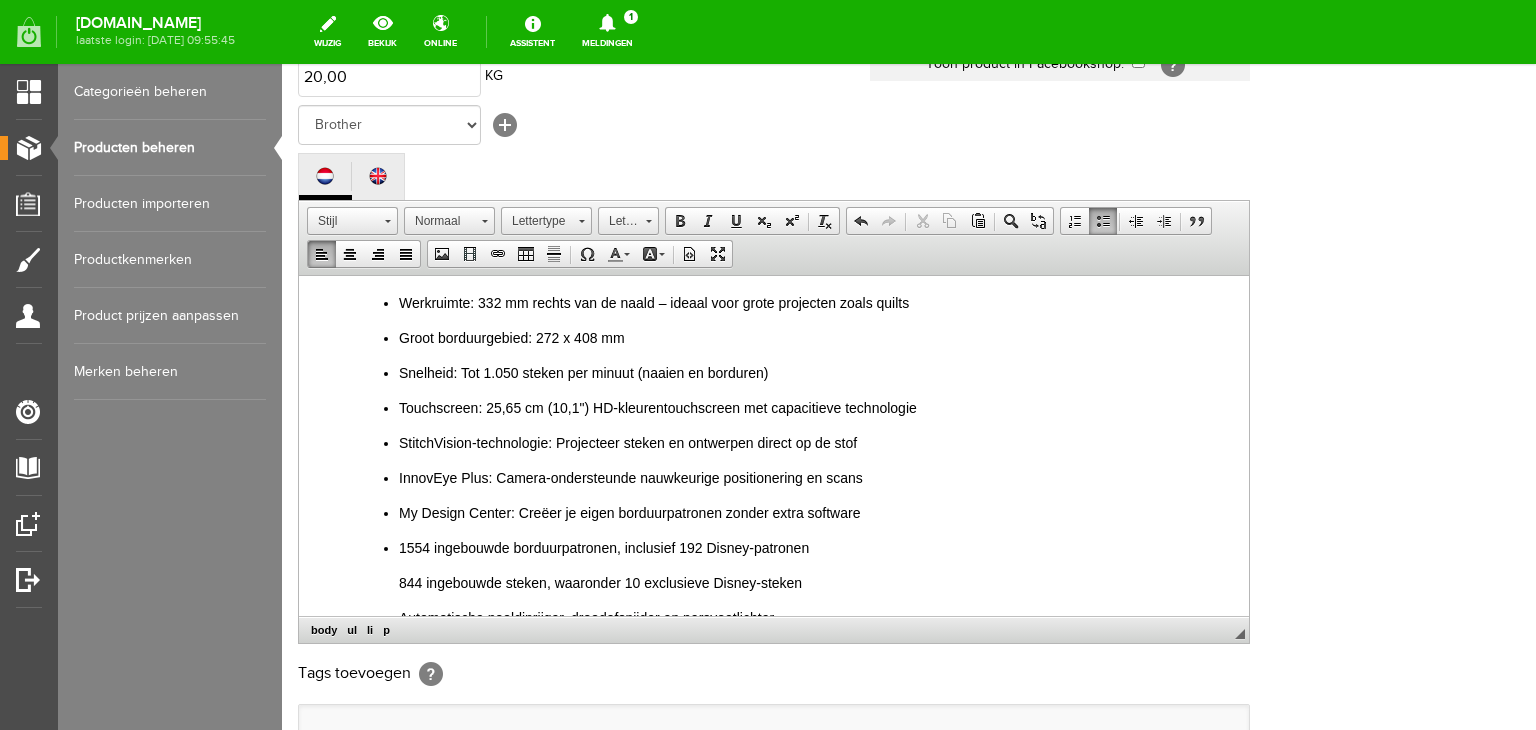 click on "1554 ingebouwde borduurpatronen, inclusief 192 Disney-patronen" at bounding box center [814, 547] 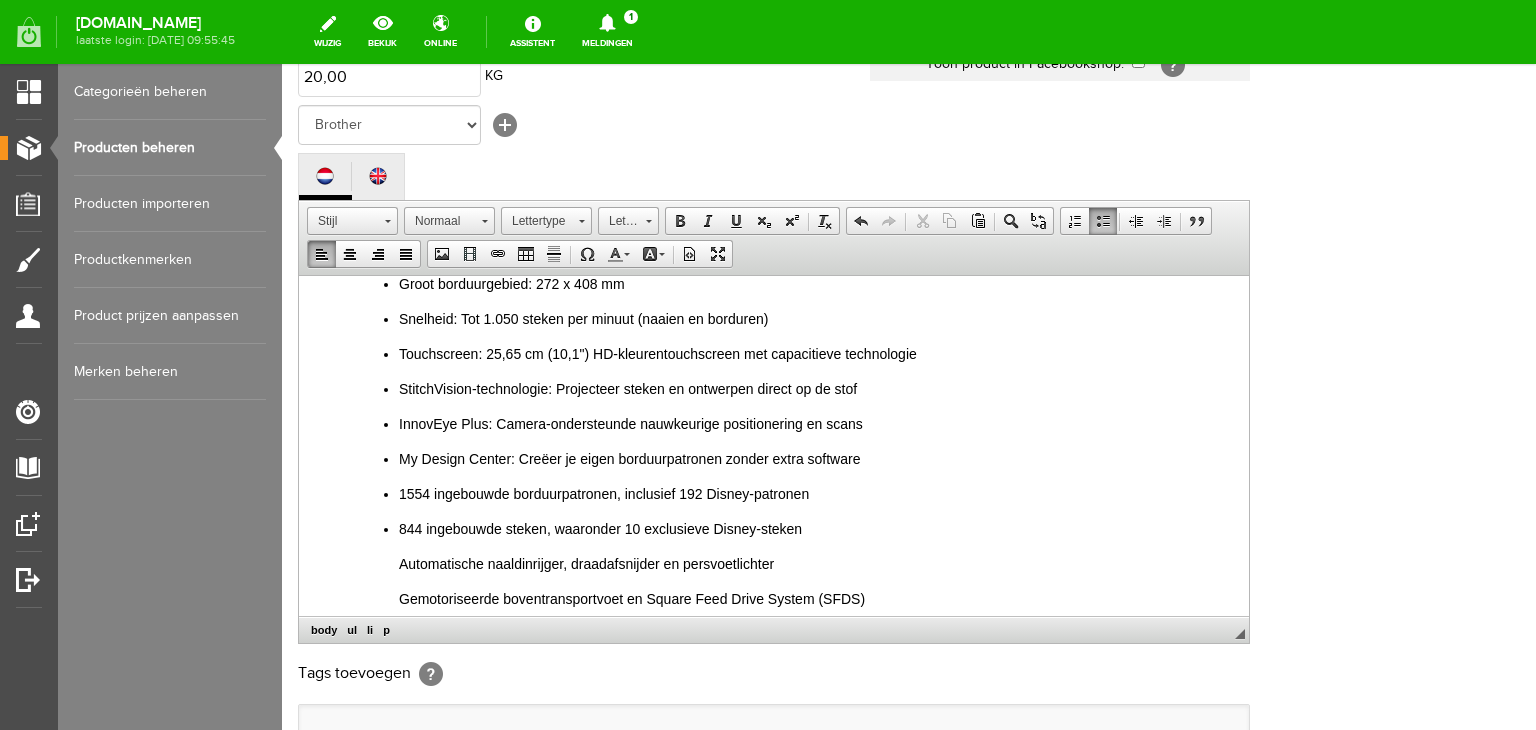 scroll, scrollTop: 313, scrollLeft: 0, axis: vertical 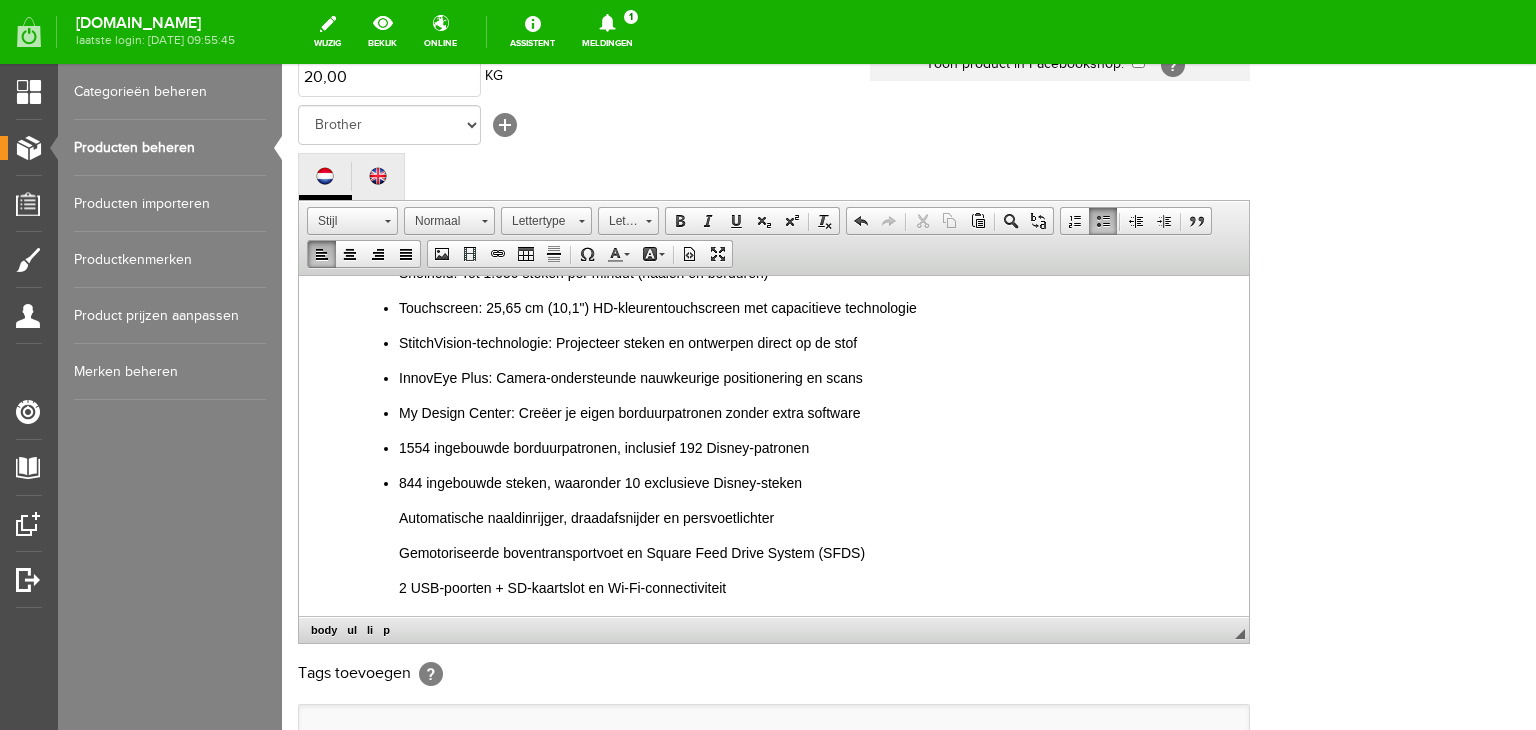click on "844 ingebouwde steken, waaronder 10 exclusieve Disney-steken" at bounding box center [814, 482] 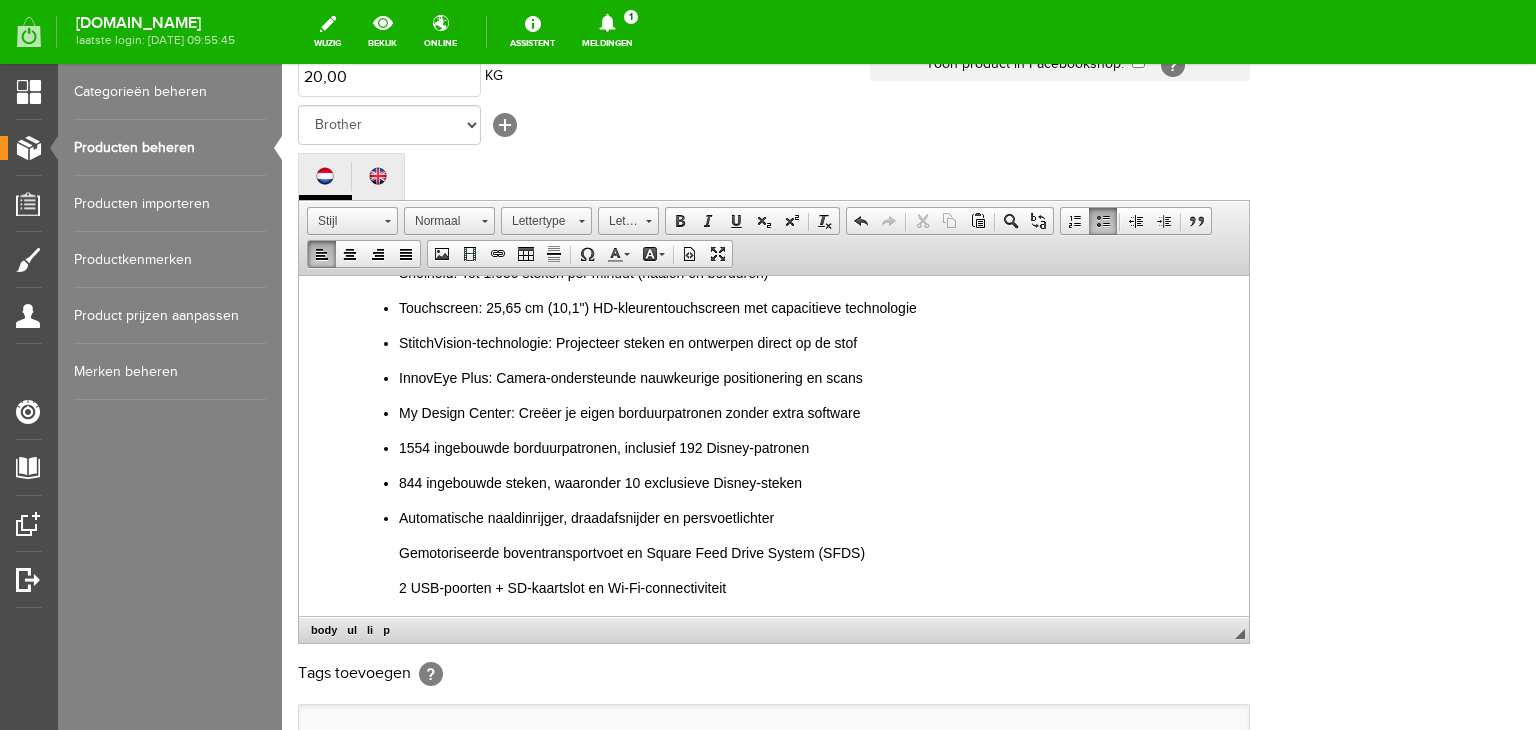 click on "Automatische naaldinrijger, draadafsnijder en persvoetlichter" at bounding box center (814, 517) 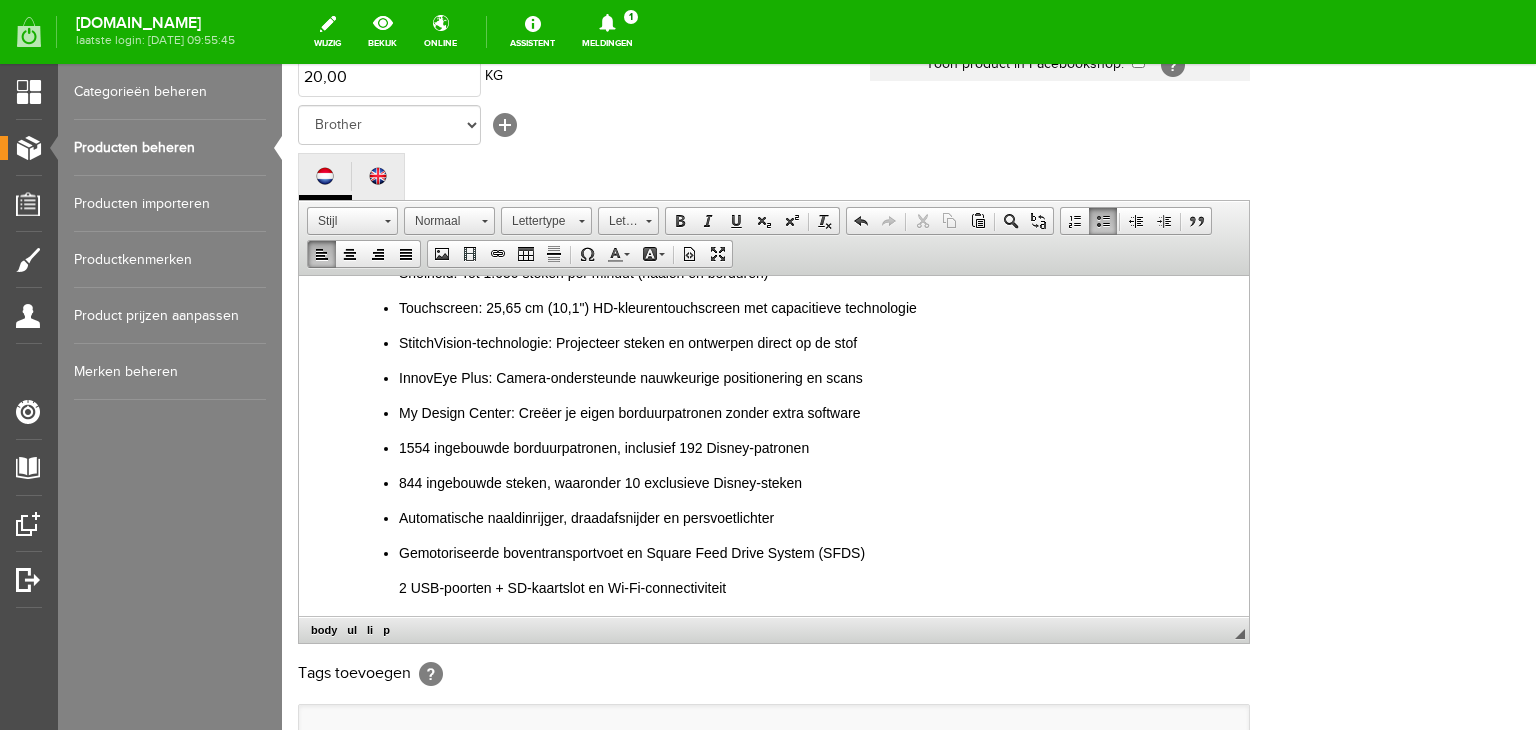 click on "Gemotoriseerde boventransportvoet en Square Feed Drive System (SFDS)" at bounding box center (814, 552) 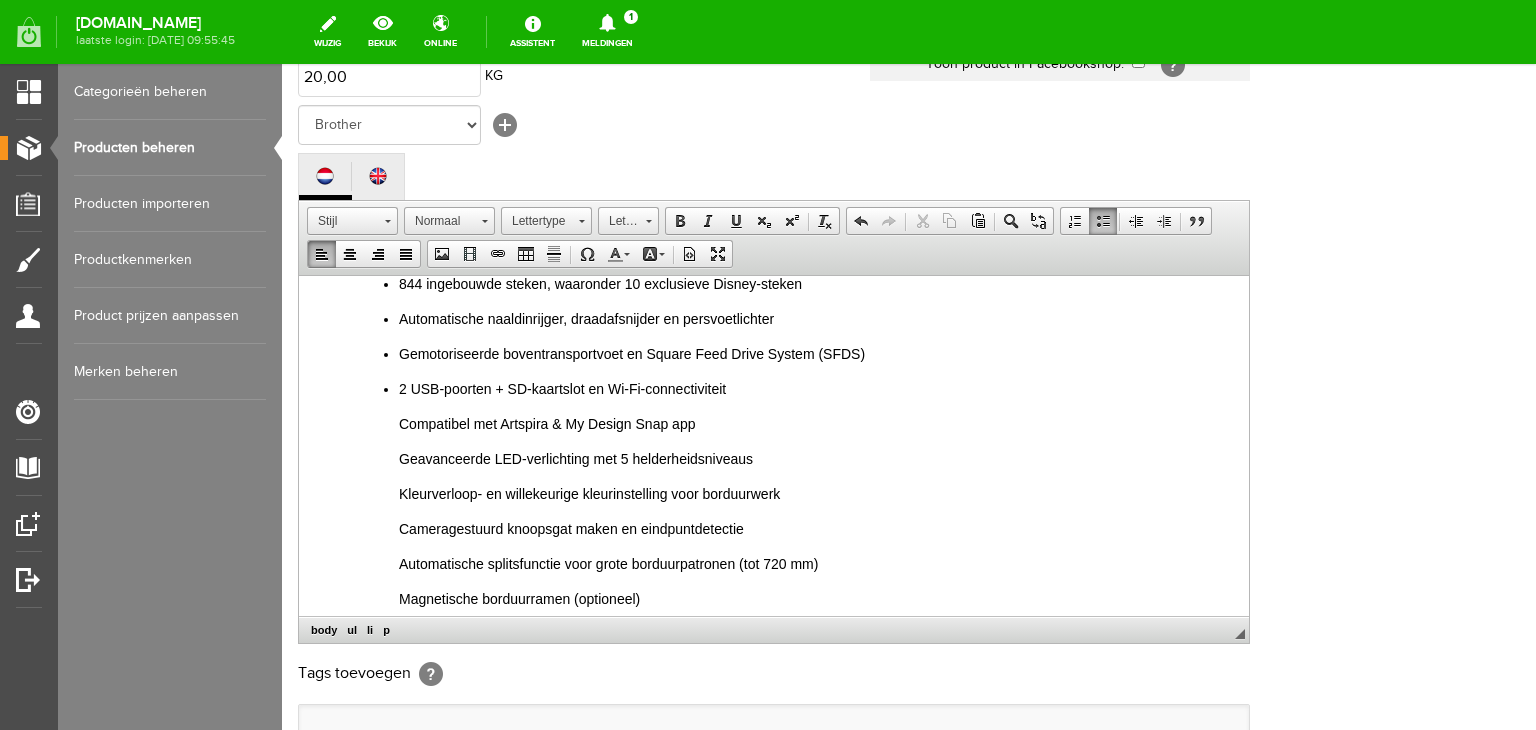 scroll, scrollTop: 513, scrollLeft: 0, axis: vertical 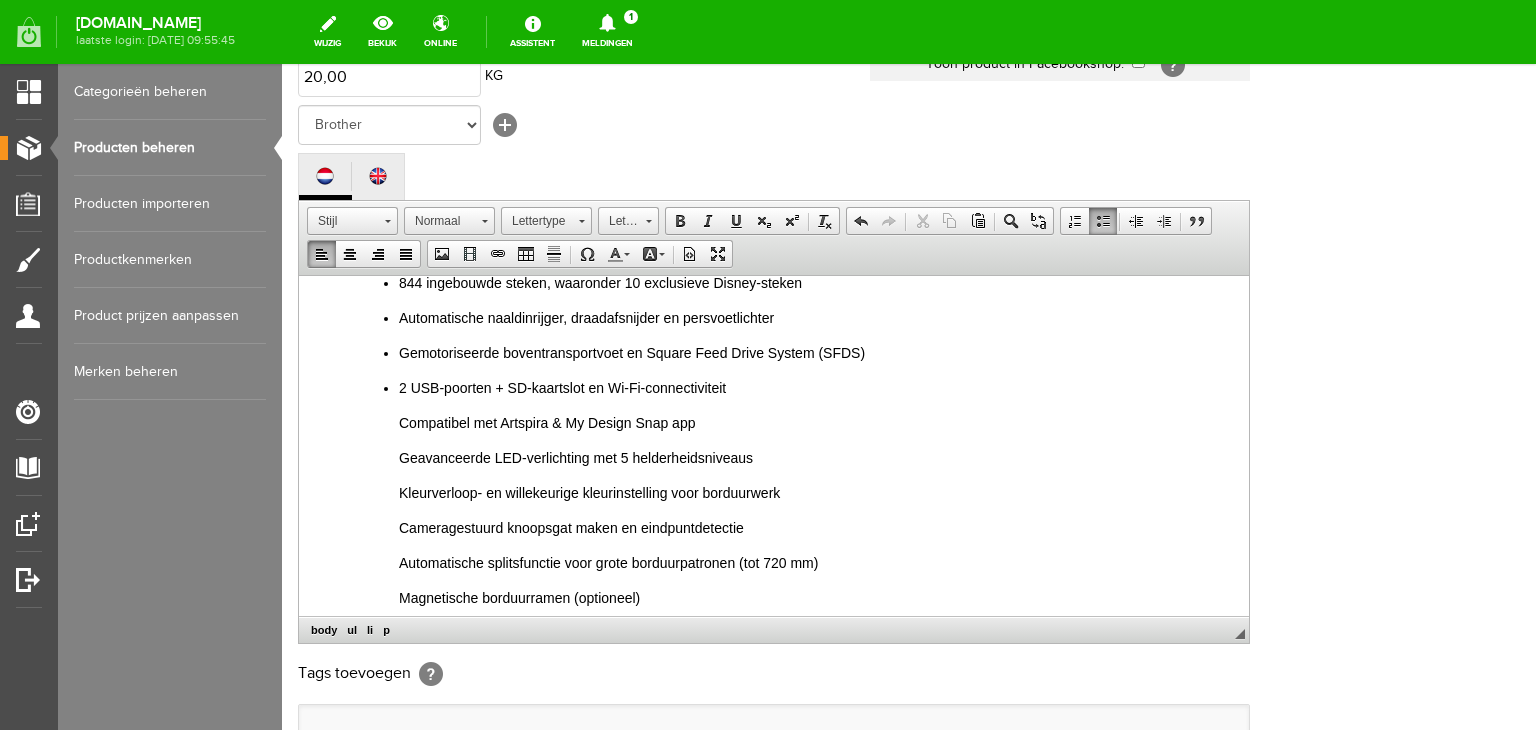 click on "2 USB-poorten + SD-kaartslot en Wi-Fi-connectiviteit" at bounding box center (814, 387) 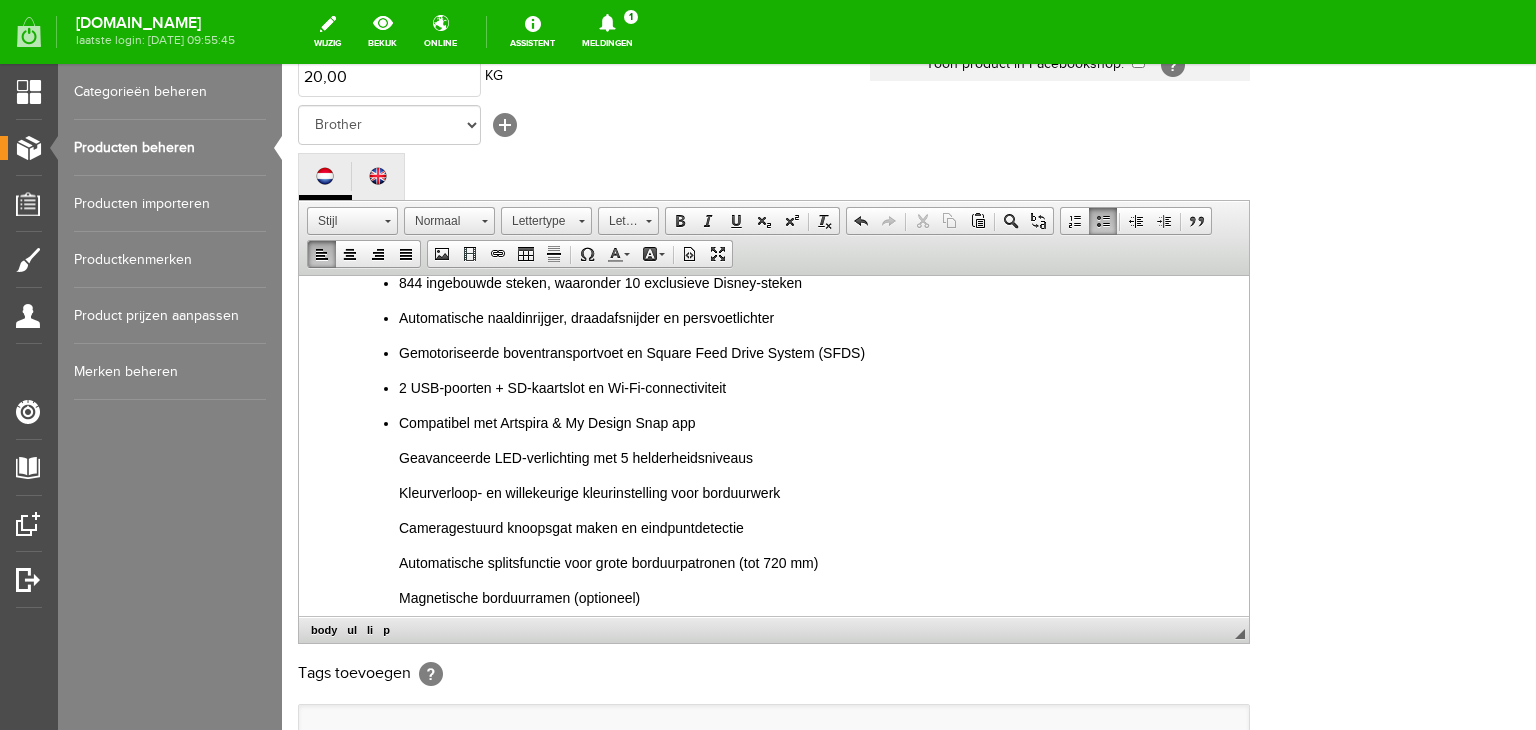 click on "Werkruimte: 332 mm rechts van de naald – ideaal voor grote projecten zoals quilts Groot borduurgebied: 272 x 408 mm Snelheid: Tot 1.050 steken per minuut (naaien en borduren) Touchscreen: 25,65 cm (10,1") HD-kleurentouchscreen met capacitieve technologie StitchVision-technologie: Projecteer steken en ontwerpen direct op de stof InnovEye Plus: Camera-ondersteunde nauwkeurige positionering en scans My Design Center: Creëer je eigen borduurpatronen zonder extra software 1554 ingebouwde borduurpatronen, inclusief 192 Disney-patronen 844 ingebouwde steken, waaronder 10 exclusieve Disney-steken Automatische naaldinrijger, draadafsnijder en persvoetlichter Gemotoriseerde boventransportvoet en Square Feed Drive System (SFDS) 2 USB-poorten + SD-kaartslot en Wi-Fi-connectiviteit Compatibel met Artspira & My Design Snap app Geavanceerde LED-verlichting met 5 helderheidsniveaus Kleurverloop- en willekeurige kleurinstelling voor borduurwerk Cameragestuurd knoopsgat maken en eindpuntdetectie" at bounding box center (794, 300) 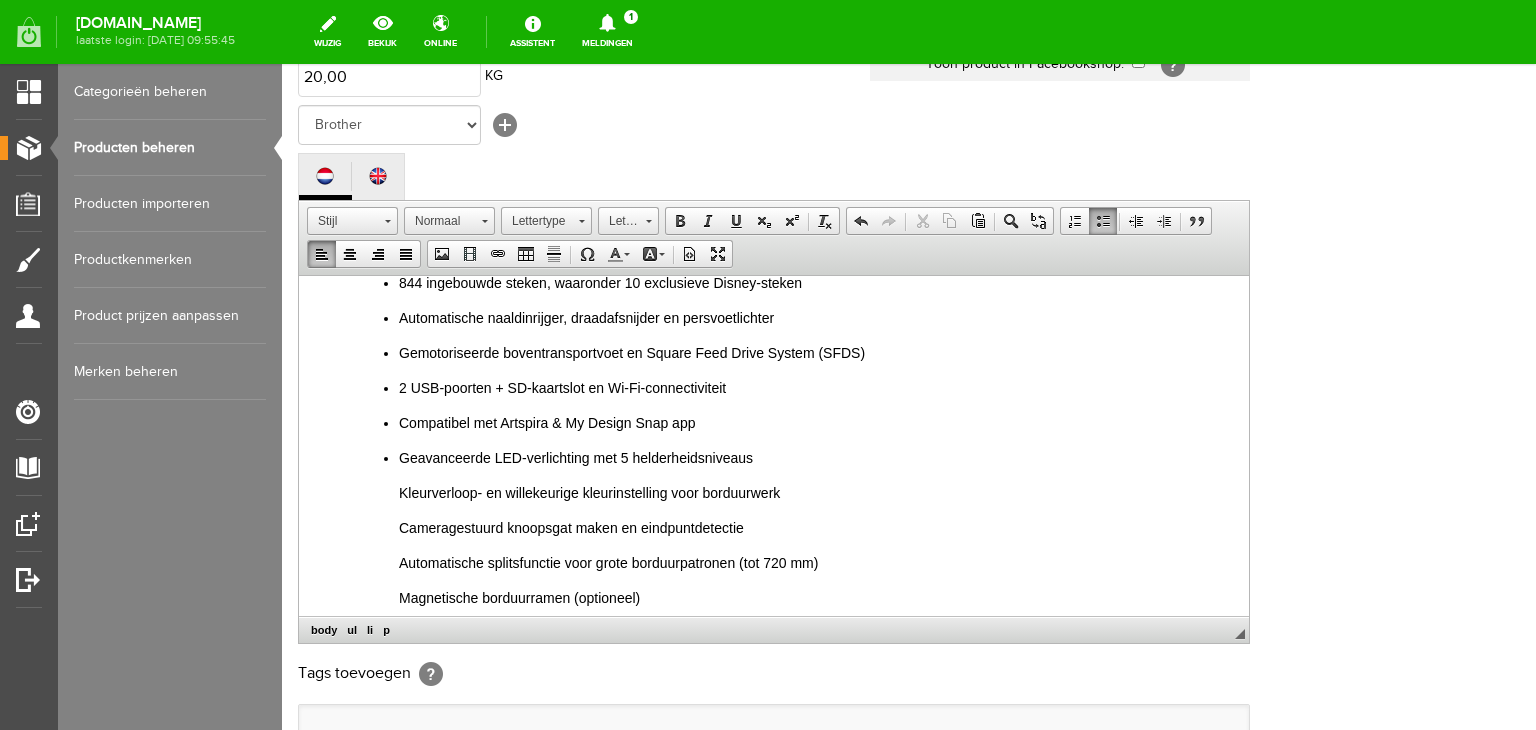 click on "Geavanceerde LED-verlichting met 5 helderheidsniveaus" at bounding box center [814, 457] 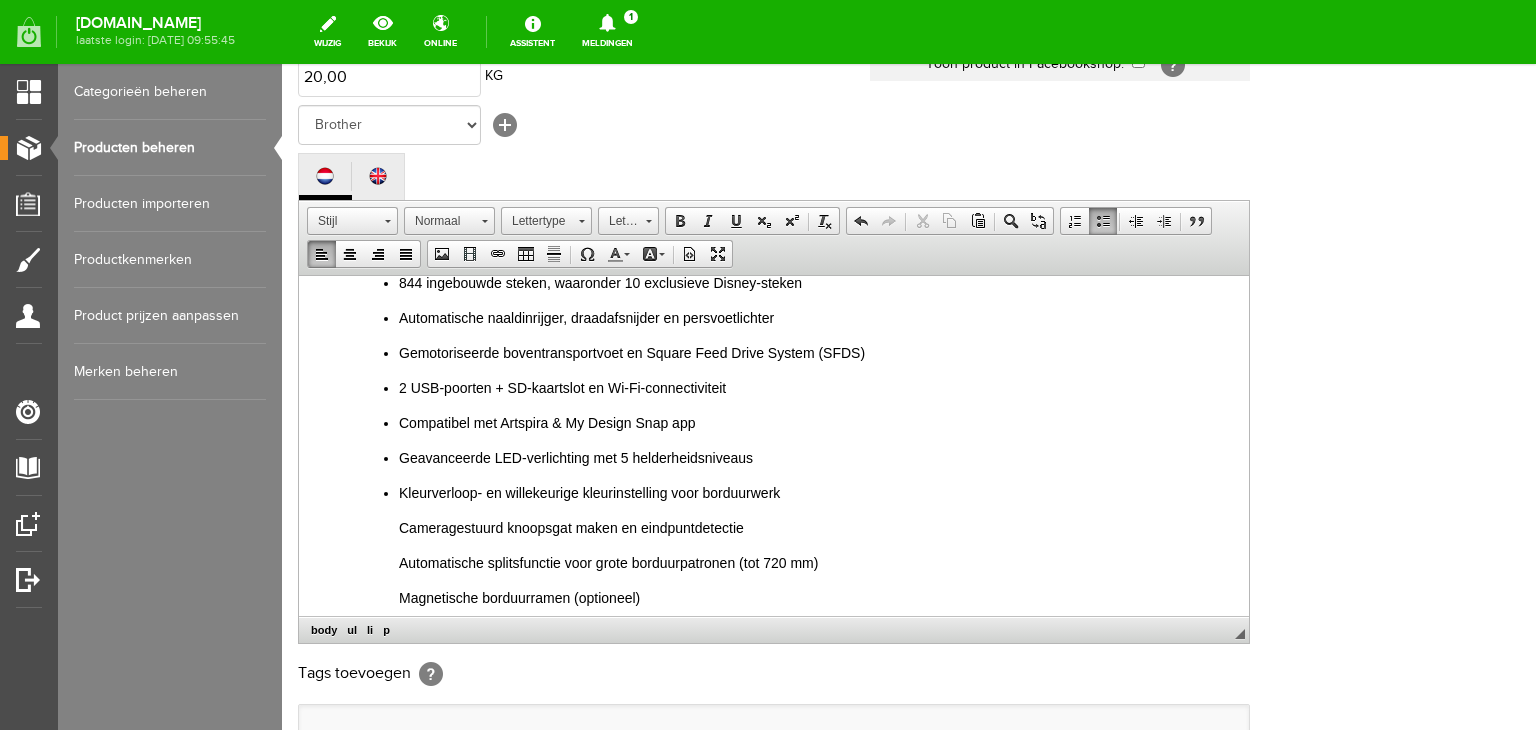 click on "Cameragestuurd knoopsgat maken en eindpuntdetectie" at bounding box center [814, 527] 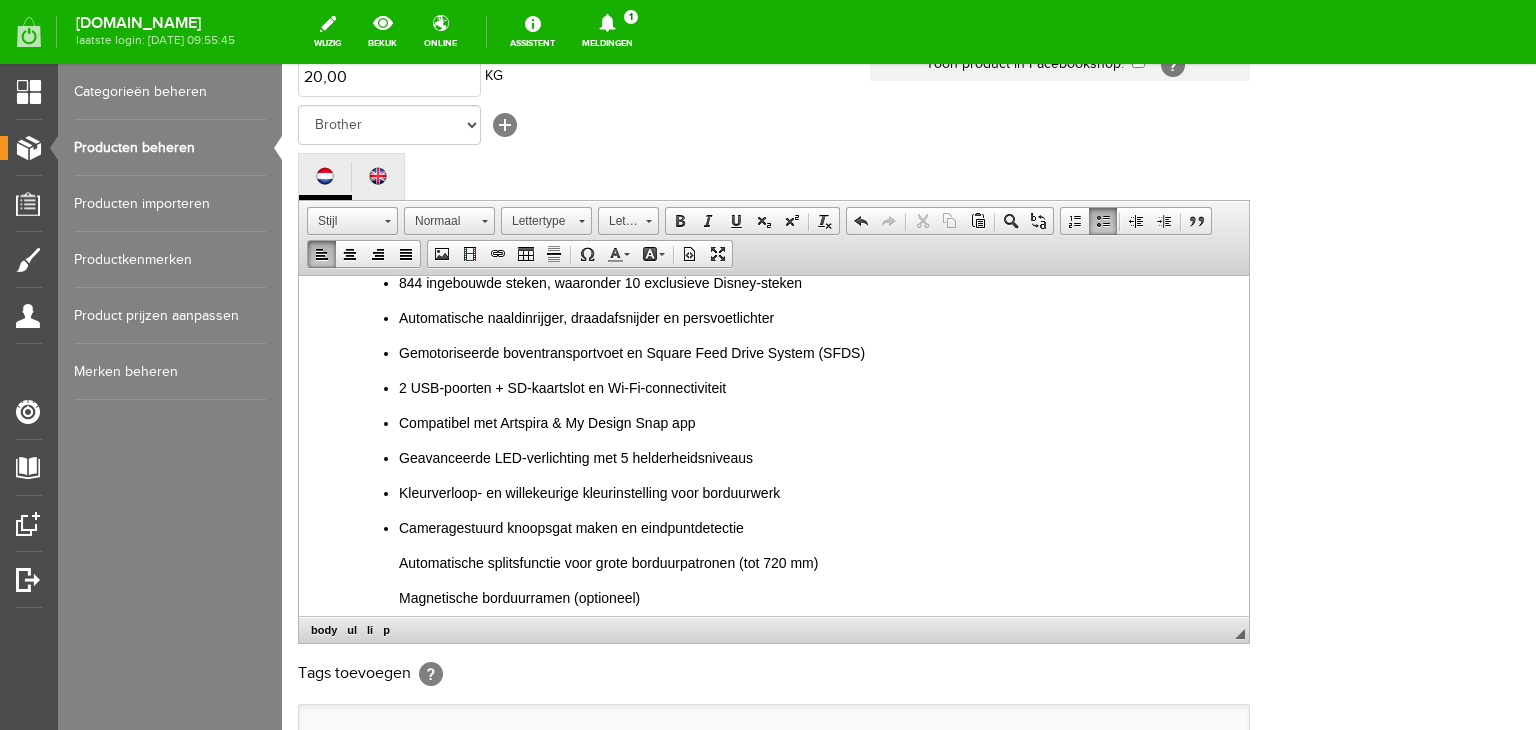 click on "Werkruimte: 332 mm rechts van de naald – ideaal voor grote projecten zoals quilts Groot borduurgebied: 272 x 408 mm Snelheid: Tot 1.050 steken per minuut (naaien en borduren) Touchscreen: 25,65 cm (10,1") HD-kleurentouchscreen met capacitieve technologie StitchVision-technologie: Projecteer steken en ontwerpen direct op de stof InnovEye Plus: Camera-ondersteunde nauwkeurige positionering en scans My Design Center: Creëer je eigen borduurpatronen zonder extra software 1554 ingebouwde borduurpatronen, inclusief 192 Disney-patronen 844 ingebouwde steken, waaronder 10 exclusieve Disney-steken Automatische naaldinrijger, draadafsnijder en persvoetlichter Gemotoriseerde boventransportvoet en Square Feed Drive System (SFDS) 2 USB-poorten + SD-kaartslot en Wi-Fi-connectiviteit Compatibel met Artspira & My Design Snap app Geavanceerde LED-verlichting met 5 helderheidsniveaus Kleurverloop- en willekeurige kleurinstelling voor borduurwerk Cameragestuurd knoopsgat maken en eindpuntdetectie" at bounding box center [794, 300] 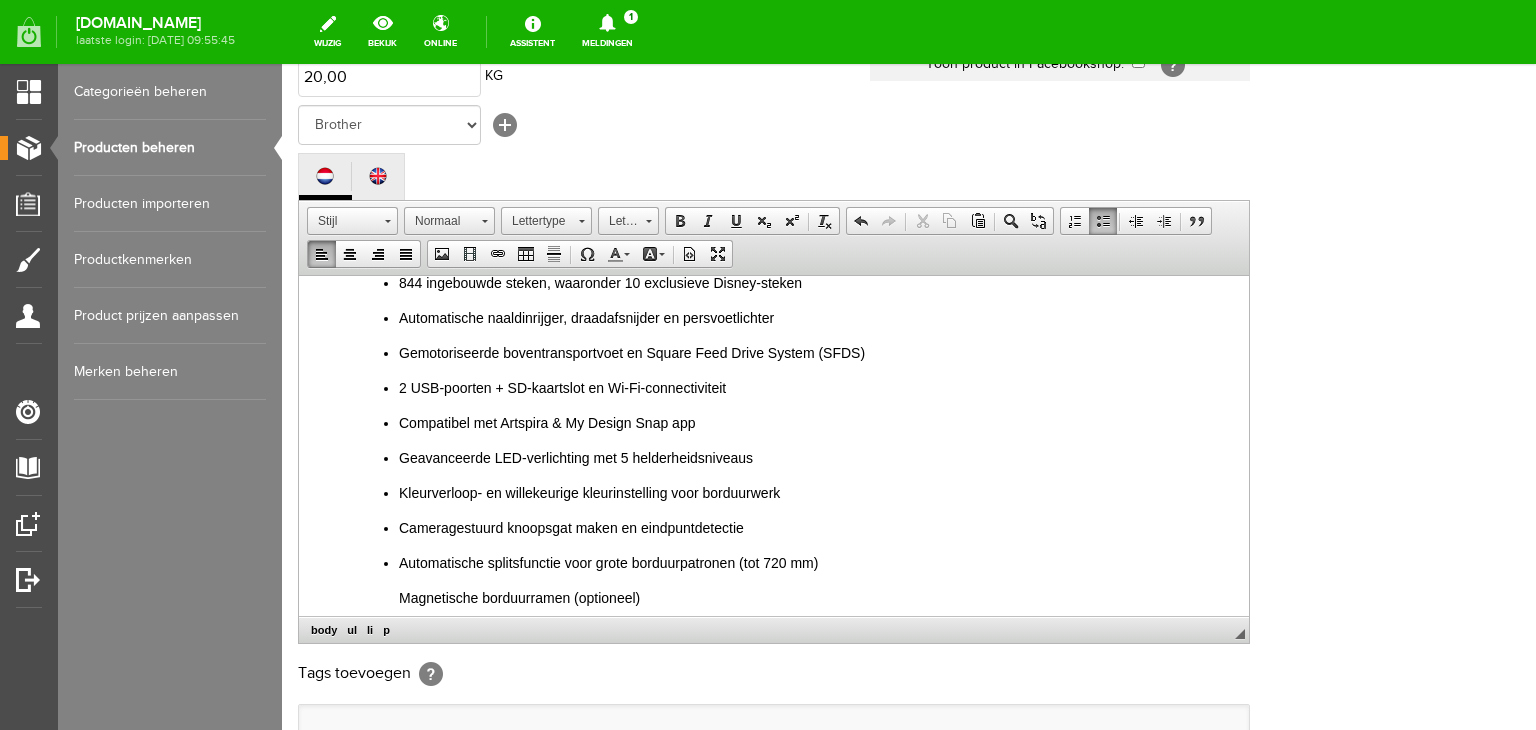 click on "Automatische splitsfunctie voor grote borduurpatronen (tot 720 mm)" at bounding box center [814, 562] 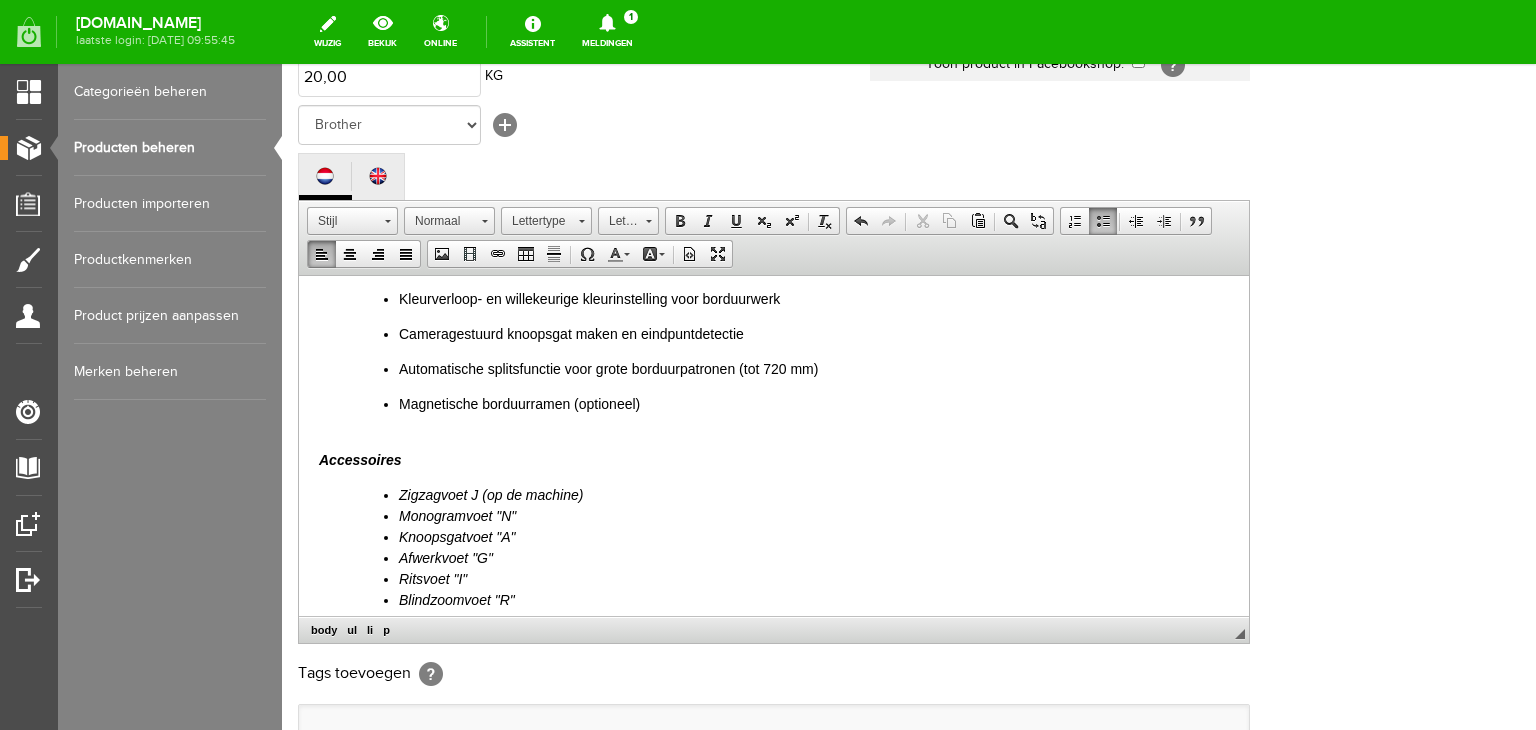 scroll, scrollTop: 713, scrollLeft: 0, axis: vertical 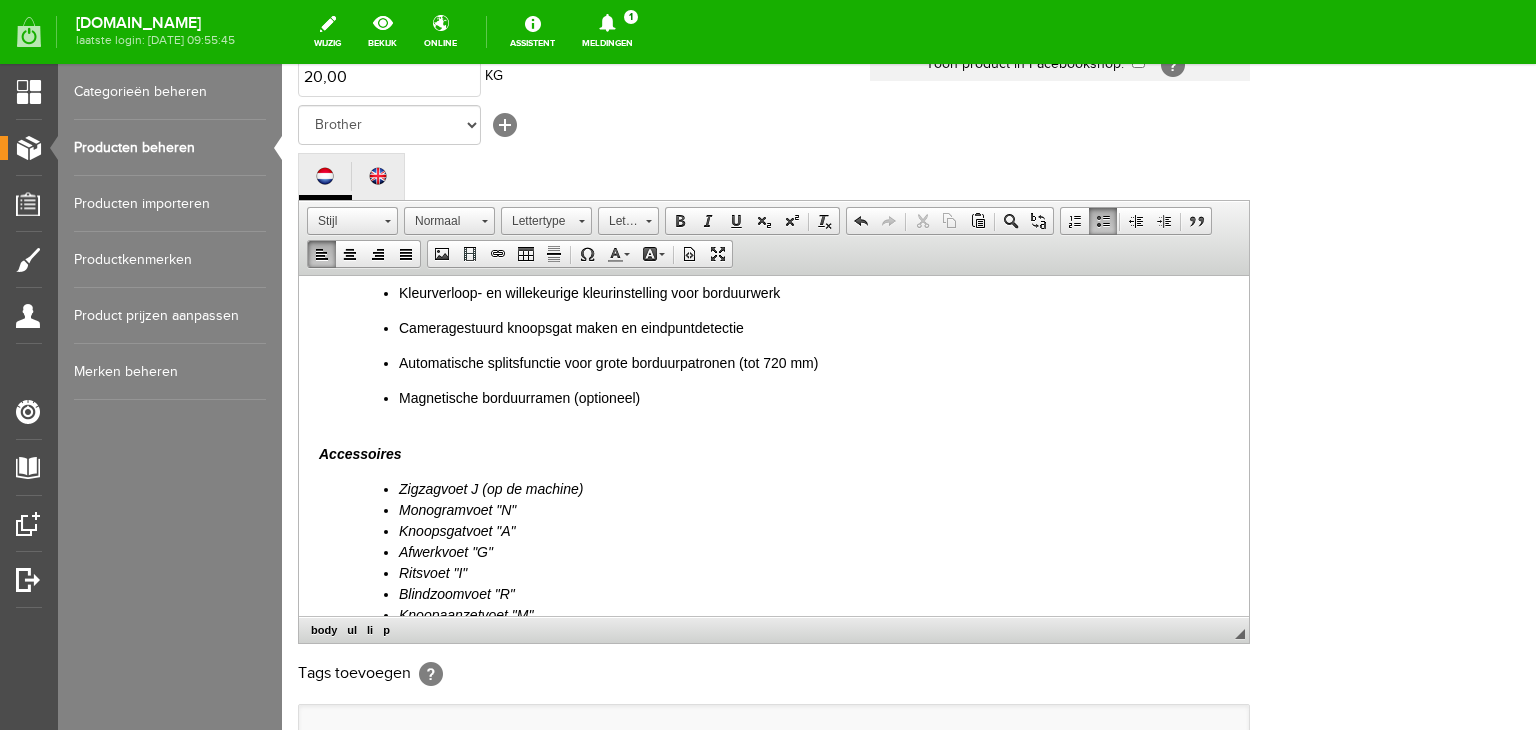 click on "Monogramvoet "N"" at bounding box center (814, 509) 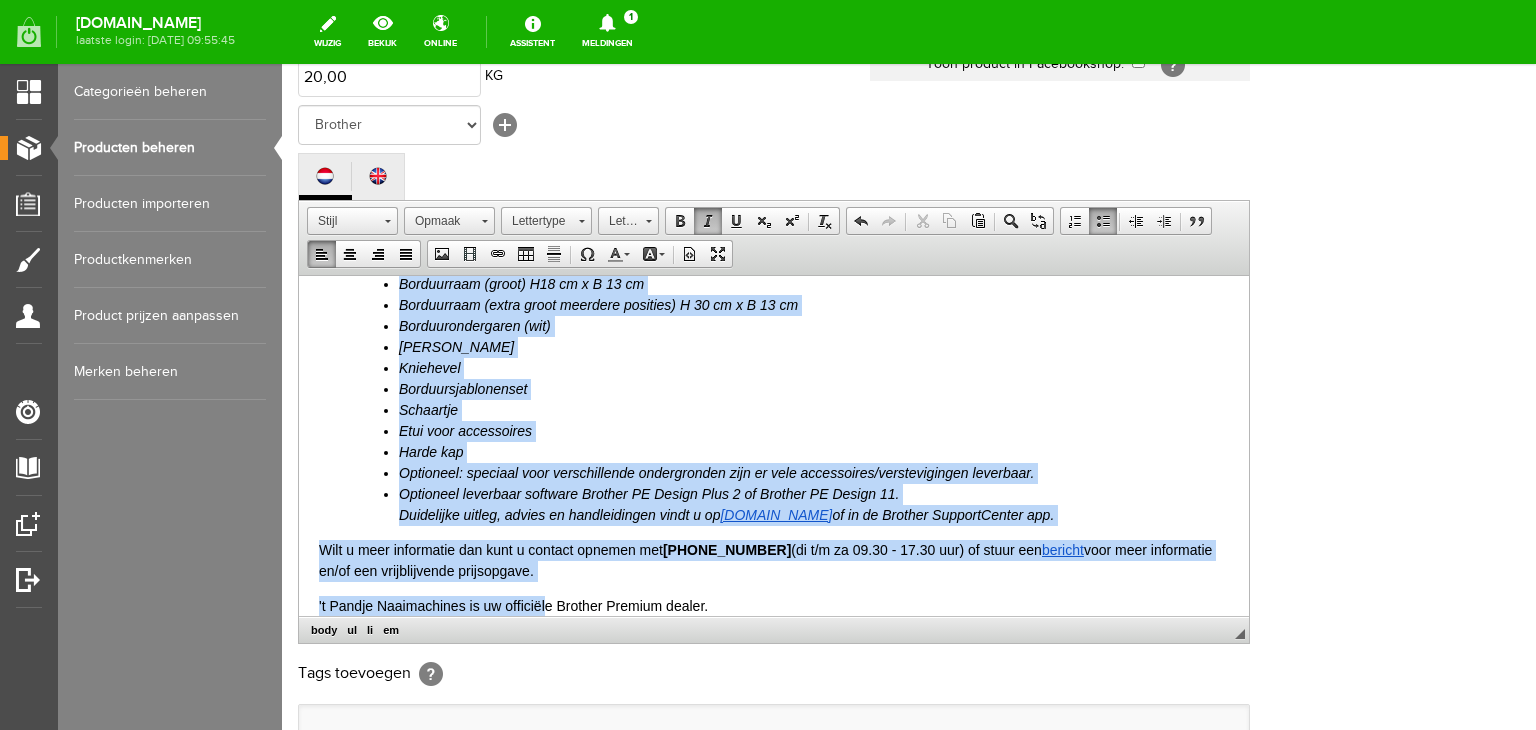 scroll, scrollTop: 1611, scrollLeft: 0, axis: vertical 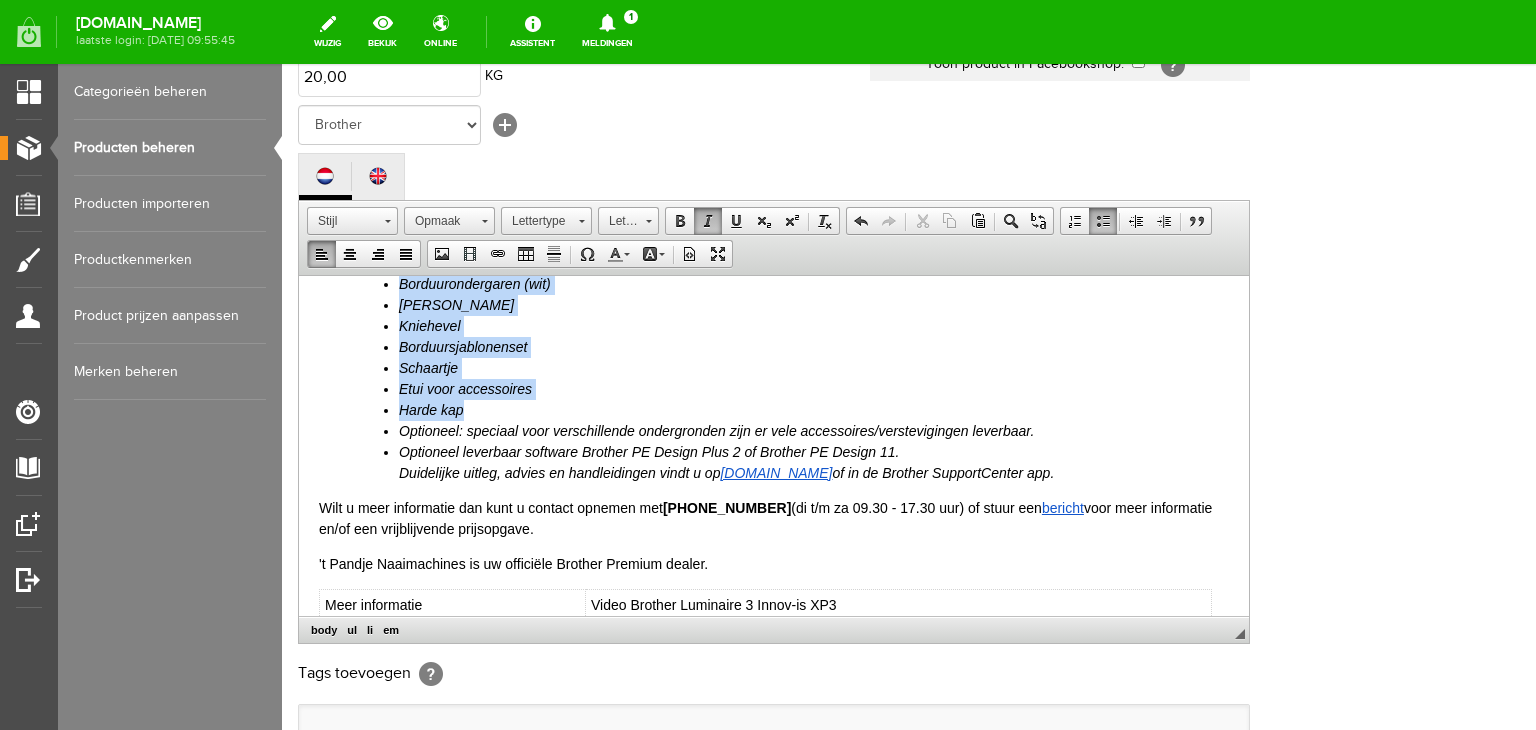 drag, startPoint x: 401, startPoint y: 385, endPoint x: 1106, endPoint y: 413, distance: 705.5558 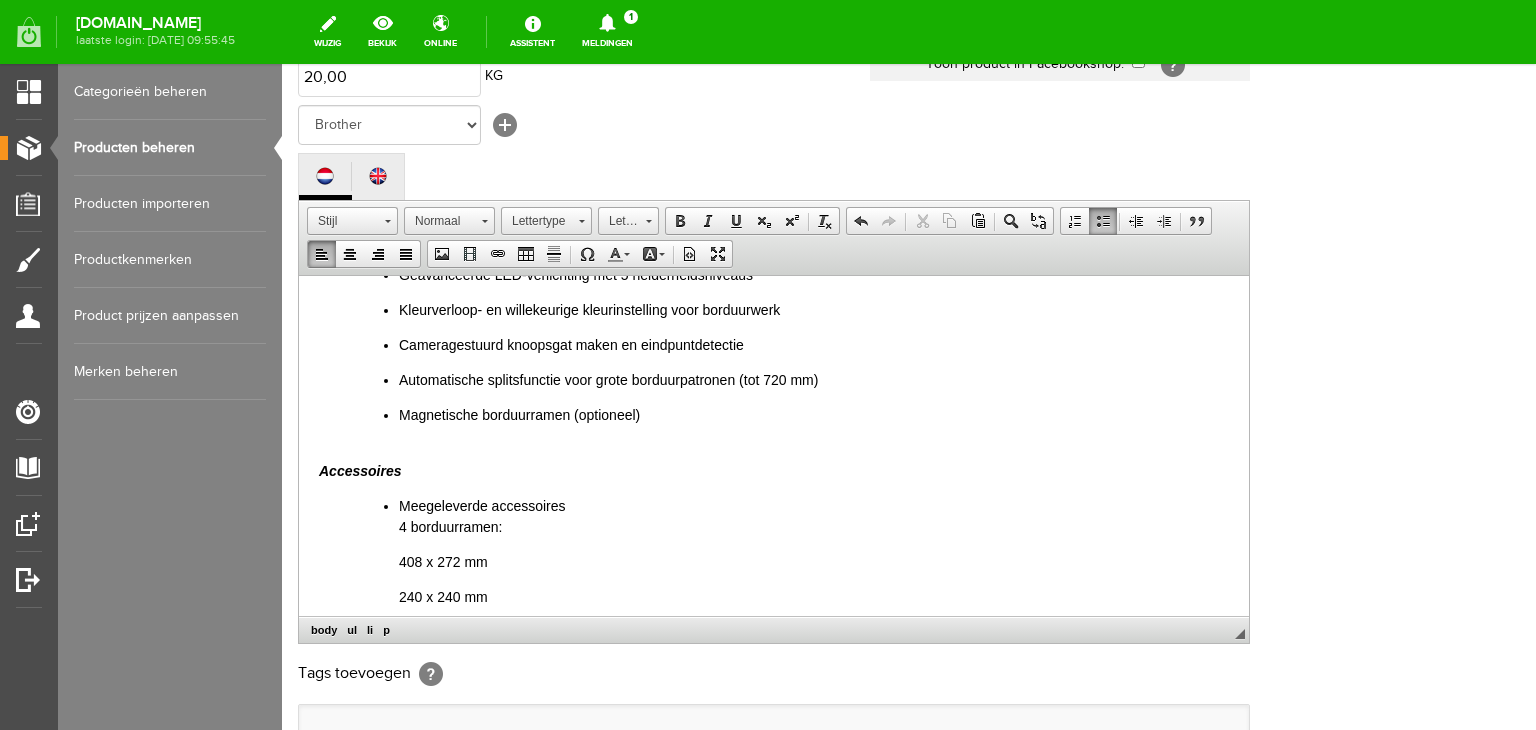 scroll, scrollTop: 811, scrollLeft: 0, axis: vertical 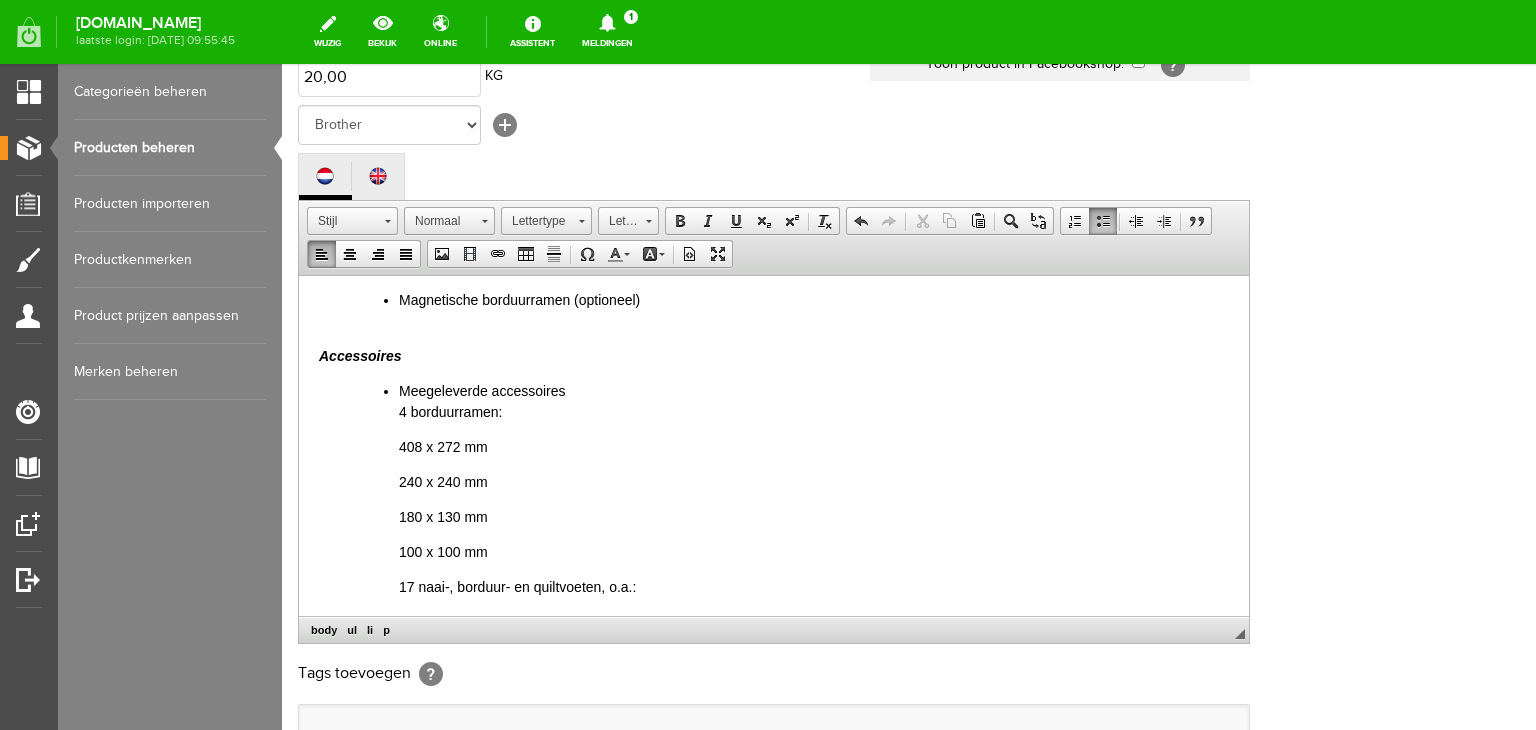 click on "Meegeleverde accessoires 4 borduurramen:" at bounding box center [814, 401] 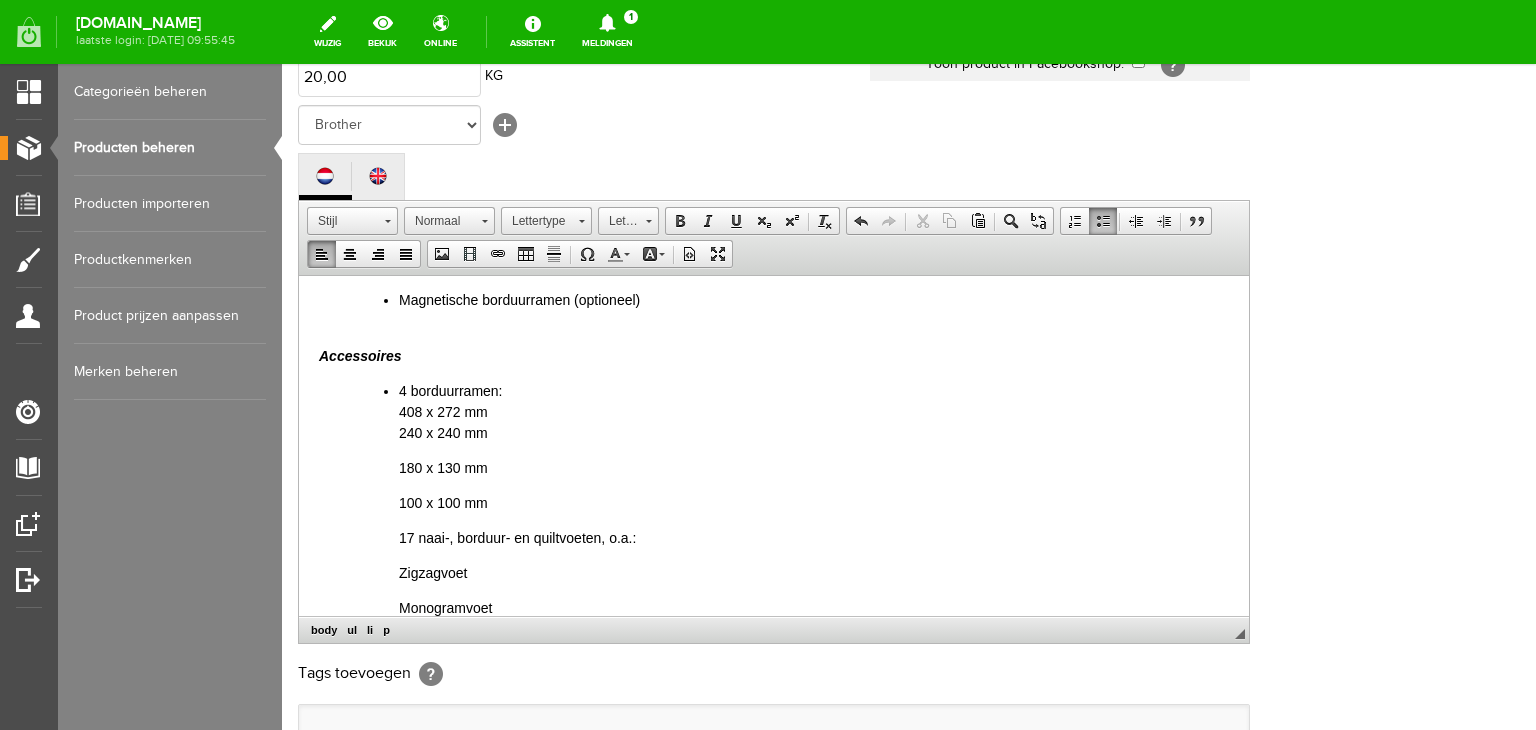 drag, startPoint x: 505, startPoint y: 434, endPoint x: 397, endPoint y: 469, distance: 113.52973 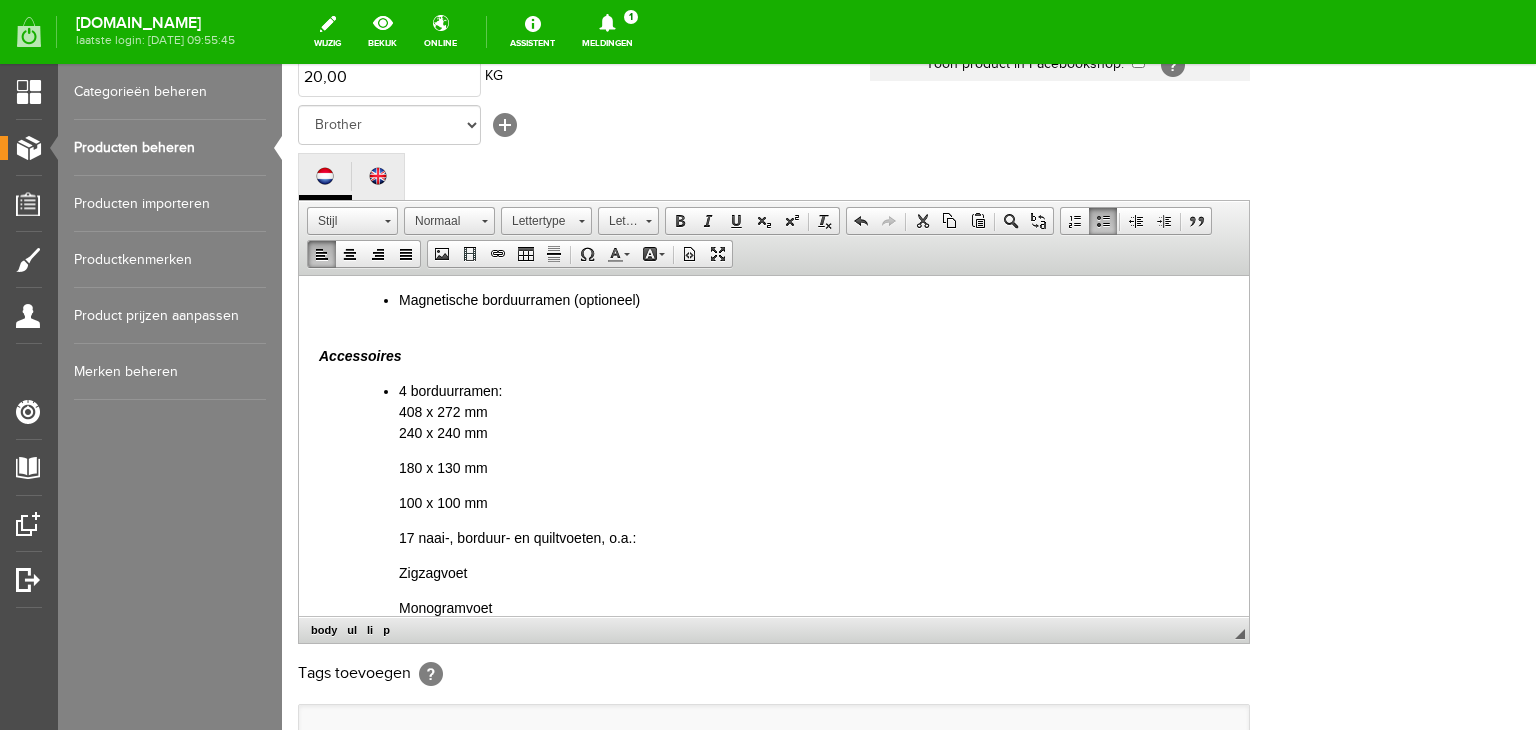 drag, startPoint x: 515, startPoint y: 397, endPoint x: 780, endPoint y: 406, distance: 265.15277 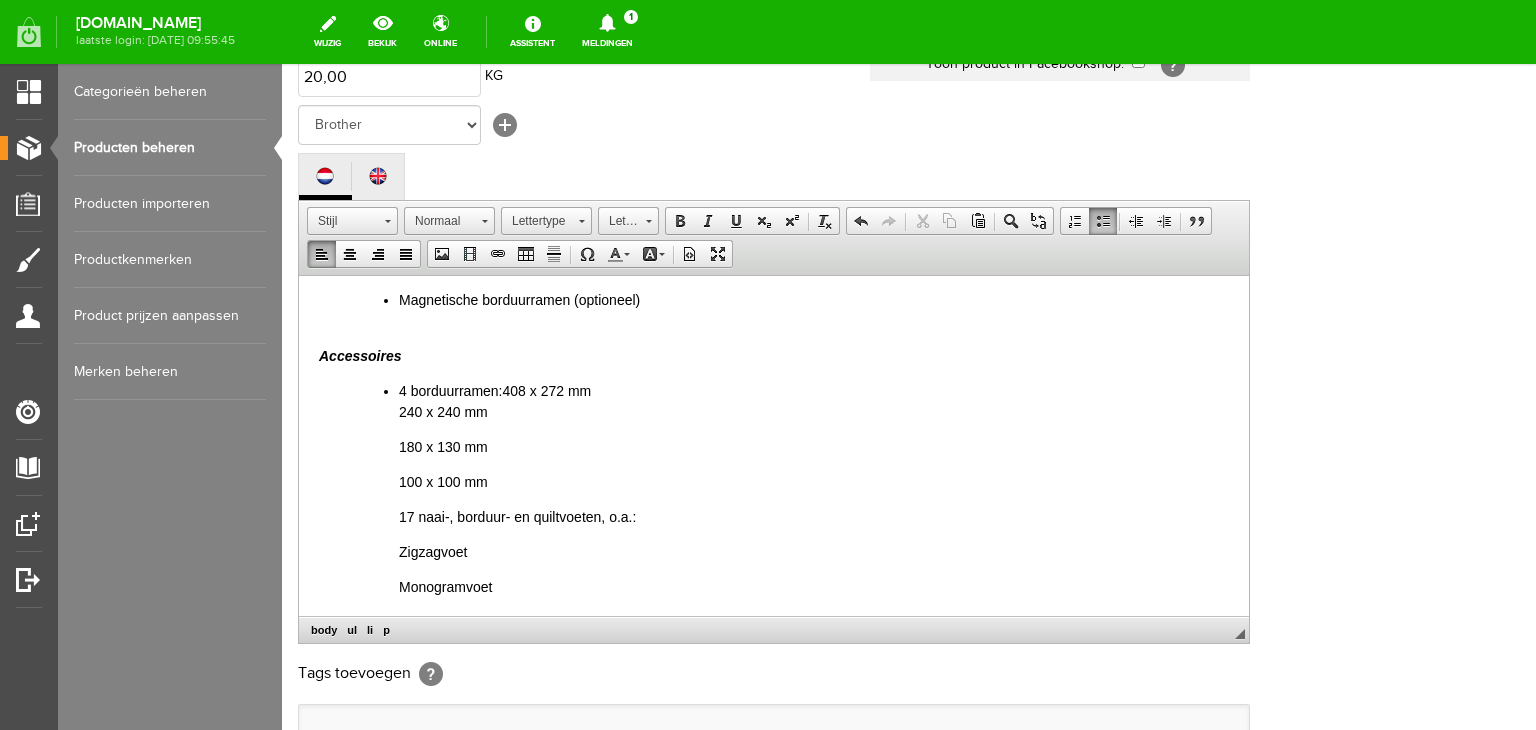click on "4 borduurramen:  408 x 272 mm 240 x 240 mm" at bounding box center (814, 401) 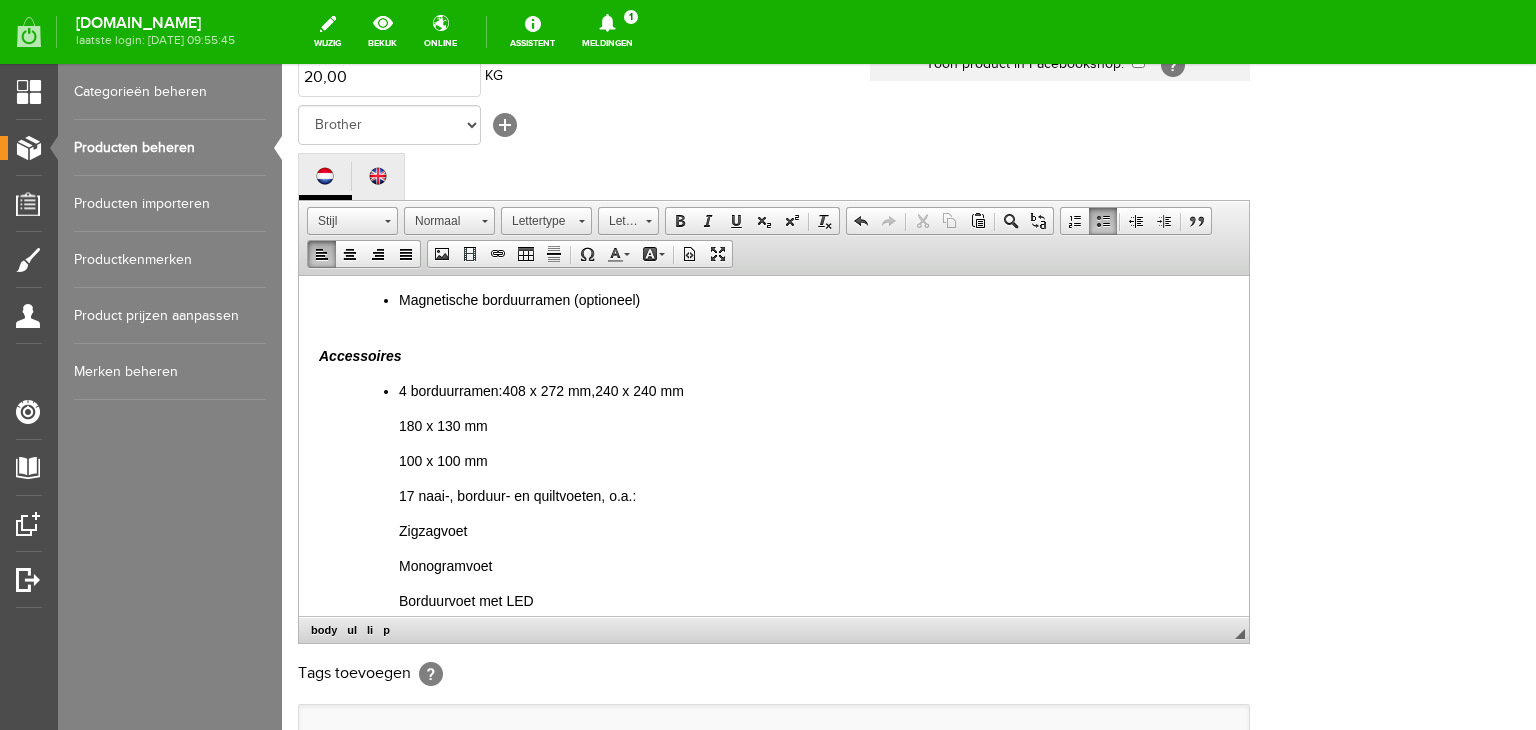 click on "4 borduurramen:  408 x 272 mm,  240 x 240 mm" at bounding box center [814, 390] 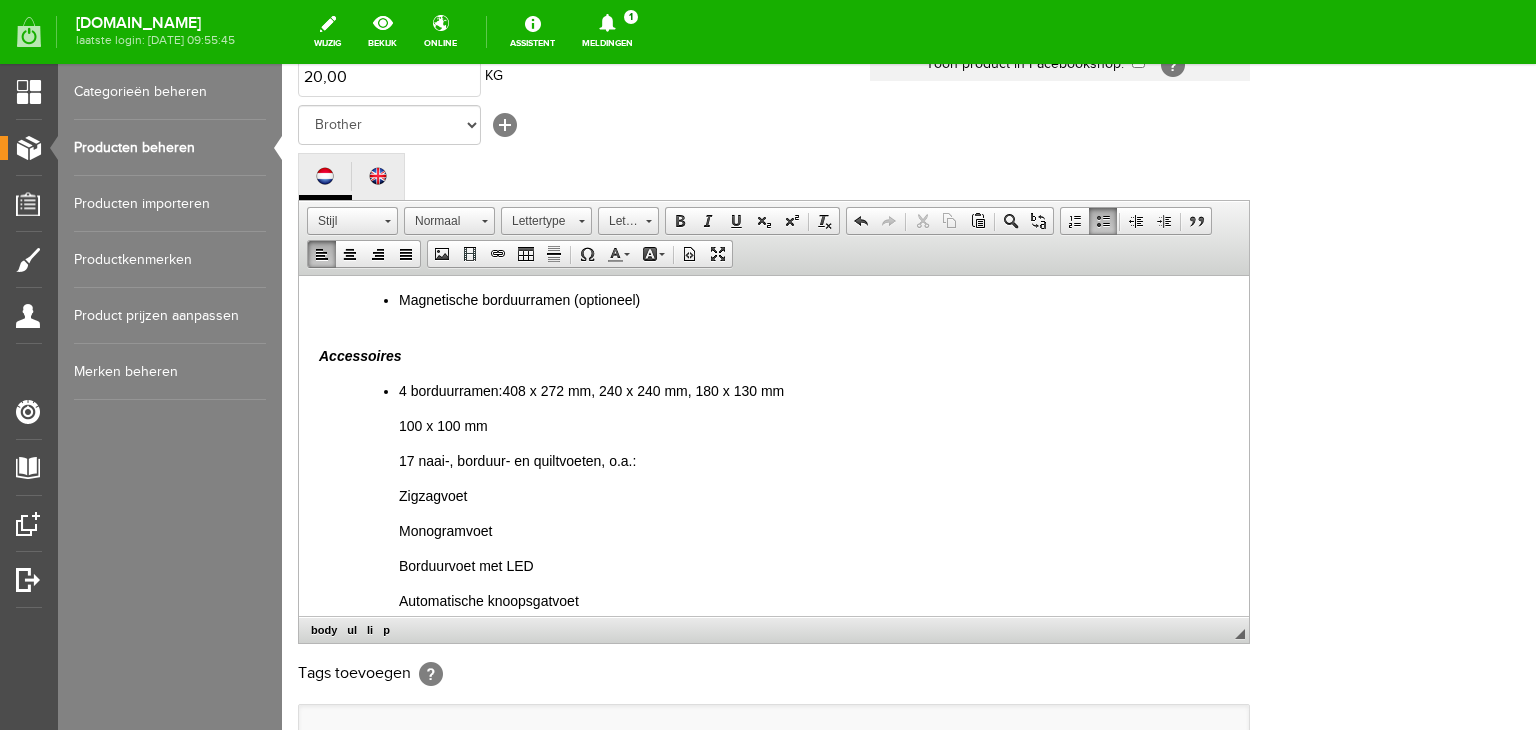 click on "4 borduurramen:  408 x 272 mm, 240 x 240 mm, 180 x 130 mm" at bounding box center [814, 390] 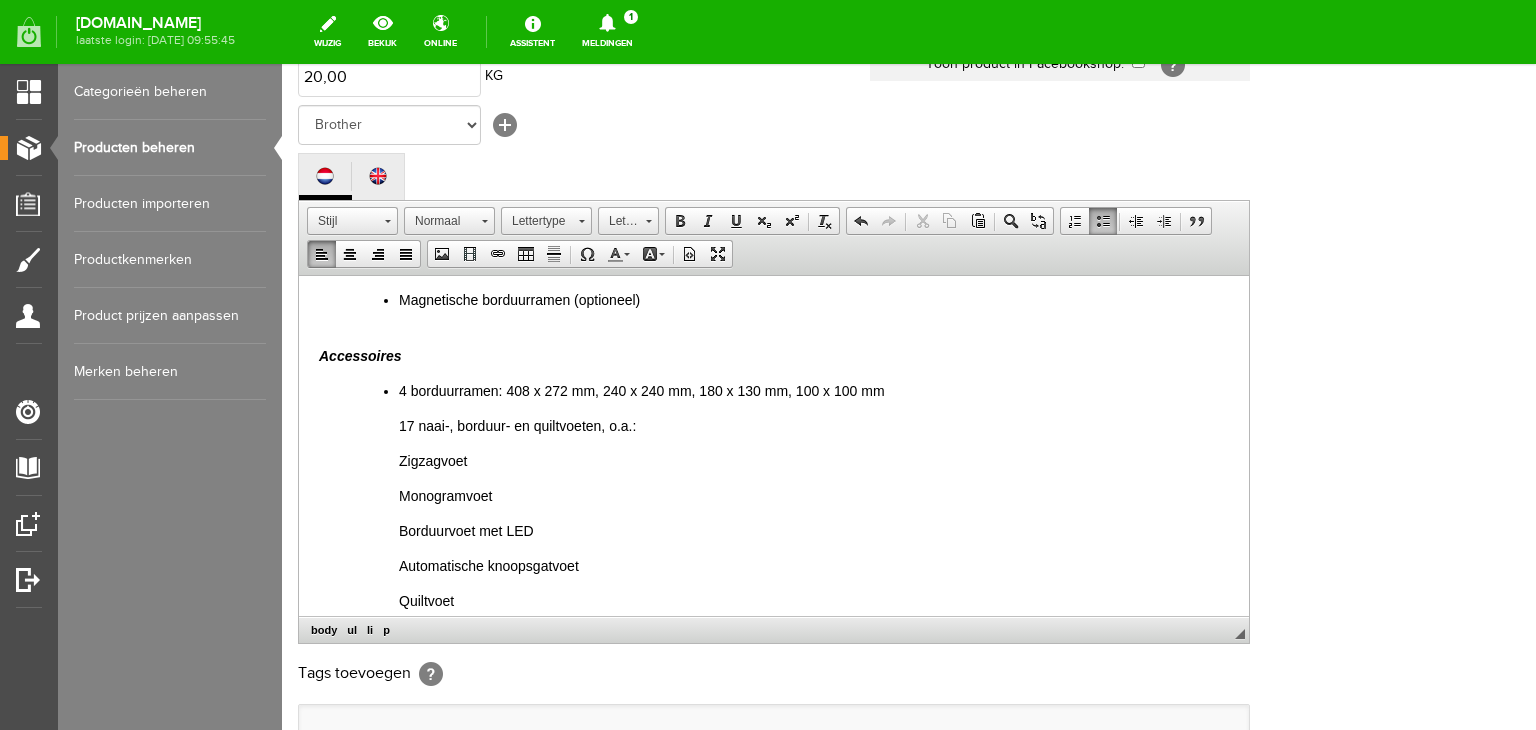 click on "4 borduurramen: 408 x 272 mm, 240 x 240 mm, 180 x 130 mm, 100 x 100 mm" at bounding box center (814, 390) 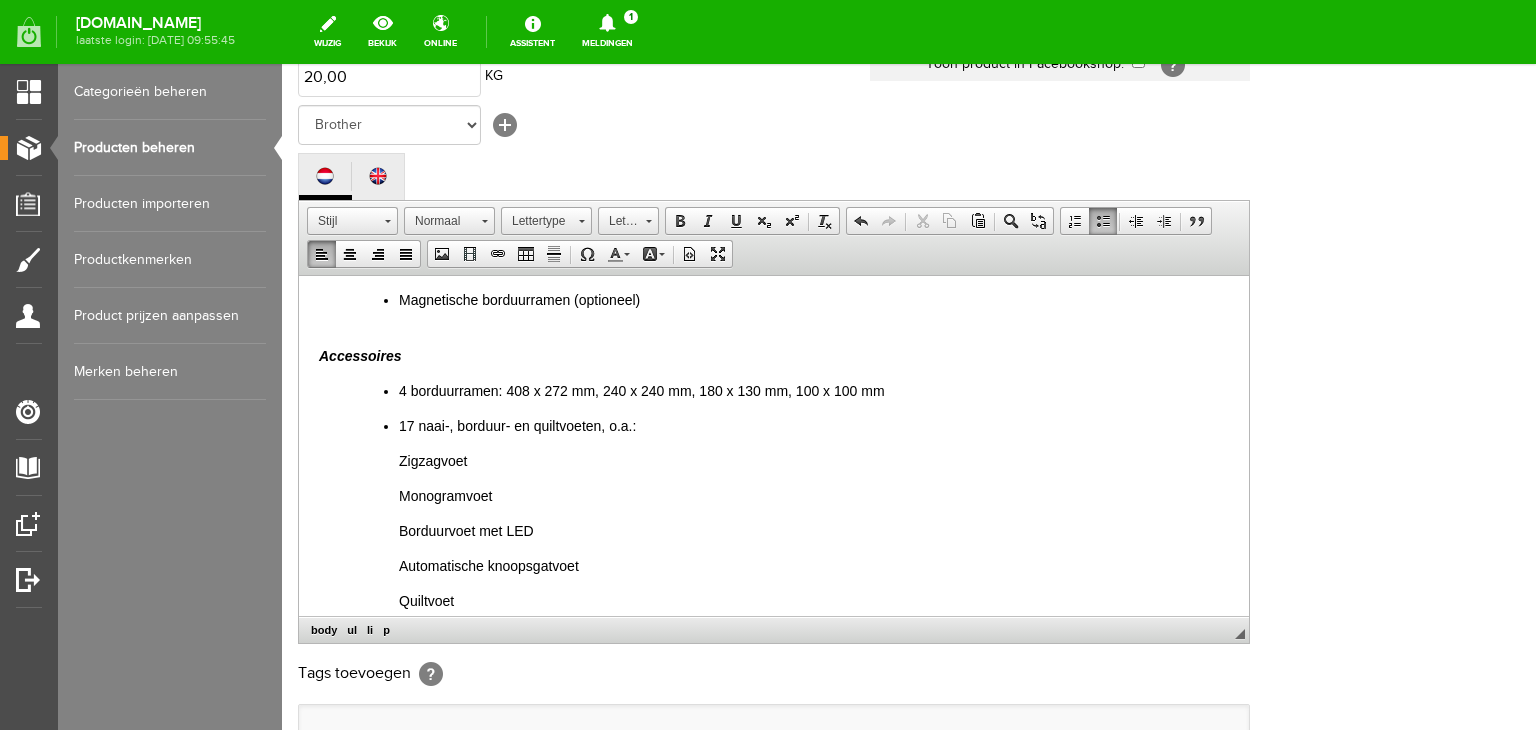 click on "17 naai-, borduur- en quiltvoeten, o.a.:" at bounding box center [814, 425] 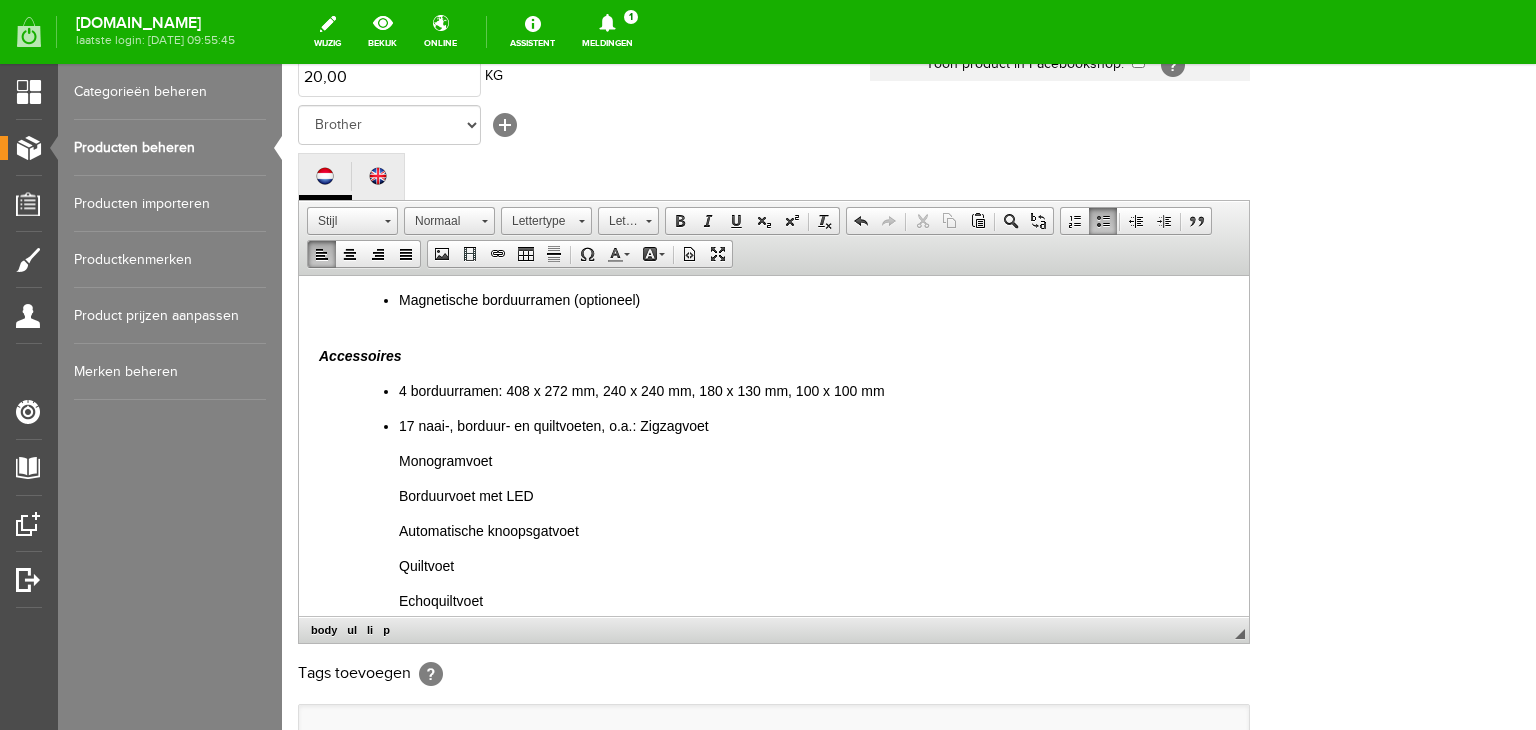 drag, startPoint x: 719, startPoint y: 427, endPoint x: 400, endPoint y: 462, distance: 320.9143 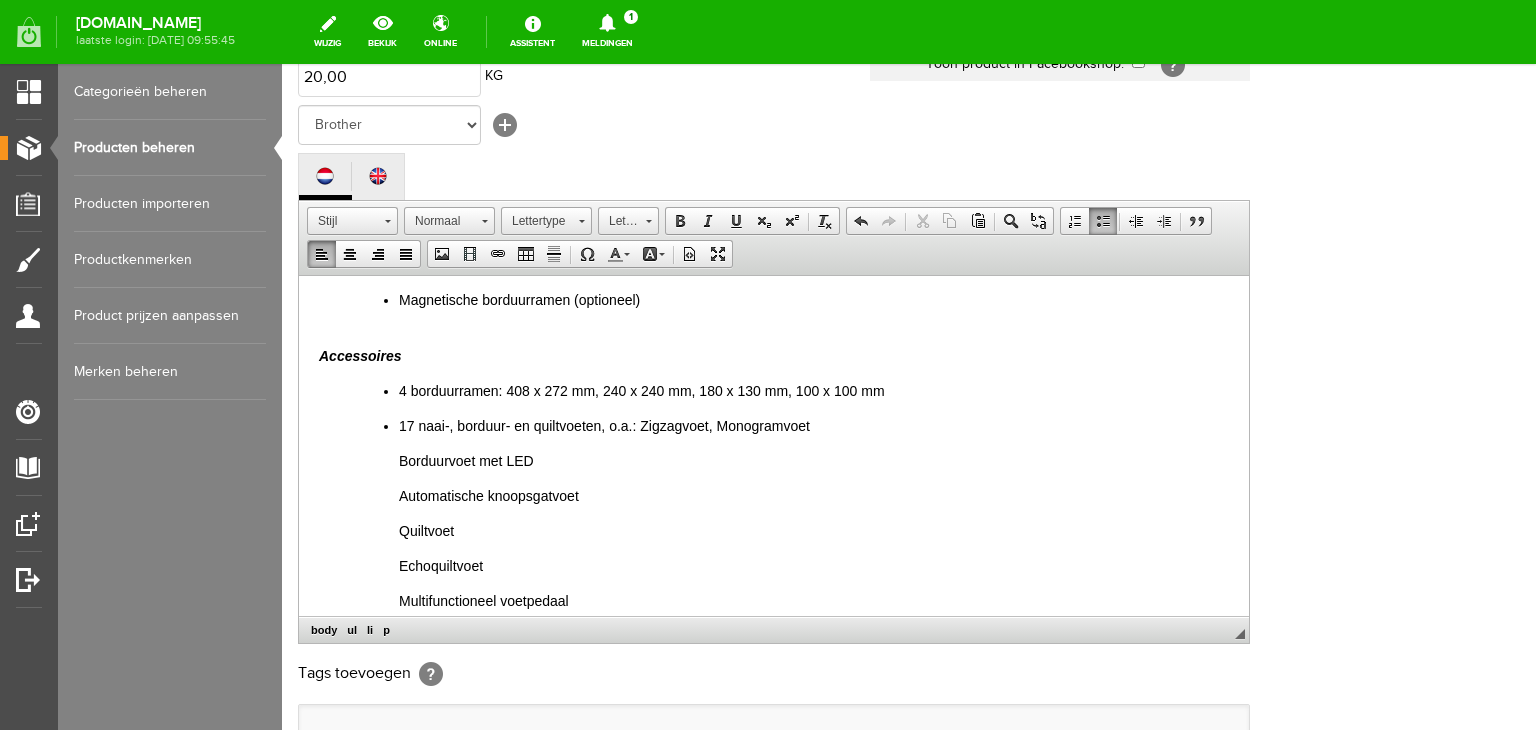 click on "17 naai-, borduur- en quiltvoeten, o.a.: Zigzagvoet, Monogramvoet" at bounding box center [814, 425] 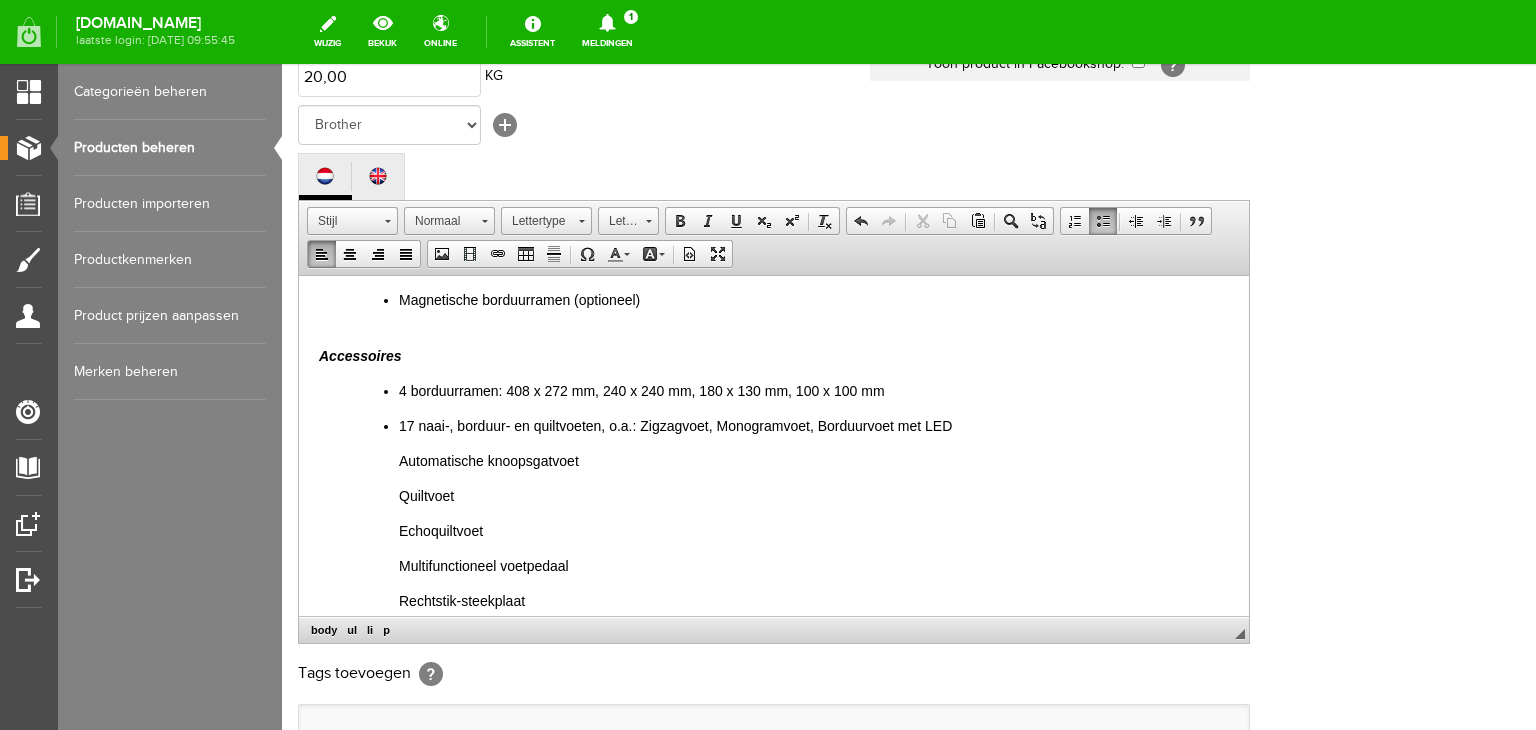 click on "17 naai-, borduur- en quiltvoeten, o.a.: Zigzagvoet, Monogramvoet, Borduurvoet met LED" at bounding box center [814, 425] 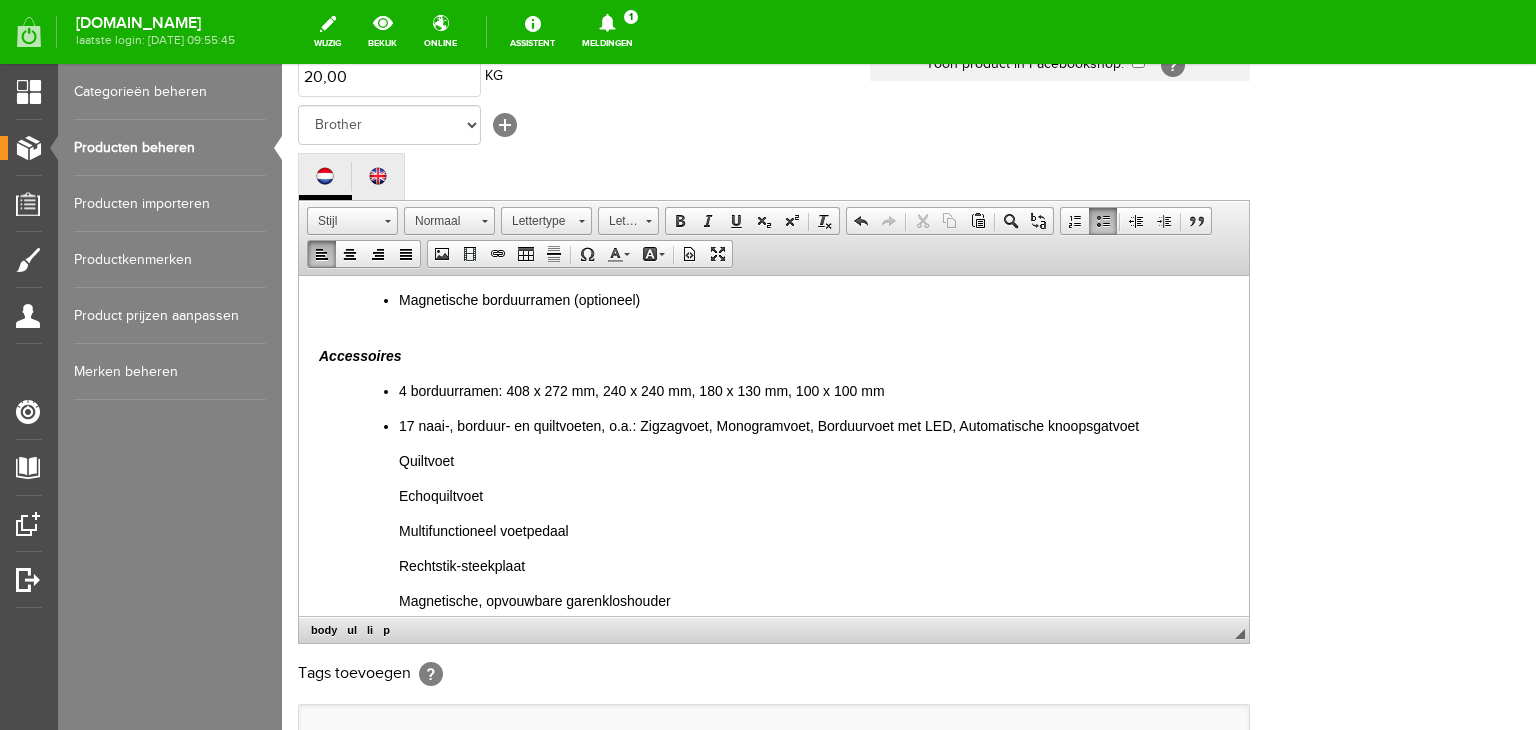 click on "17 naai-, borduur- en quiltvoeten, o.a.: Zigzagvoet, Monogramvoet, Borduurvoet met LED, Automatische knoopsgatvoet" at bounding box center (814, 425) 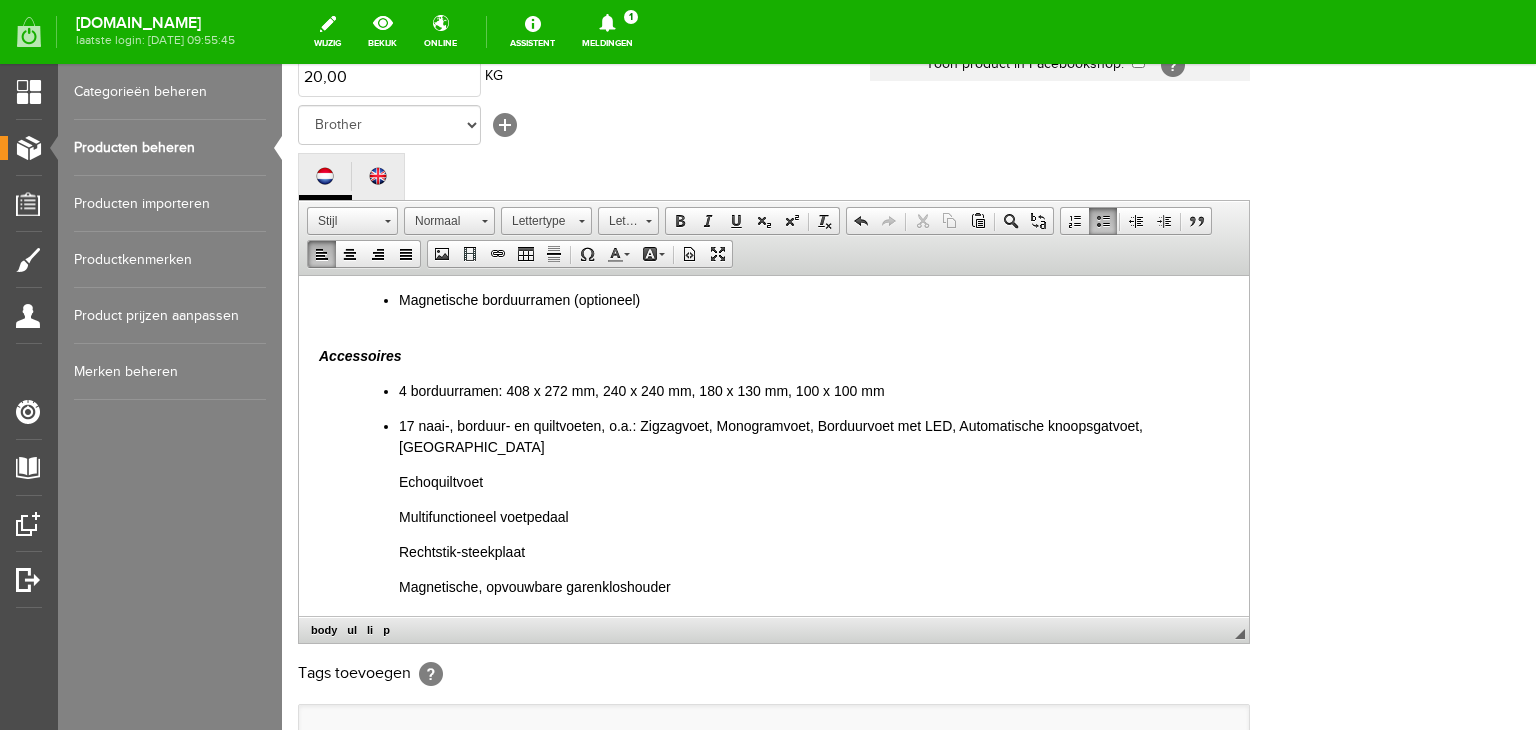 click on "Maak kennis met de Luminaire Innov-is XP3, de nieuwste en meest uitgebreide naai-, borduur- en quiltmachine van Brother. Deze briljante machine staat voor creatieve perfectie en is uitgerust met geavanceerde technologieën zoals projectie, camera-ondersteuning, draadloze connectiviteit en een extra grote werkruimte. Alles is ontworpen om jouw creatieve ideeën soepel en nauwkeurig tot leven te brengen – tot in het kleinste detail. Met unieke functies zoals StitchVision-technologie, een 2-in-1 sensorpen, automatisch borduurpatroon-splitsen, Disney-patronen, en het innovatieve My Design Center is de XP3 ontworpen voor makers die hun creativiteit willen omzetten in indrukwekkende, gepersonaliseerde creaties. Of je nu quilts maakt, borduurt met metallic garen, of delicate zijde naait: deze machine doet het allemaal, tot in perfectie. Specificaties Werkruimte: 332 mm rechts van de naald – ideaal voor grote projecten zoals quilts Groot borduurgebied: 272 x 408 mm Compatibel met Artspira & My Design Snap app M" at bounding box center [774, 325] 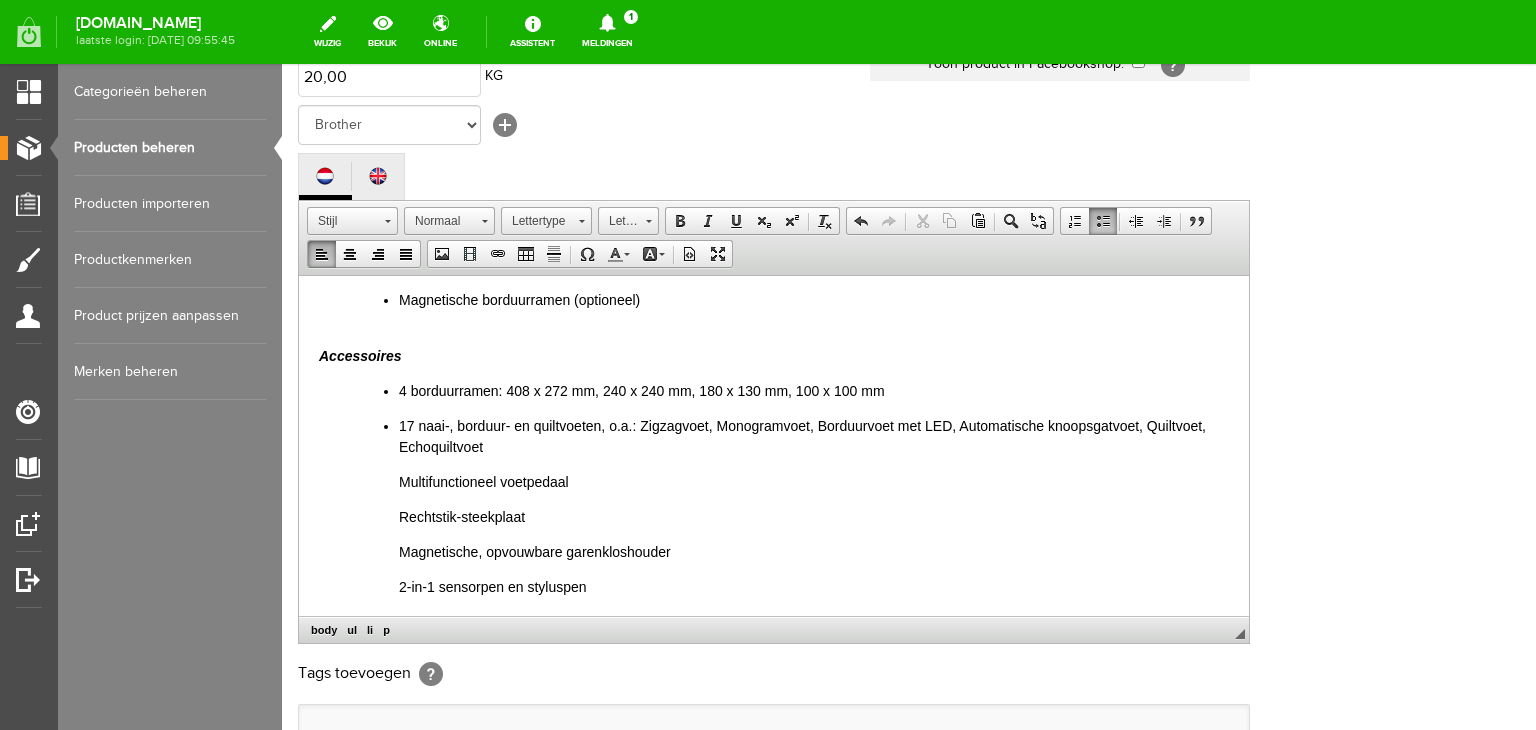 click on "17 naai-, borduur- en quiltvoeten, o.a.: Zigzagvoet, Monogramvoet, Borduurvoet met LED, Automatische knoopsgatvoet, Quiltvoet, Echoquiltvoet" at bounding box center (814, 436) 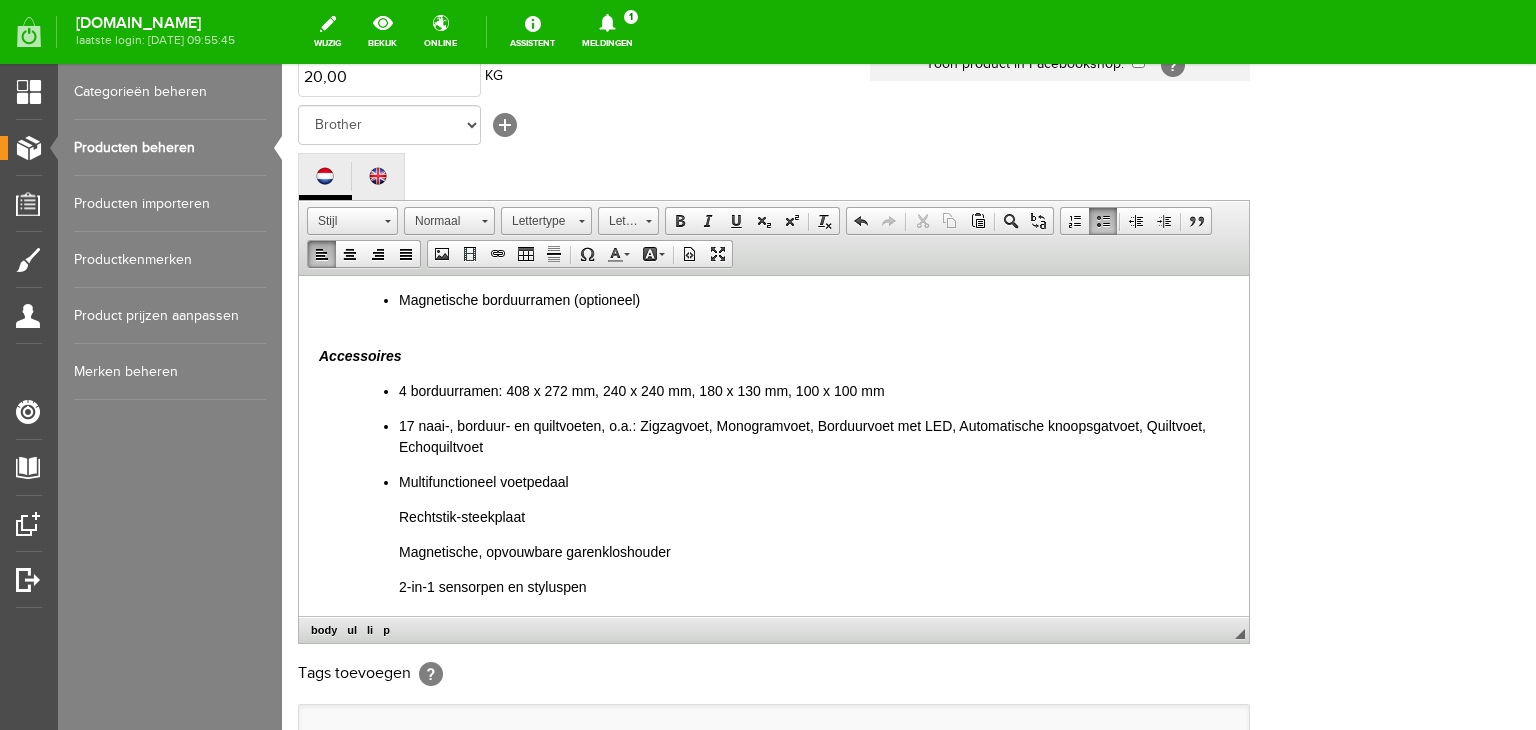 click on "Multifunctioneel voetpedaal" at bounding box center [814, 481] 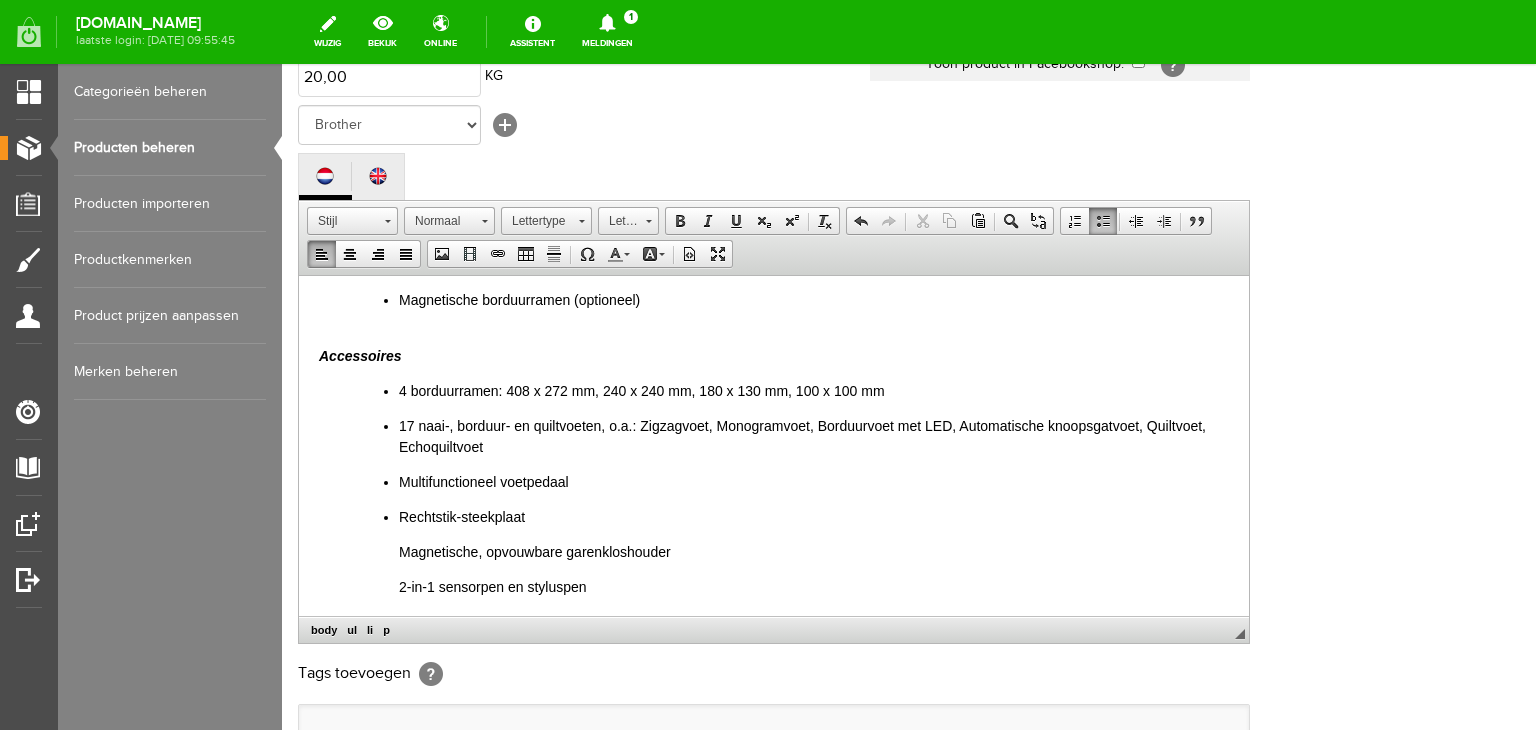 click on "4 borduurramen: 408 x 272 mm, 240 x 240 mm, 180 x 130 mm, 100 x 100 mm" at bounding box center [814, 390] 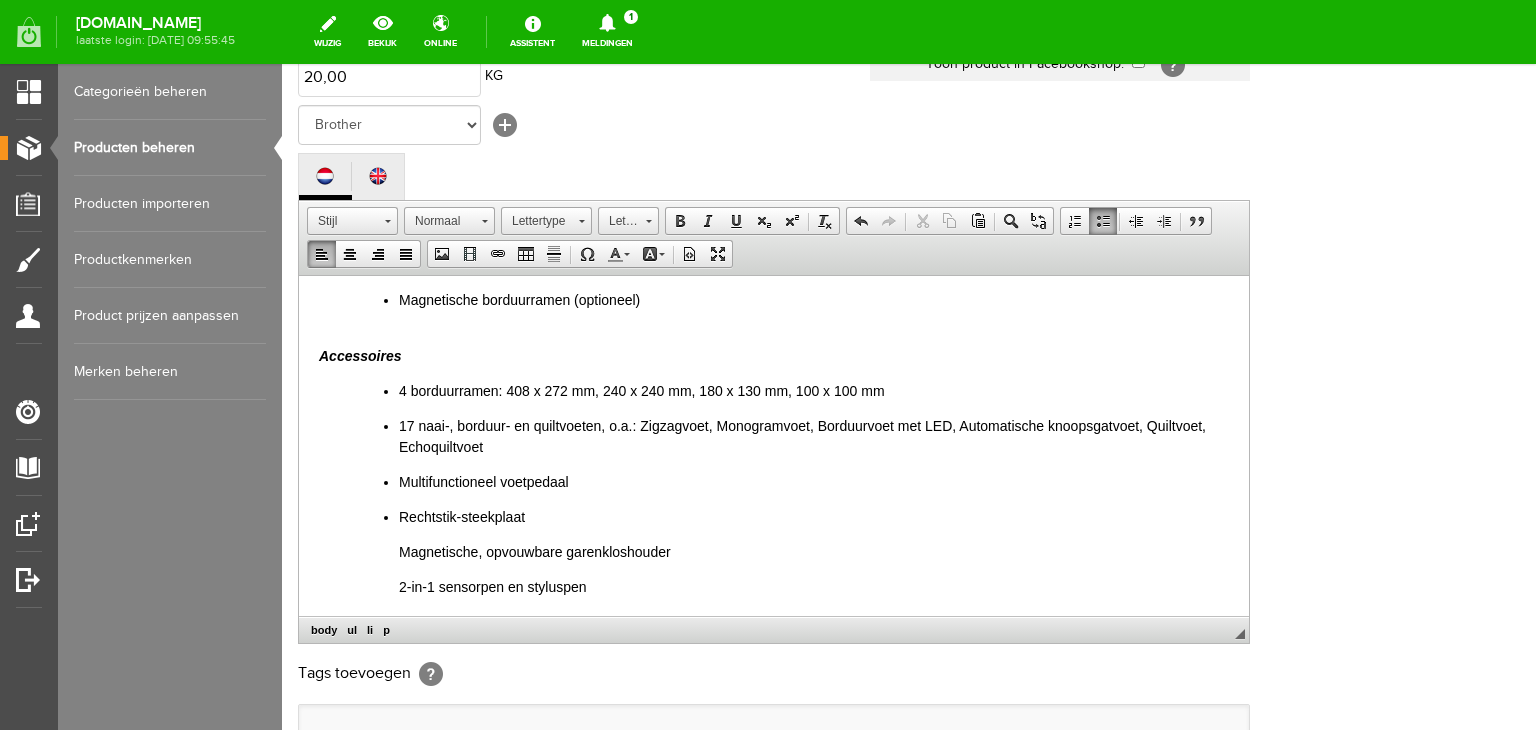 click at bounding box center (1103, 221) 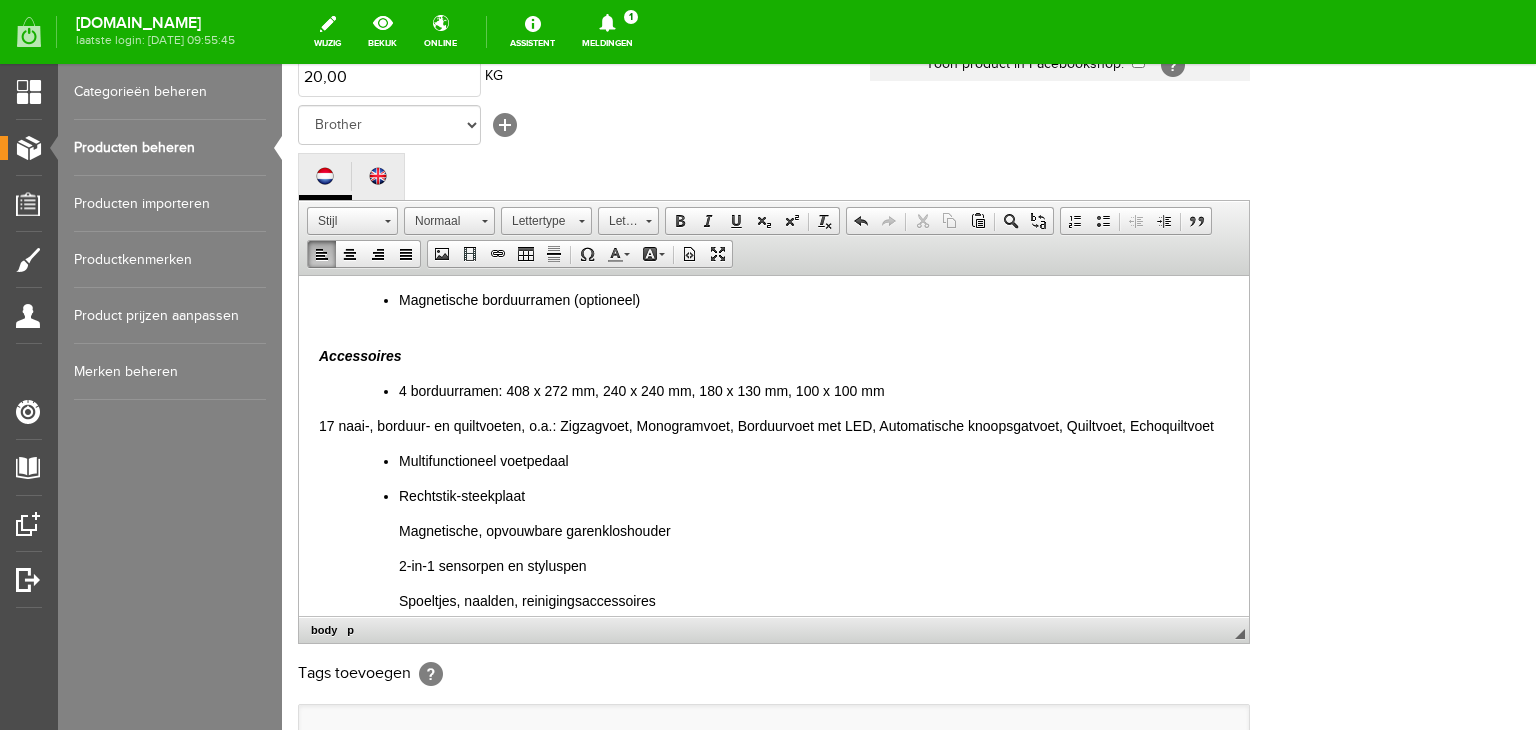 click on "Multifunctioneel voetpedaal" at bounding box center [814, 460] 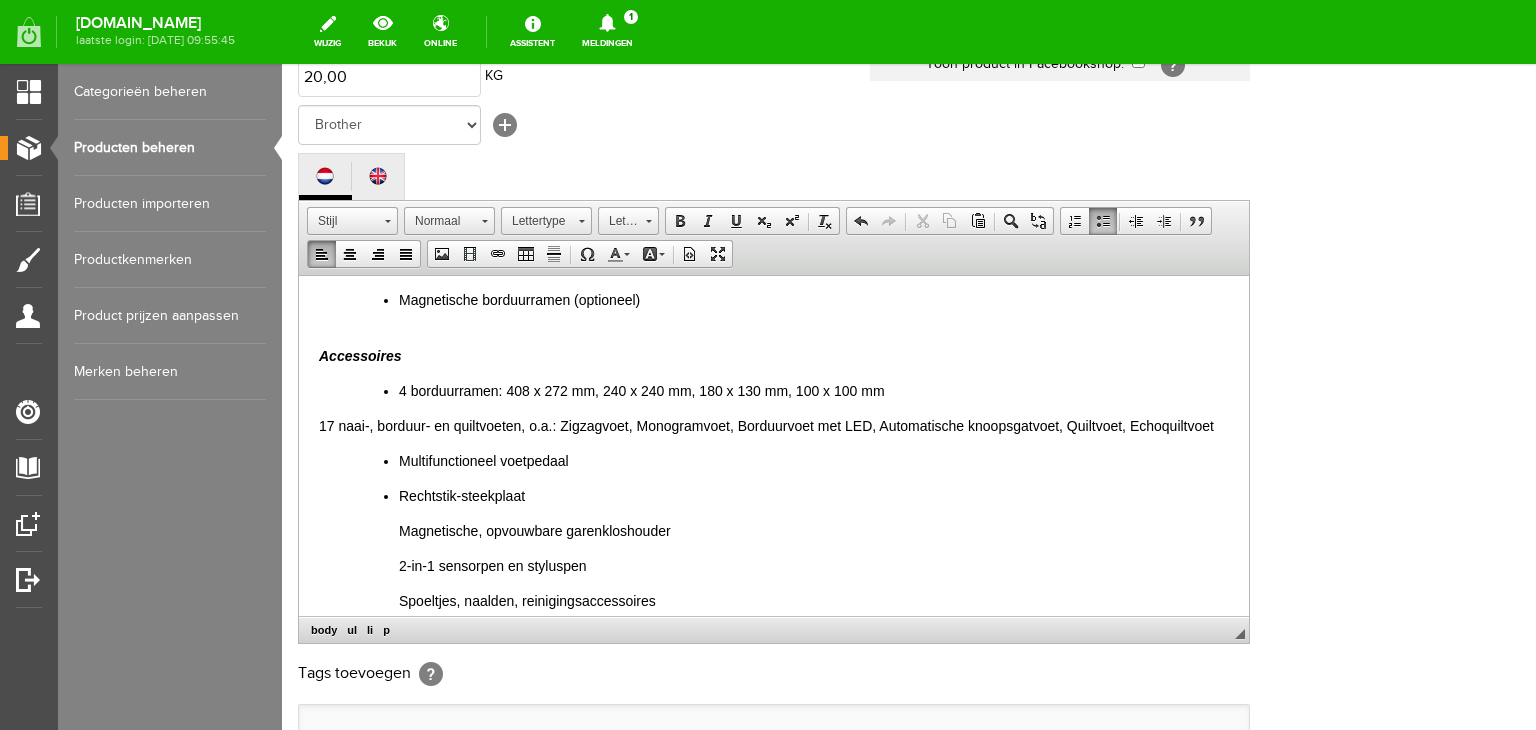 click on "17 naai-, borduur- en quiltvoeten, o.a.: Zigzagvoet, Monogramvoet, Borduurvoet met LED, Automatische knoopsgatvoet, Quiltvoet, Echoquiltvoet" at bounding box center (774, 425) 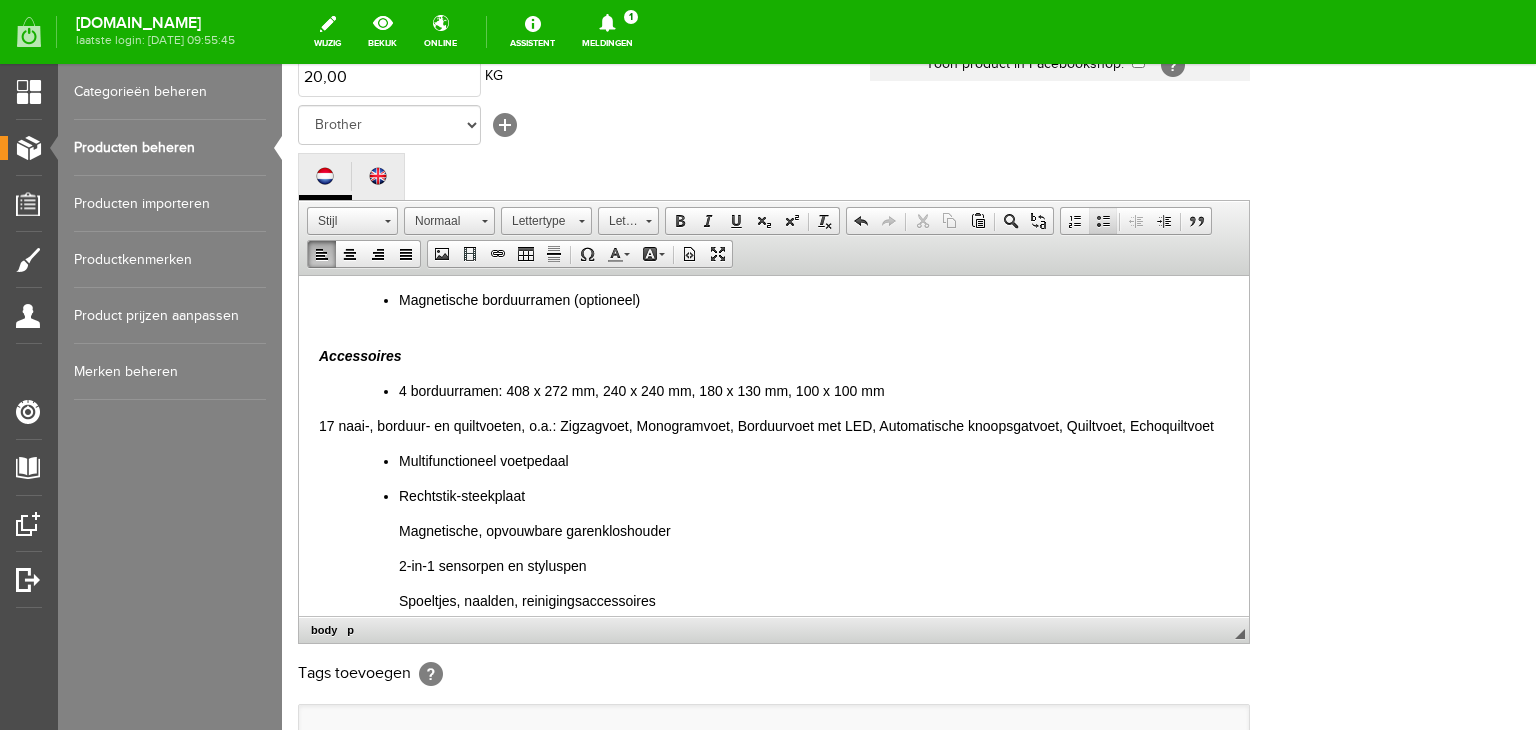 click at bounding box center [1103, 221] 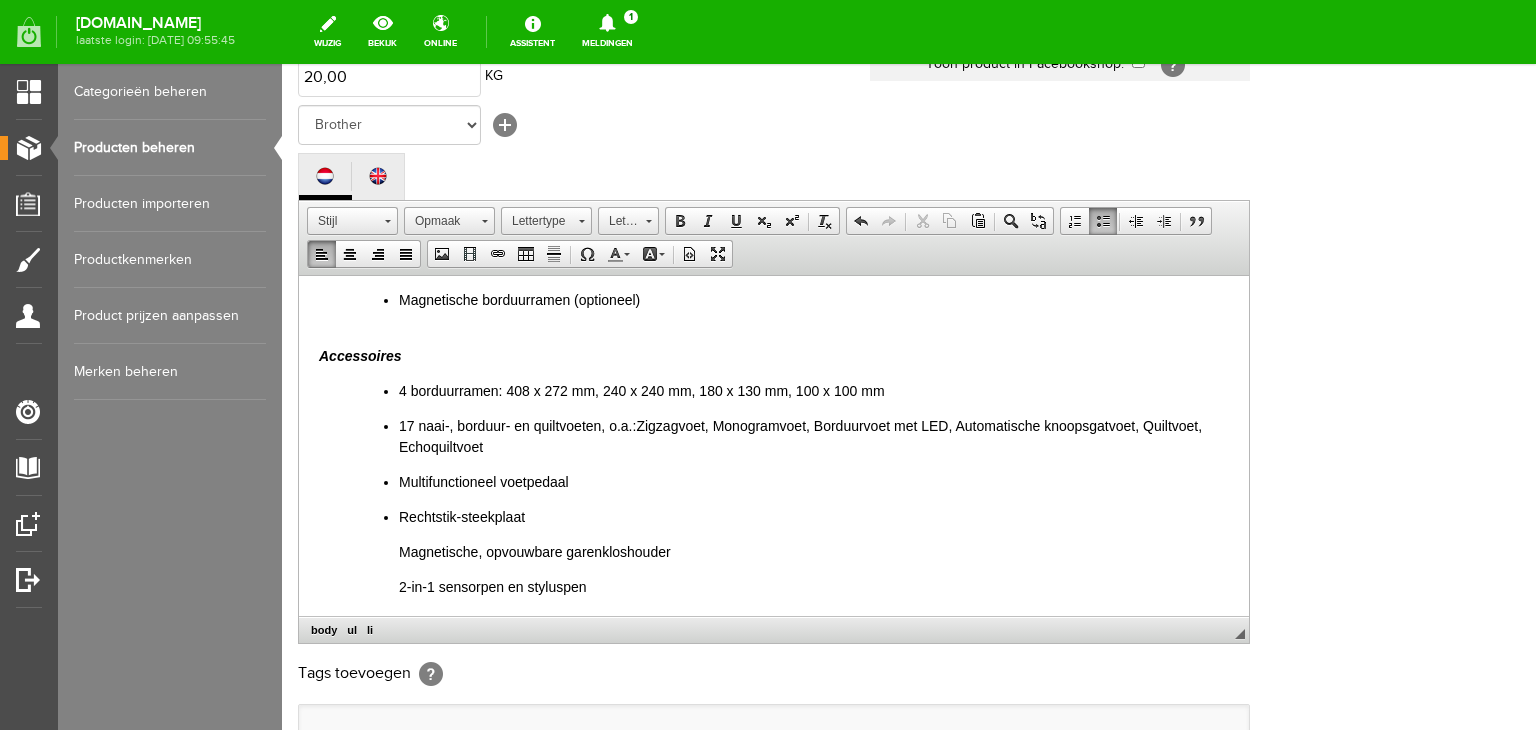scroll, scrollTop: 1011, scrollLeft: 0, axis: vertical 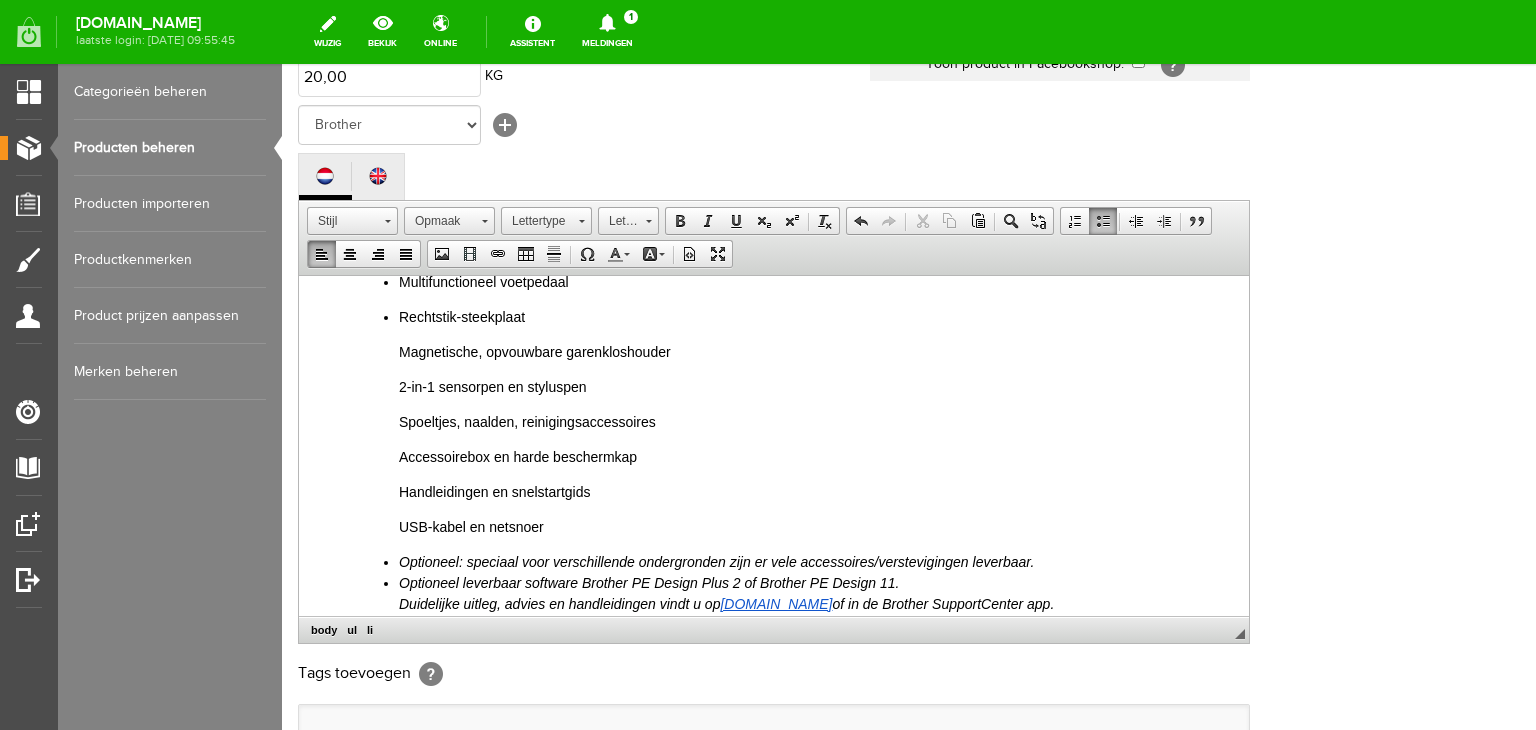click on "Magnetische, opvouwbare garenkloshouder" at bounding box center [814, 351] 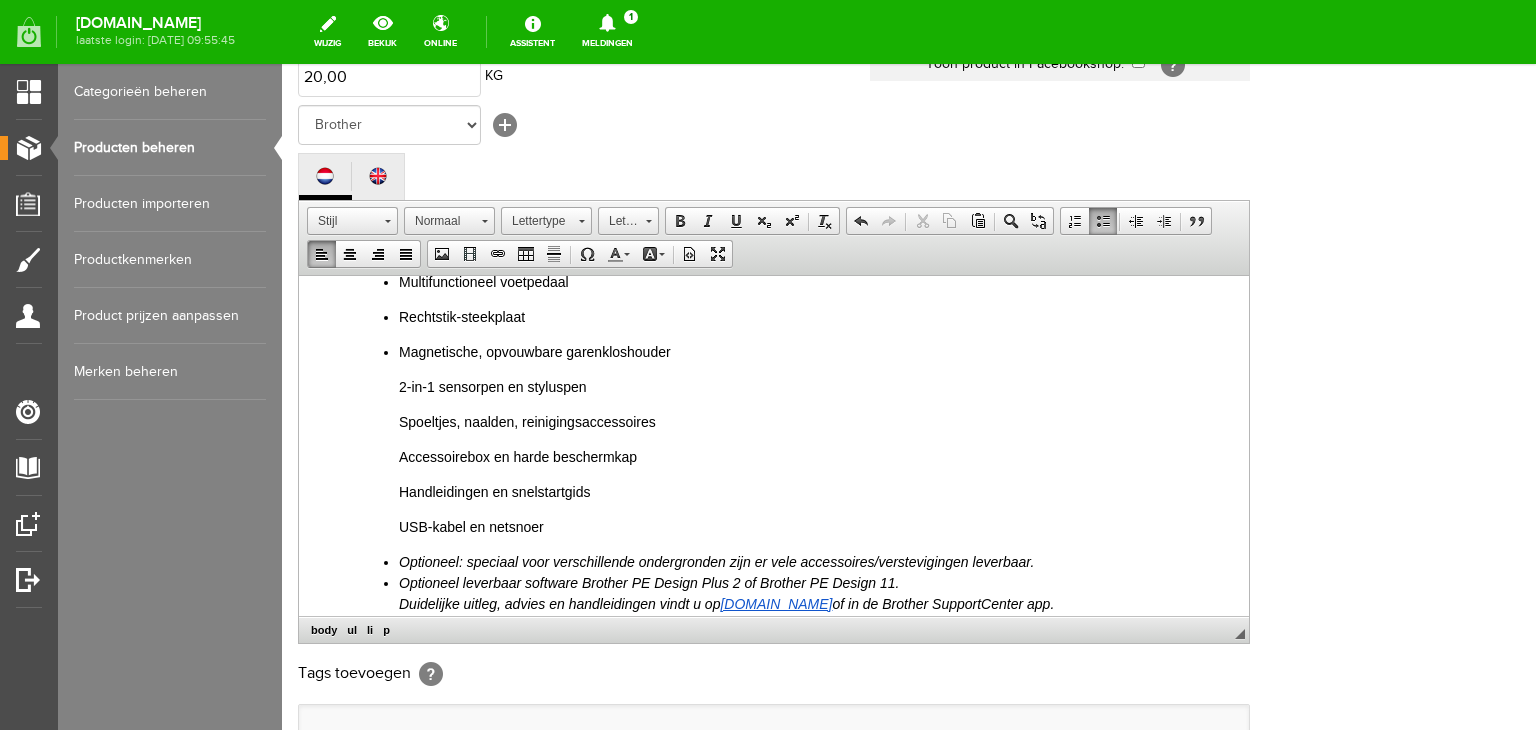 click on "2-in-1 sensorpen en styluspen" at bounding box center (814, 386) 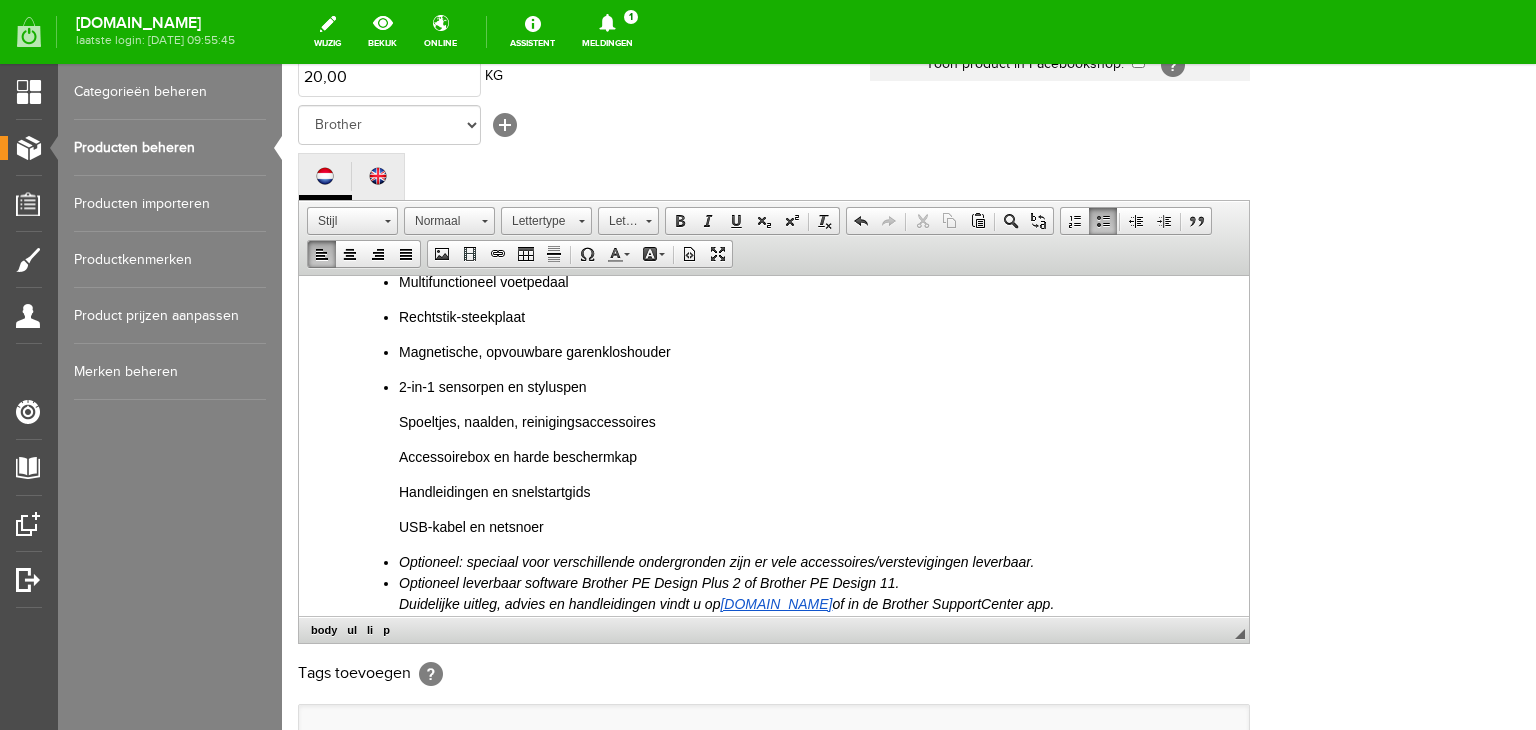 click on "Spoeltjes, naalden, reinigingsaccessoires" at bounding box center (814, 421) 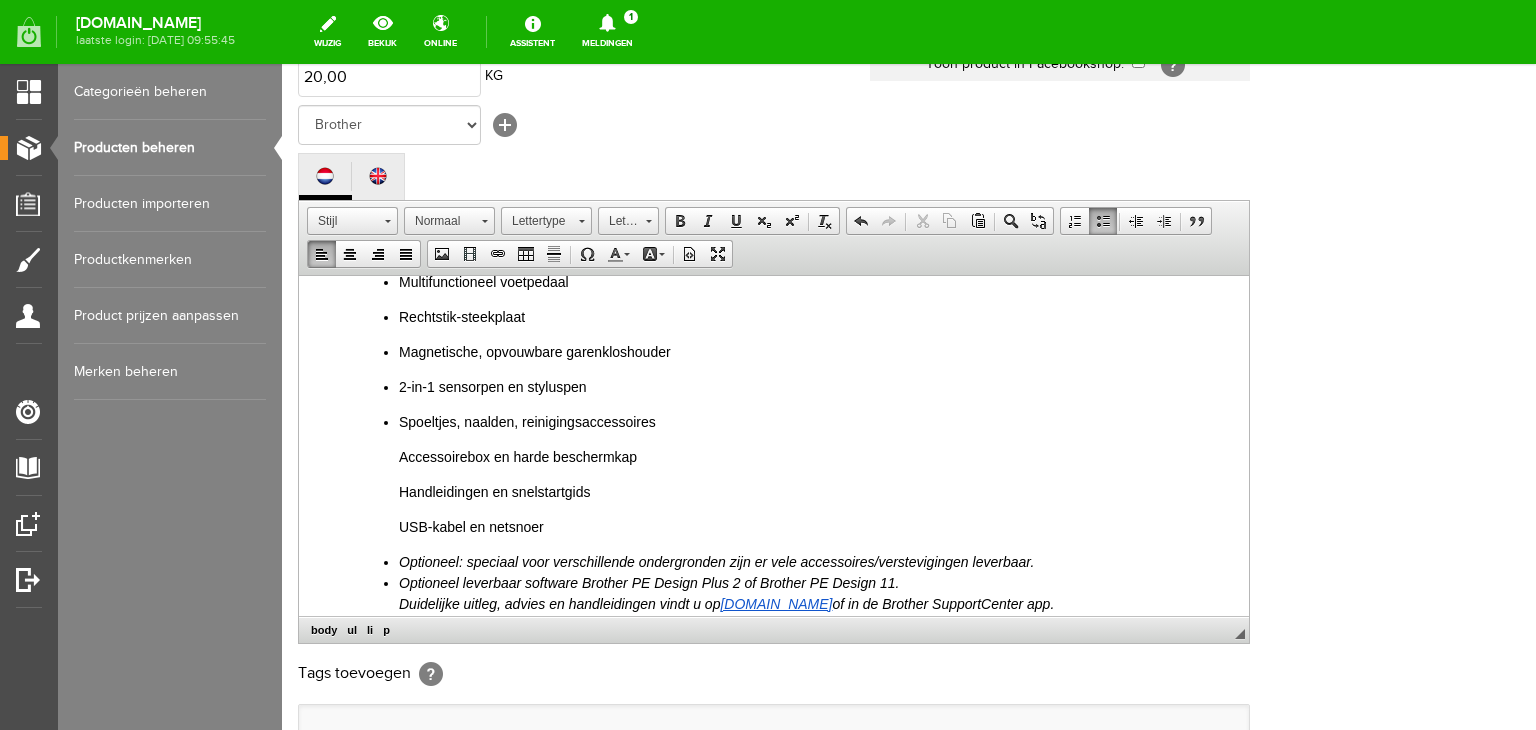 click on "4 borduurramen: 408 x 272 mm, 240 x 240 mm, 180 x 130 mm, 100 x 100 mm 17 naai-, borduur- en quiltvoeten, o.a.:  Zigzagvoet, Monogramvoet, Borduurvoet met LED, Automatische knoopsgatvoet, Quiltvoet, Echoquiltvoet Multifunctioneel voetpedaal Rechtstik-steekplaat Magnetische, opvouwbare garenkloshouder 2-in-1 sensorpen en styluspen Spoeltjes, naalden, reinigingsaccessoires Accessoirebox en harde beschermkap Handleidingen en snelstartgids USB-kabel en netsnoer Optioneel: speciaal voor verschillende ondergronden zijn er vele accessoires/verstevigingen leverbaar.    Optioneel leverbaar software Brother PE Design Plus 2 of Brother PE Design 11.                                      Duidelijke uitleg, advies en handleidingen vindt u op  [DOMAIN_NAME]  of in de Brother SupportCenter app." at bounding box center [794, 397] 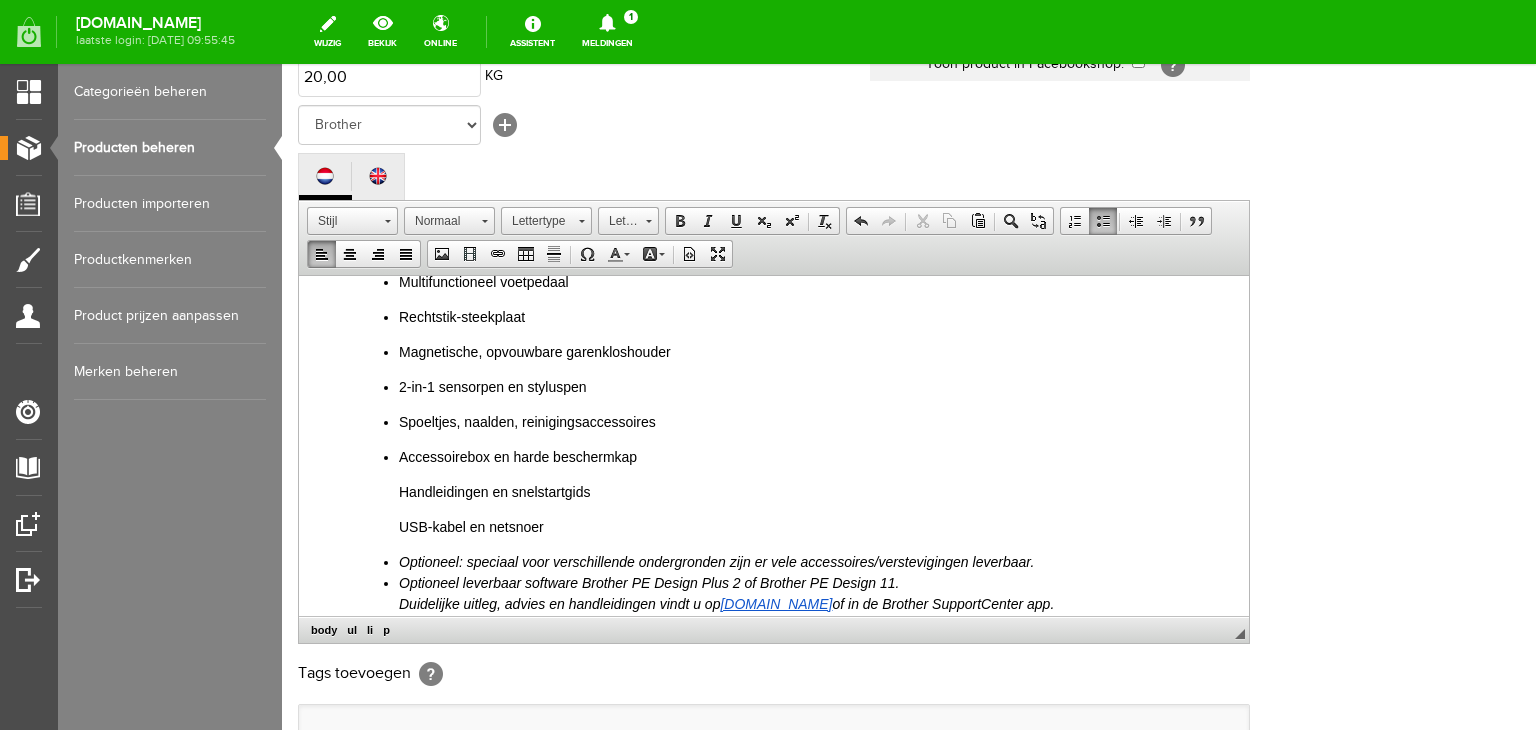 click on "Handleidingen en snelstartgids" at bounding box center [814, 491] 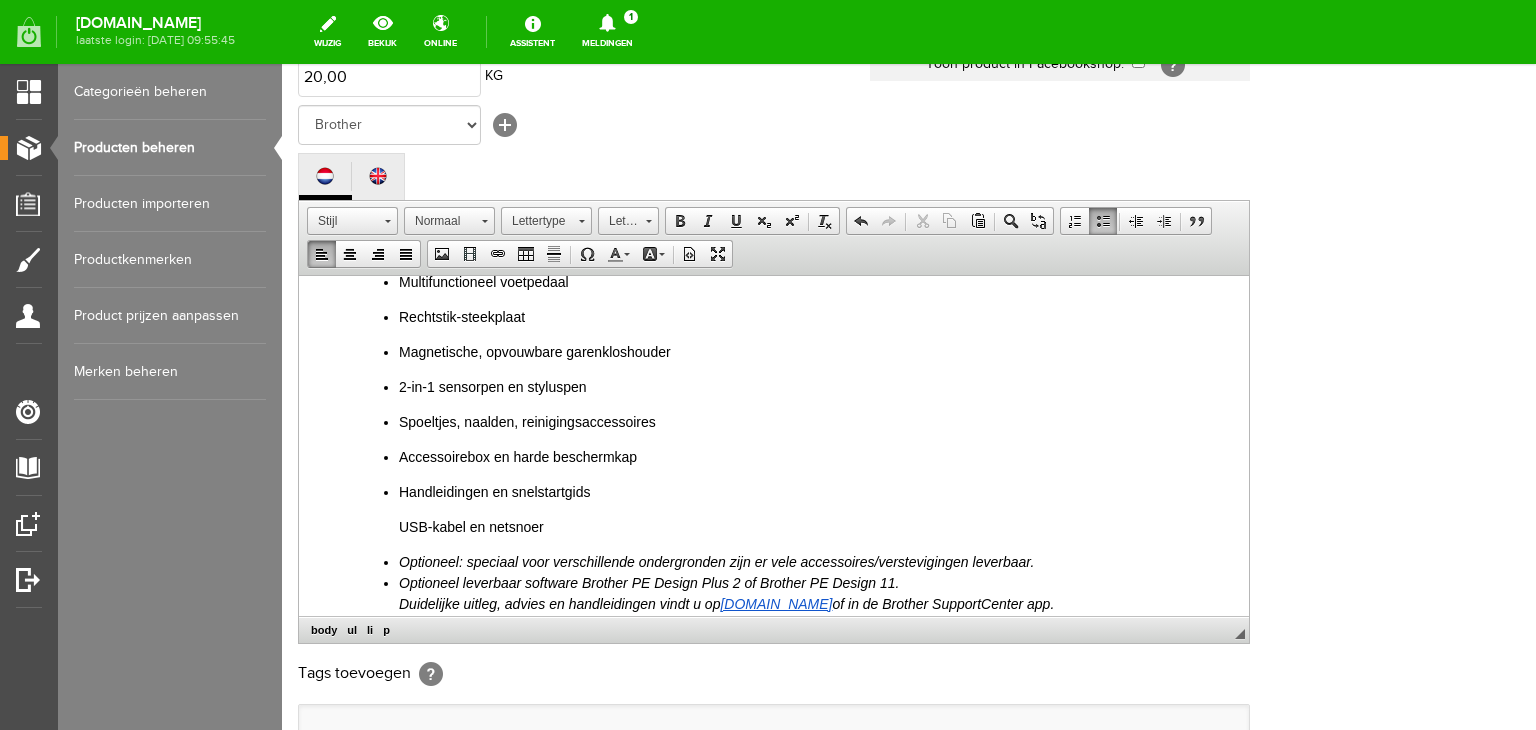 click on "4 borduurramen: 408 x 272 mm, 240 x 240 mm, 180 x 130 mm, 100 x 100 mm 17 naai-, borduur- en quiltvoeten, o.a.:  Zigzagvoet, Monogramvoet, Borduurvoet met LED, Automatische knoopsgatvoet, Quiltvoet, Echoquiltvoet Multifunctioneel voetpedaal Rechtstik-steekplaat Magnetische, opvouwbare garenkloshouder 2-in-1 sensorpen en styluspen Spoeltjes, naalden, reinigingsaccessoires Accessoirebox en harde beschermkap Handleidingen en snelstartgids USB-kabel en netsnoer Optioneel: speciaal voor verschillende ondergronden zijn er vele accessoires/verstevigingen leverbaar.    Optioneel leverbaar software Brother PE Design Plus 2 of Brother PE Design 11.                                      Duidelijke uitleg, advies en handleidingen vindt u op  [DOMAIN_NAME]  of in de Brother SupportCenter app." at bounding box center (794, 397) 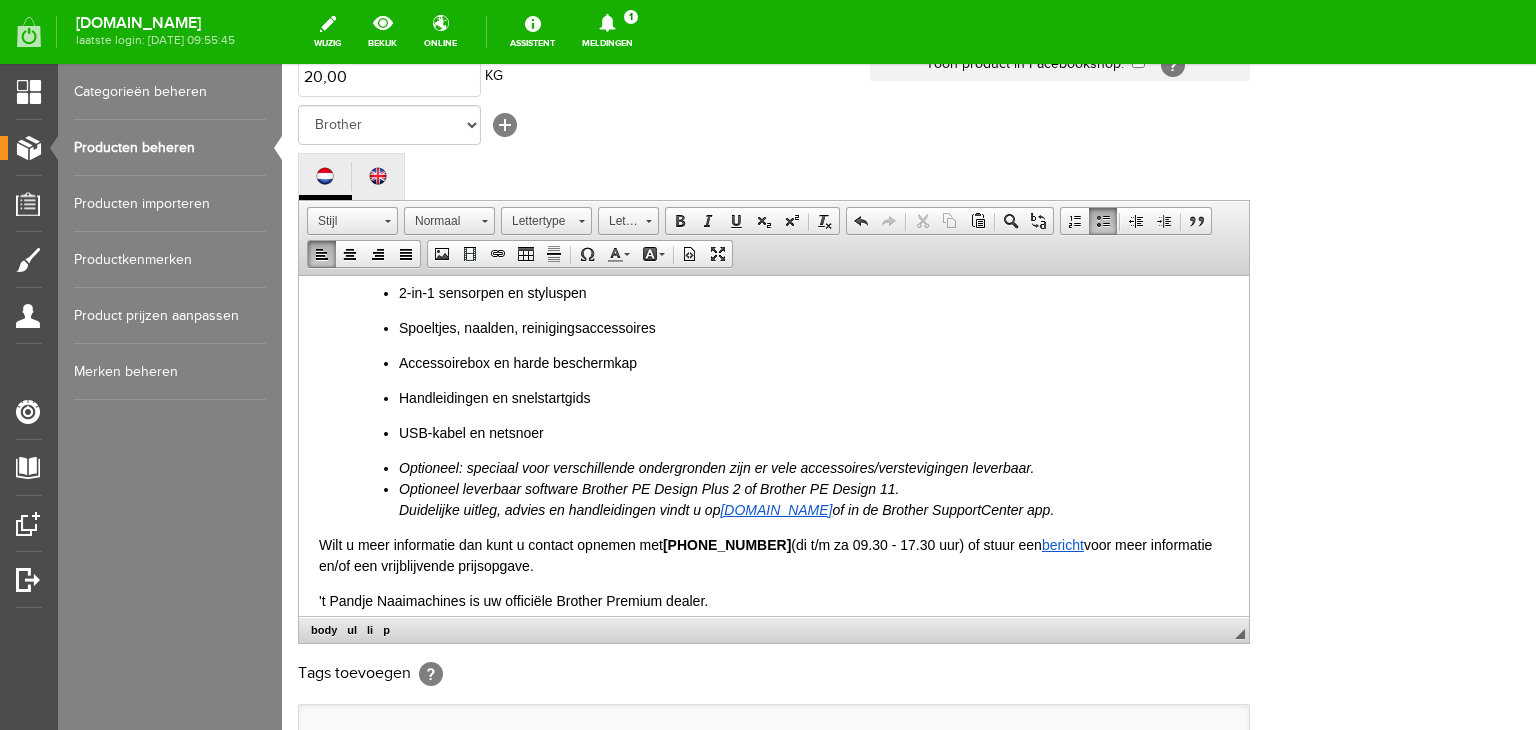 scroll, scrollTop: 1211, scrollLeft: 0, axis: vertical 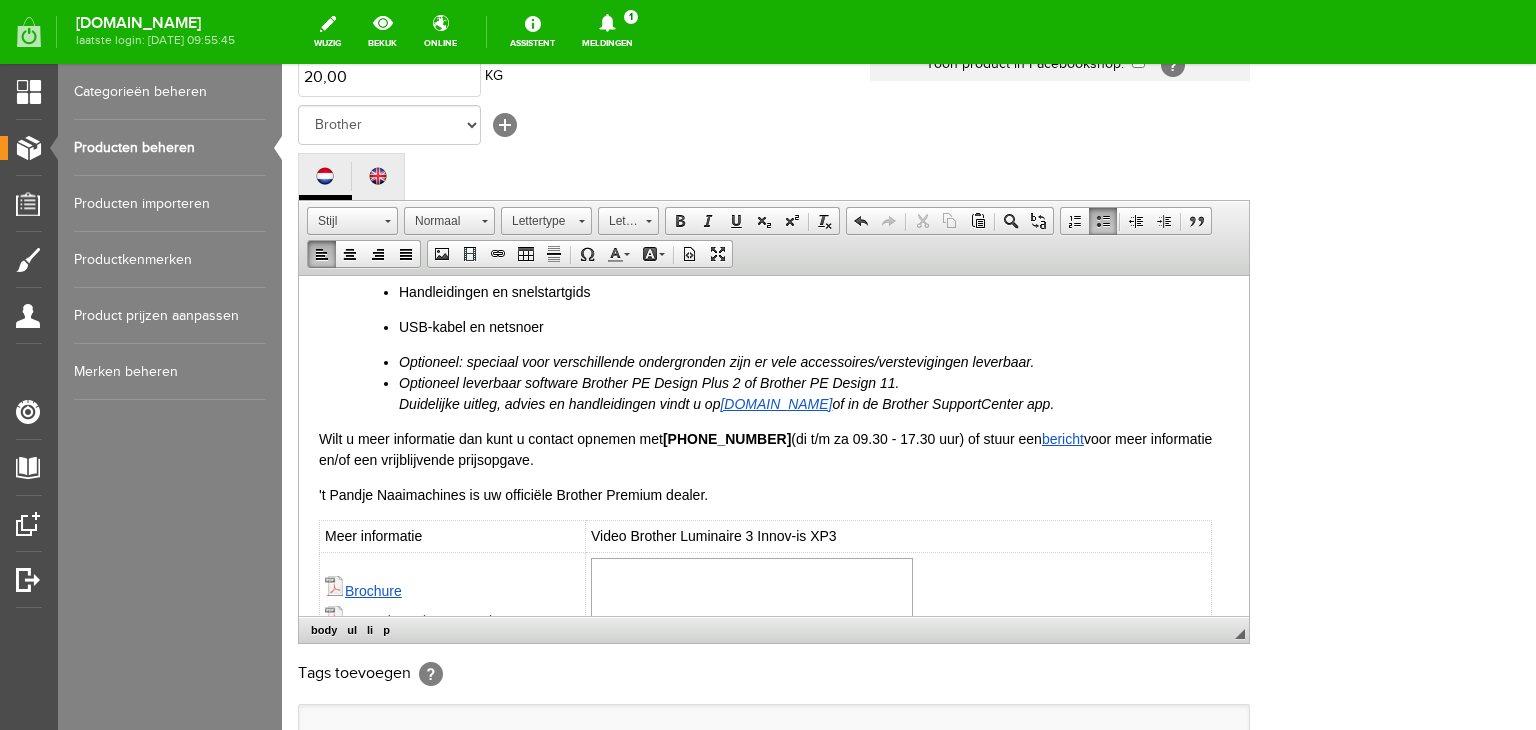 click on "Optioneel: speciaal voor verschillende ondergronden zijn er vele accessoires/verstevigingen leverbaar." at bounding box center [716, 361] 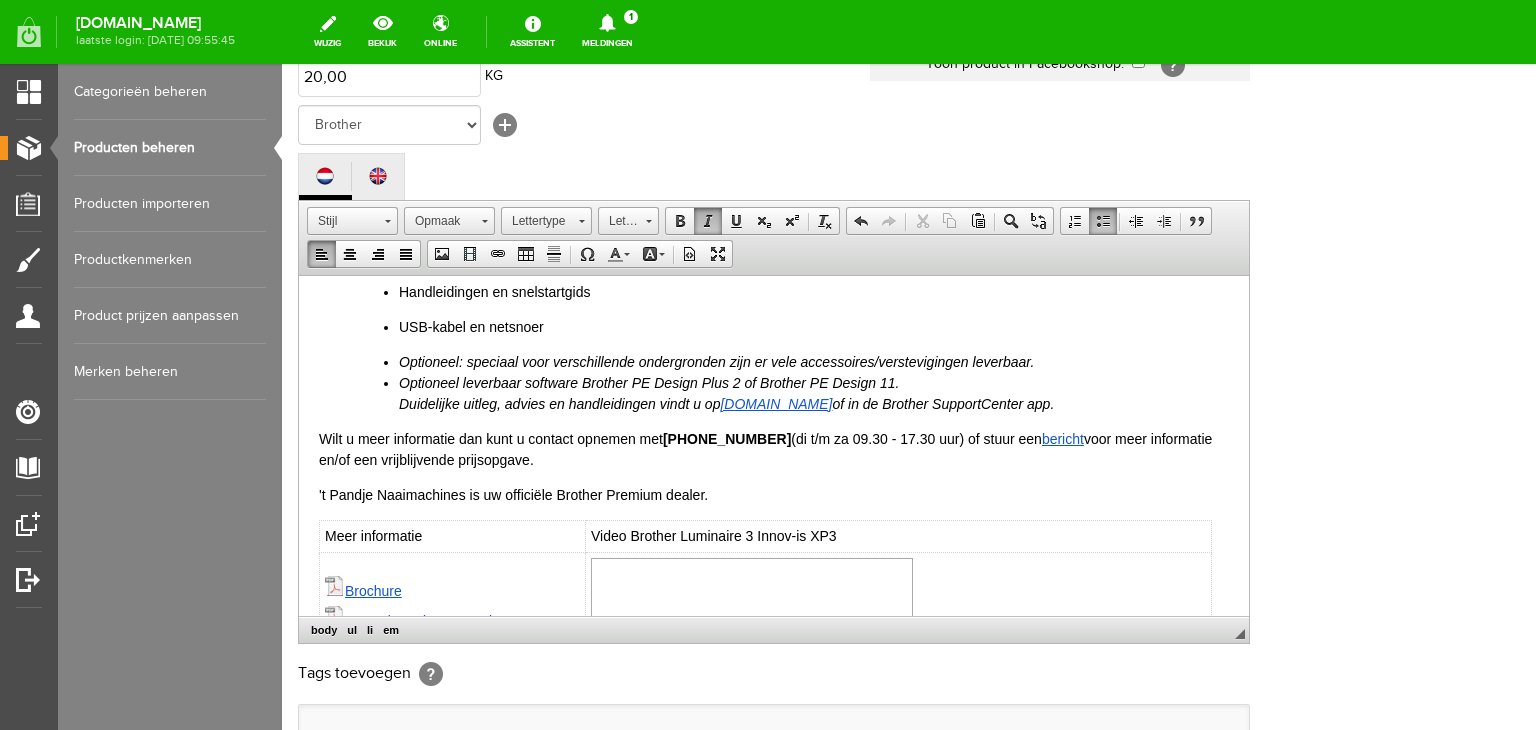 click on "Optioneel leverbaar software Brother PE Design Plus 2 of Brother PE Design 11.                                      Duidelijke uitleg, advies en handleidingen vindt u op  [DOMAIN_NAME]  of in de Brother SupportCenter app." at bounding box center (726, 392) 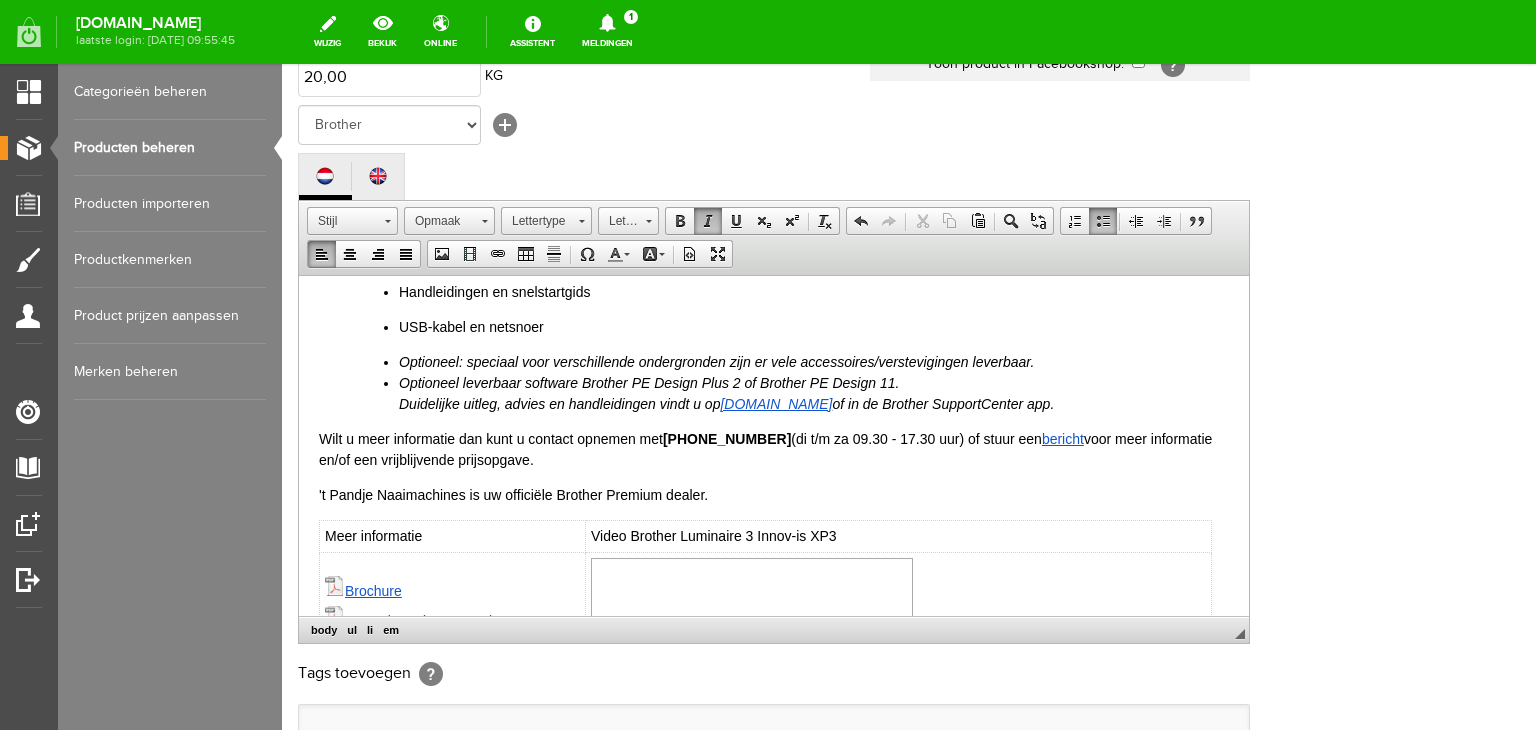 click on "Optioneel: speciaal voor verschillende ondergronden zijn er vele accessoires/verstevigingen leverbaar." at bounding box center (716, 361) 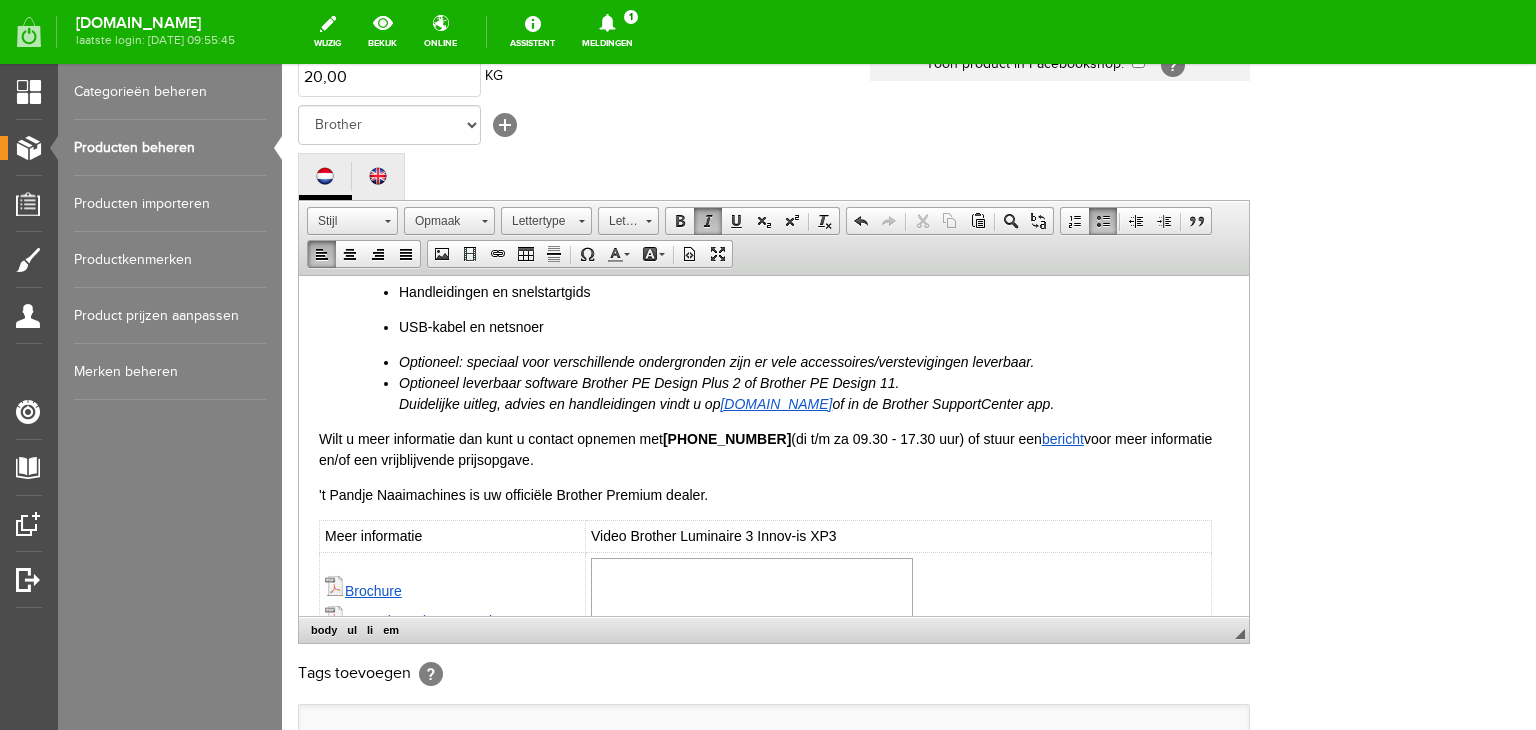 click on "Optioneel leverbaar software Brother PE Design Plus 2 of Brother PE Design 11.                                      Duidelijke uitleg, advies en handleidingen vindt u op  [DOMAIN_NAME]  of in de Brother SupportCenter app." at bounding box center (814, 393) 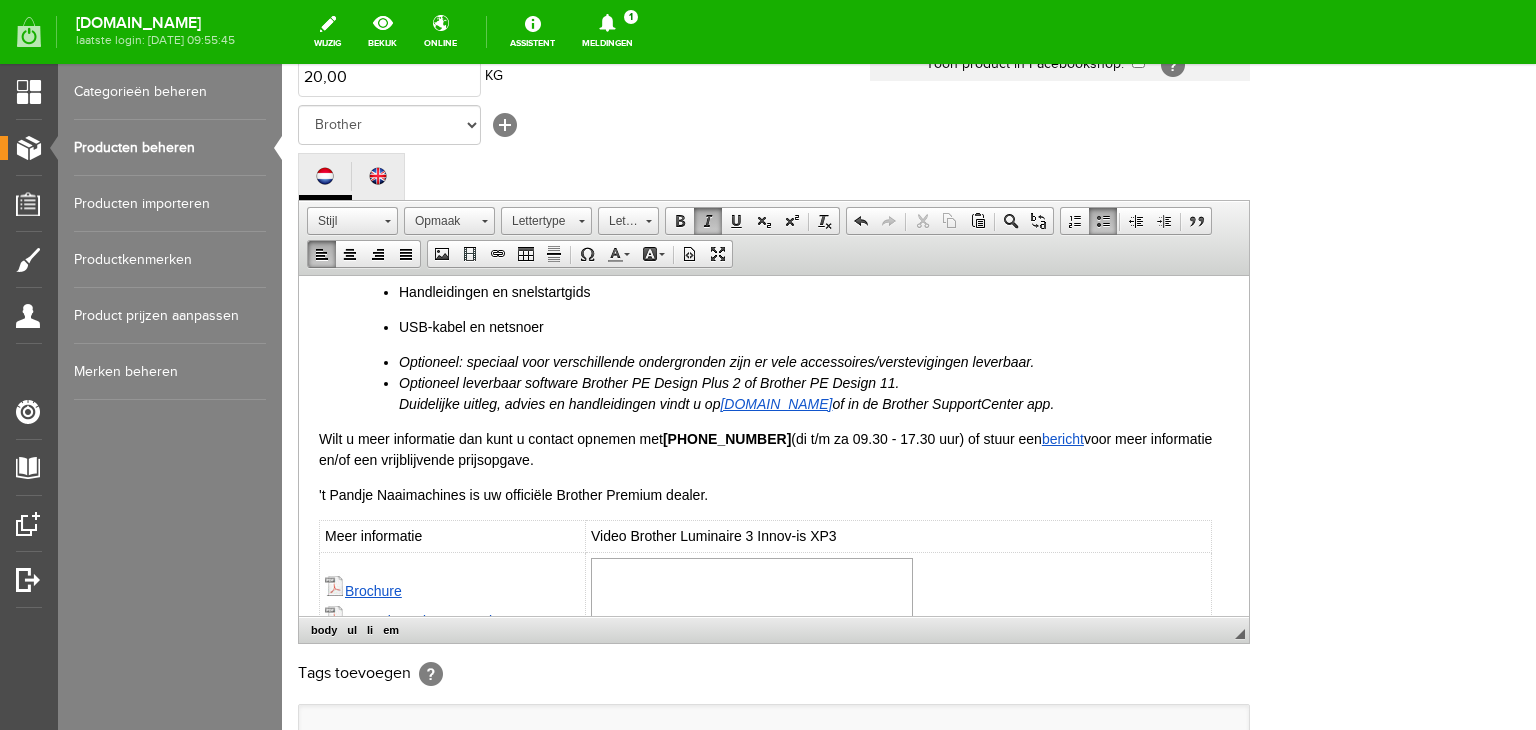 click on "Optioneel leverbaar software Brother PE Design Plus 2 of Brother PE Design 11.                                      Duidelijke uitleg, advies en handleidingen vindt u op  [DOMAIN_NAME]  of in de Brother SupportCenter app." at bounding box center [814, 393] 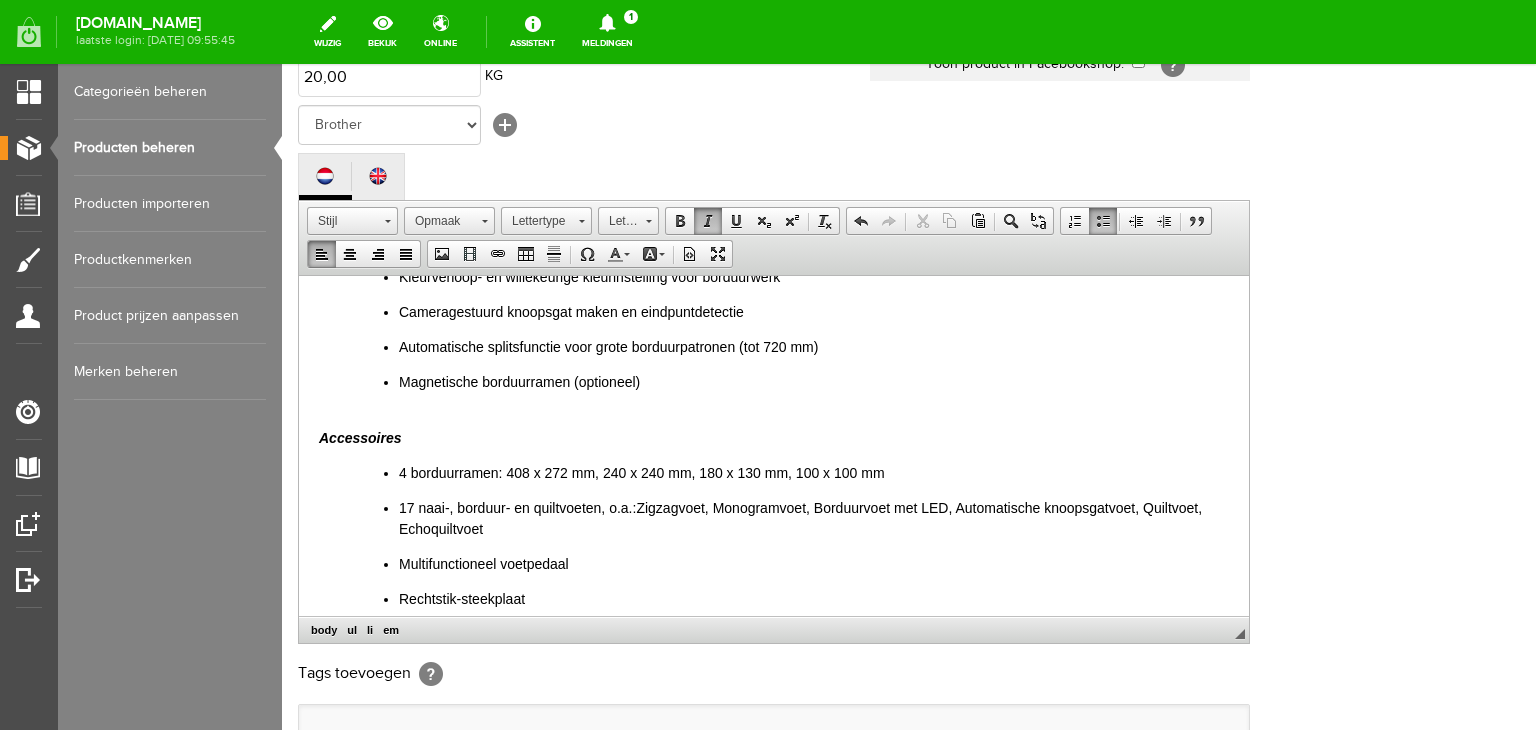 scroll, scrollTop: 611, scrollLeft: 0, axis: vertical 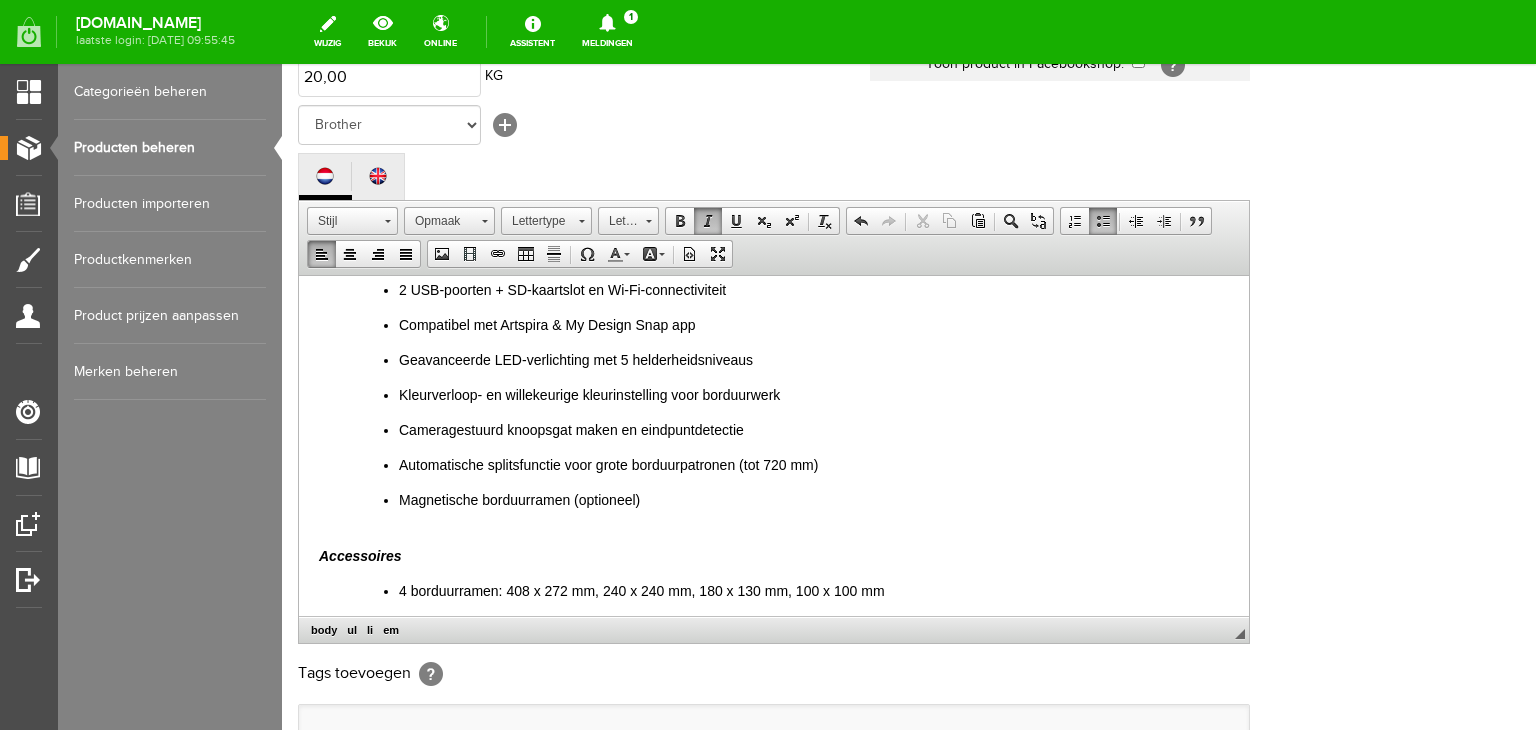 click on "Magnetische borduurramen (optioneel)" at bounding box center [814, 499] 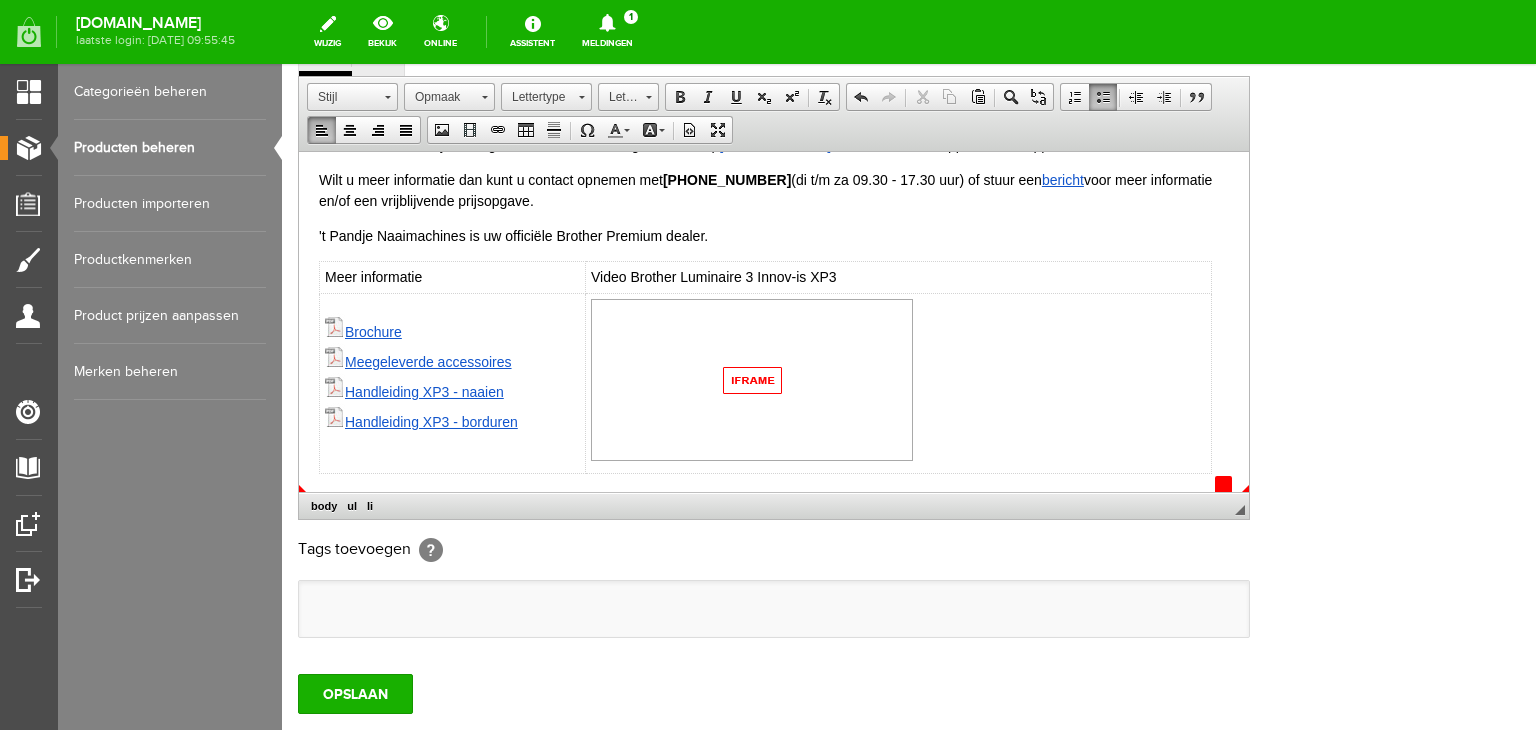 scroll, scrollTop: 618, scrollLeft: 0, axis: vertical 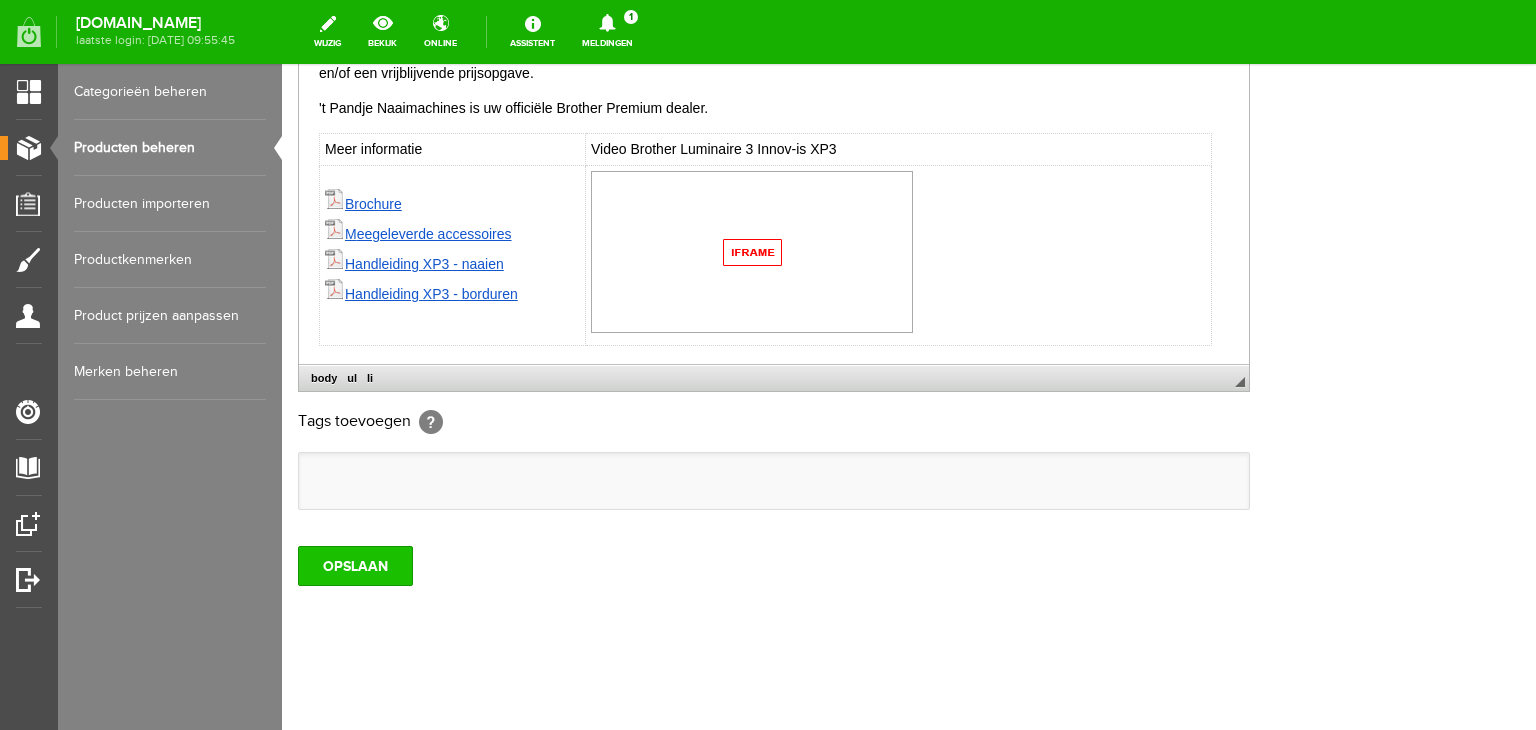 click on "OPSLAAN" at bounding box center [355, 566] 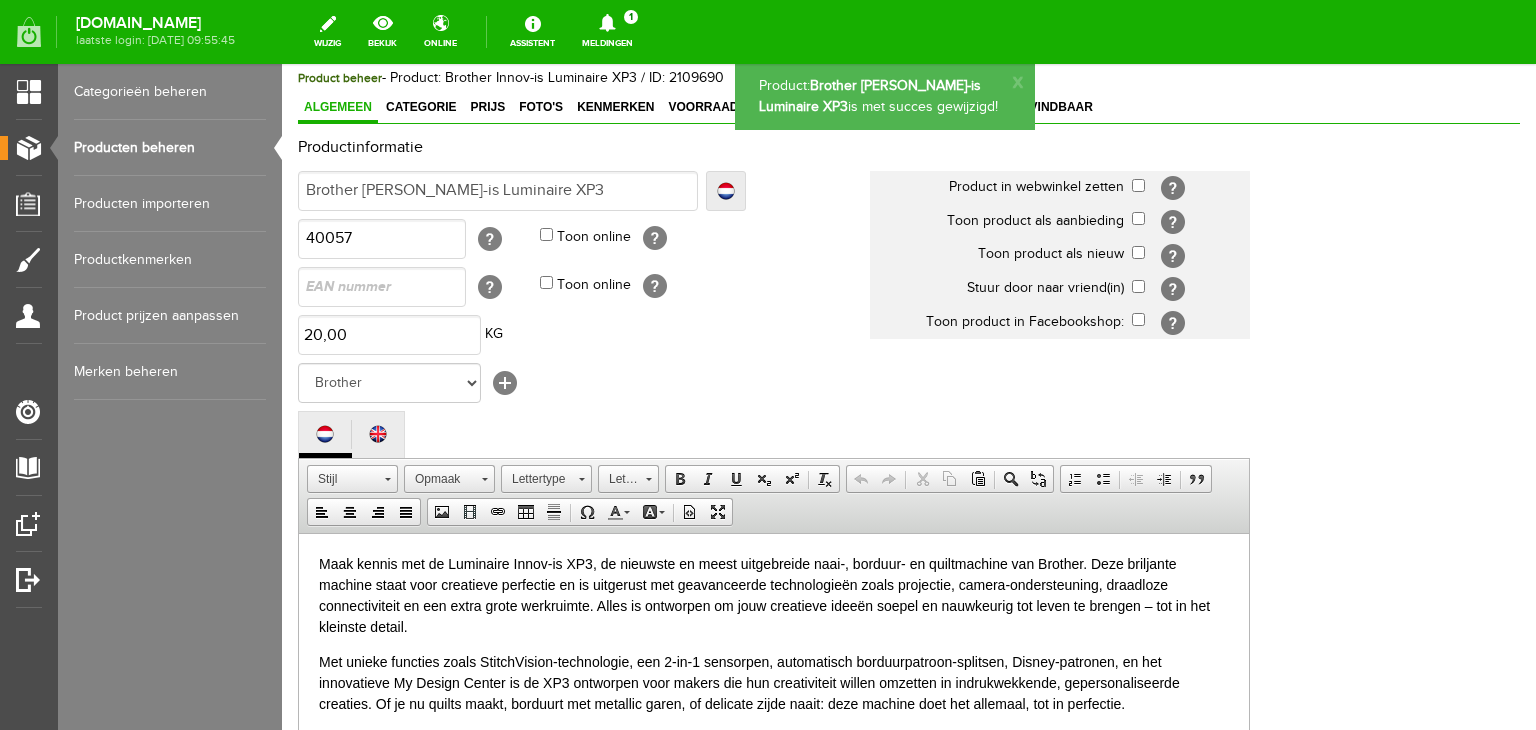 scroll, scrollTop: 0, scrollLeft: 0, axis: both 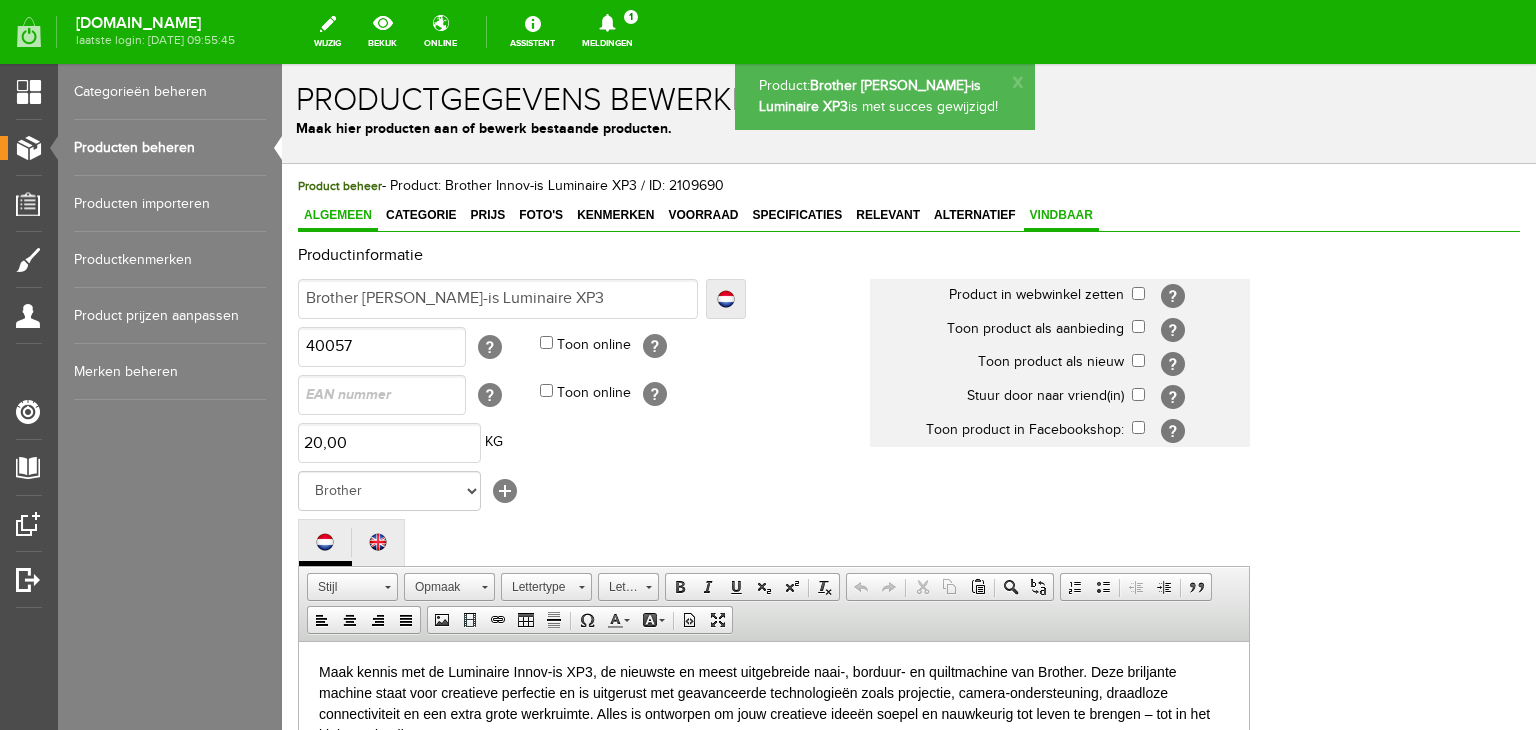 click on "Vindbaar" at bounding box center (1061, 215) 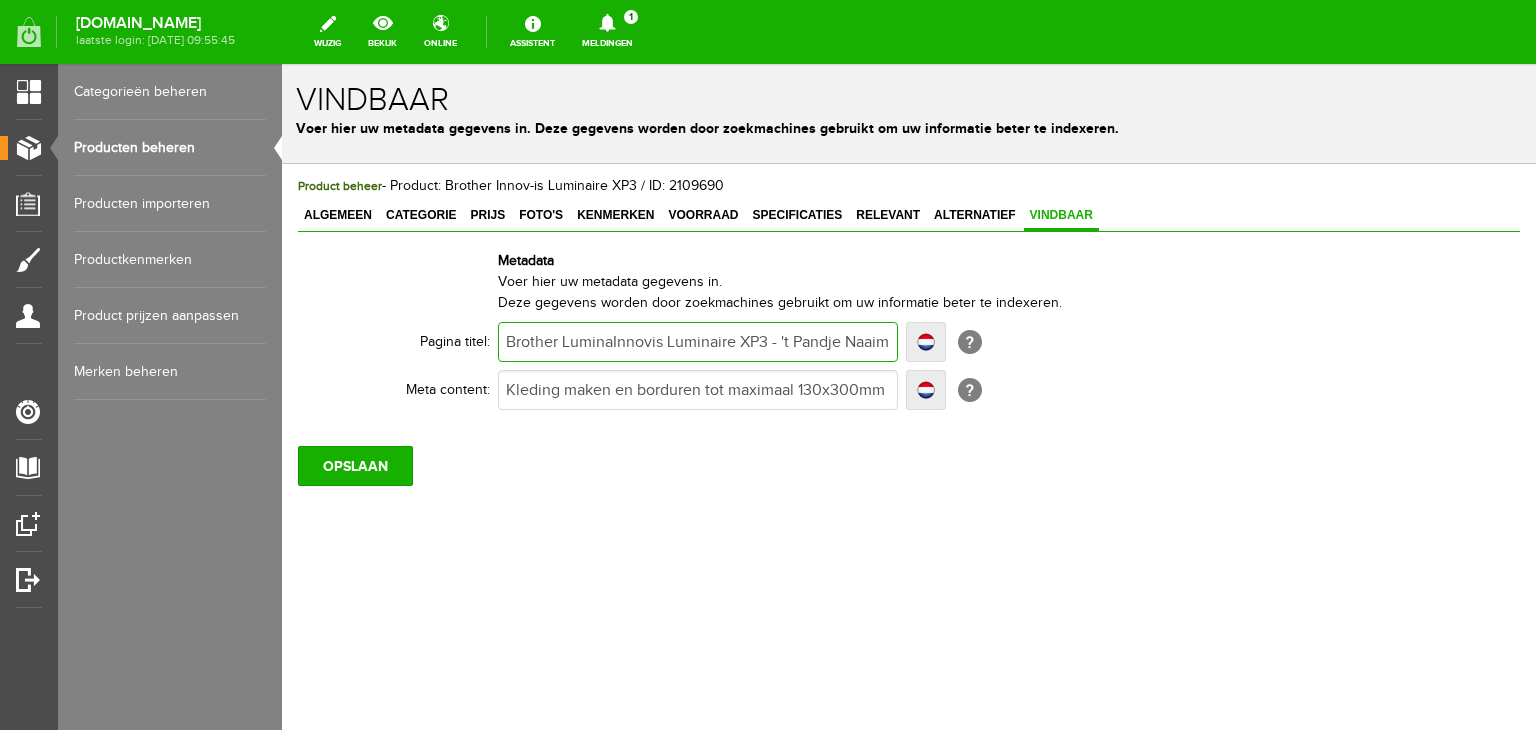 click on "Brother LuminaInnovis Luminaire XP3 - 't Pandje Naaimachines" at bounding box center (698, 342) 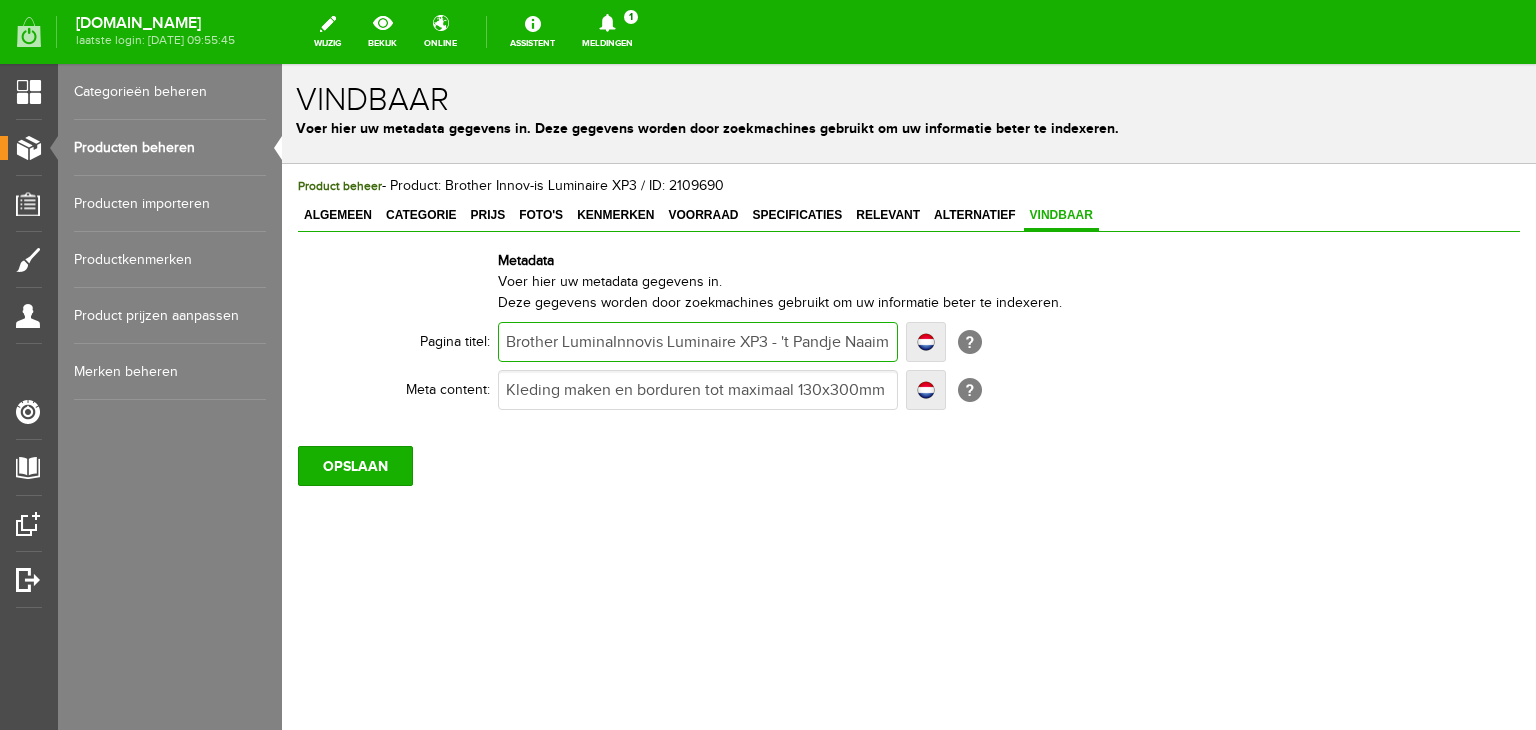 click on "Brother LuminaInnovis Luminaire XP3 - 't Pandje Naaimachines" at bounding box center (698, 342) 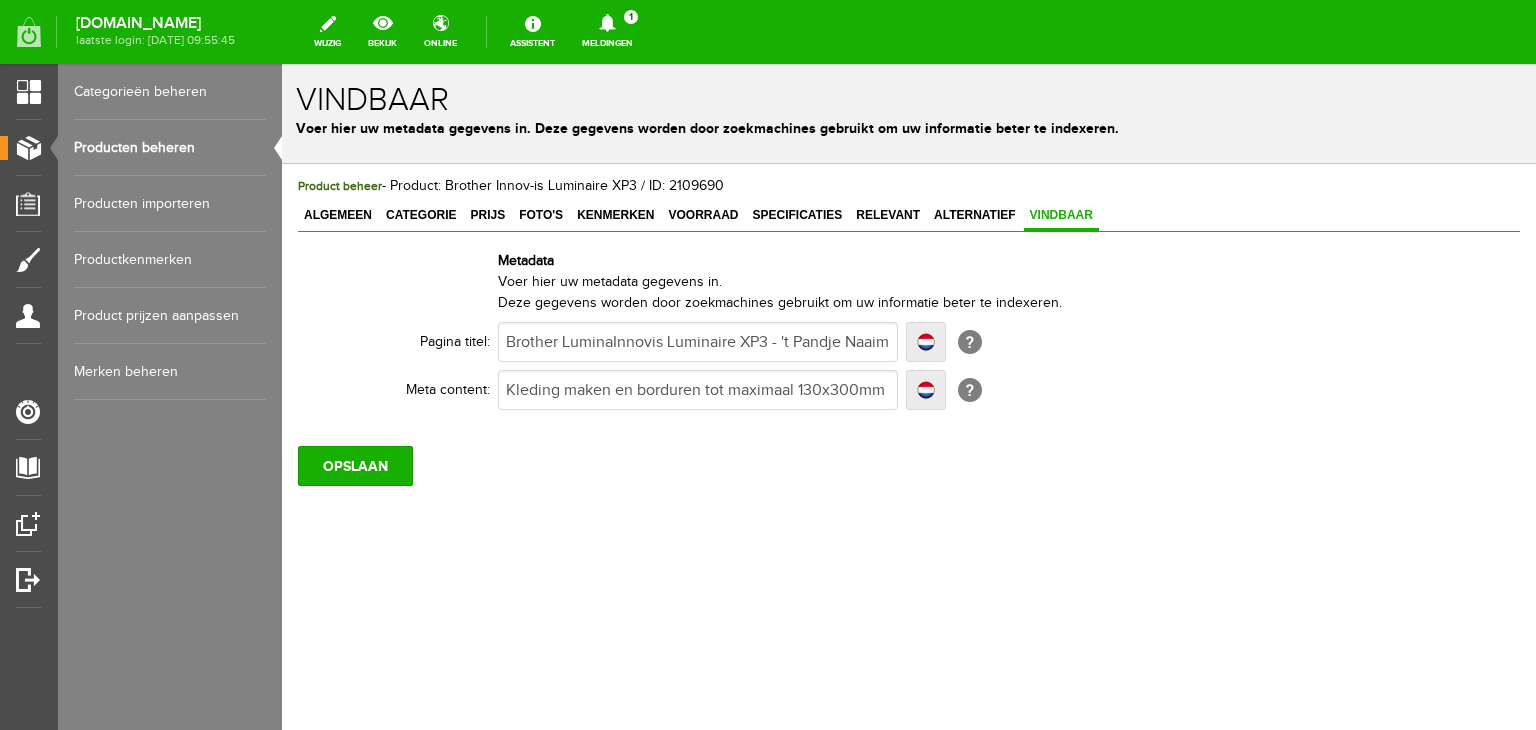 drag, startPoint x: 721, startPoint y: 492, endPoint x: 724, endPoint y: 477, distance: 15.297058 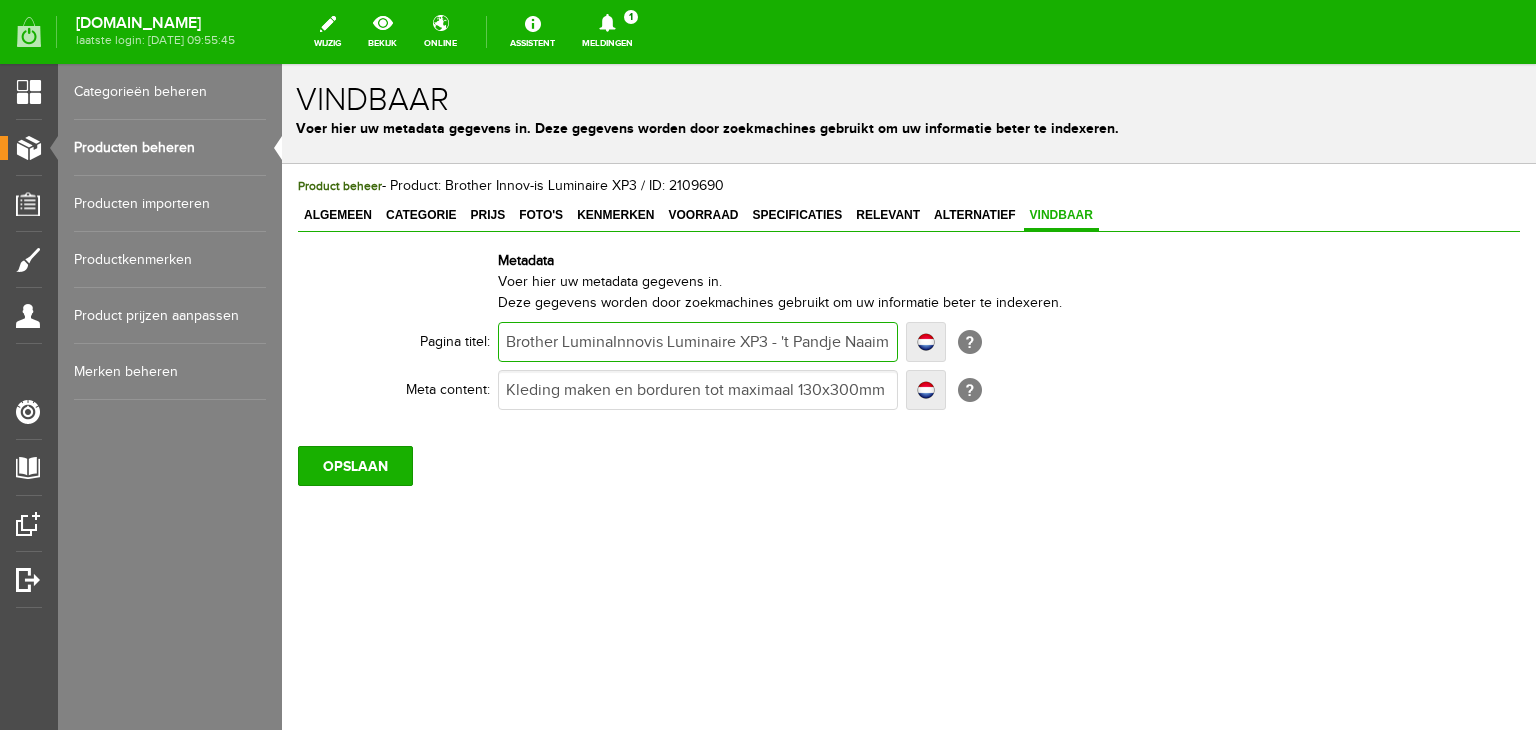 click on "Brother LuminaInnovis Luminaire XP3 - 't Pandje Naaimachines" at bounding box center [698, 342] 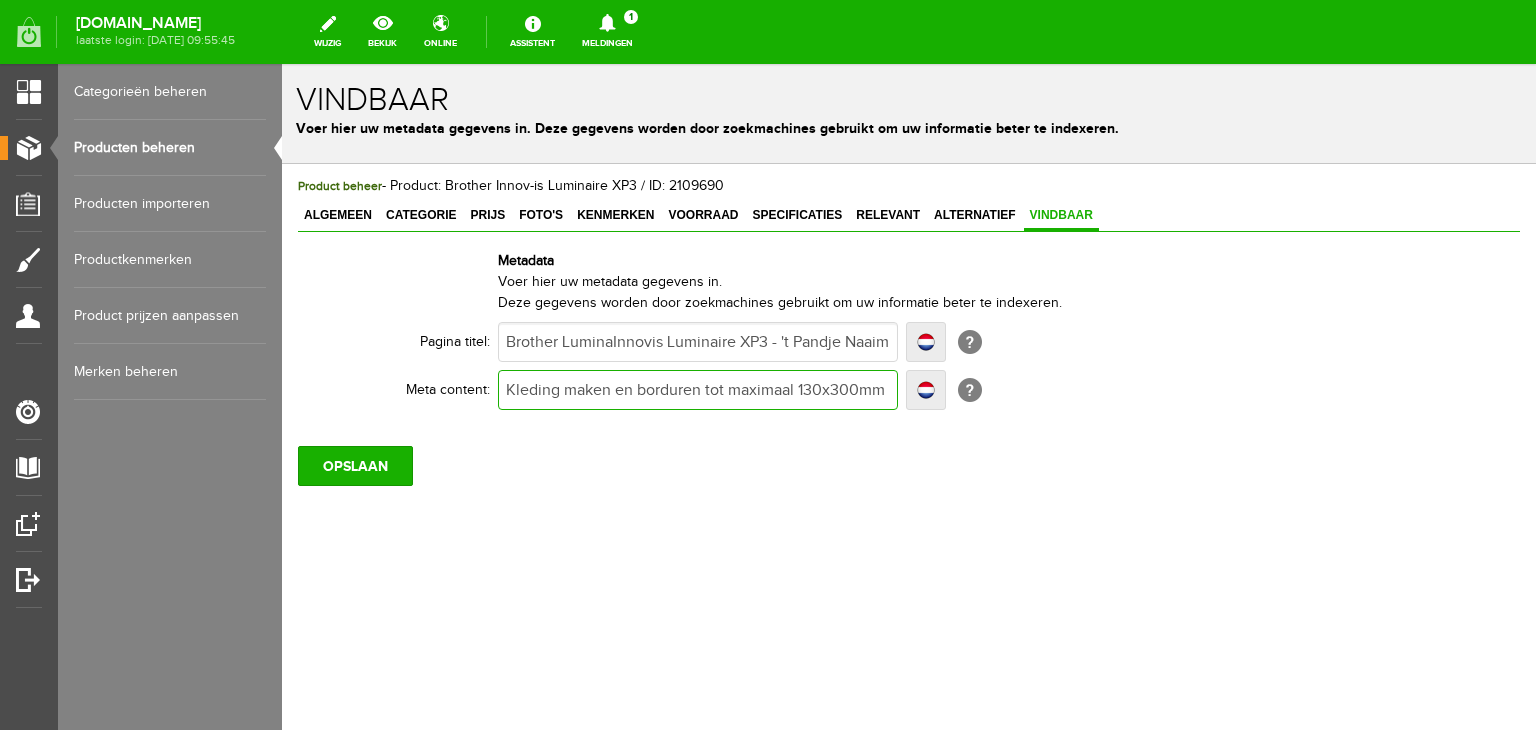 click on "Kleding maken en borduren tot maximaal 130x300mm kan eenvoudig met de Brother Innov-ís F480 naai- en borduurmachine online bij de vakspecialist. Wilt u een demonstratie? Bezoek dan onze winkel." at bounding box center (698, 390) 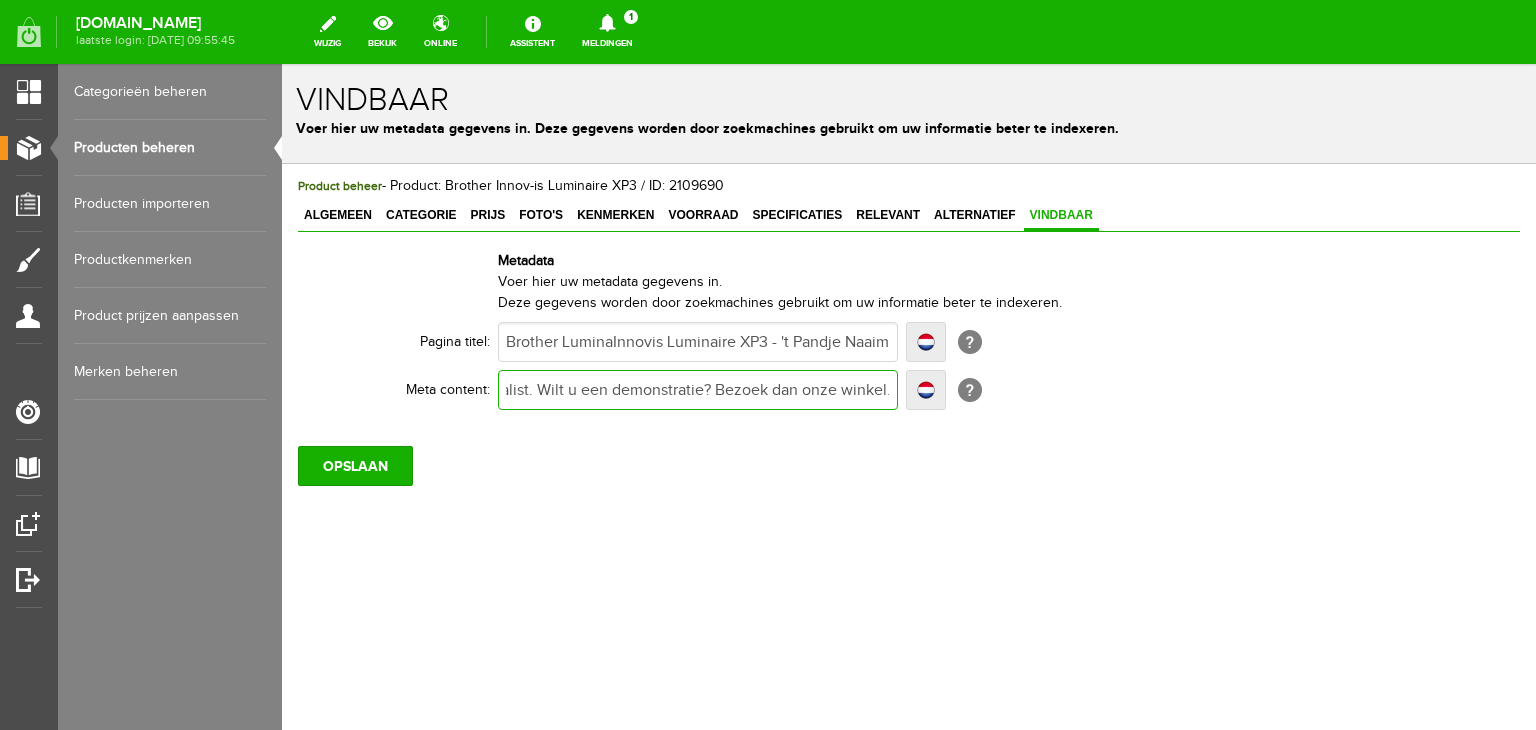 scroll, scrollTop: 0, scrollLeft: 0, axis: both 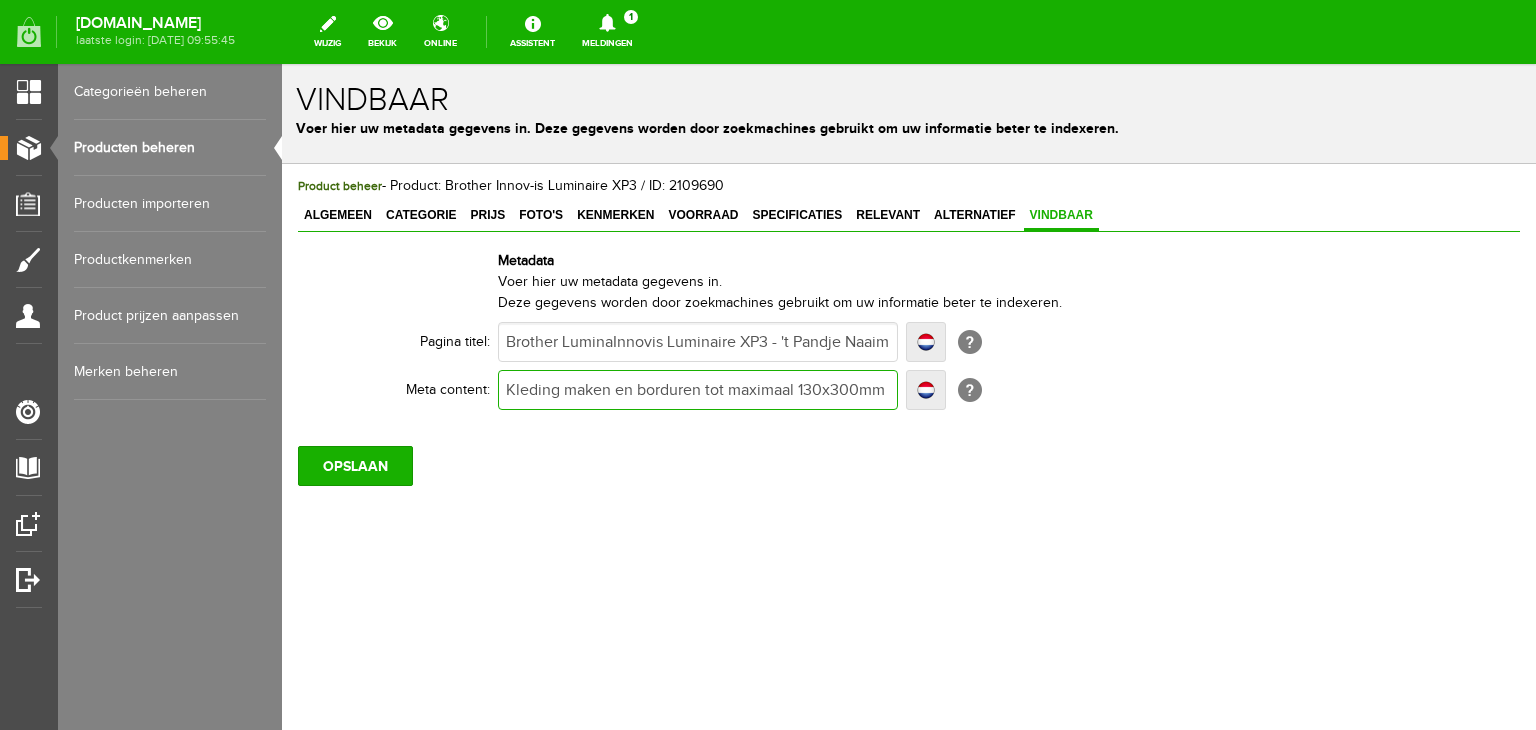 drag, startPoint x: 507, startPoint y: 388, endPoint x: 399, endPoint y: 432, distance: 116.61904 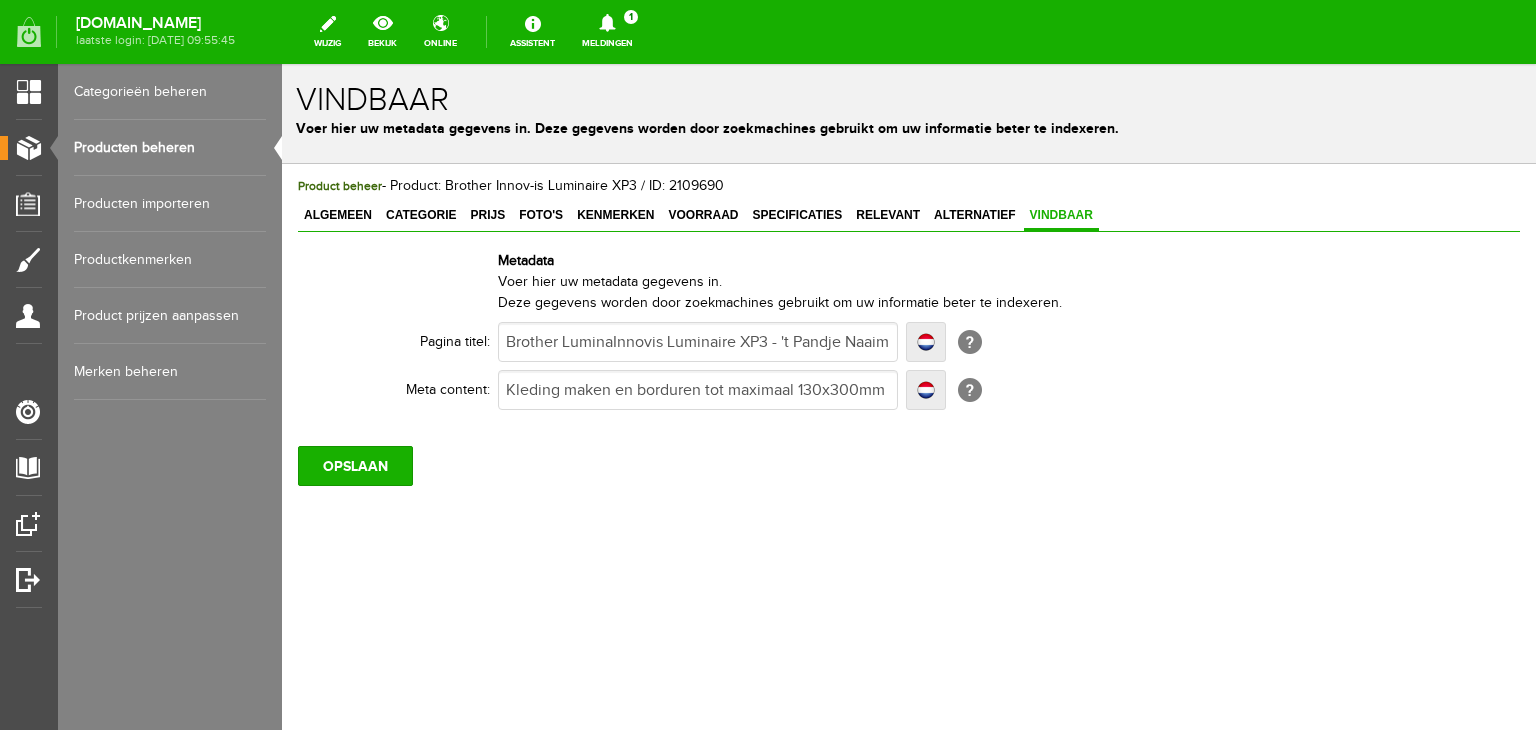 click on "Product beheer  - Product: Brother Innov-is Luminaire XP3 / ID: 2109690
Algemeen Categorie Prijs Foto's Kenmerken Voorraad Specificaties Relevant Alternatief Vindbaar
Productinformatie
Localize
[GEOGRAPHIC_DATA]
Brother Innov-is Luminaire XP3
Localize
Klaar [?]" at bounding box center [909, 399] 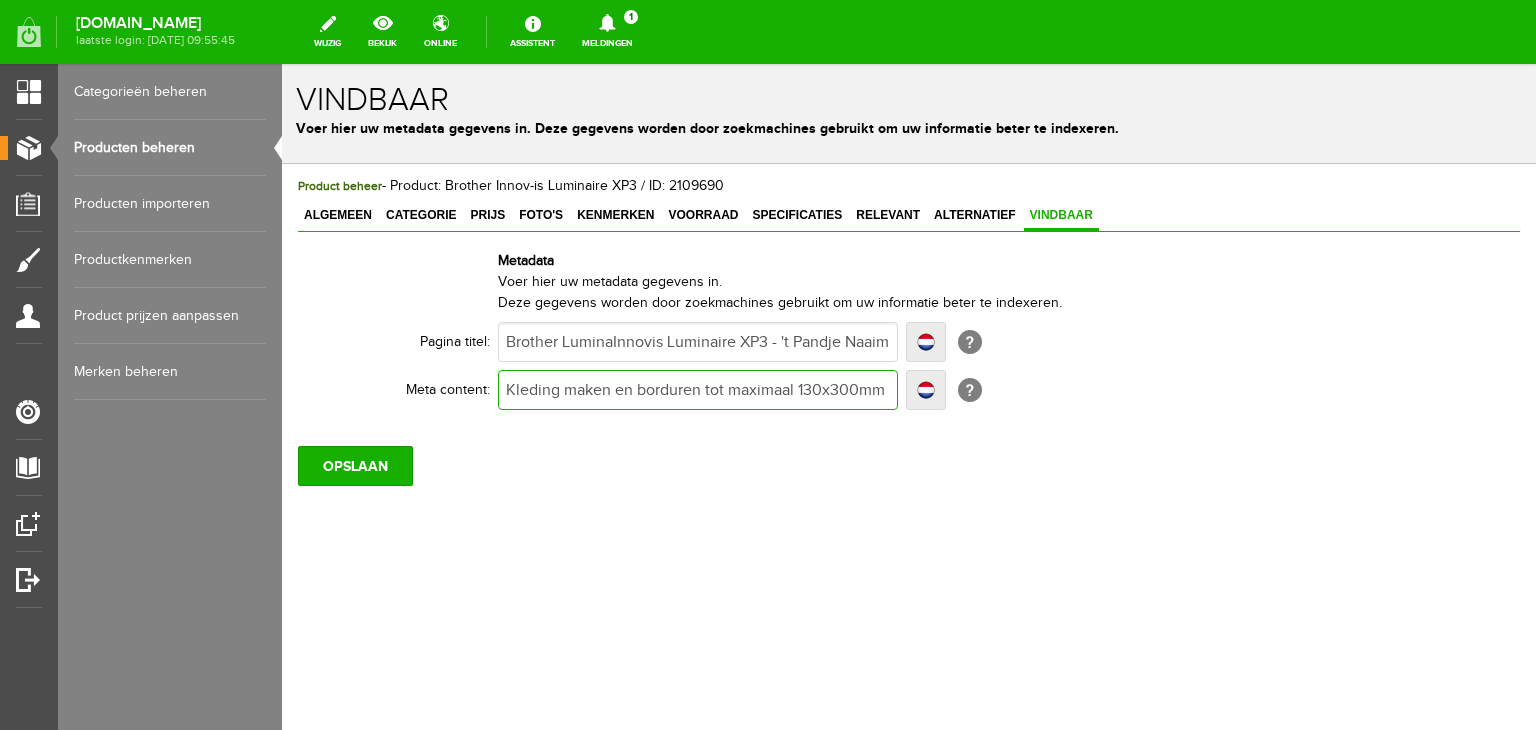 click on "Kleding maken en borduren tot maximaal 130x300mm kan eenvoudig met de Brother Innov-ís F480 naai- en borduurmachine online bij de vakspecialist. Wilt u een demonstratie? Bezoek dan onze winkel." at bounding box center (698, 390) 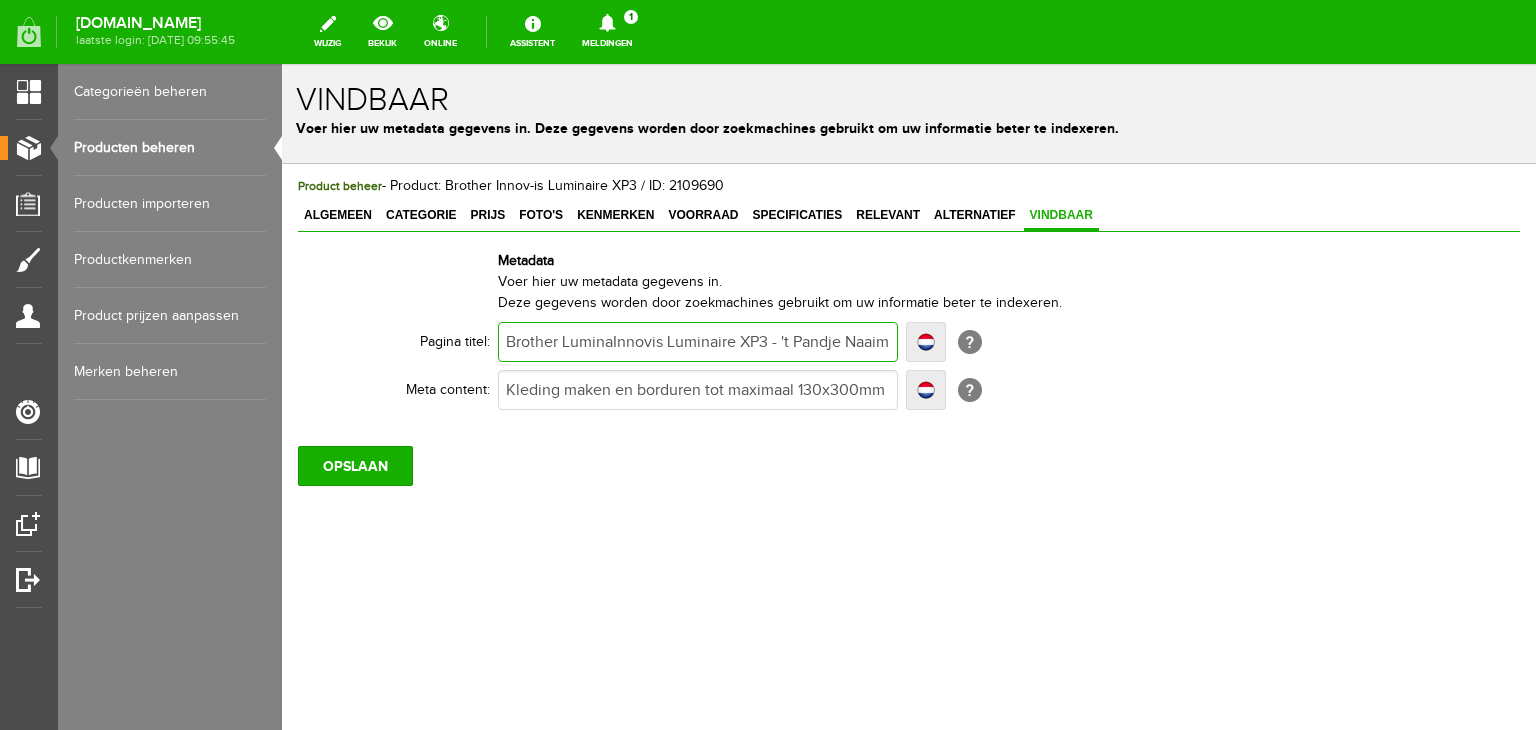 click on "Brother LuminaInnovis Luminaire XP3 - 't Pandje Naaimachines" at bounding box center [698, 342] 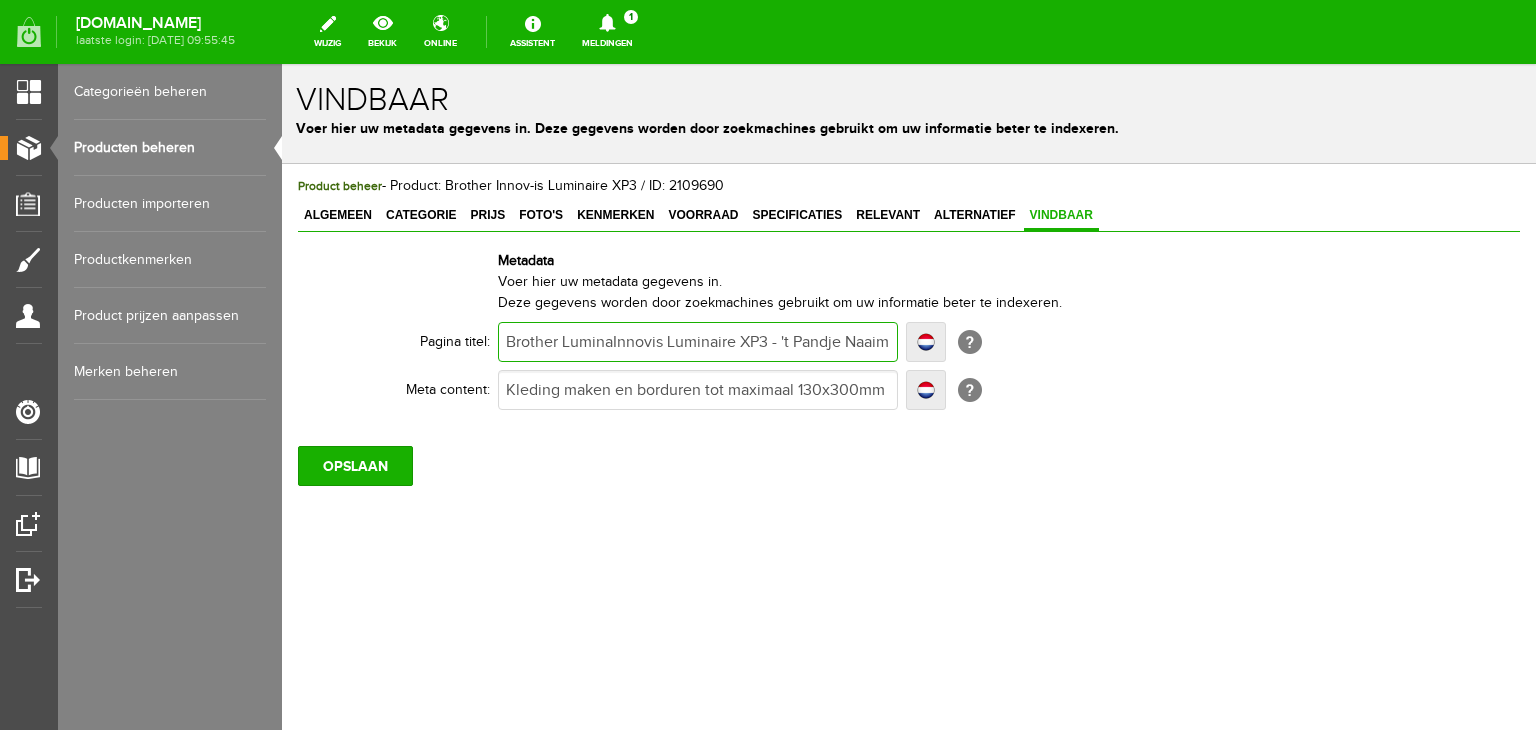 type on "Brother LuminaiInnovis Luminaire XP3 - 't Pandje Naaimachines" 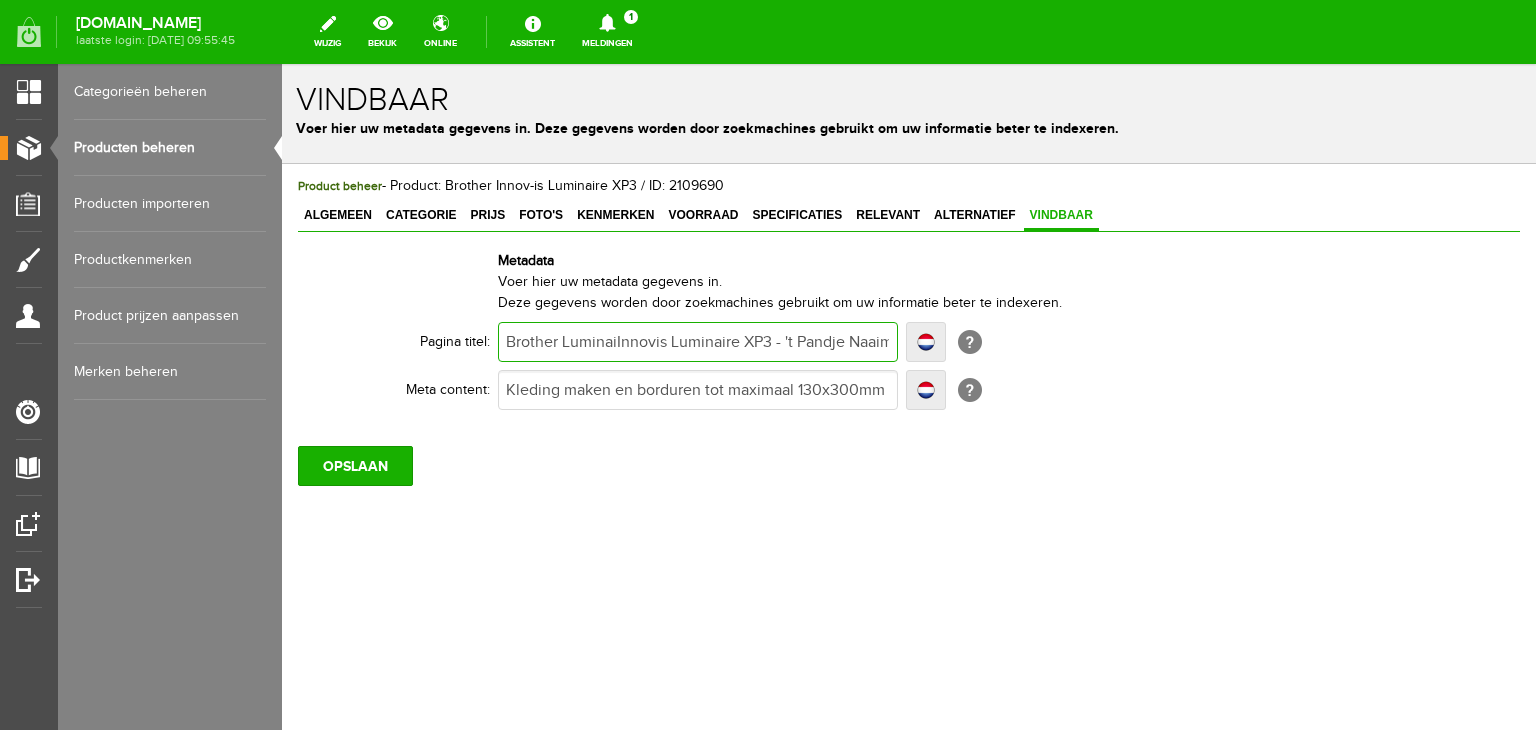 type on "Brother LuminaiInnovis Luminaire XP3 - 't Pandje Naaimachines" 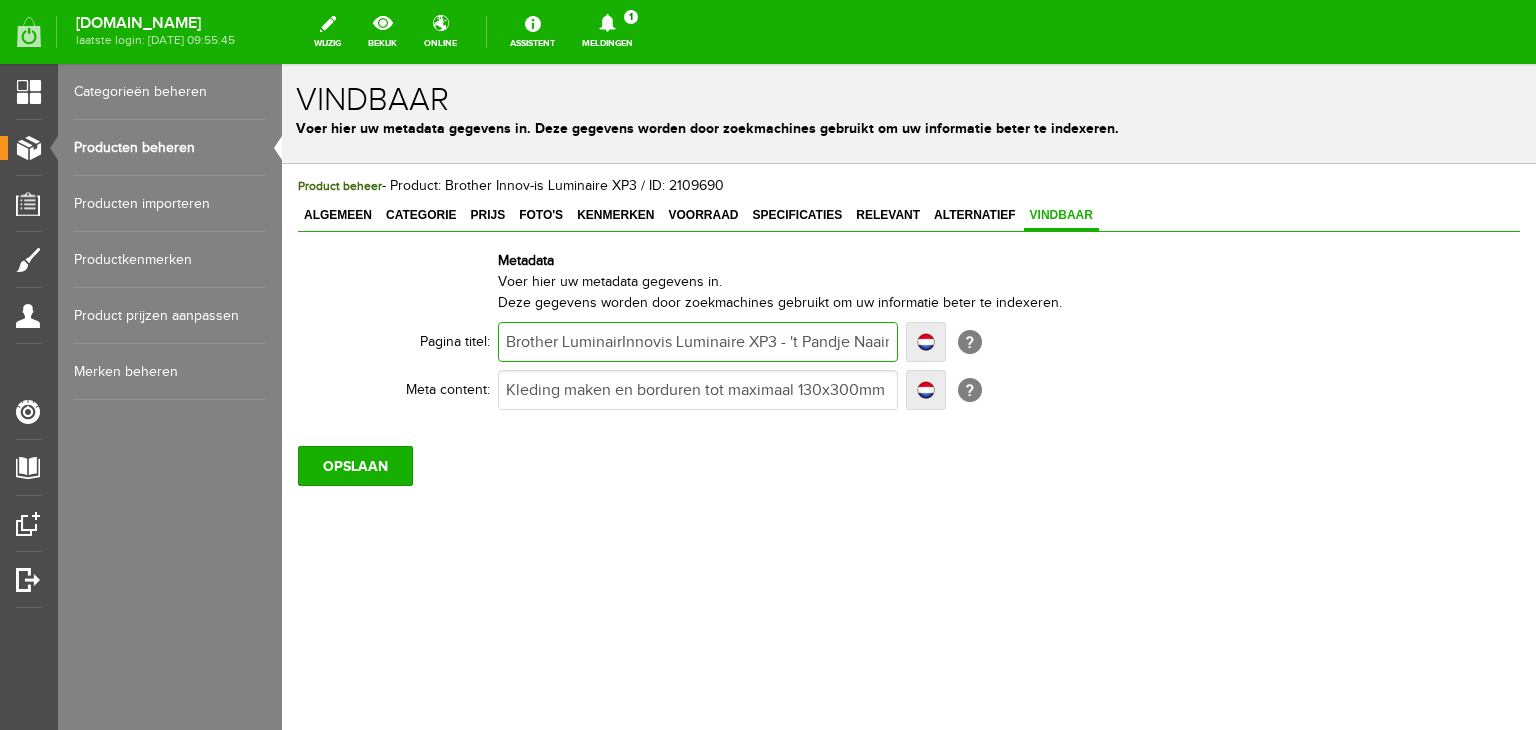 type on "Brother LuminaireInnovis Luminaire XP3 - 't Pandje Naaimachines" 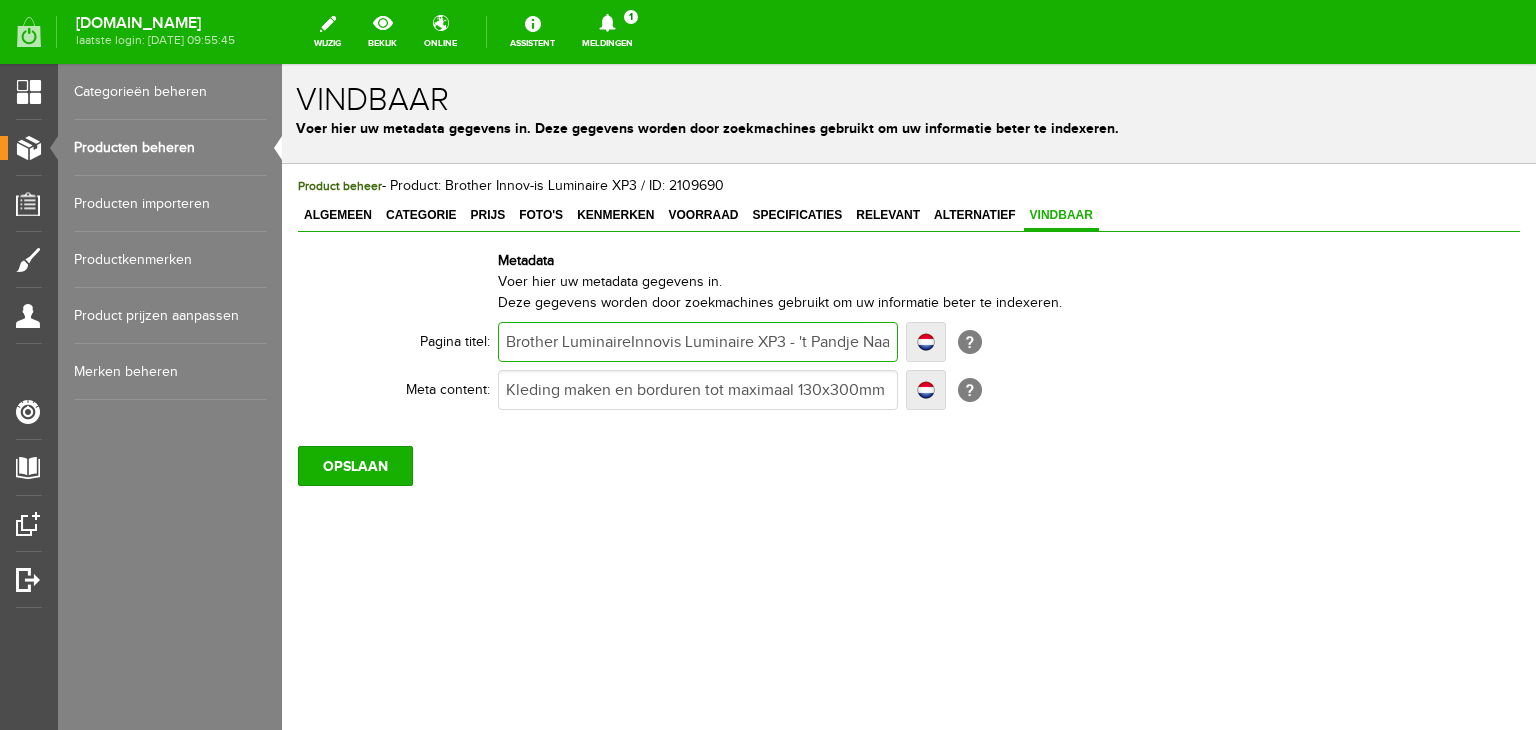 type on "Brother LuminaireInnovis Luminaire XP3 - 't Pandje Naaimachines" 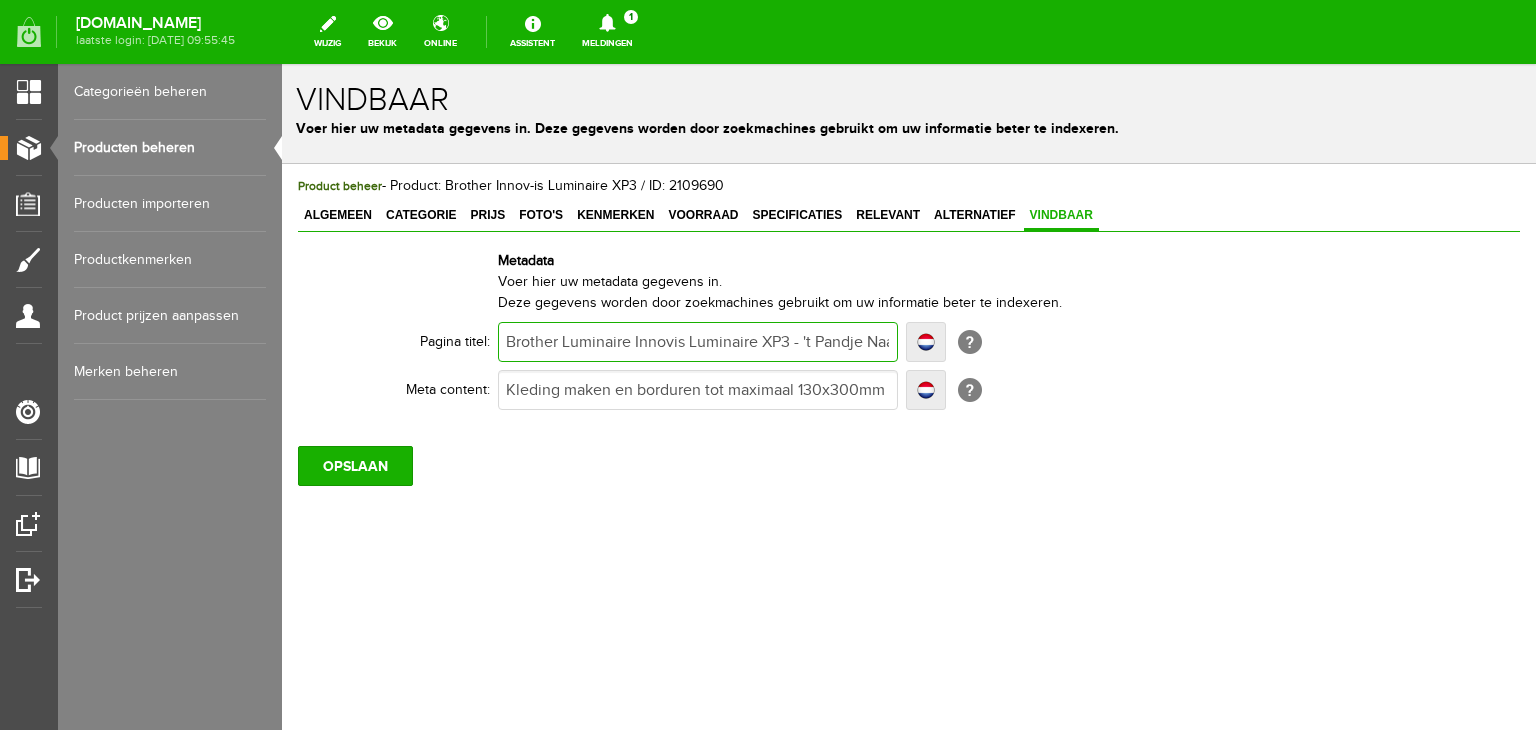 type on "Brother Luminaire Innovis Luminaire XP3 - 't Pandje Naaimachines" 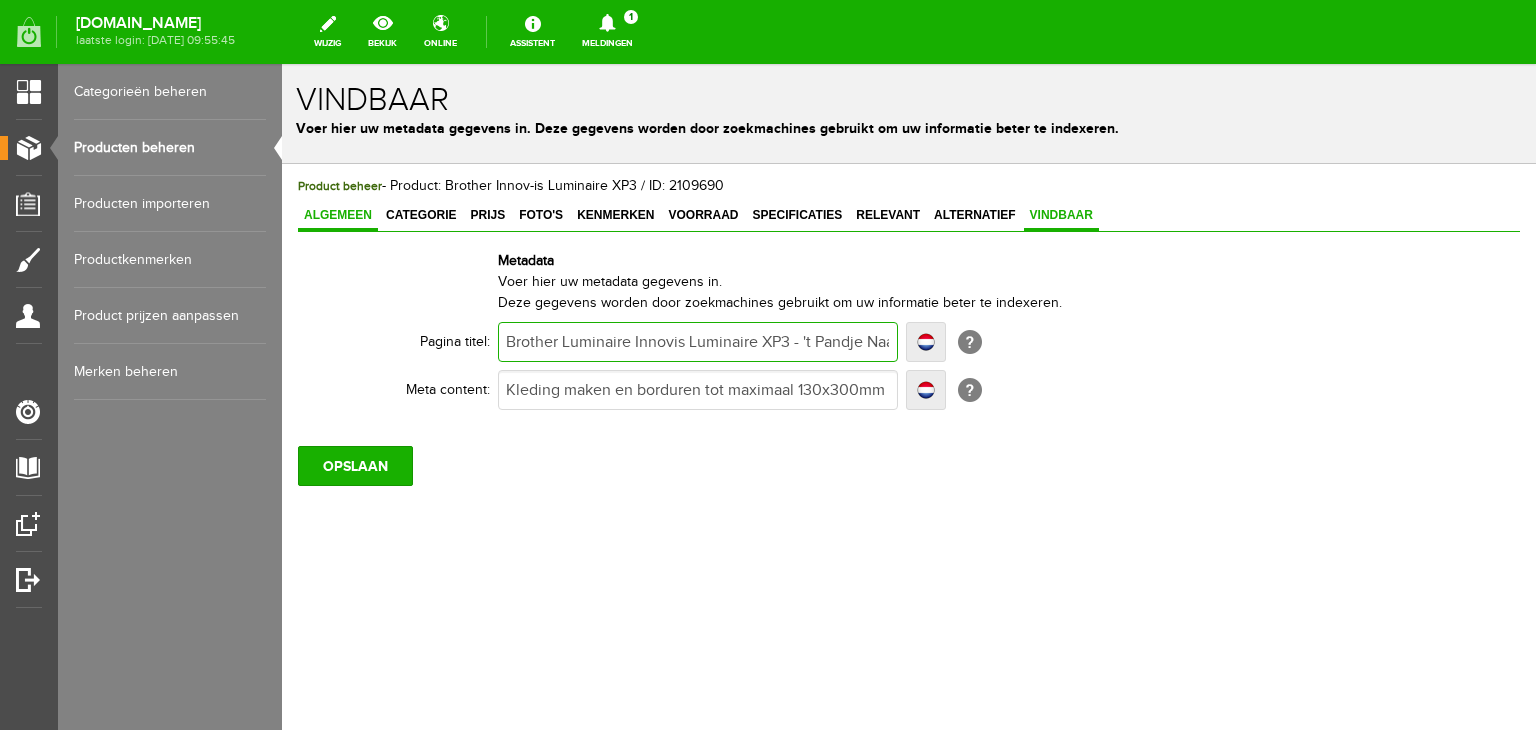 type on "Brother Luminaire Innovis Luminaire XP3 - 't Pandje Naaimachines" 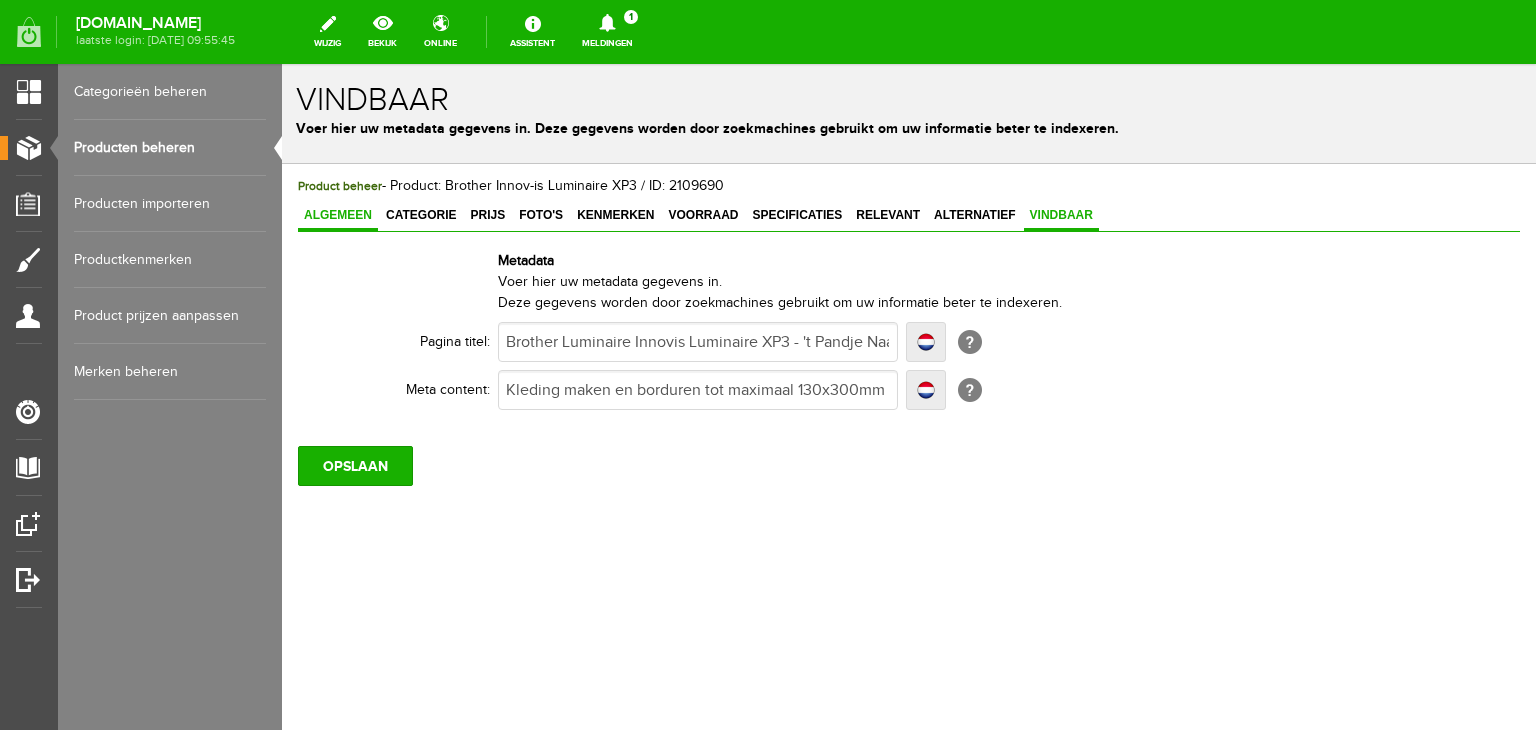 click on "Algemeen" at bounding box center (338, 215) 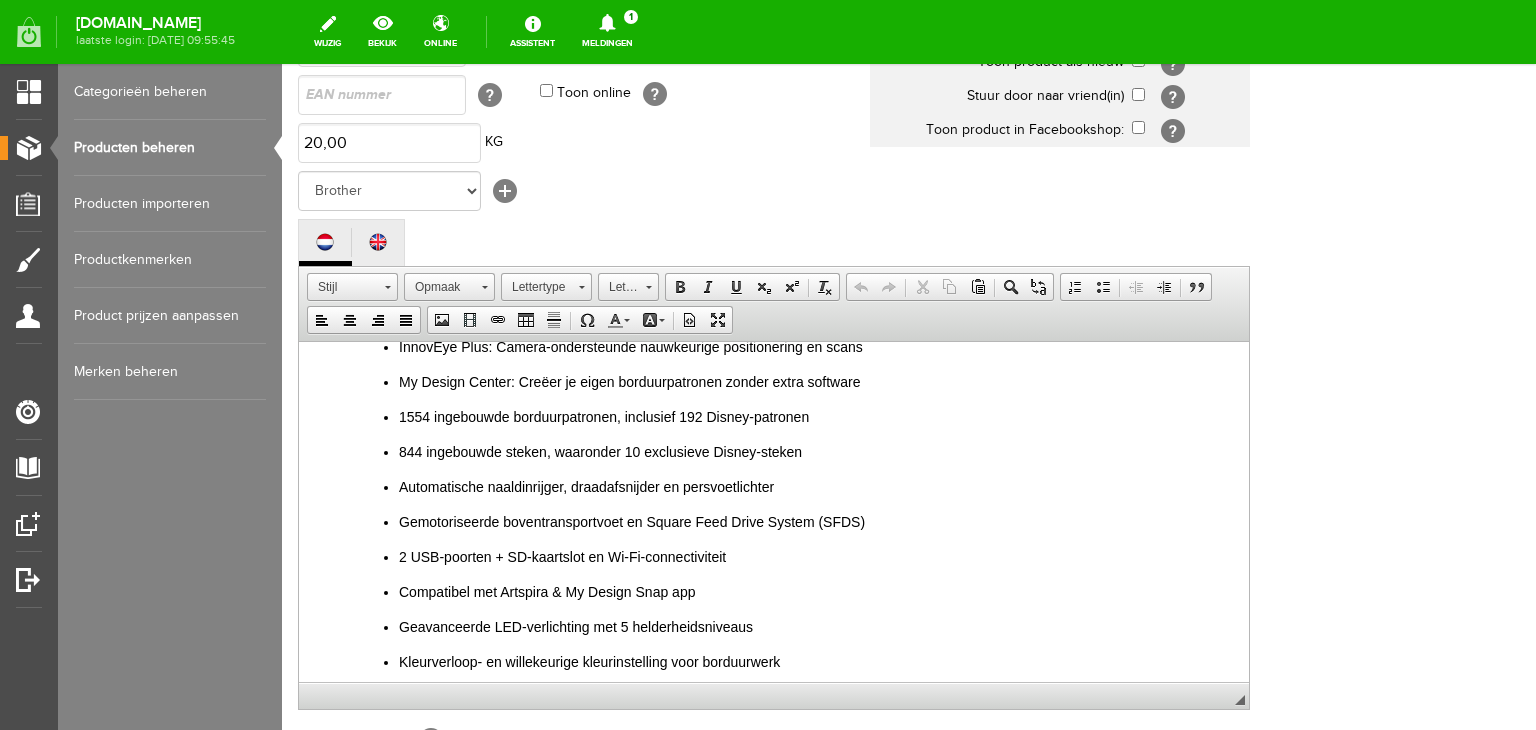 scroll, scrollTop: 600, scrollLeft: 0, axis: vertical 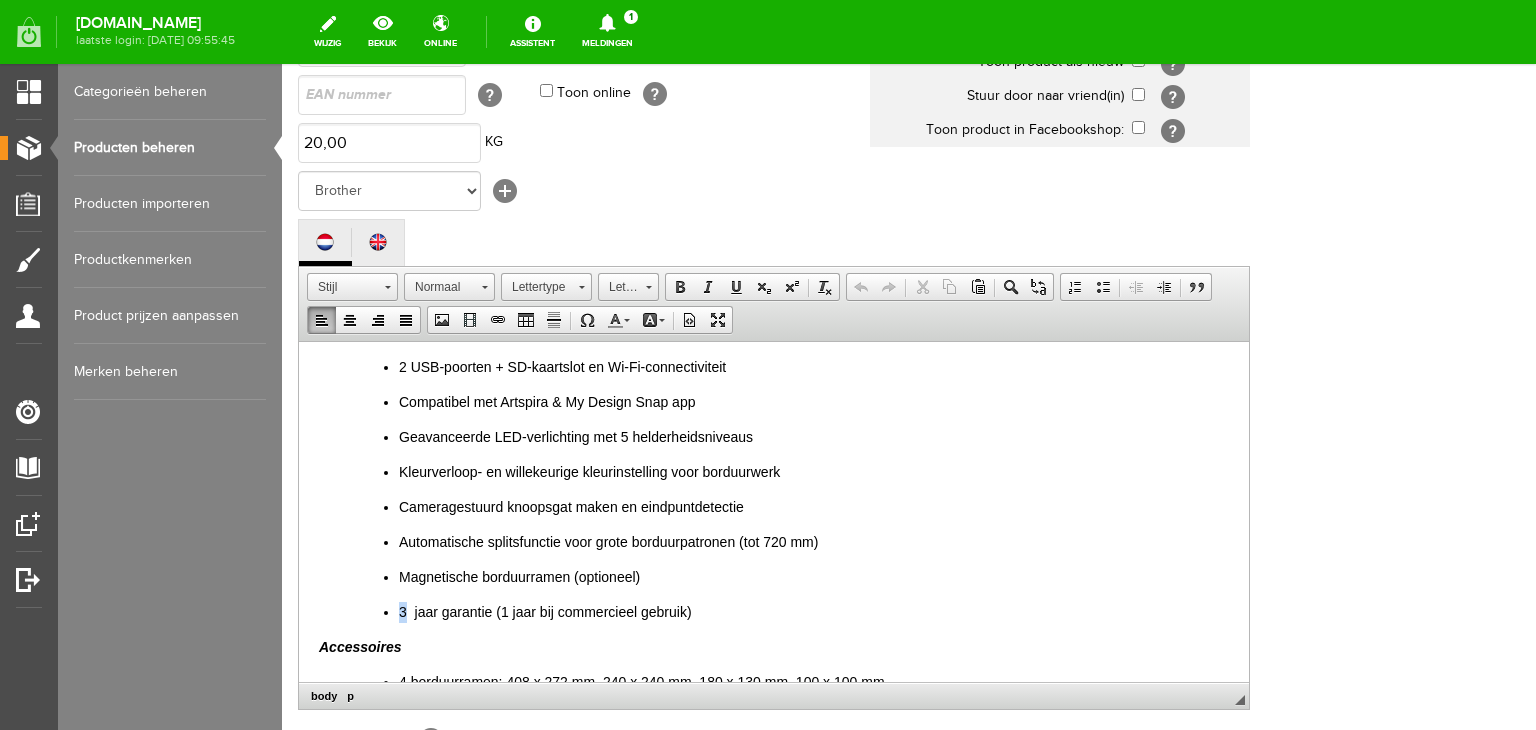 click on "3  jaar garantie (1 jaar bij commercieel gebruik)" at bounding box center (814, 611) 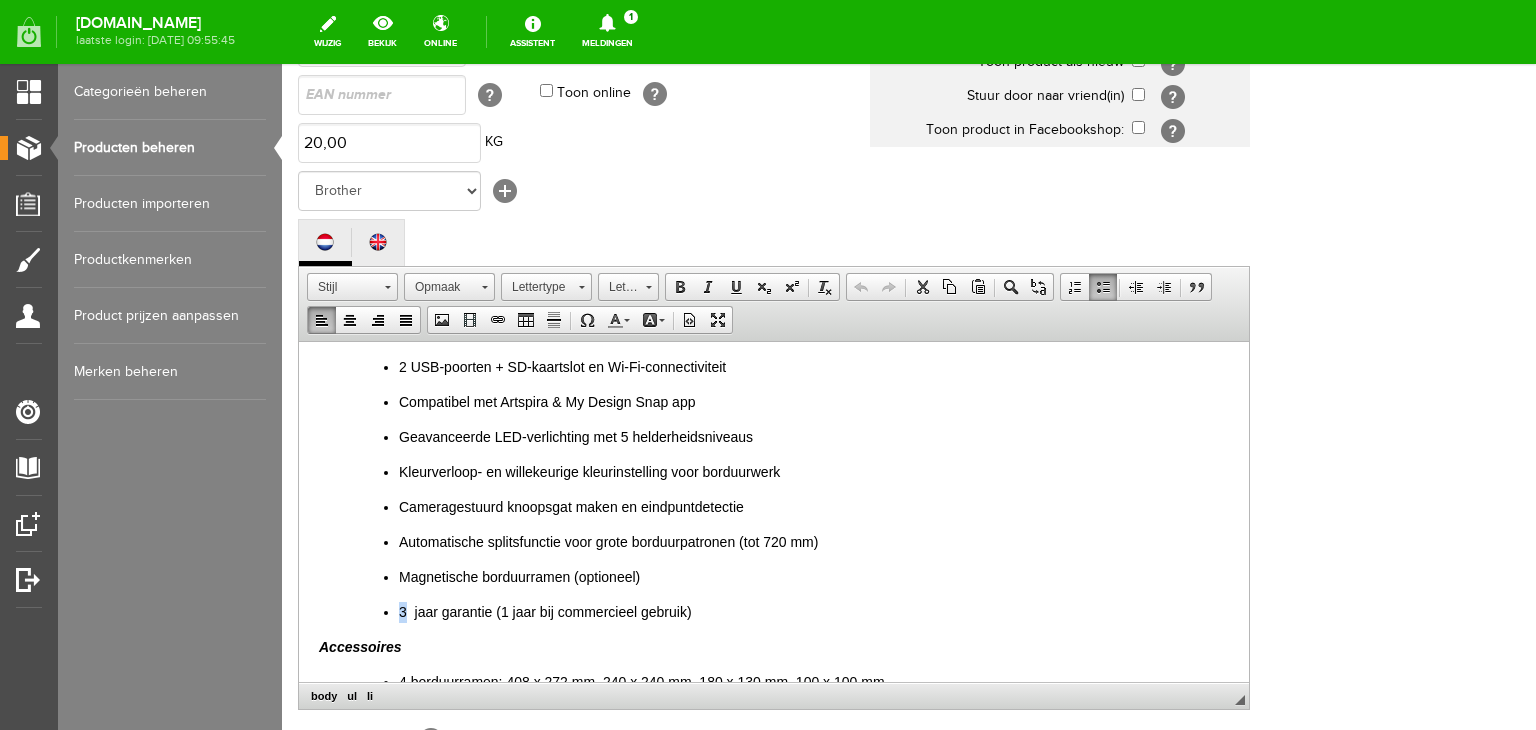 type 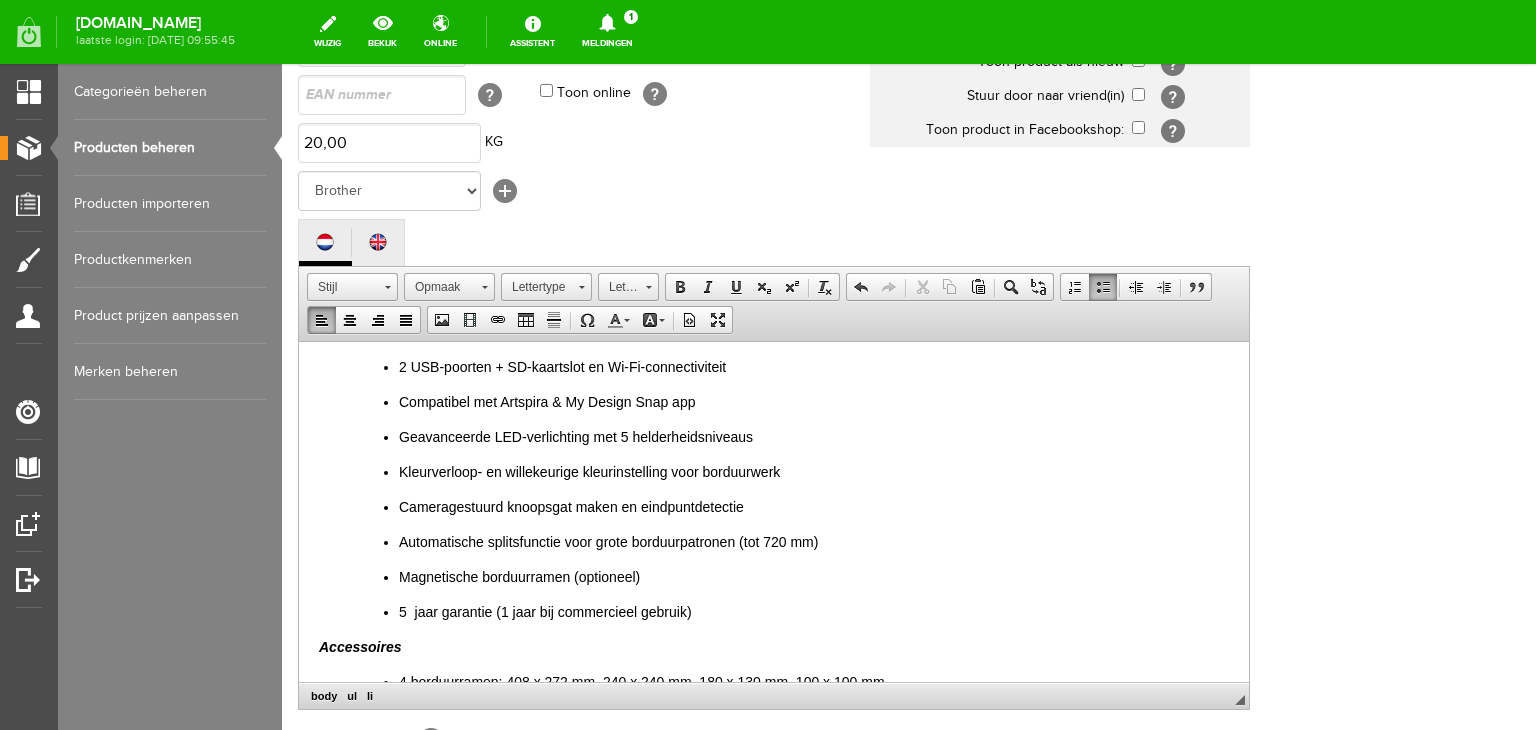 click on "Productinformatie
Localize
[GEOGRAPHIC_DATA]
Brother Innov-is Luminaire XP3
Localize
Brother Innov-is Luminaire XP3
Brother Innov-ís NV2600(kopie)
Klaar [?]" at bounding box center [909, 389] 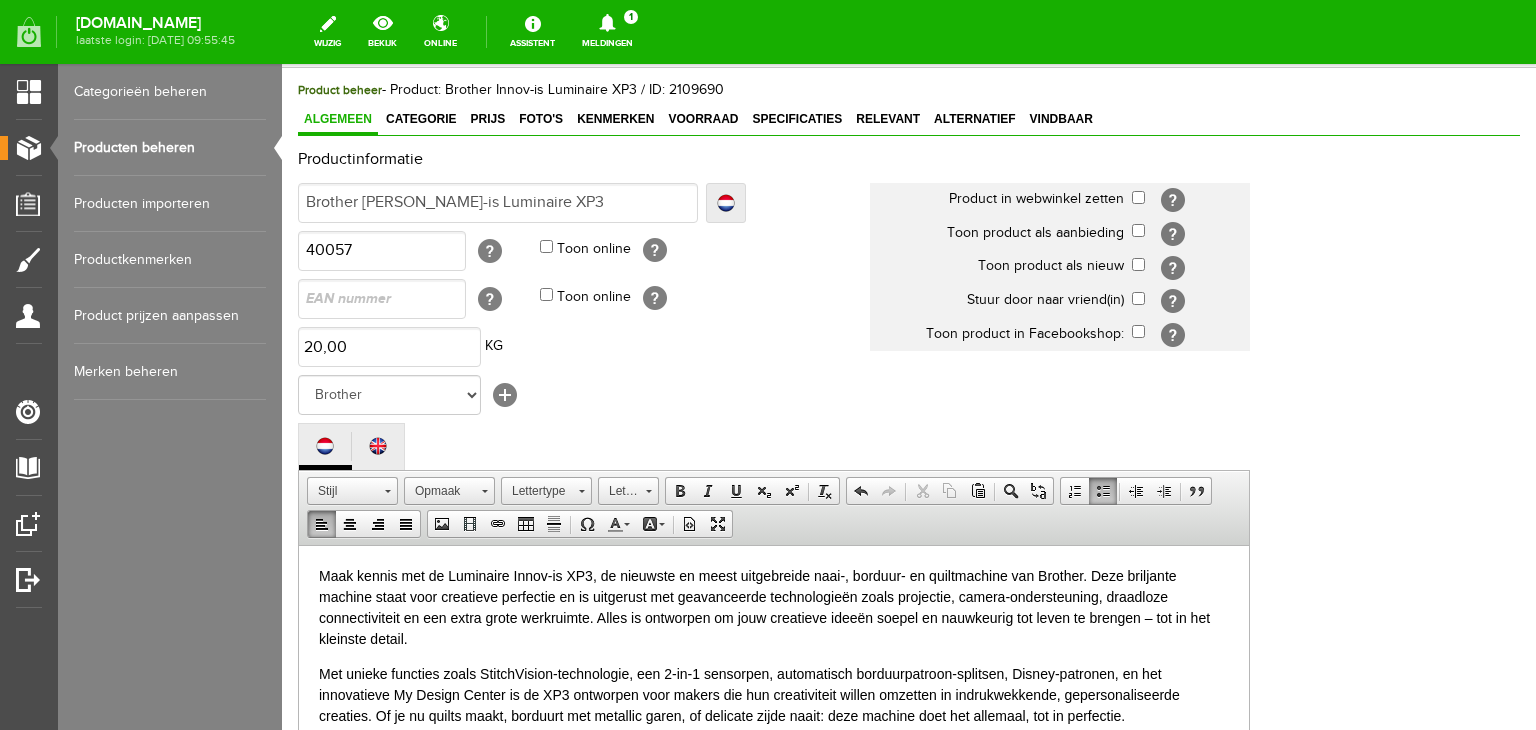 scroll, scrollTop: 0, scrollLeft: 0, axis: both 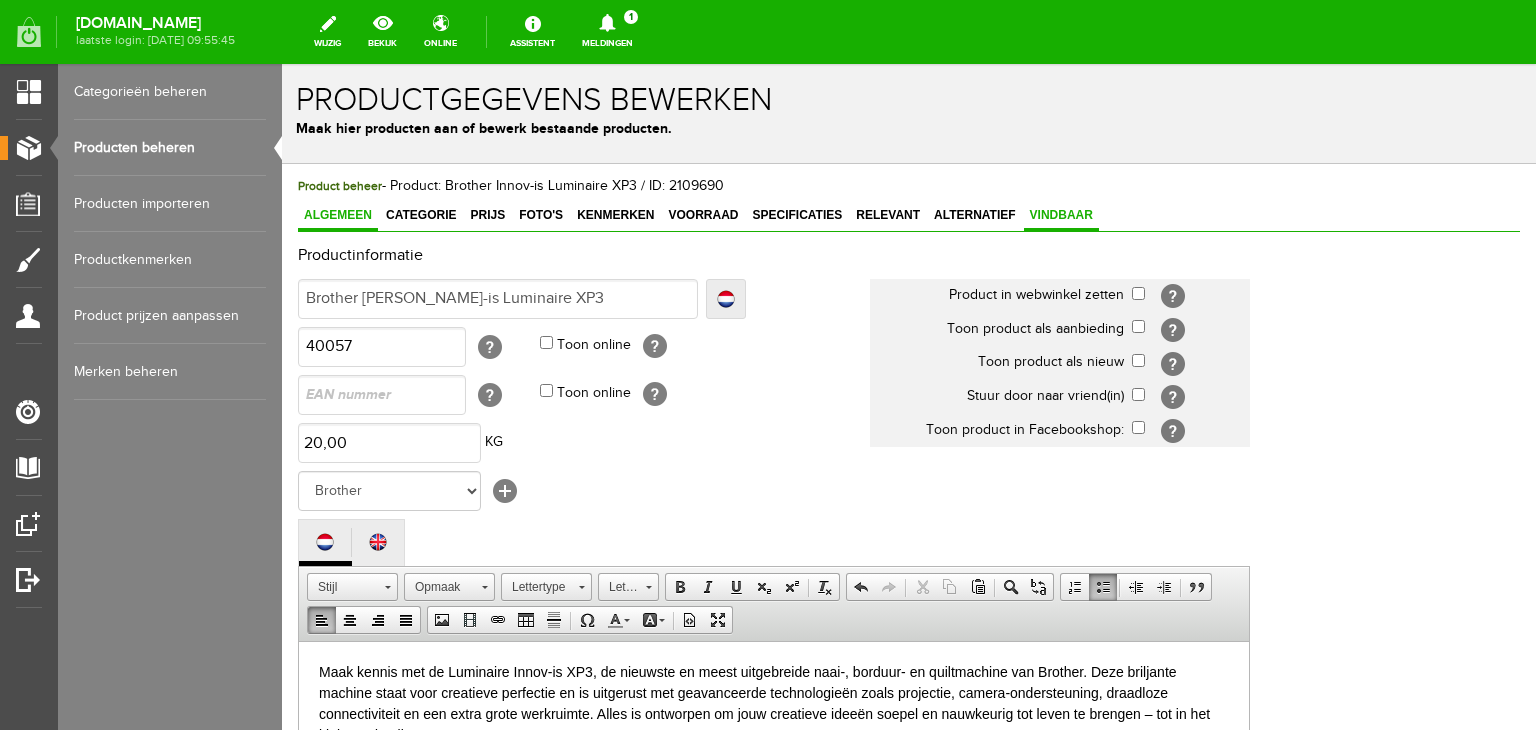 click on "Vindbaar" at bounding box center (1061, 215) 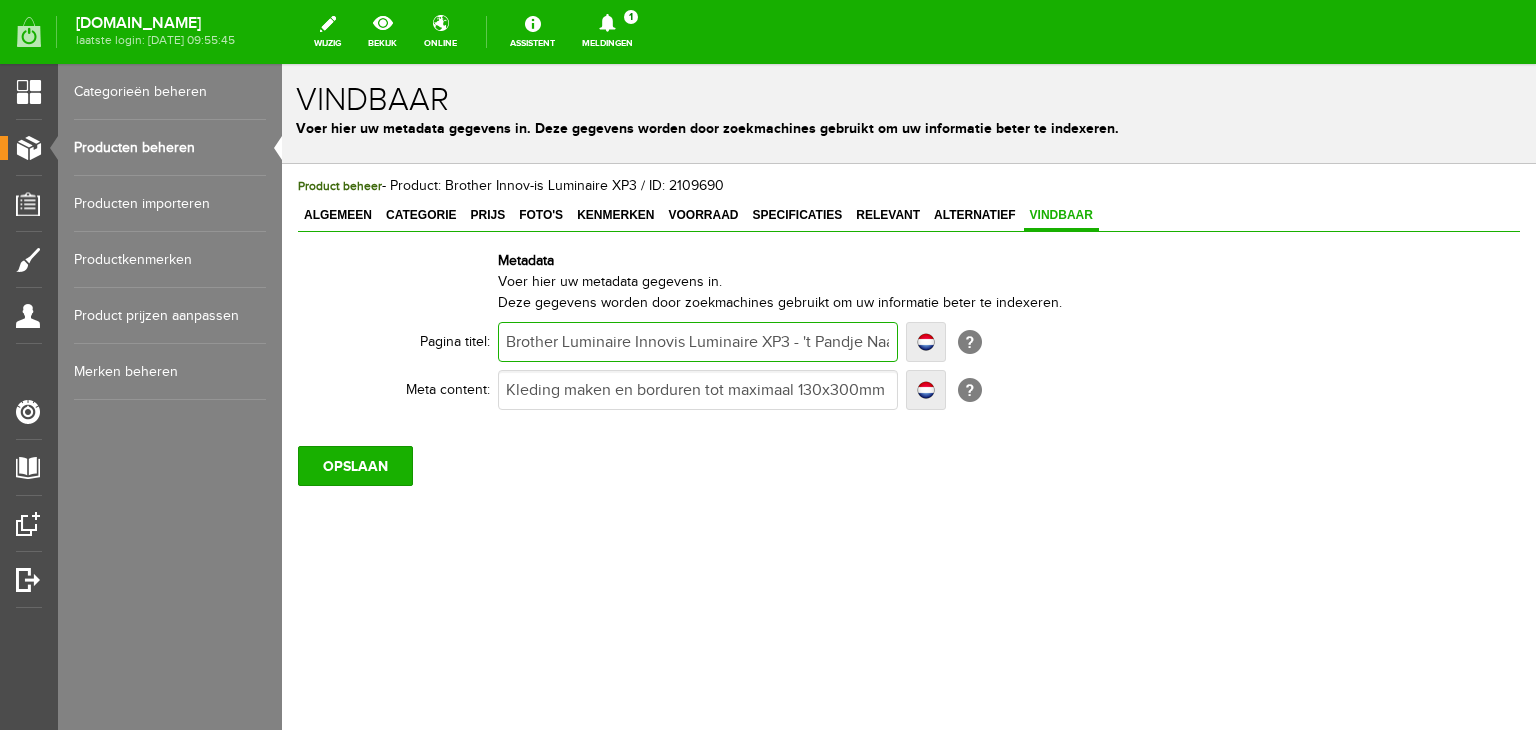 click on "Brother Luminaire Innovis Luminaire XP3 - 't Pandje Naaimachines" at bounding box center [698, 342] 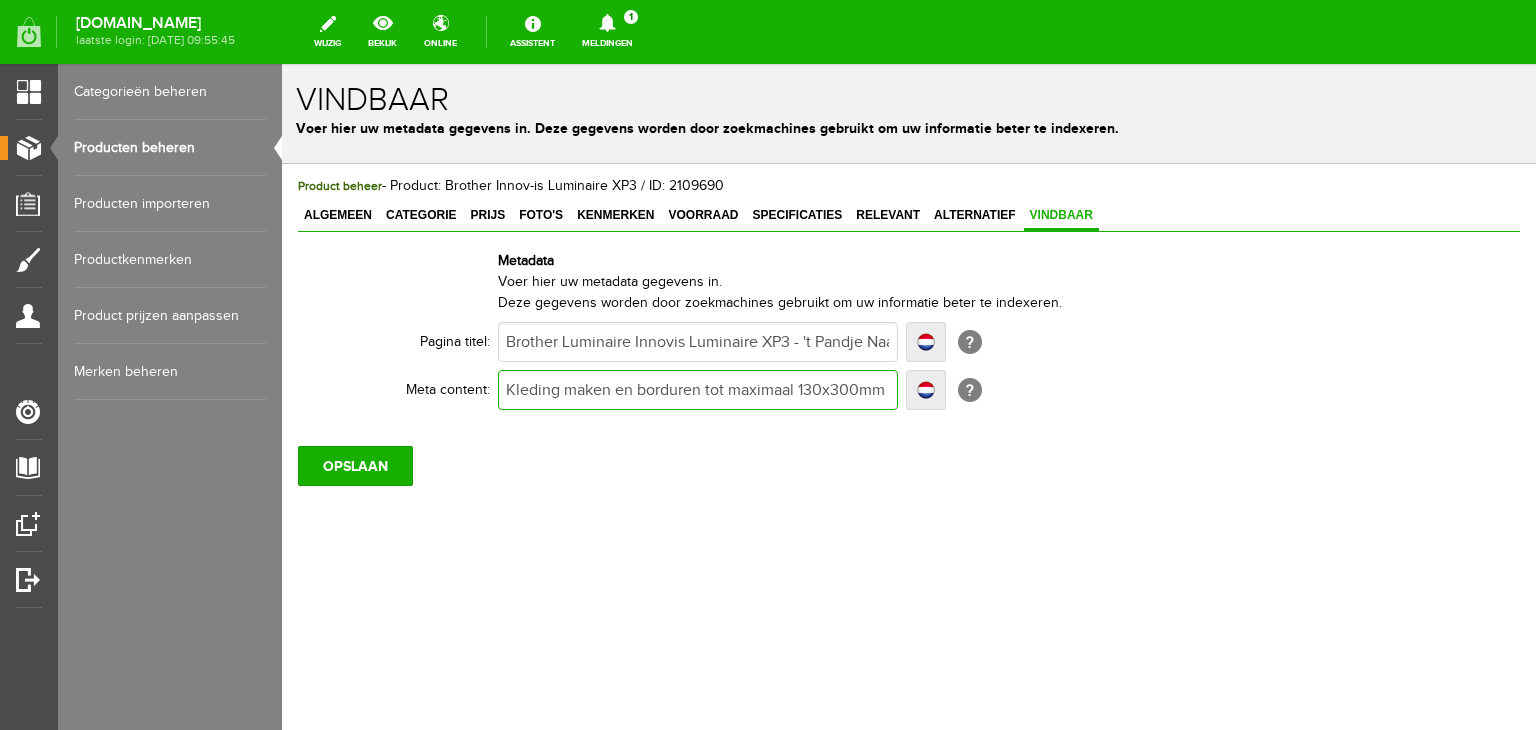 click on "Kleding maken en borduren tot maximaal 130x300mm kan eenvoudig met de Brother Innov-ís F480 naai- en borduurmachine online bij de vakspecialist. Wilt u een demonstratie? Bezoek dan onze winkel." at bounding box center [698, 390] 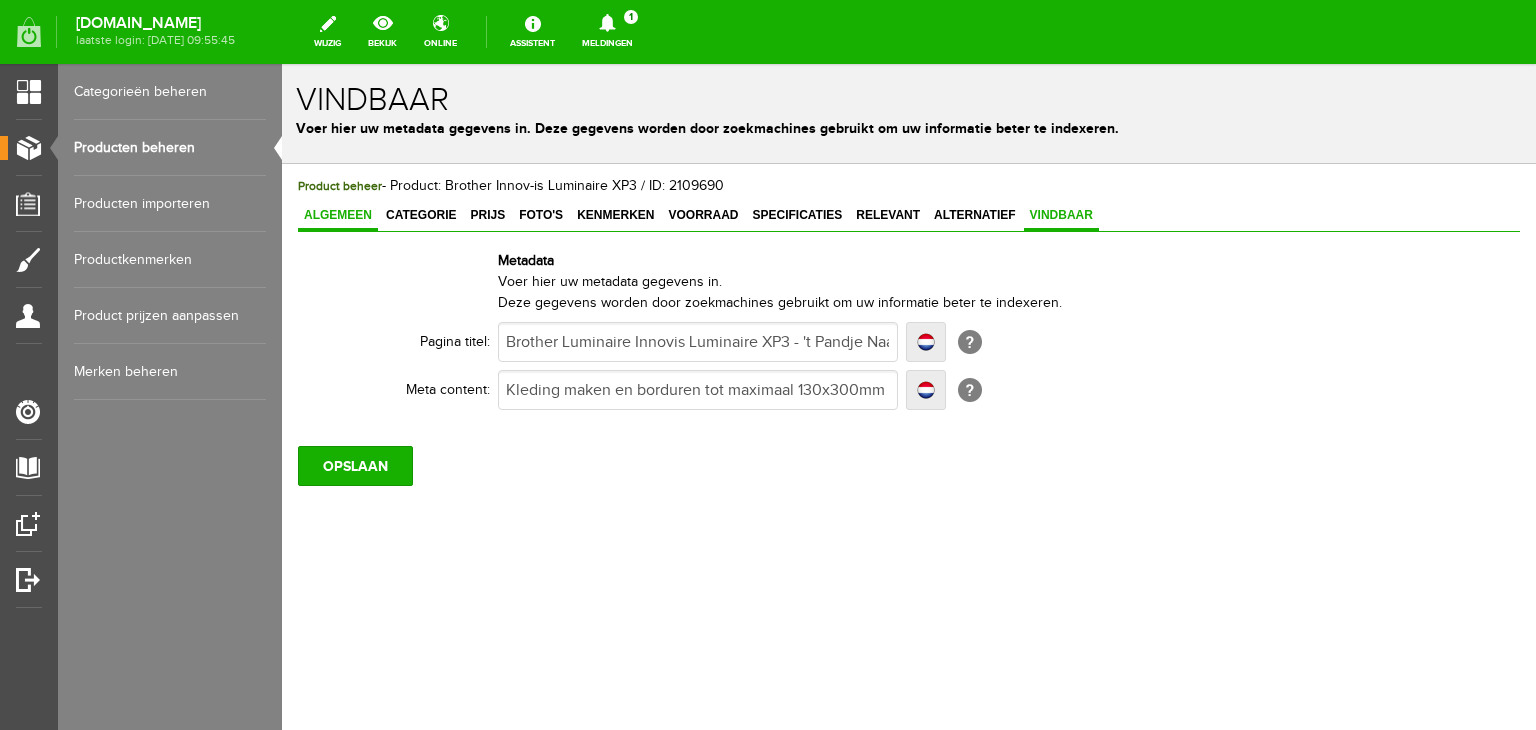 click on "Algemeen" at bounding box center [338, 215] 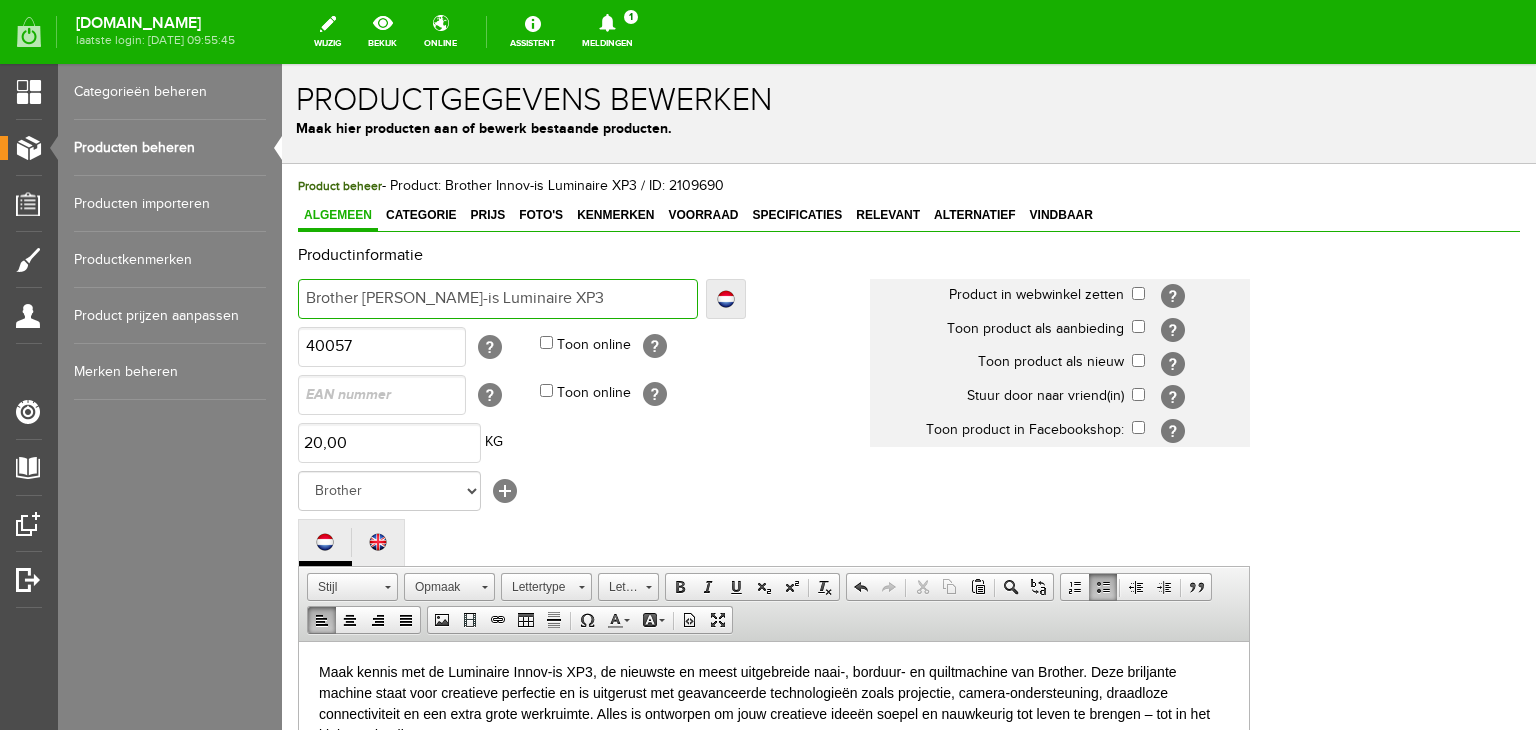 drag, startPoint x: 535, startPoint y: 297, endPoint x: 300, endPoint y: 295, distance: 235.00851 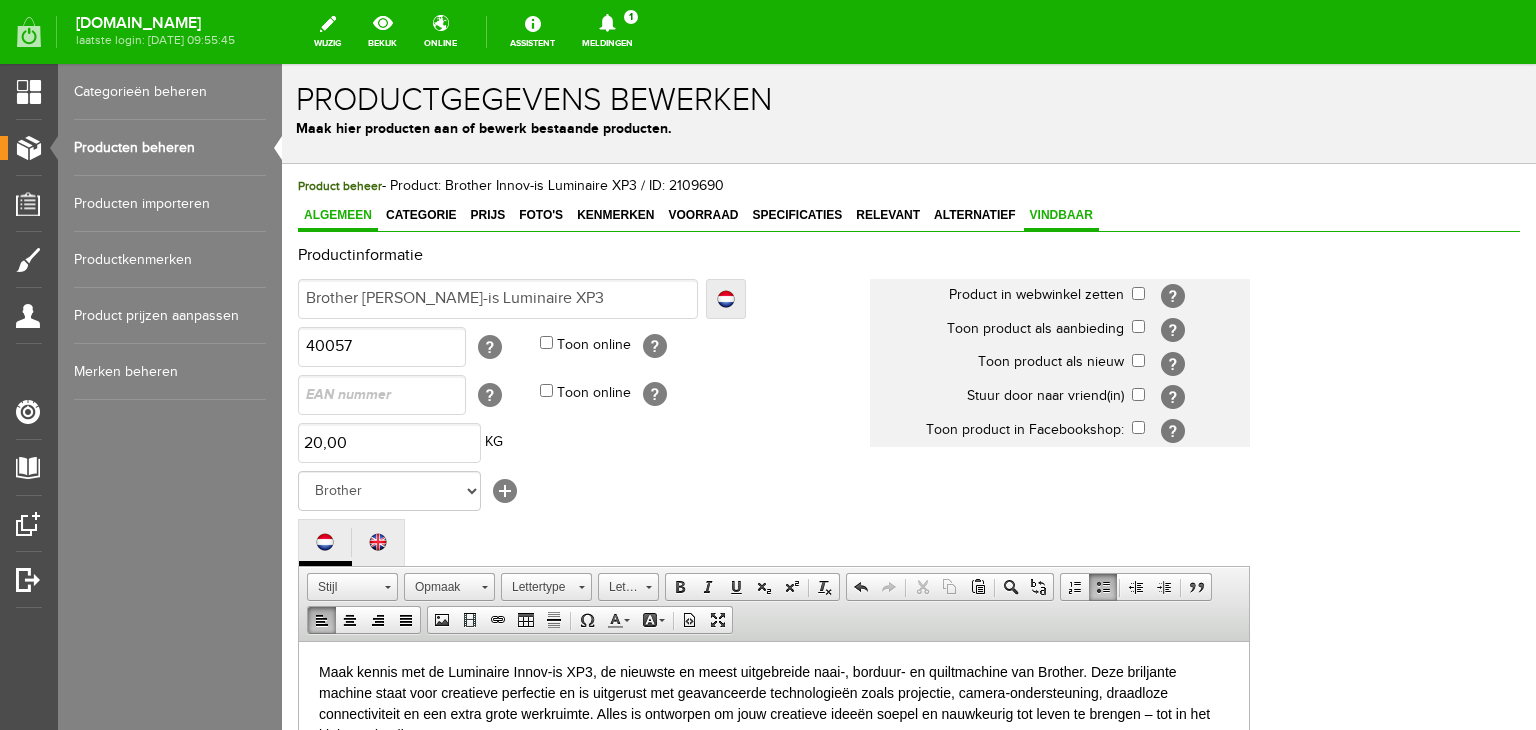 click on "Vindbaar" at bounding box center [1061, 215] 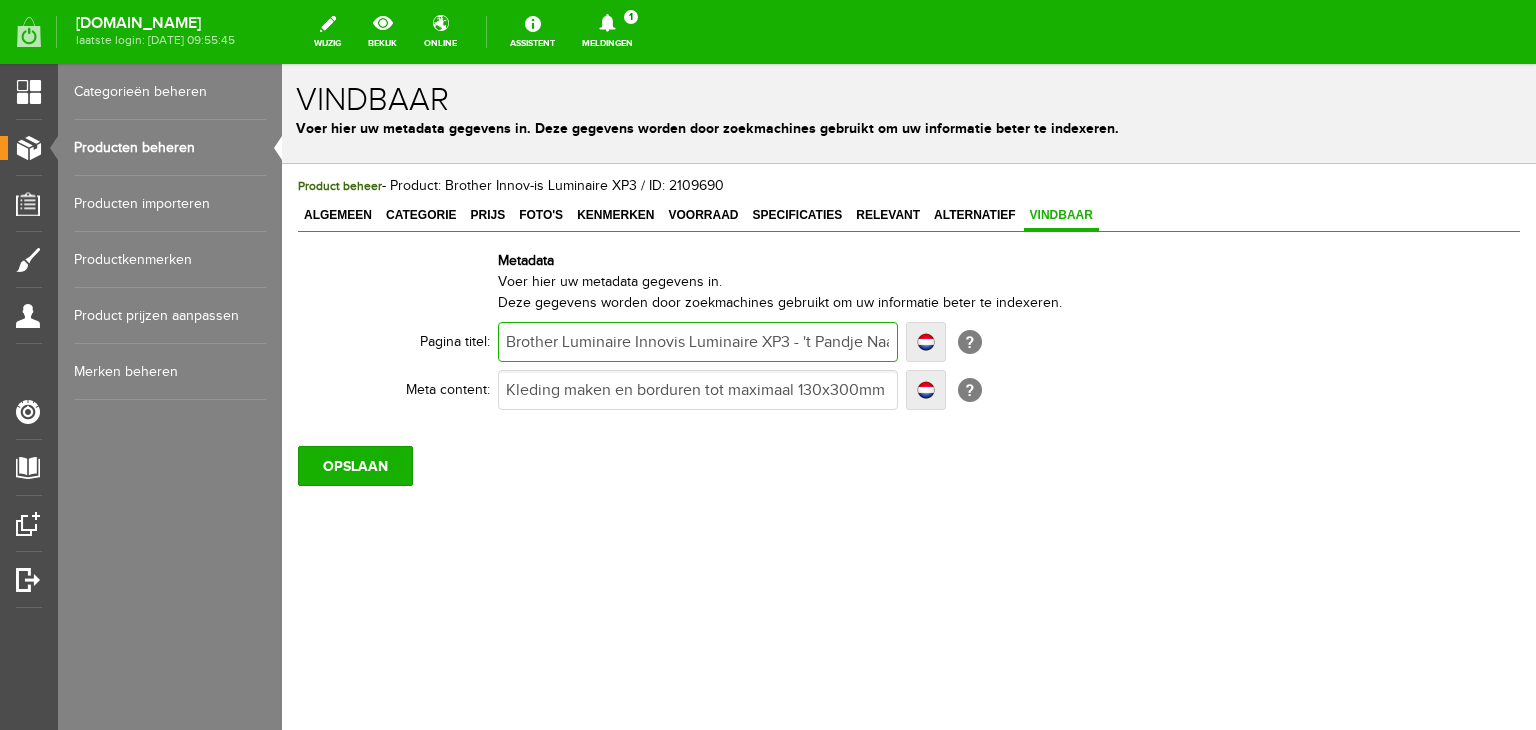 drag, startPoint x: 788, startPoint y: 340, endPoint x: 444, endPoint y: 339, distance: 344.00146 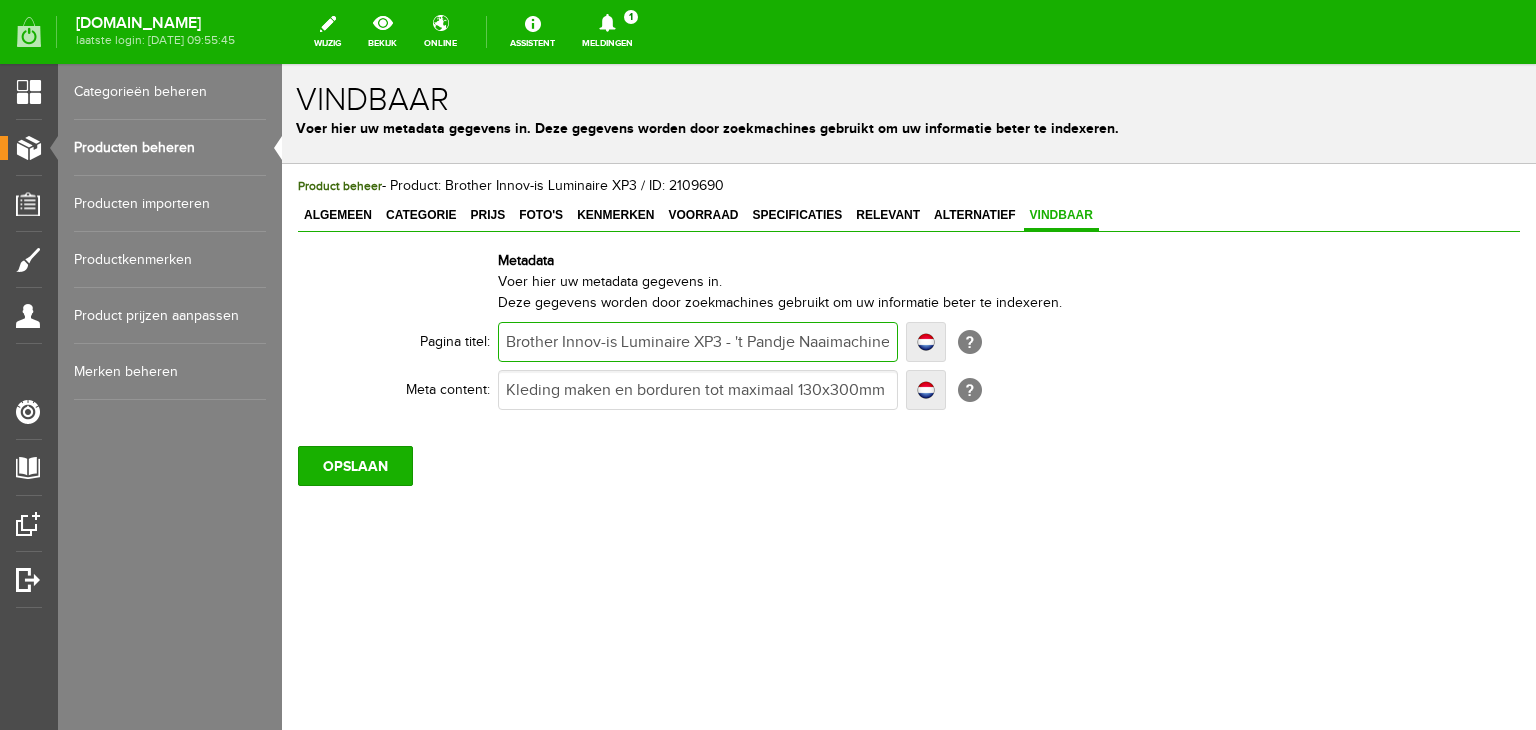 type on "Brother Innov-is Luminaire XP3 - 't Pandje Naaimachines" 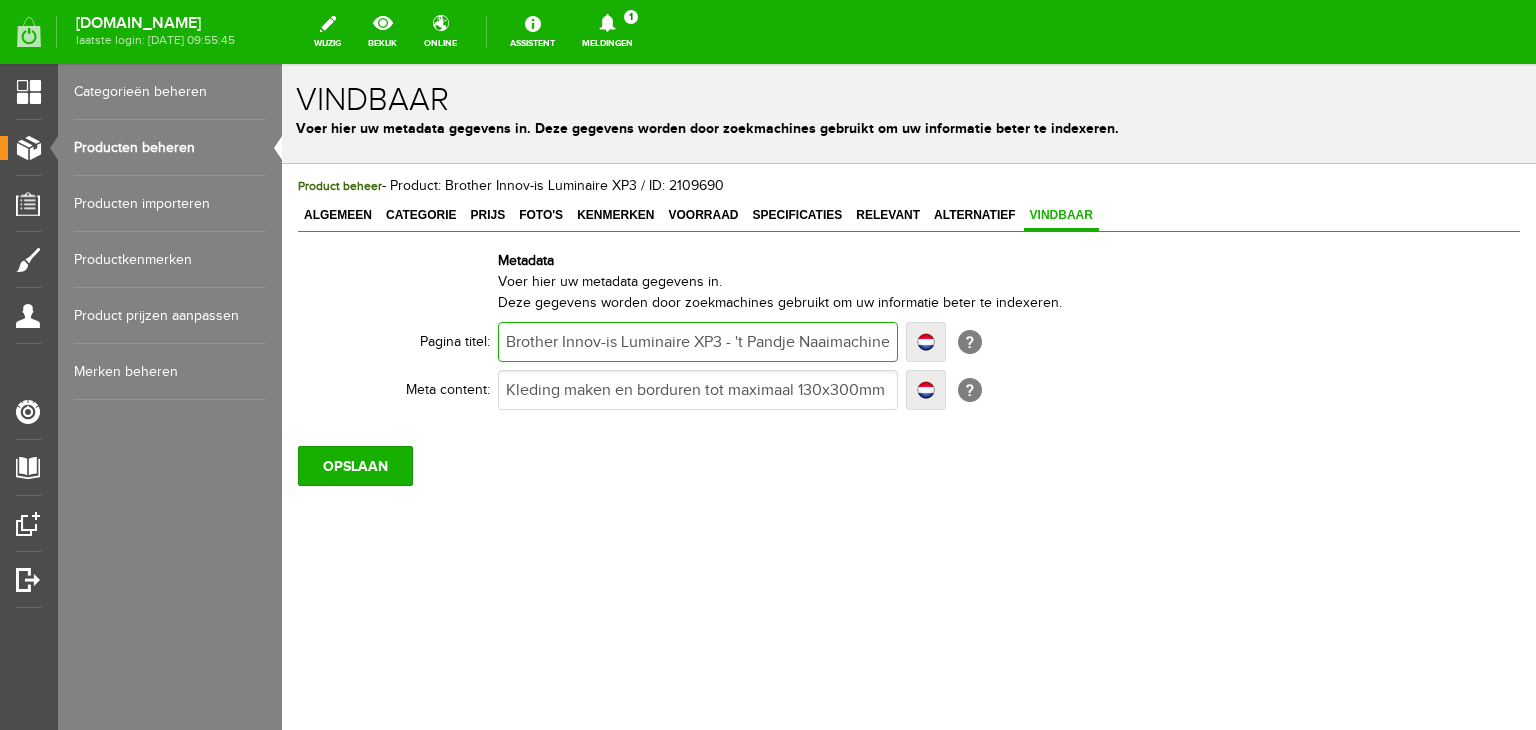 type on "Brother Innov-is Luminaire XP3 - 't Pandje Naaimachines" 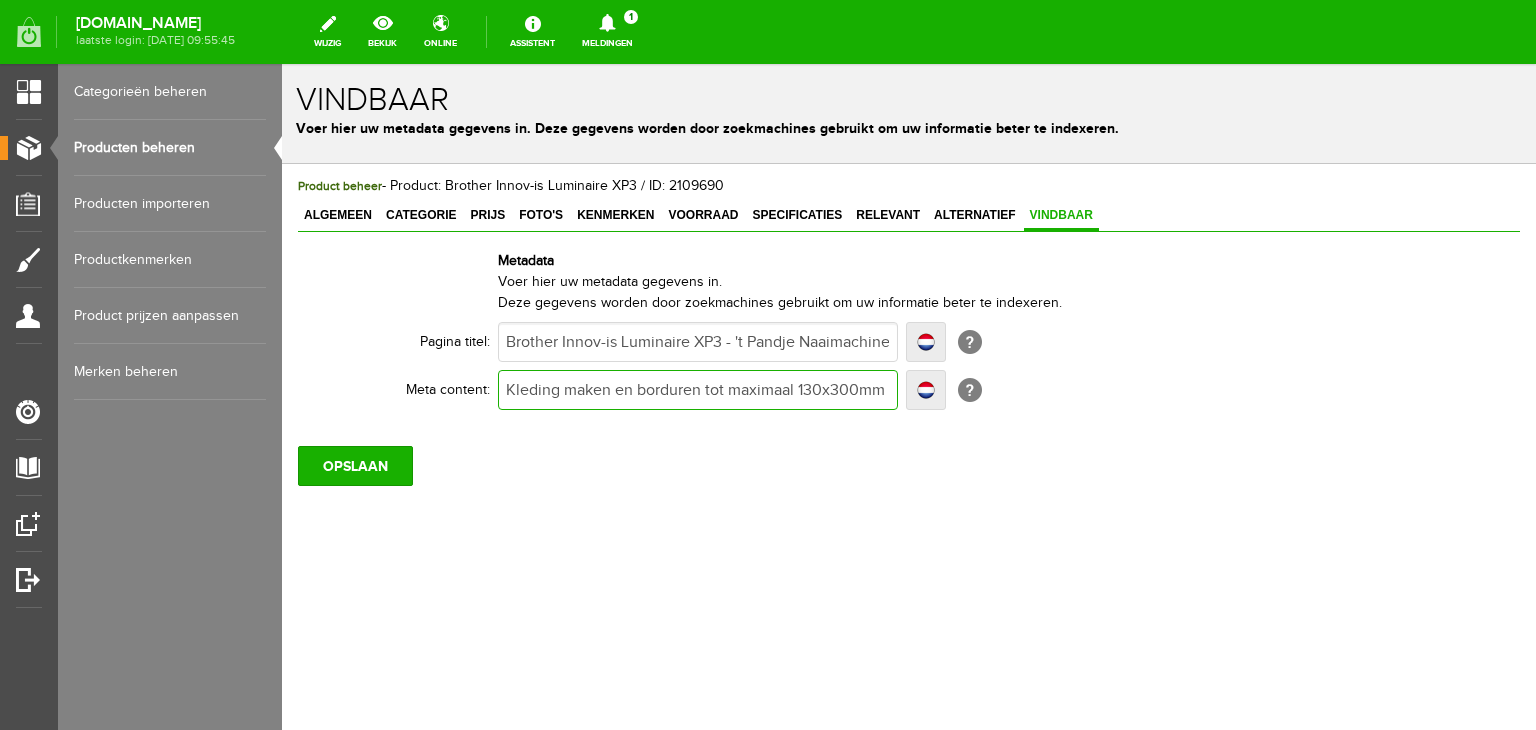 click on "Kleding maken en borduren tot maximaal 130x300mm kan eenvoudig met de Brother Innov-ís F480 naai- en borduurmachine online bij de vakspecialist. Wilt u een demonstratie? Bezoek dan onze winkel." at bounding box center (698, 390) 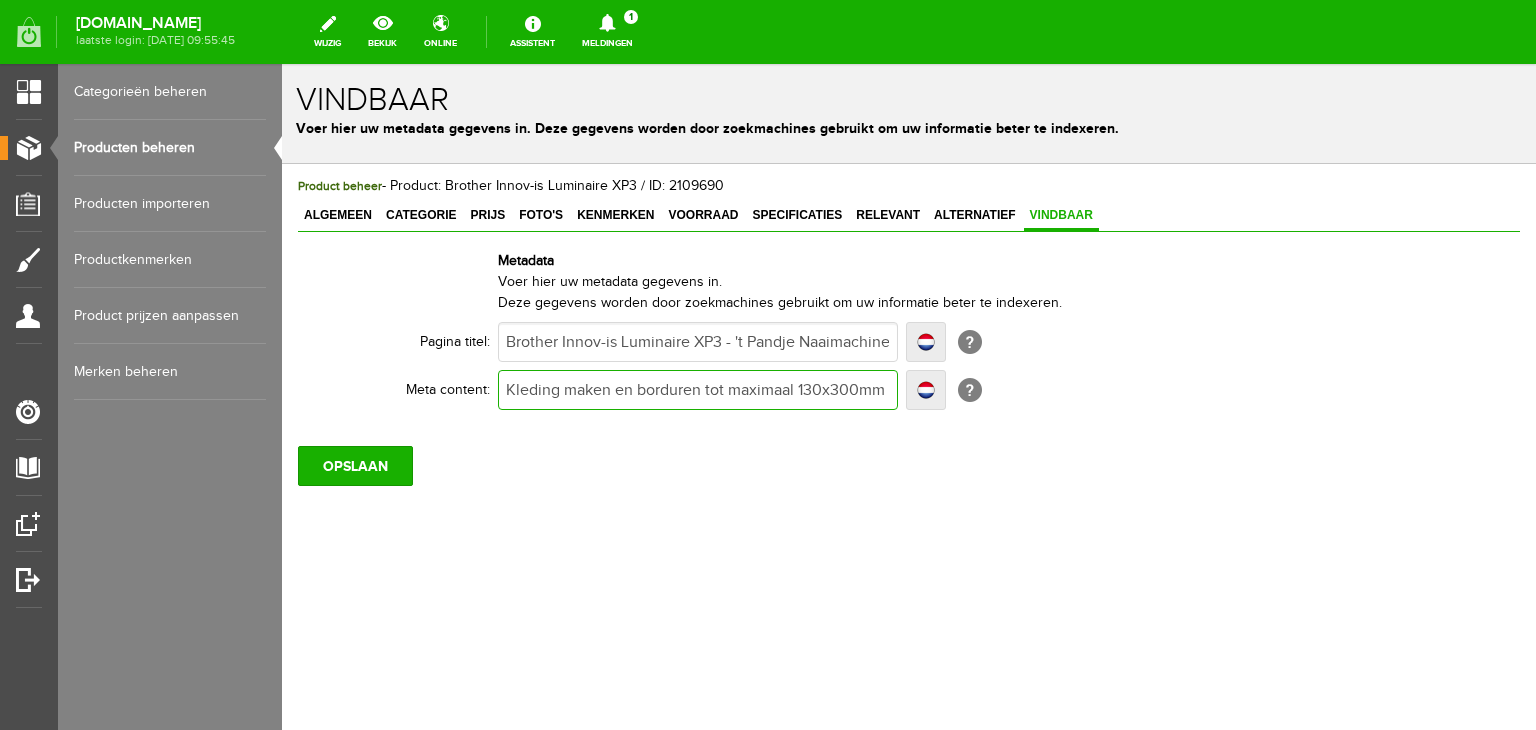 click on "Kleding maken en borduren tot maximaal 130x300mm kan eenvoudig met de Brother Innov-ís F480 naai- en borduurmachine online bij de vakspecialist. Wilt u een demonstratie? Bezoek dan onze winkel." at bounding box center [698, 390] 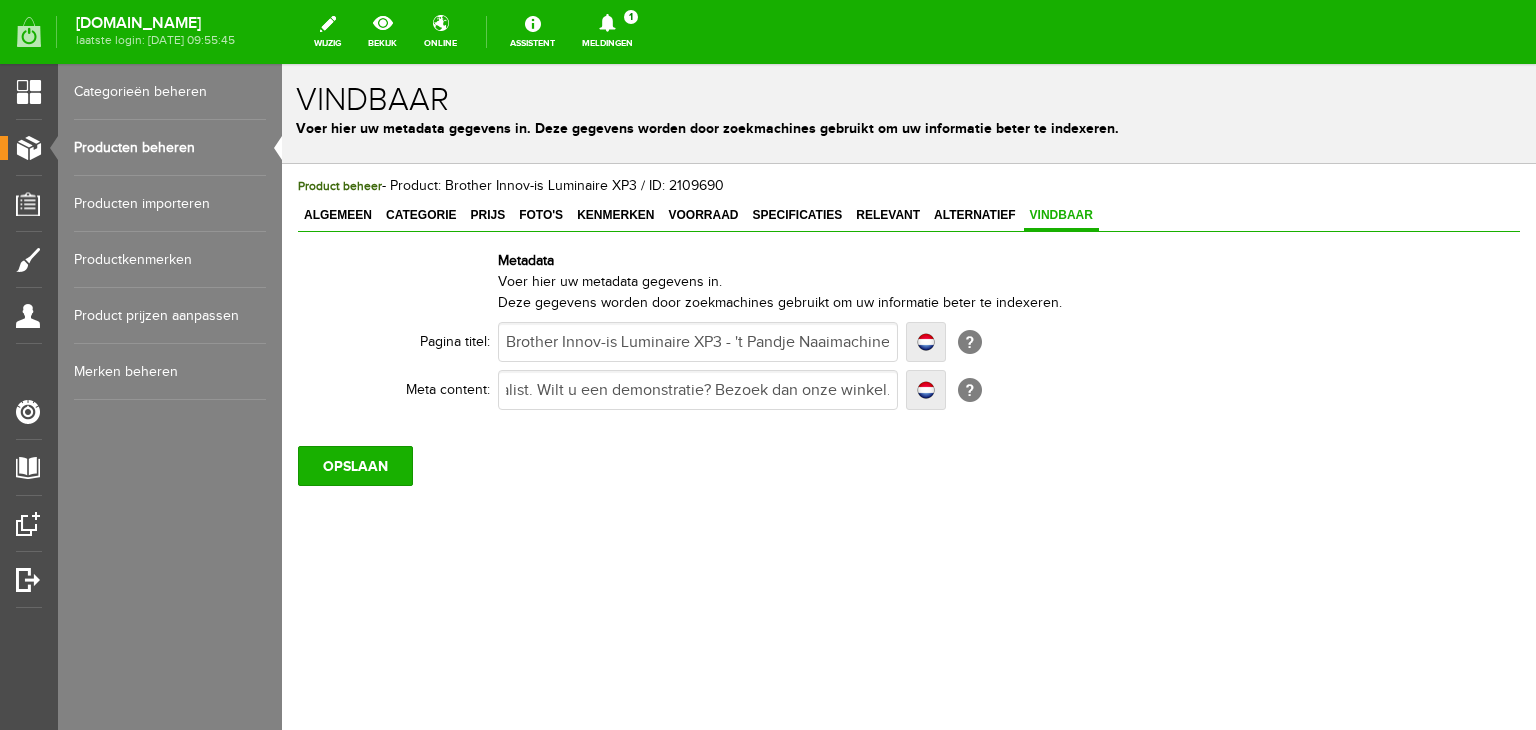 scroll, scrollTop: 0, scrollLeft: 0, axis: both 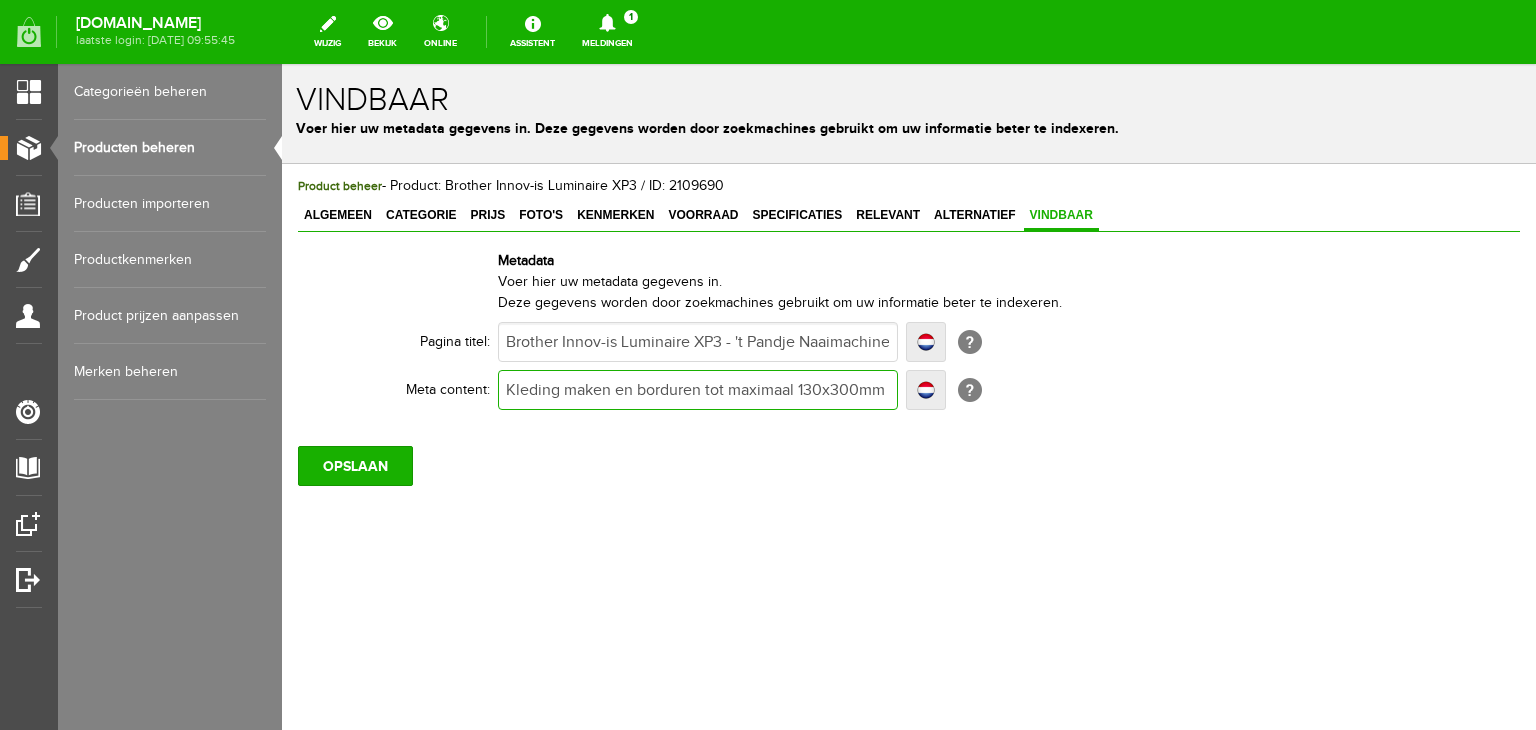 paste on "Ervaar creatieve perfectie met de Brother Luminaire XP3. Groot borduurgebied, projectortechnologie & Disney-patronen" 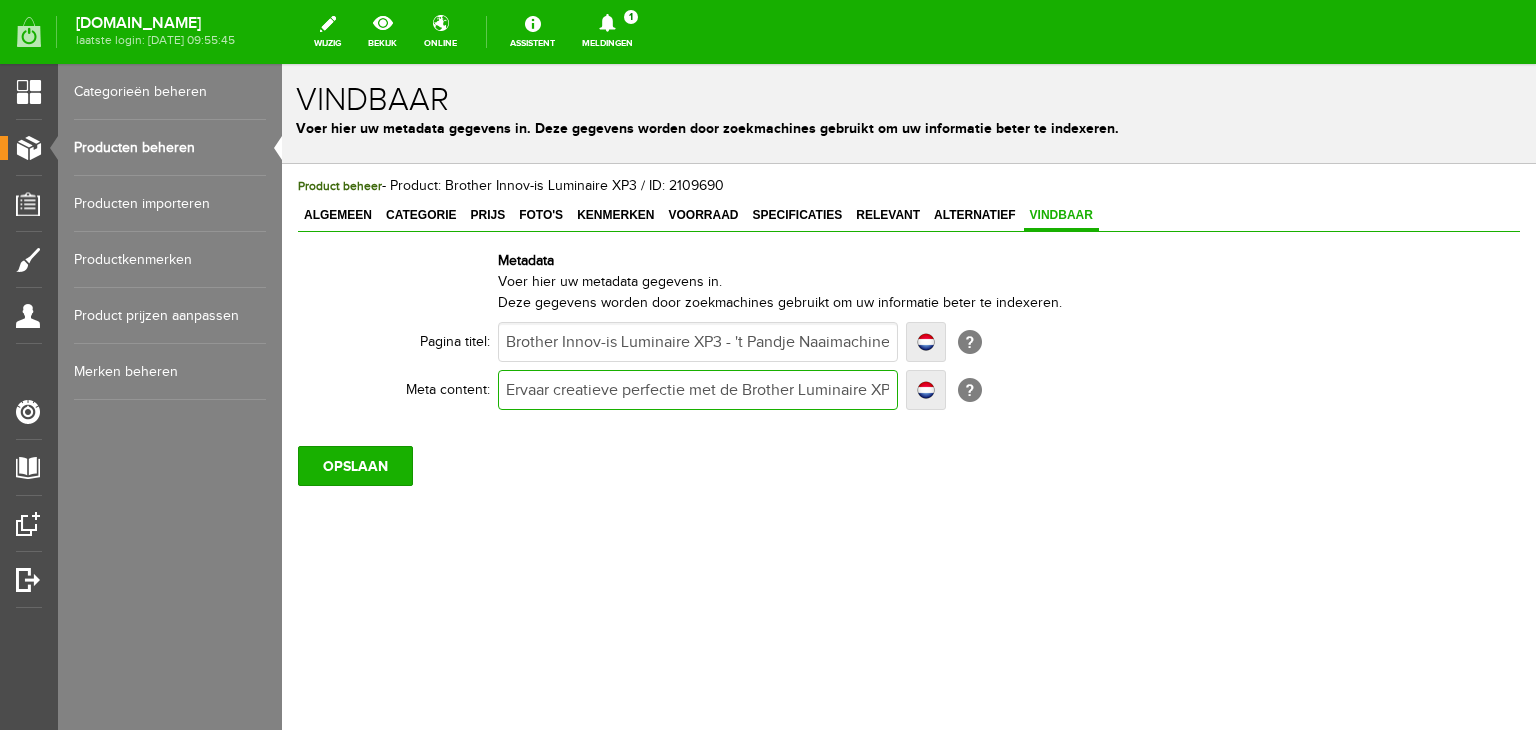 type on "Ervaar creatieve perfectie met de Brother Luminaire XP3. Groot borduurgebied, projectortechnologie & Disney-patronen. Wilt u een demonstratie? Bezoek dan onze winkel." 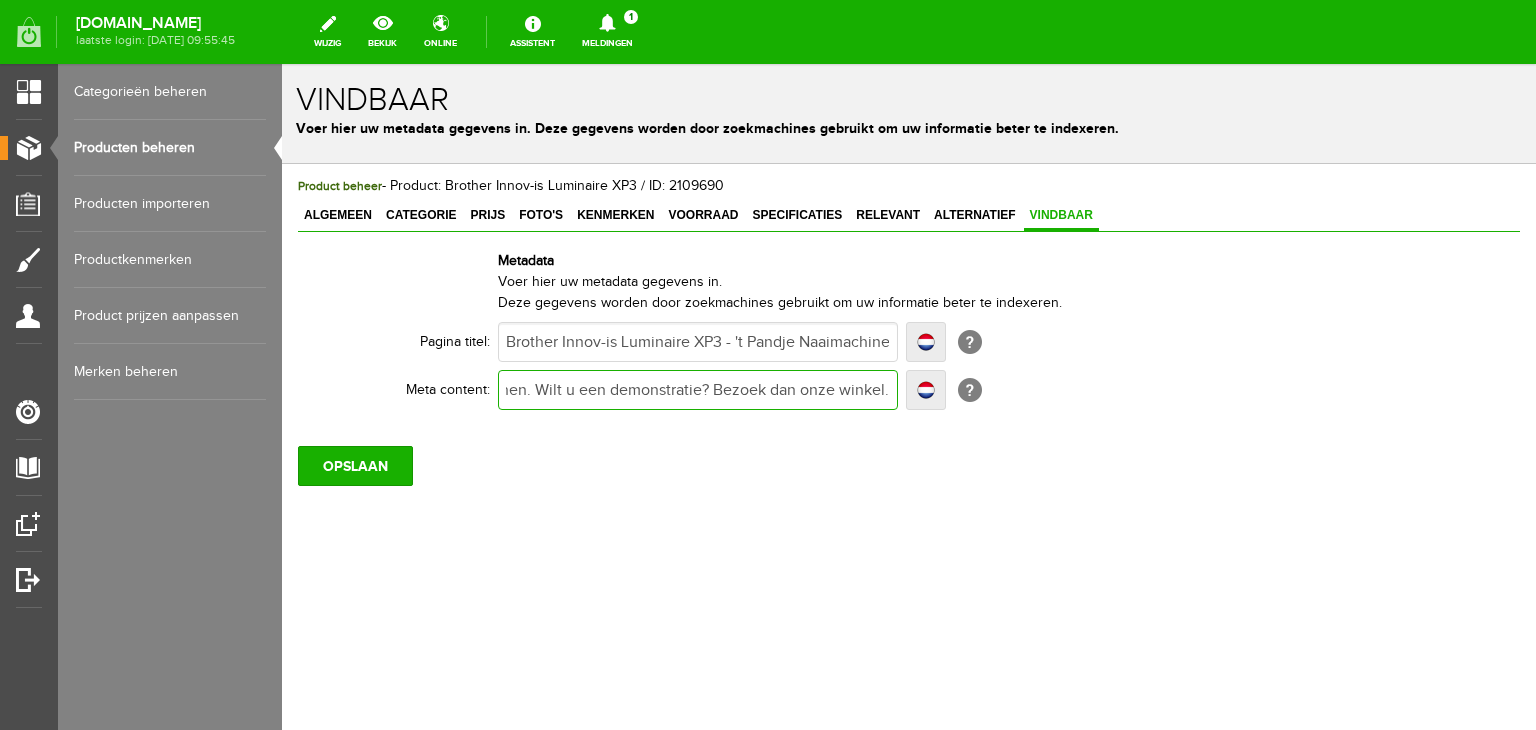 click on "Ervaar creatieve perfectie met de Brother Luminaire XP3. Groot borduurgebied, projectortechnologie & Disney-patronen. Wilt u een demonstratie? Bezoek dan onze winkel." at bounding box center [698, 390] 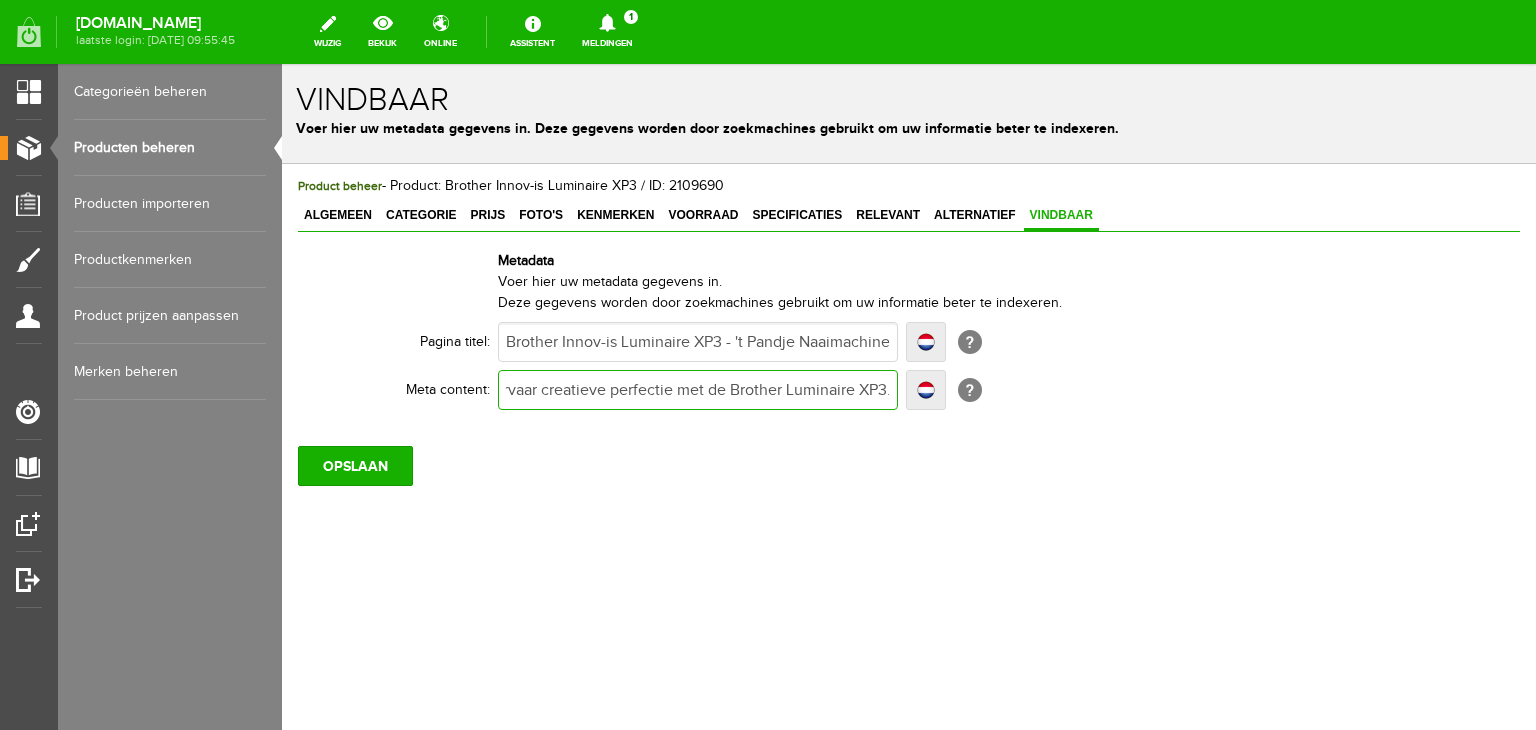 scroll, scrollTop: 0, scrollLeft: 0, axis: both 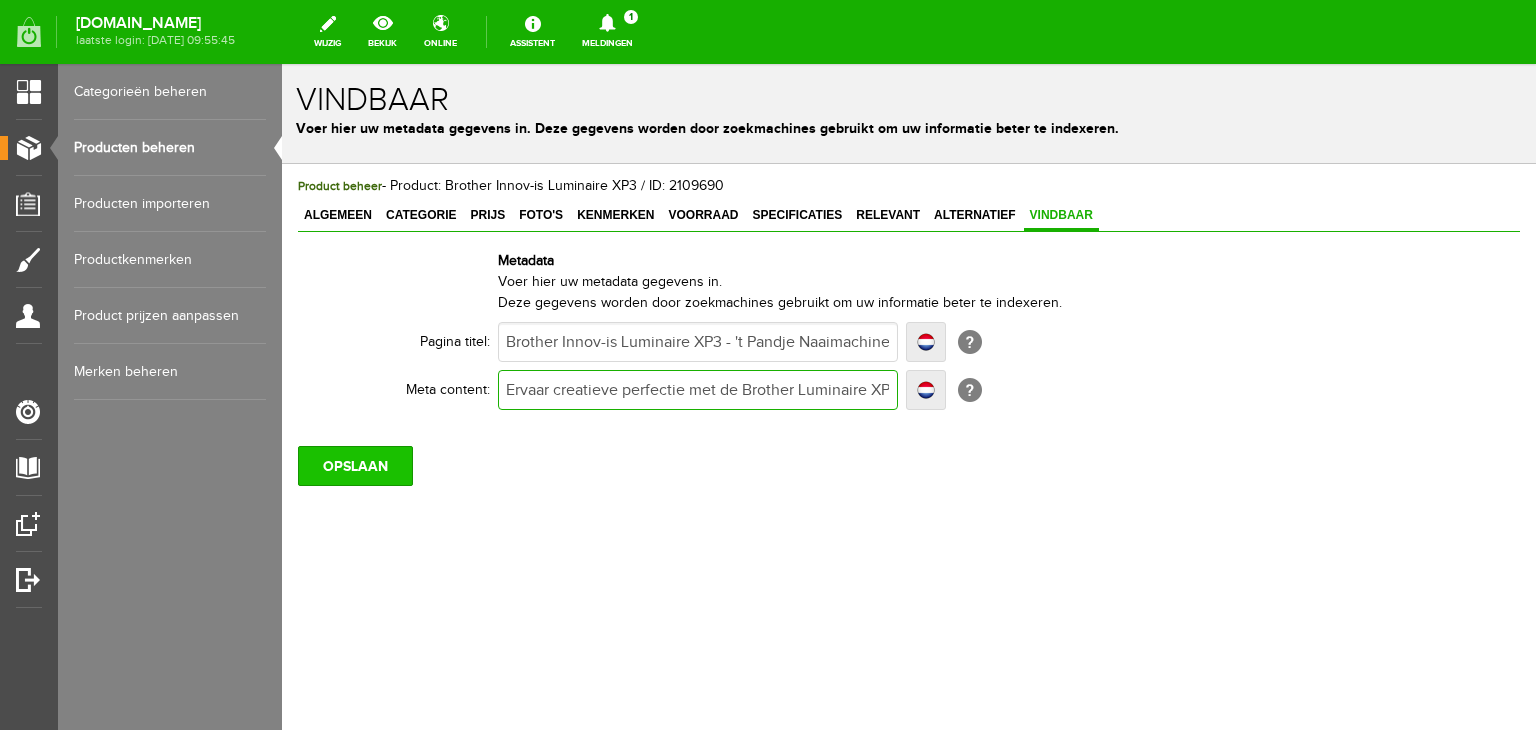 type on "Ervaar creatieve perfectie met de Brother Luminaire XP3. Groot borduurgebied, projectortechnologie & Disney-patronen. Wilt u een demonstratie? Bezoek dan onze winkel." 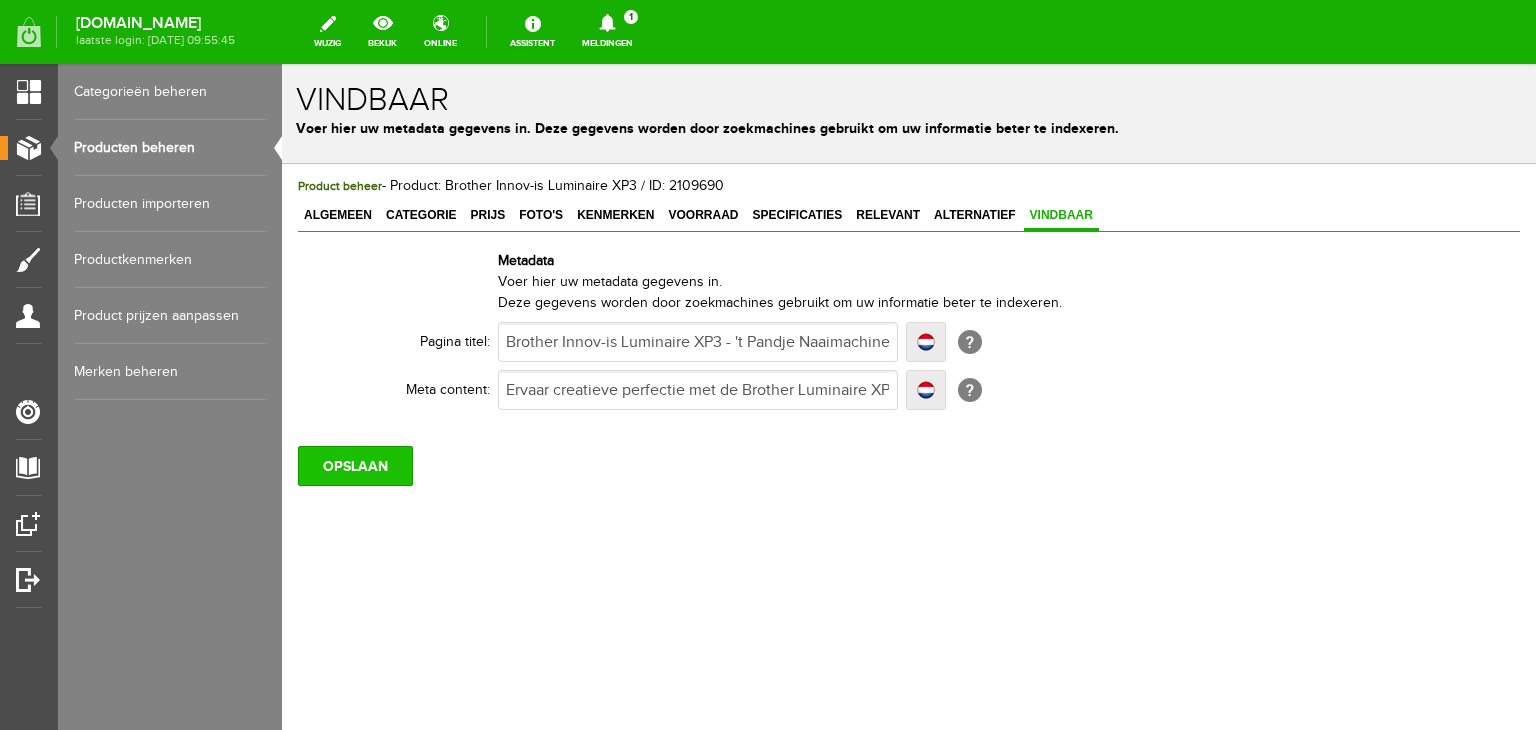 click on "OPSLAAN" at bounding box center [355, 466] 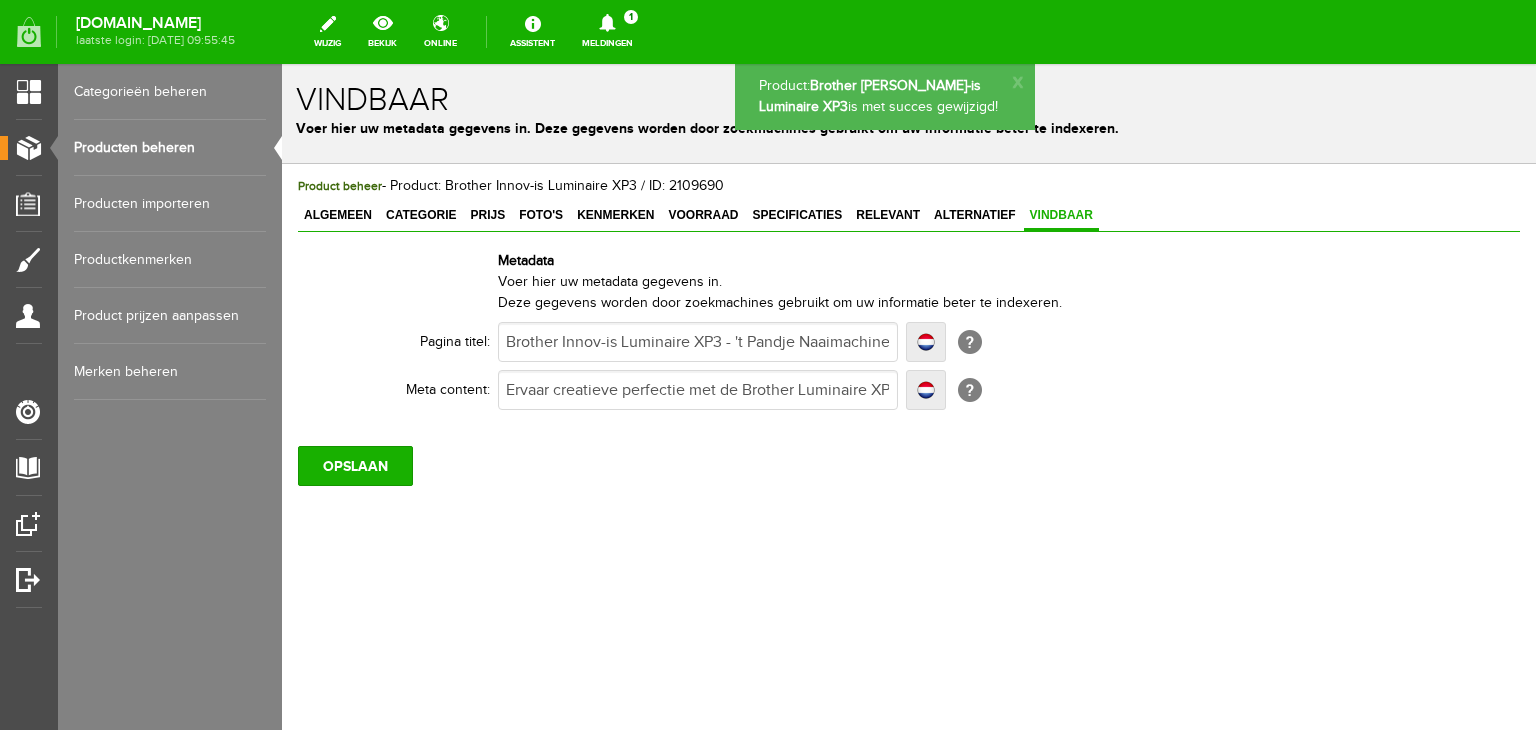 scroll, scrollTop: 0, scrollLeft: 0, axis: both 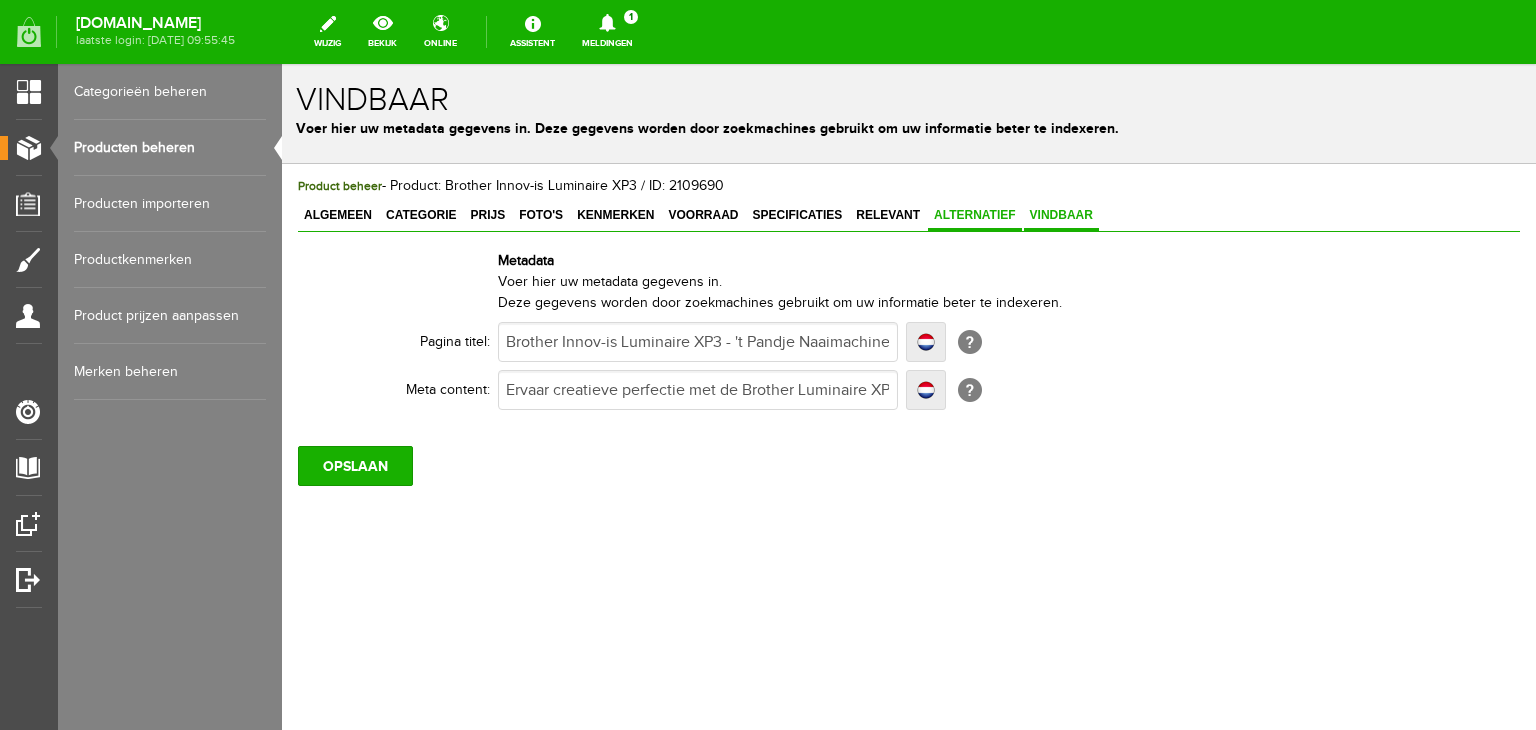 click on "Alternatief" at bounding box center (975, 216) 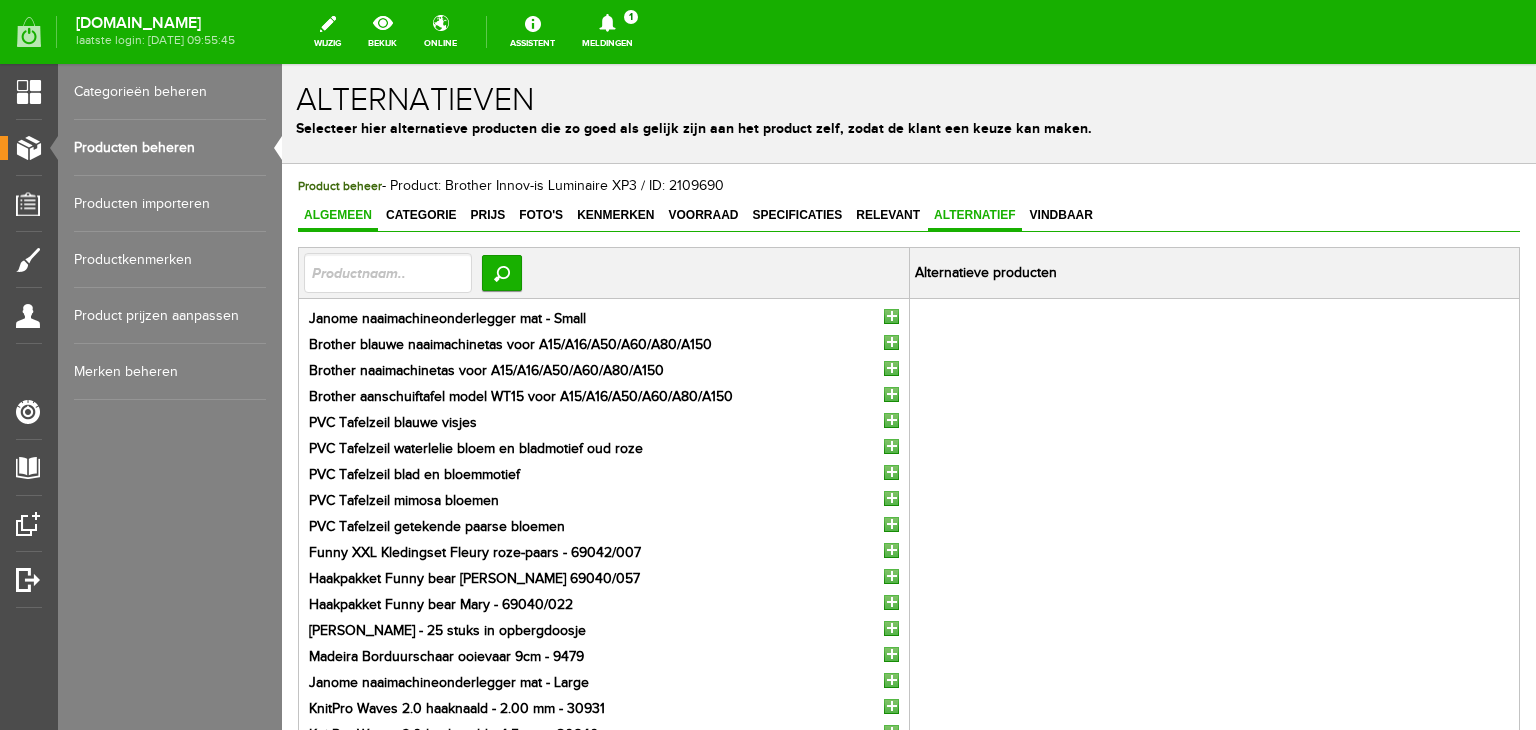 click on "Algemeen" at bounding box center (338, 215) 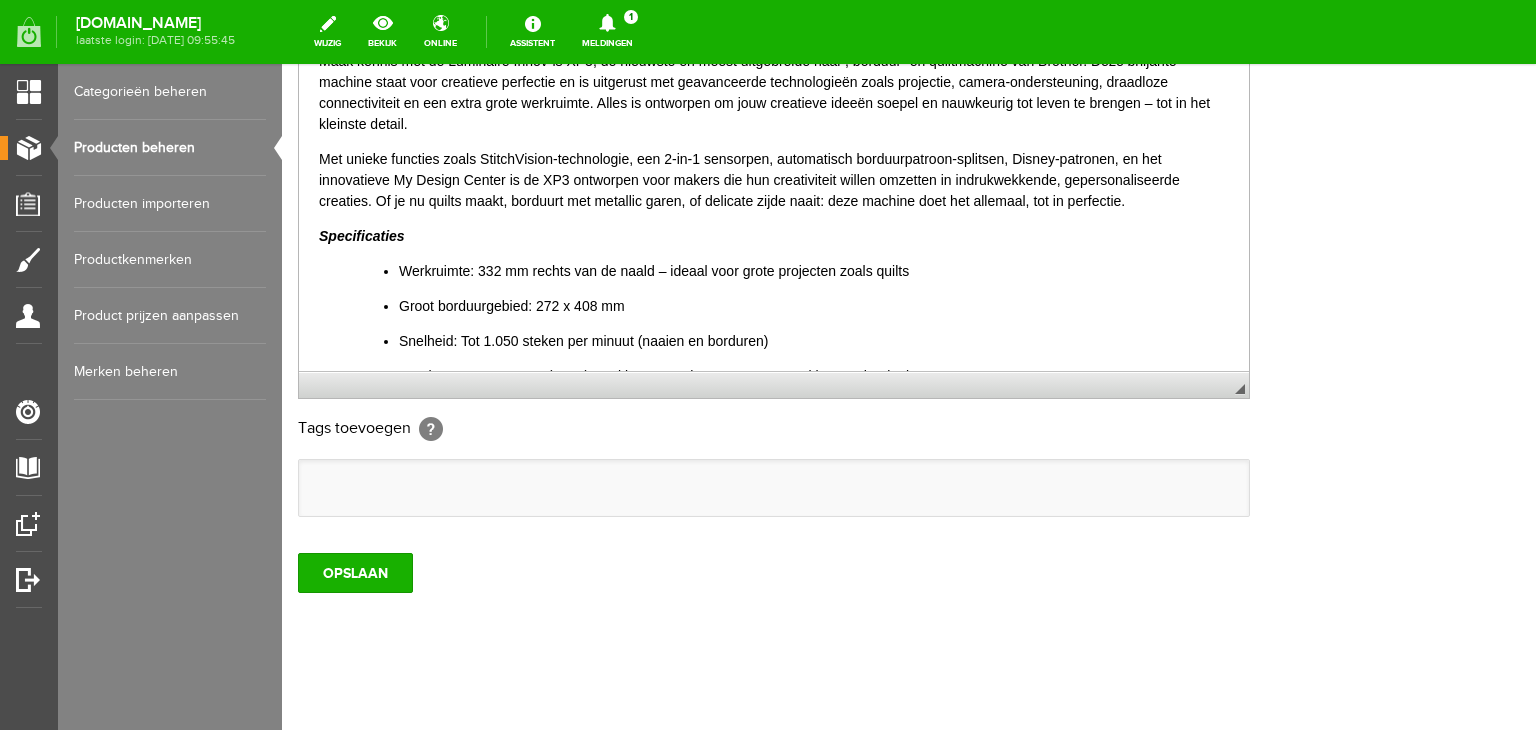 scroll, scrollTop: 618, scrollLeft: 0, axis: vertical 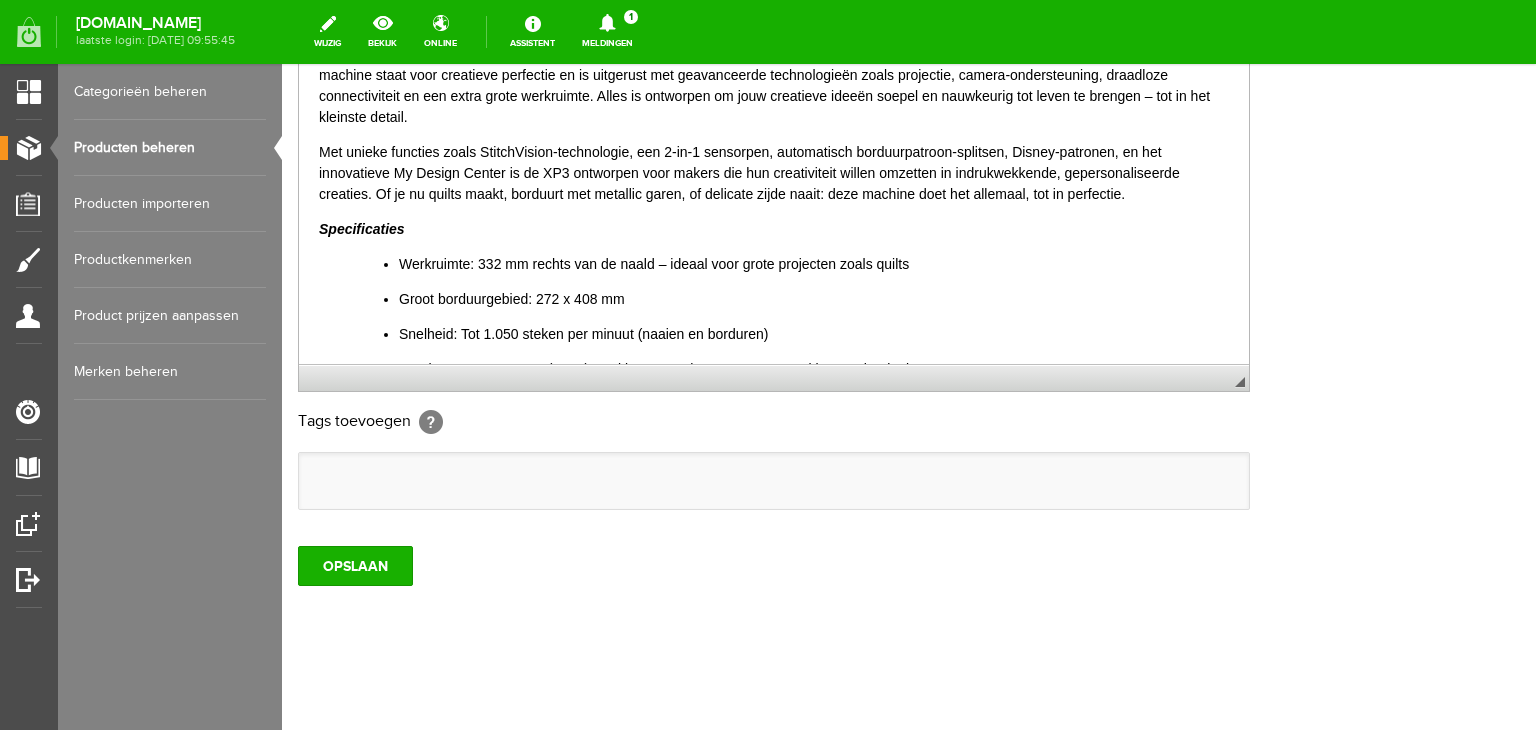click at bounding box center [774, 481] 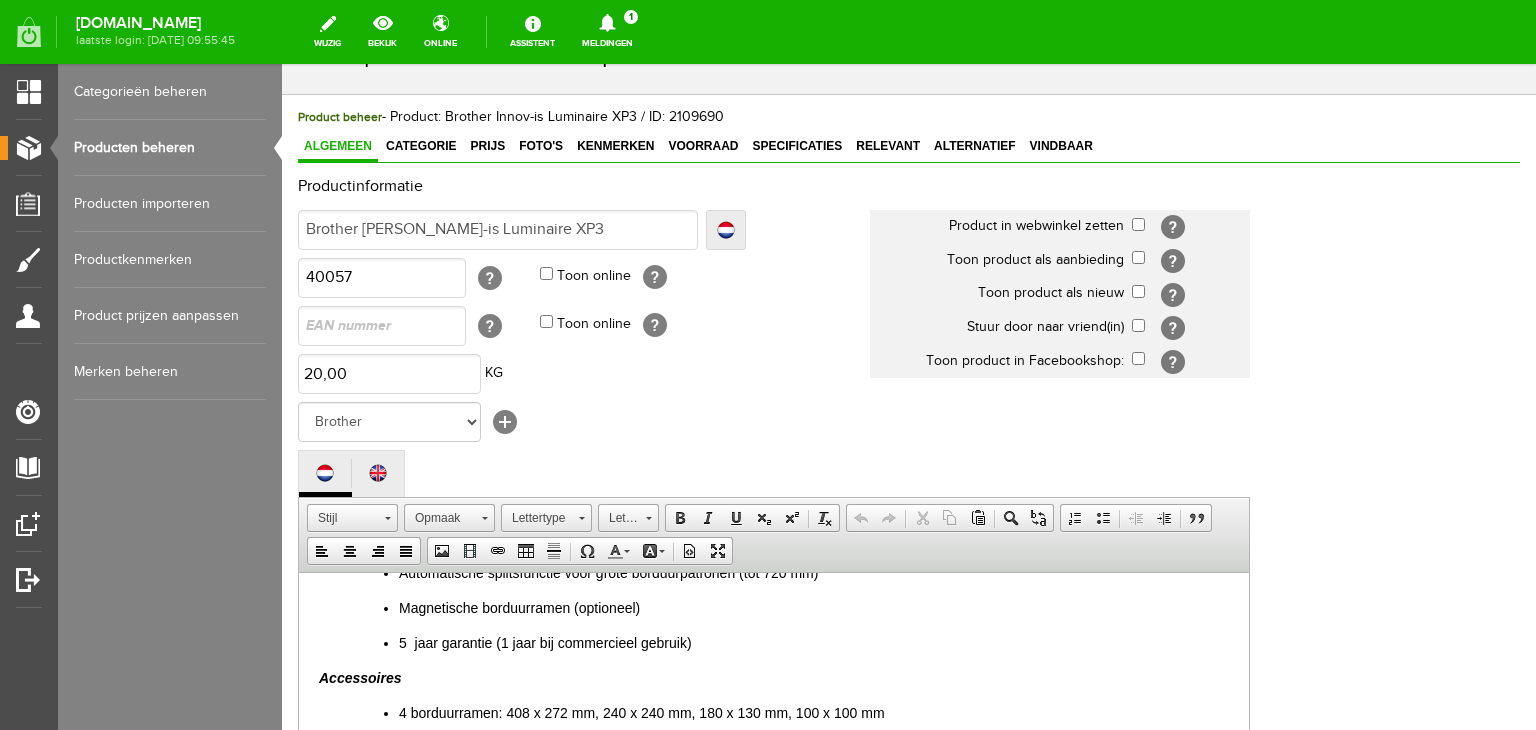 scroll, scrollTop: 0, scrollLeft: 0, axis: both 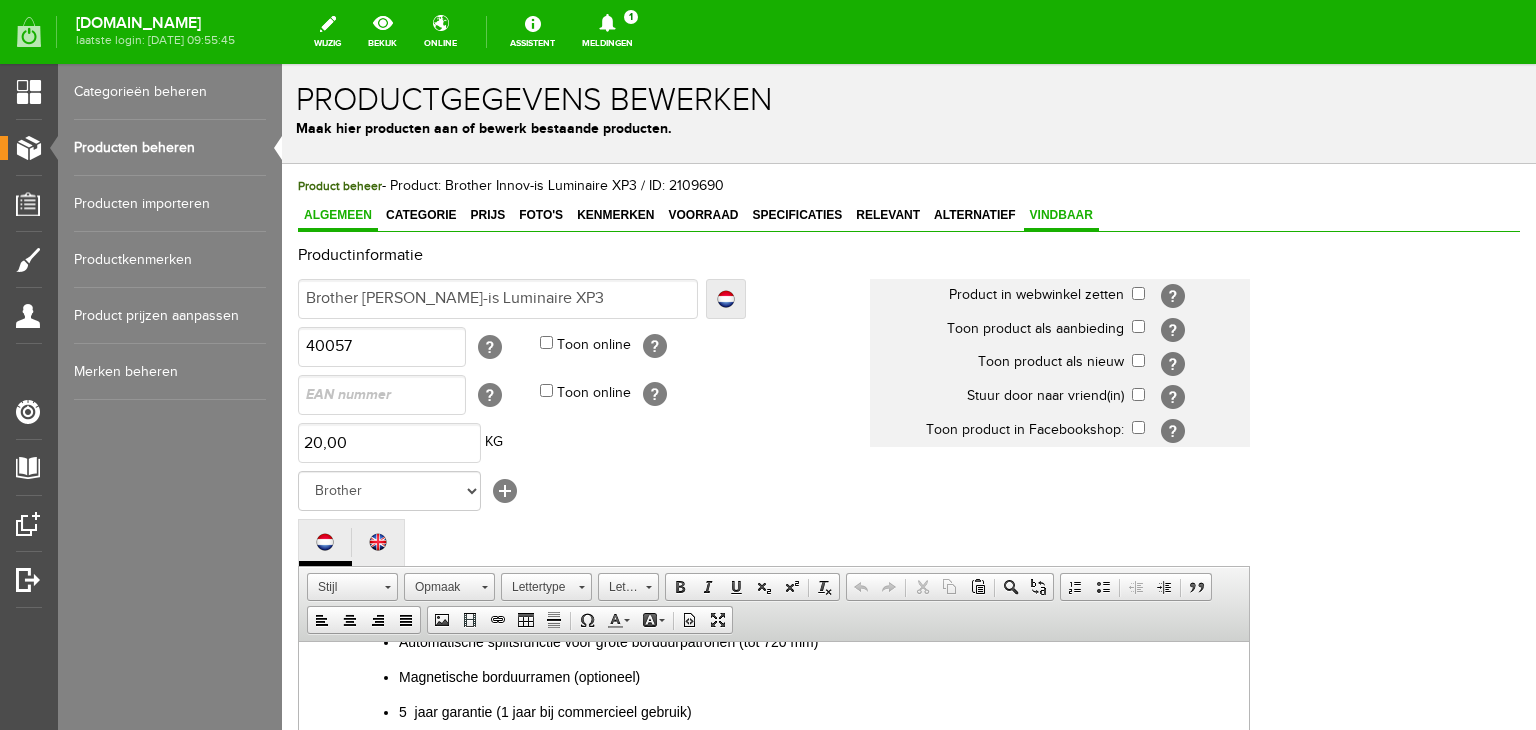 click on "Vindbaar" at bounding box center [1061, 215] 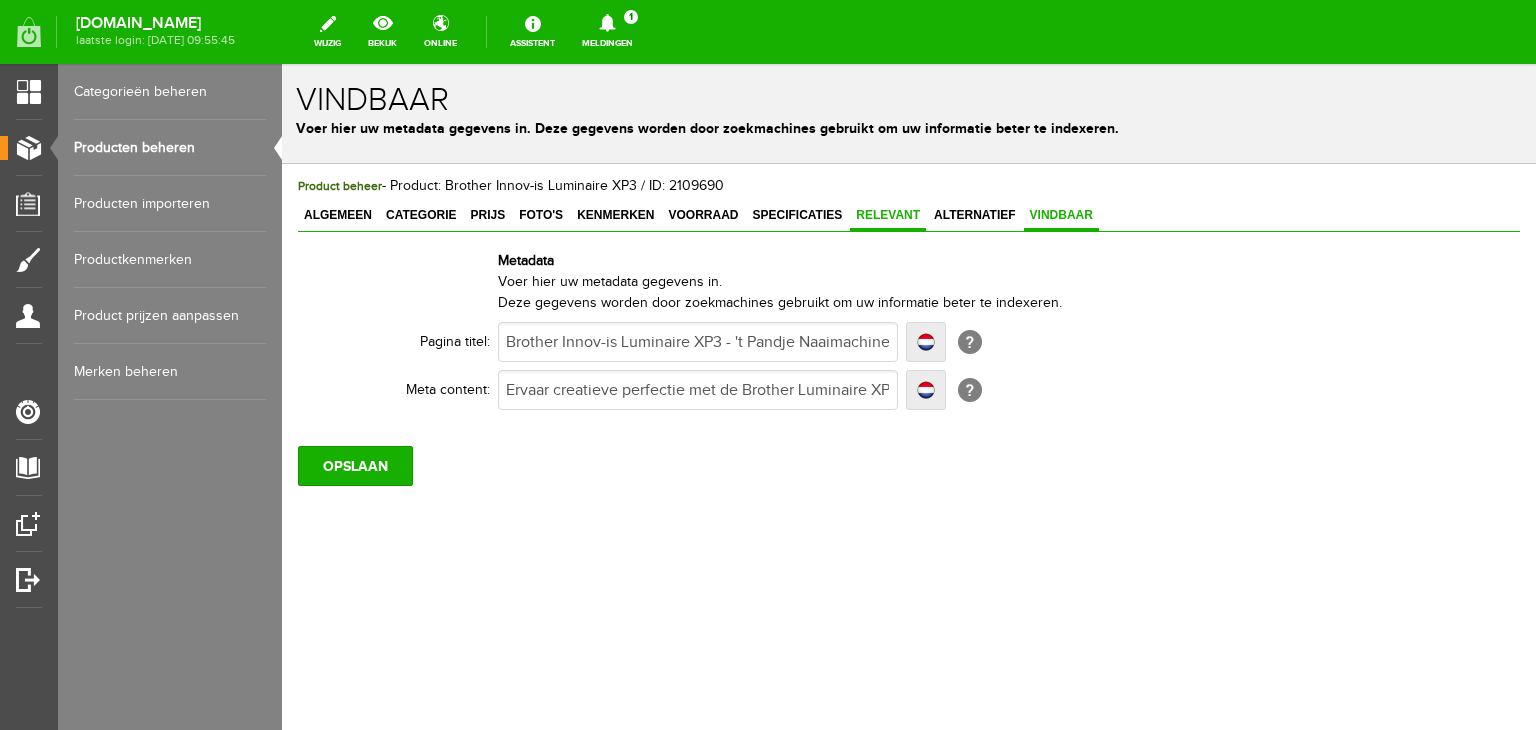 click on "Relevant" at bounding box center (888, 215) 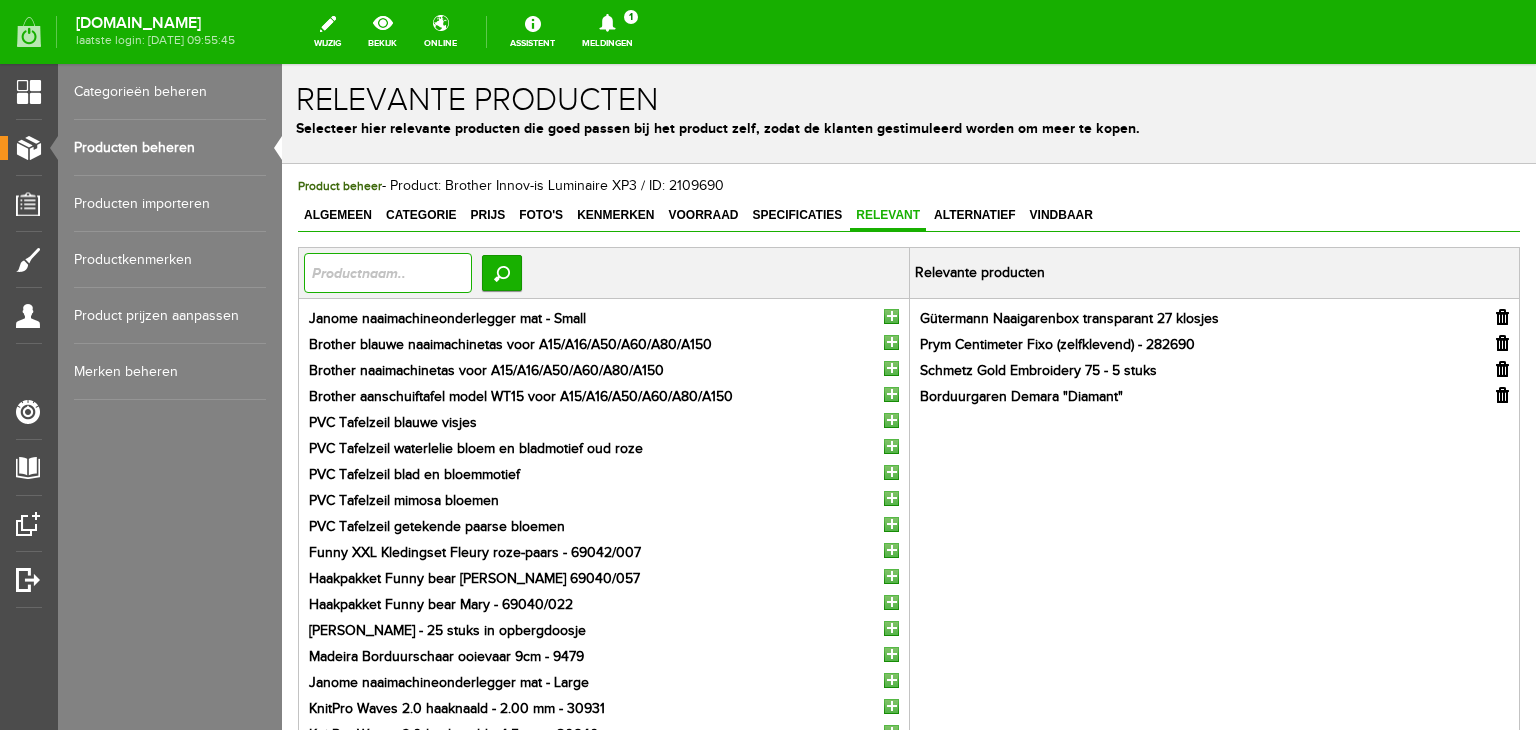 click at bounding box center [388, 273] 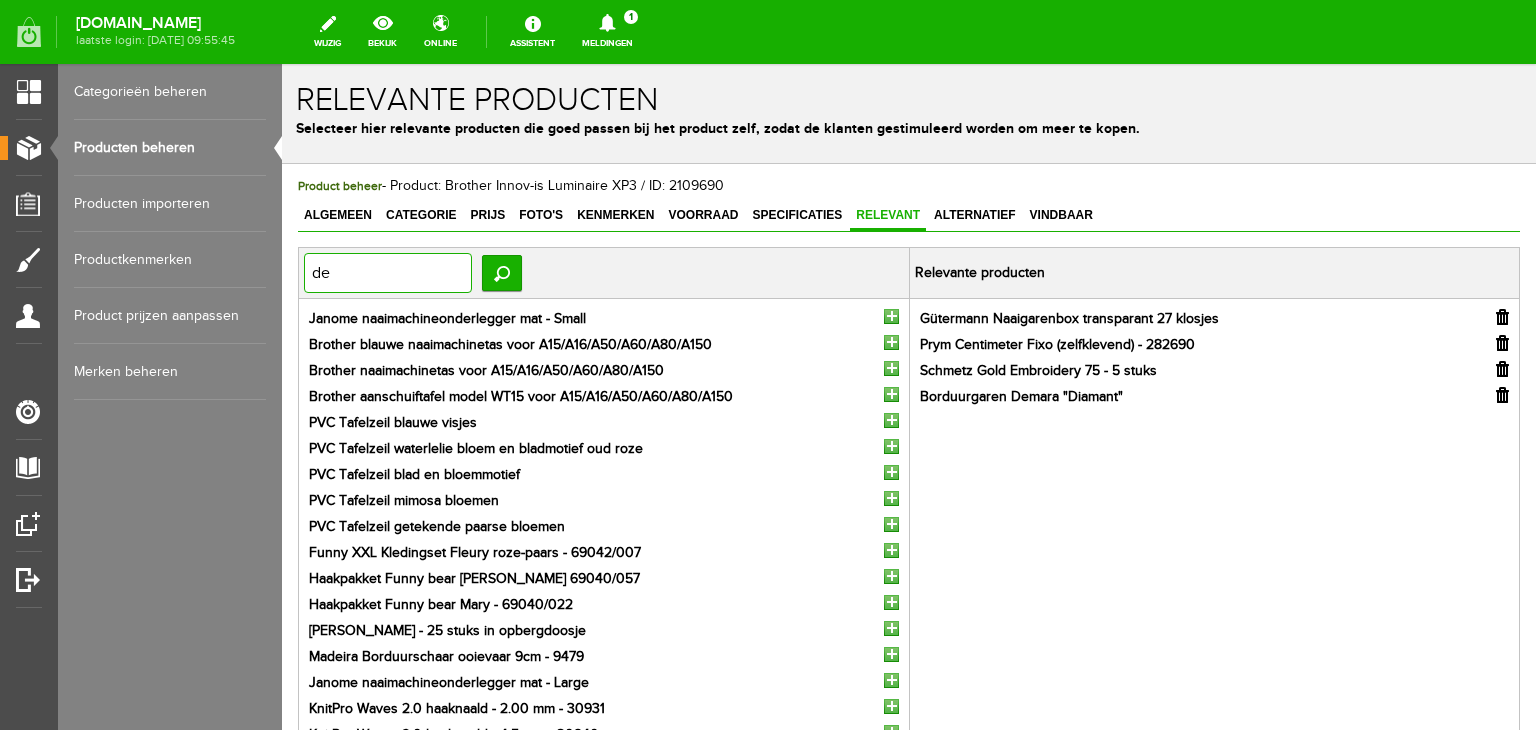 type on "d" 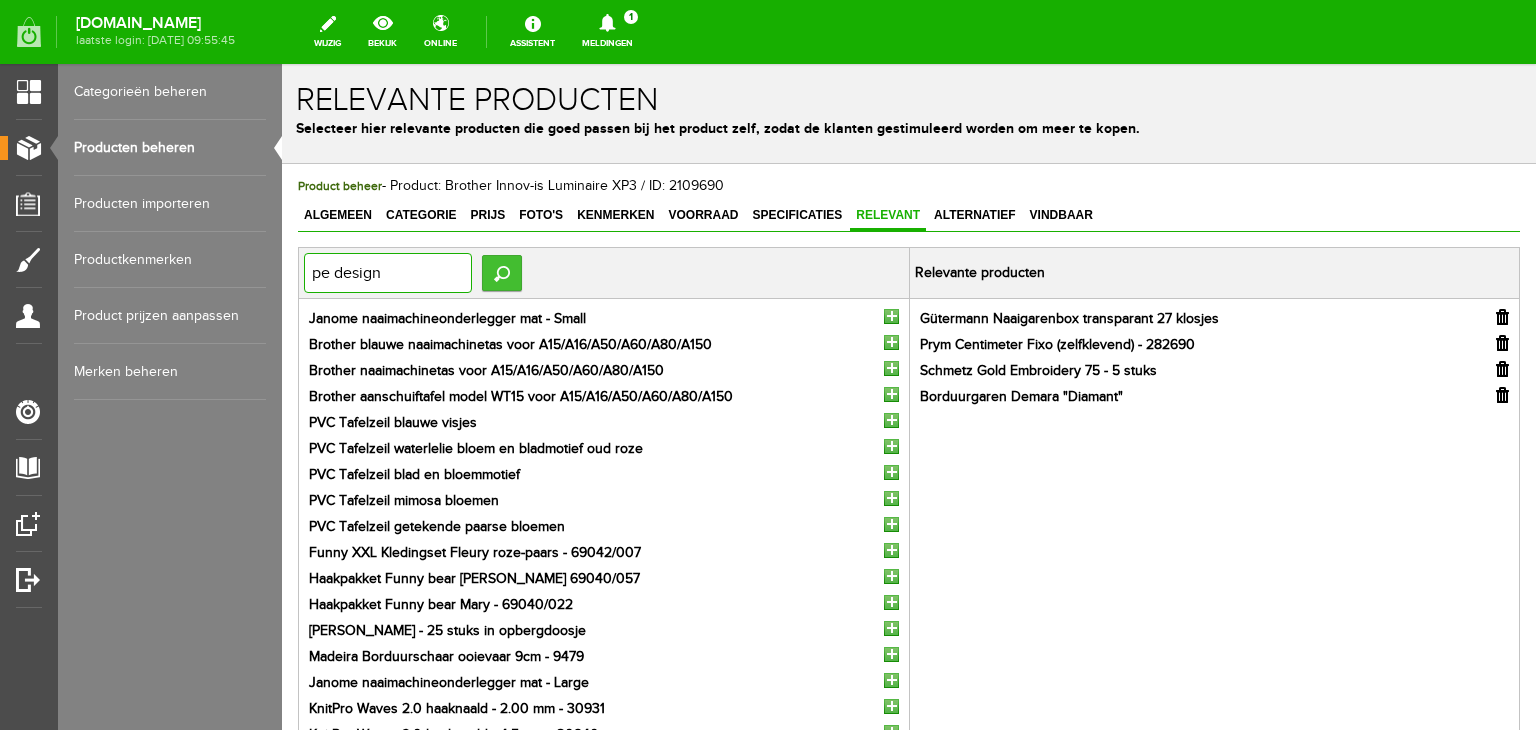 type on "pe design" 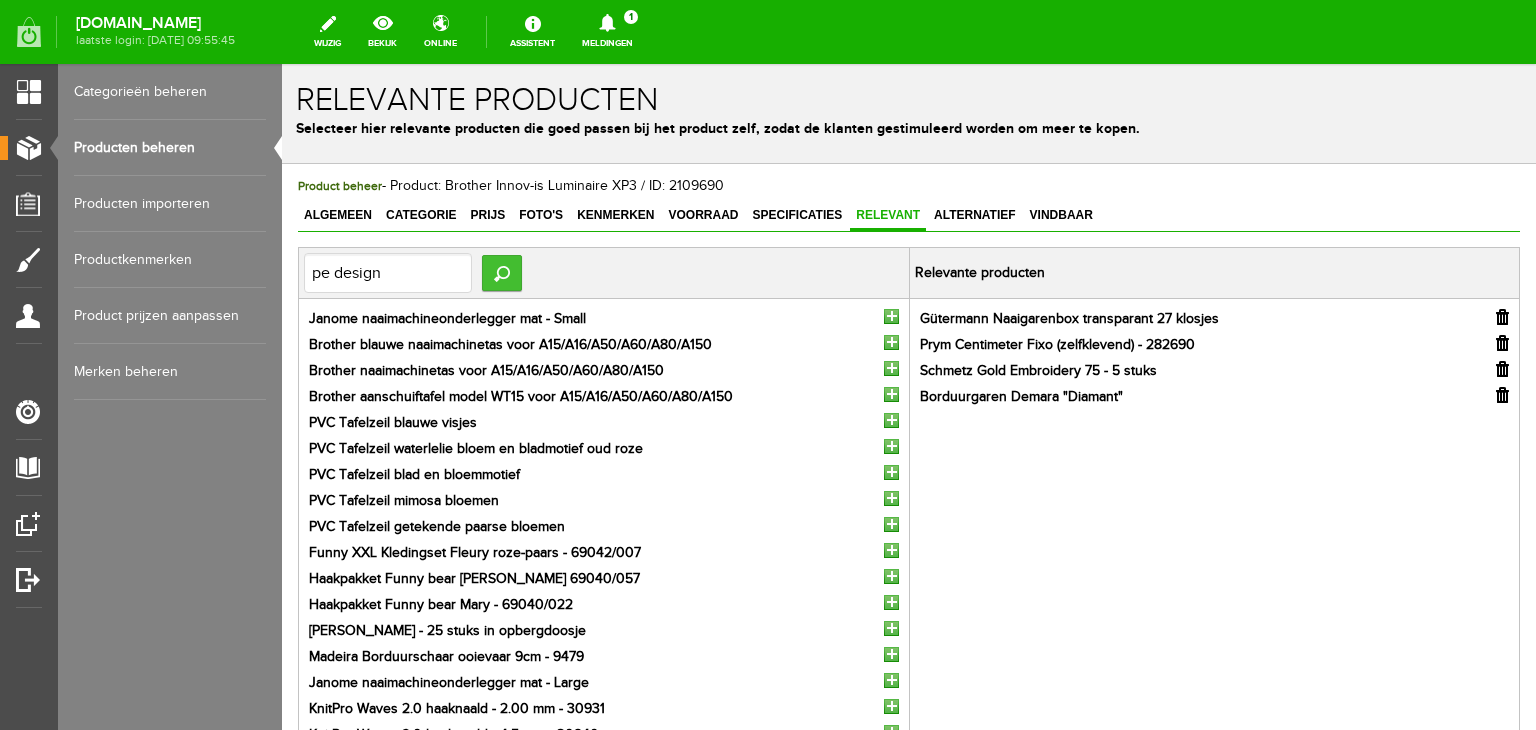 click on "Zoeken" at bounding box center [502, 273] 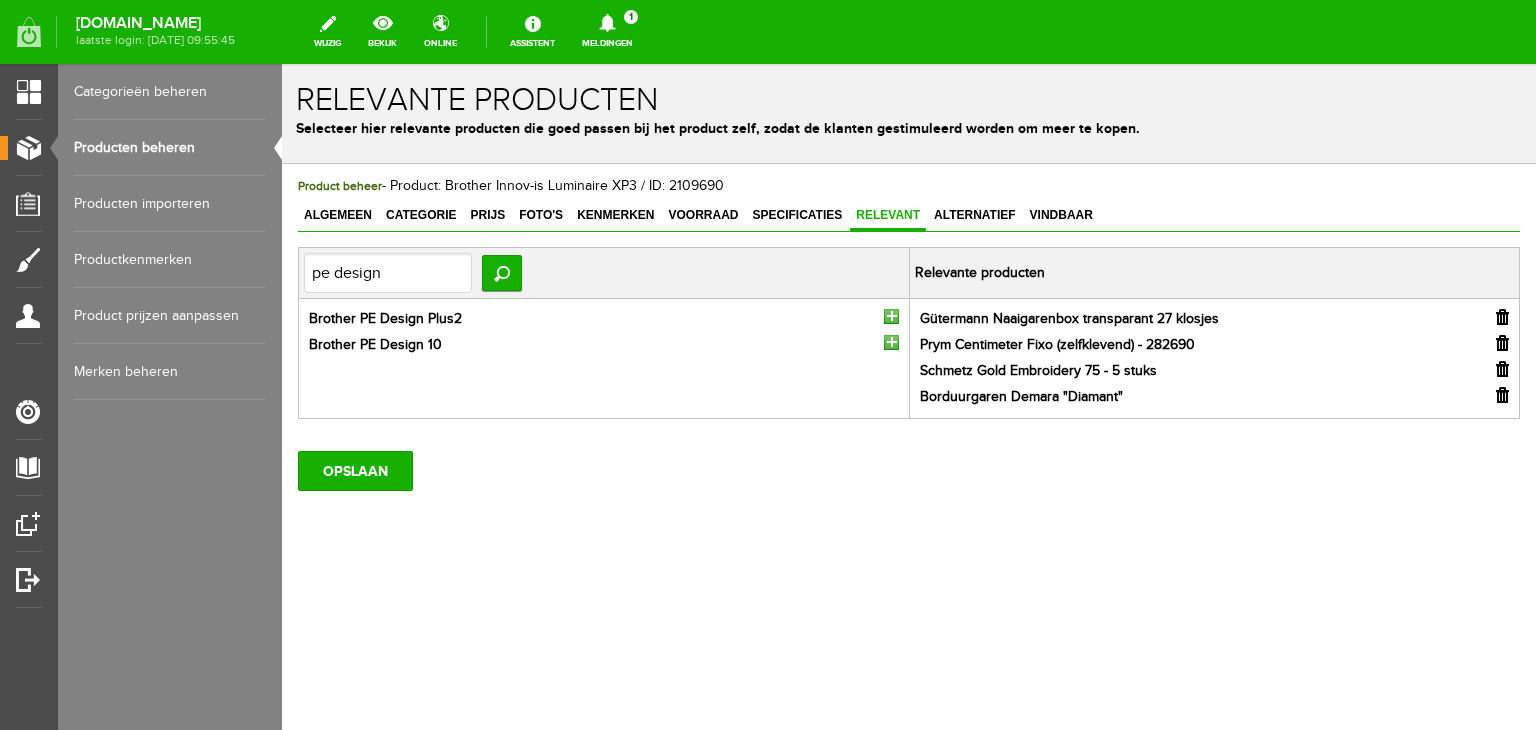 click at bounding box center (891, 316) 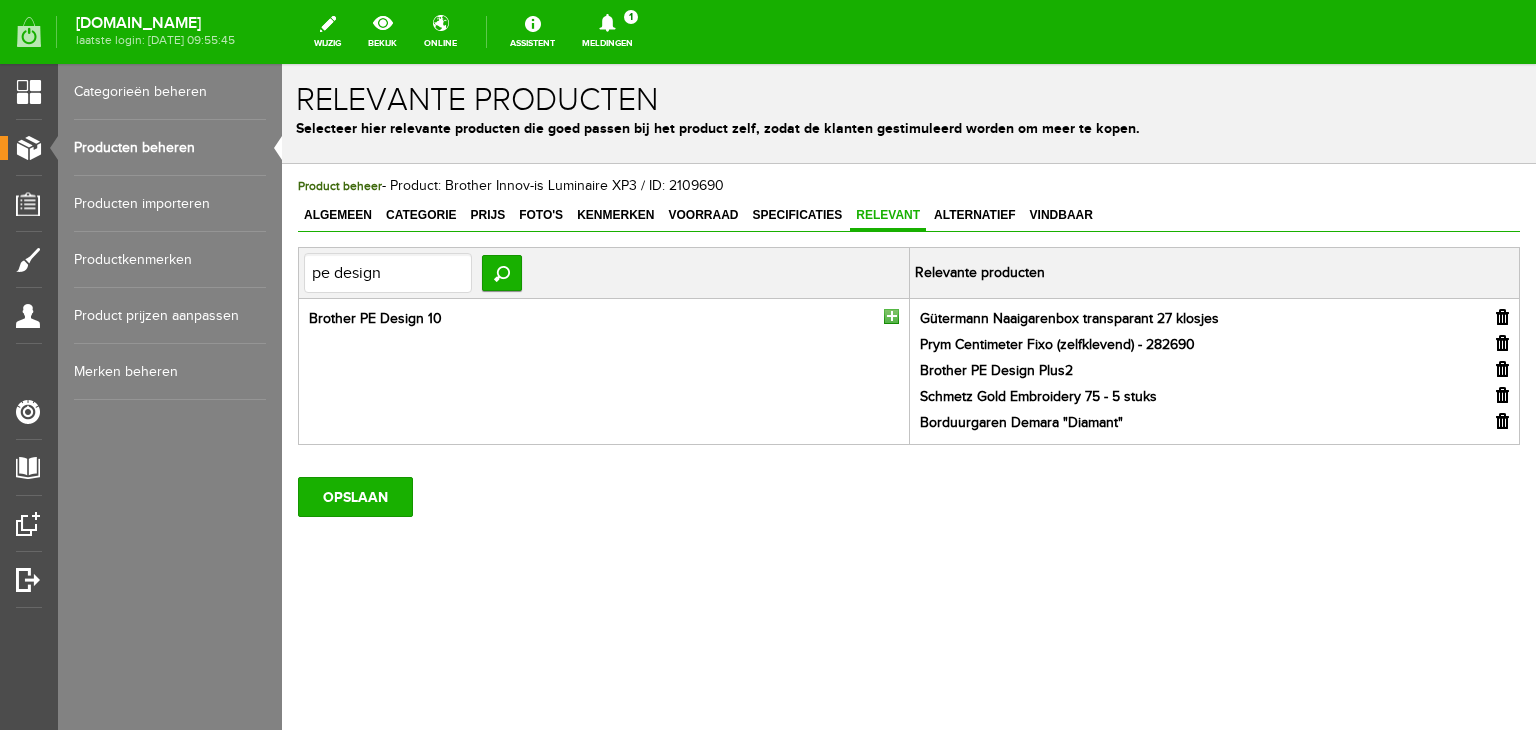 click at bounding box center (1502, 317) 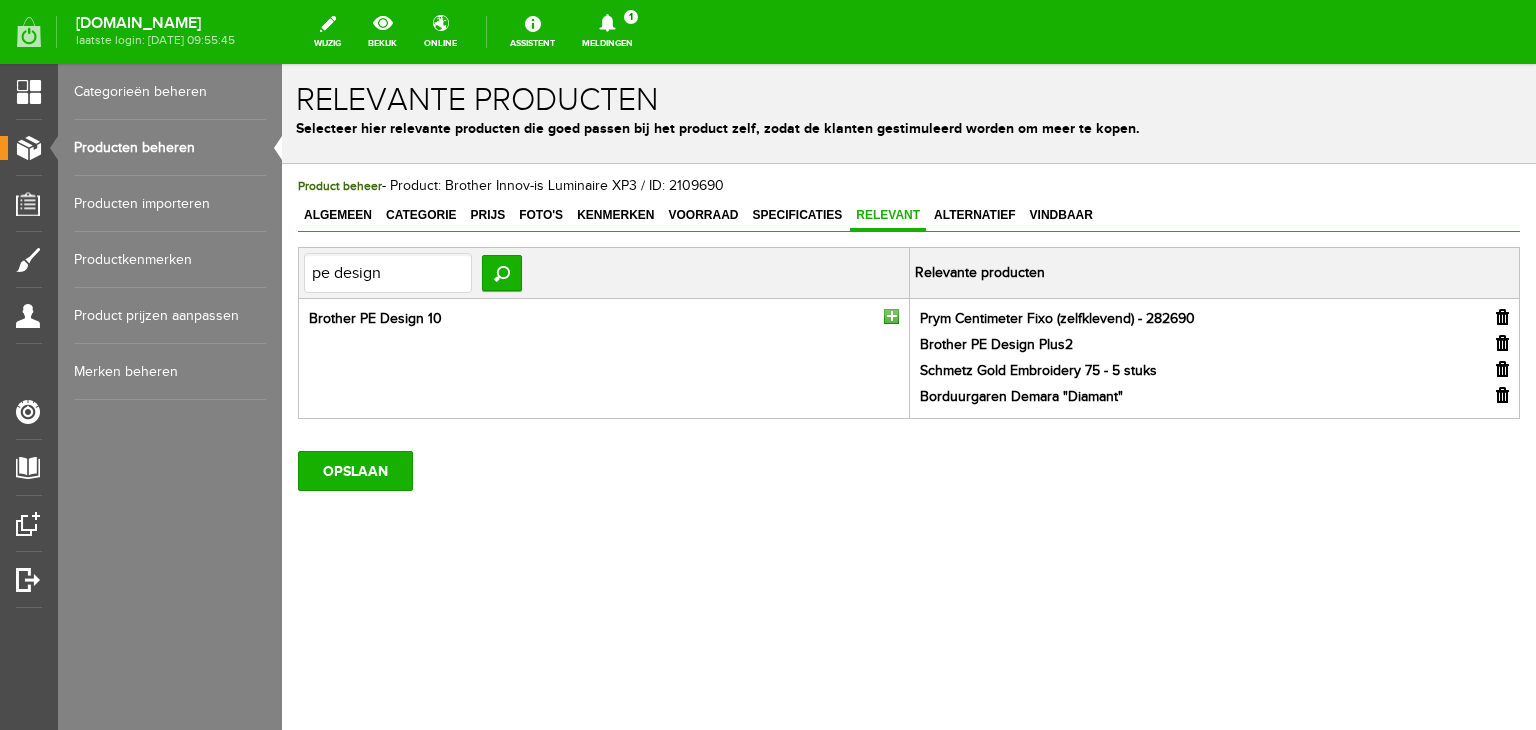 click at bounding box center [1502, 317] 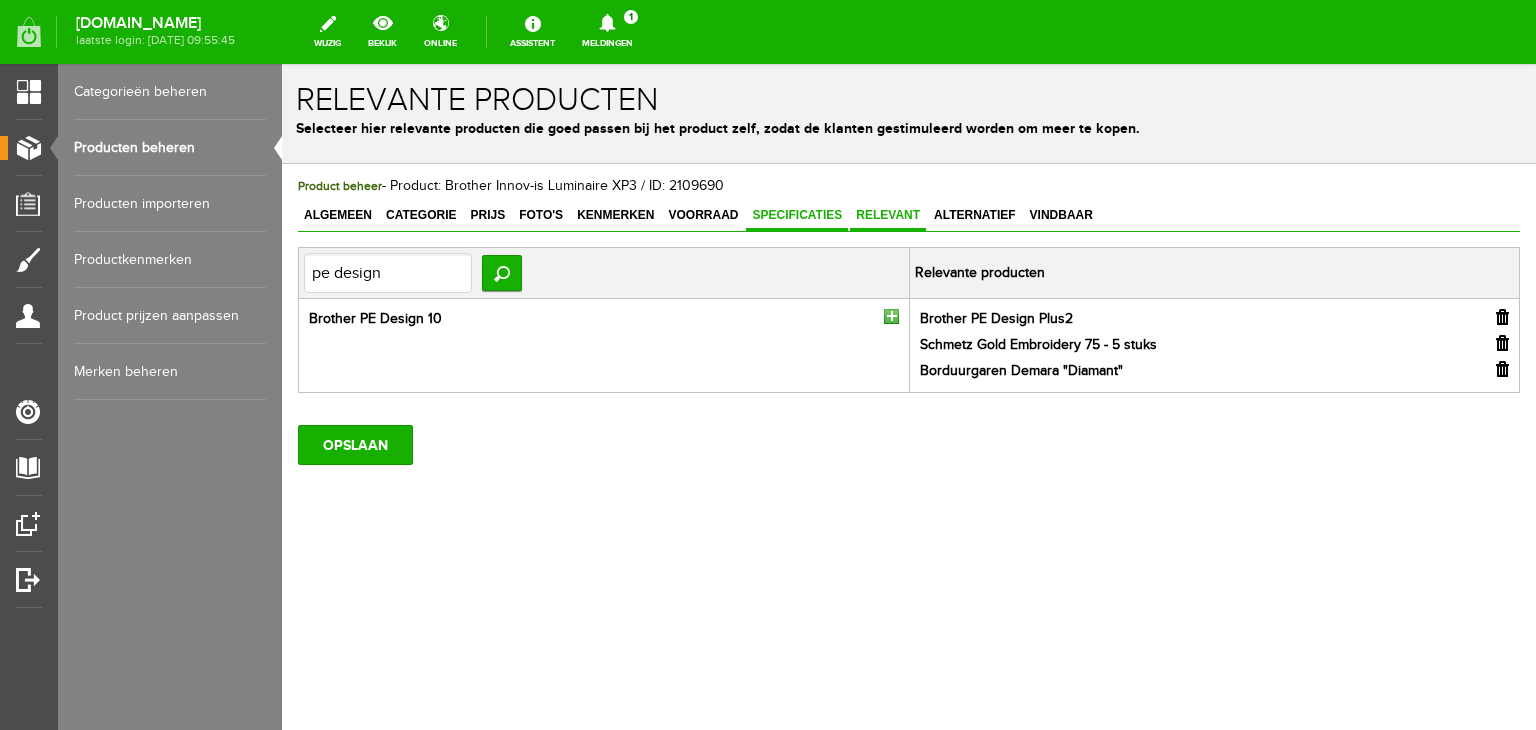 click on "Specificaties" at bounding box center (797, 215) 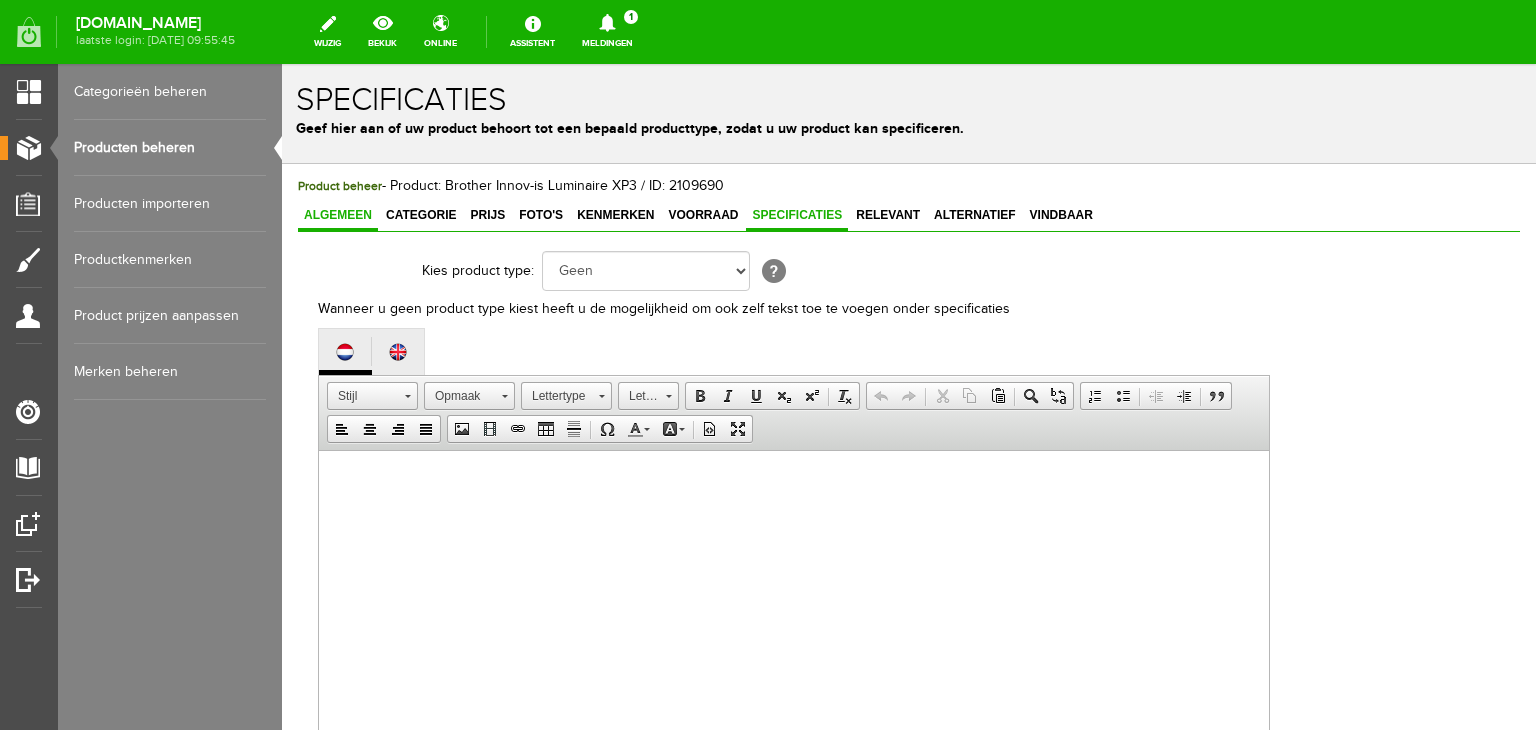 click on "Algemeen" at bounding box center [338, 215] 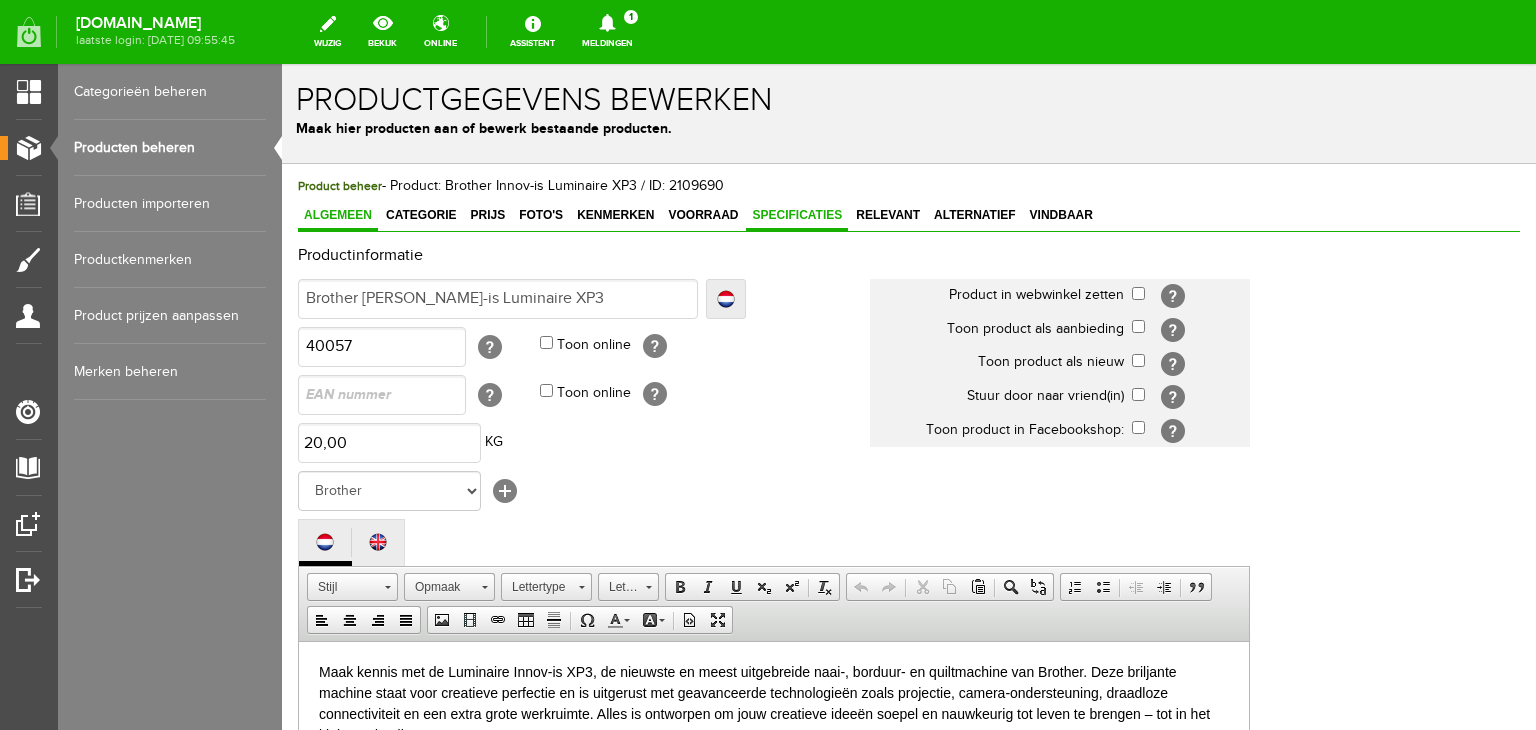 click on "Specificaties" at bounding box center [797, 215] 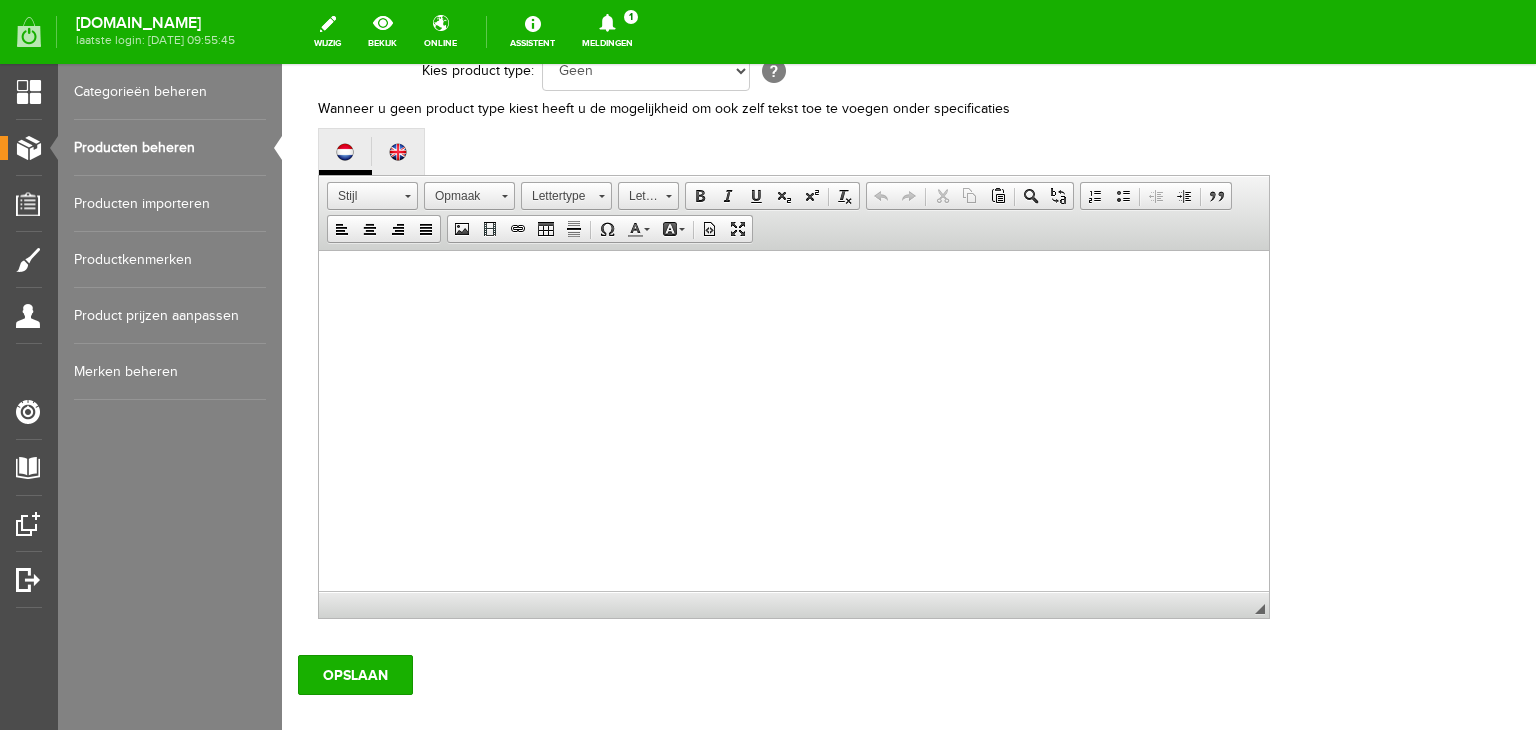 scroll, scrollTop: 0, scrollLeft: 0, axis: both 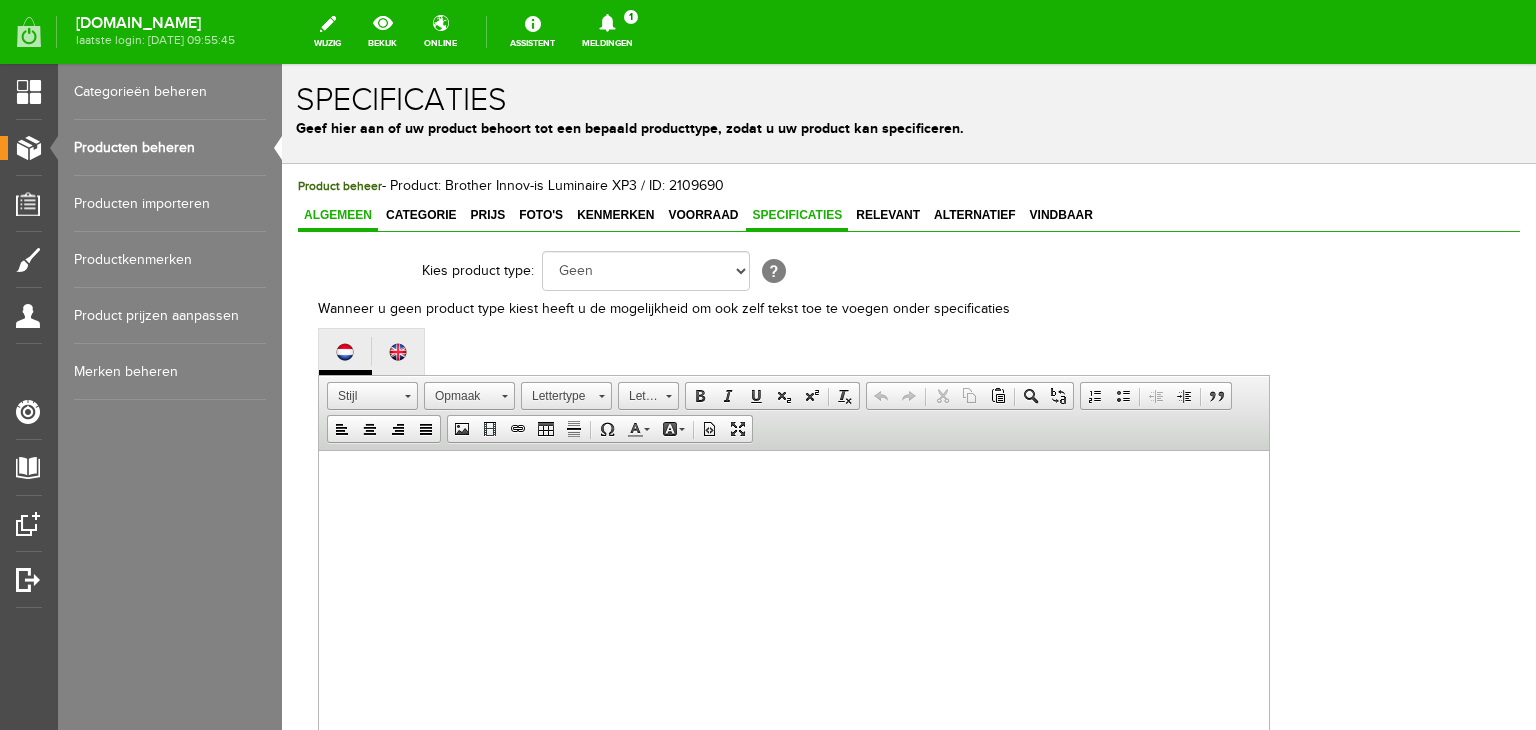 click on "Algemeen" at bounding box center [338, 215] 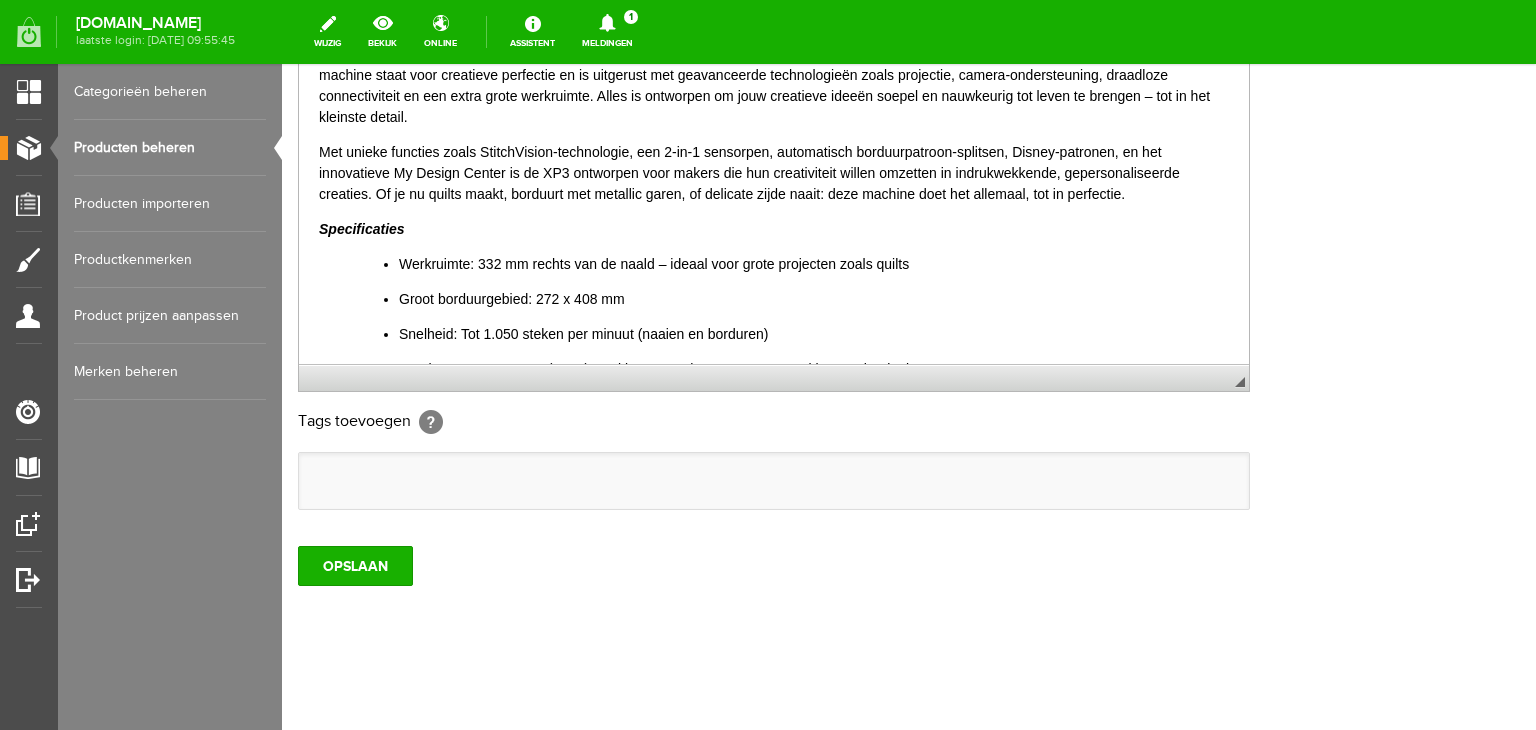 scroll, scrollTop: 18, scrollLeft: 0, axis: vertical 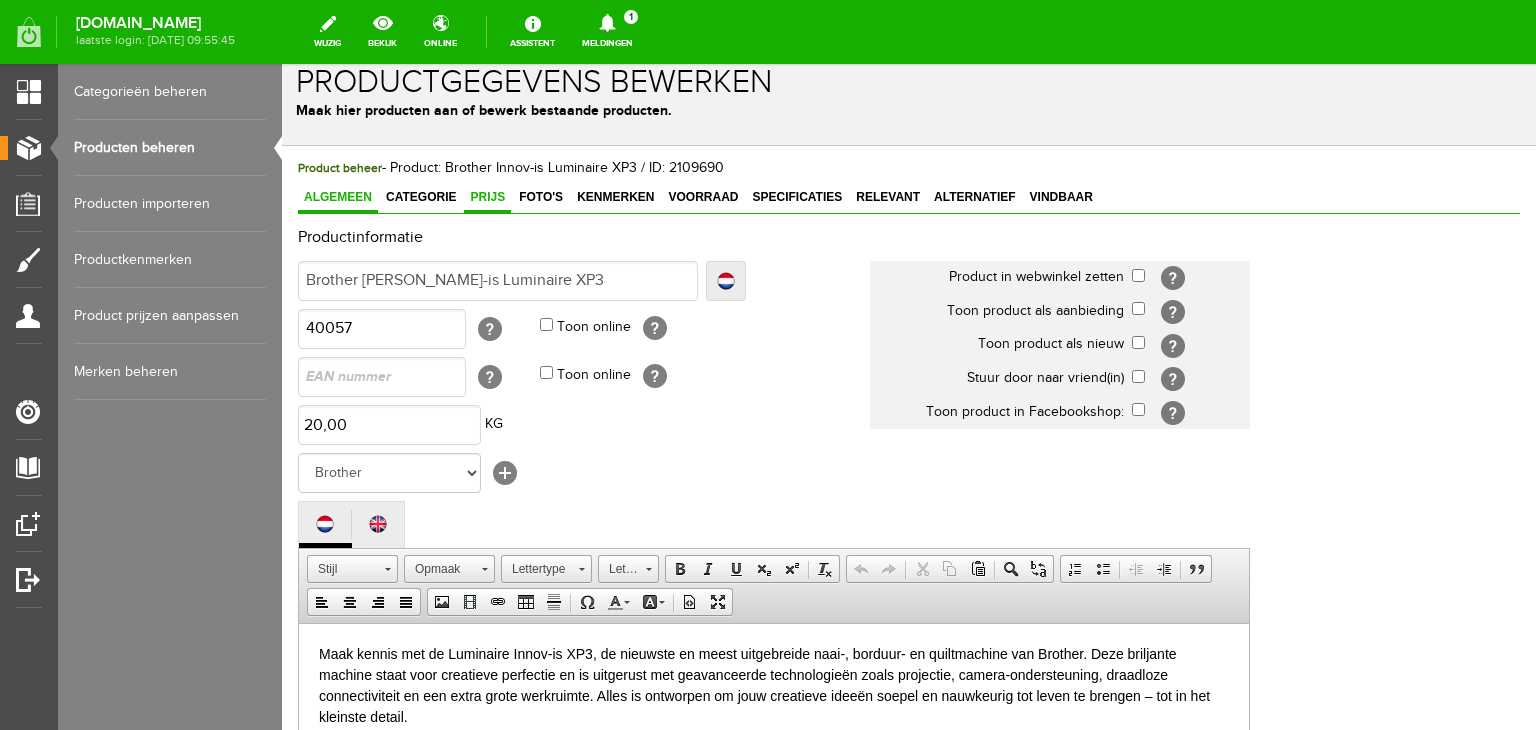 click on "Prijs" at bounding box center (487, 197) 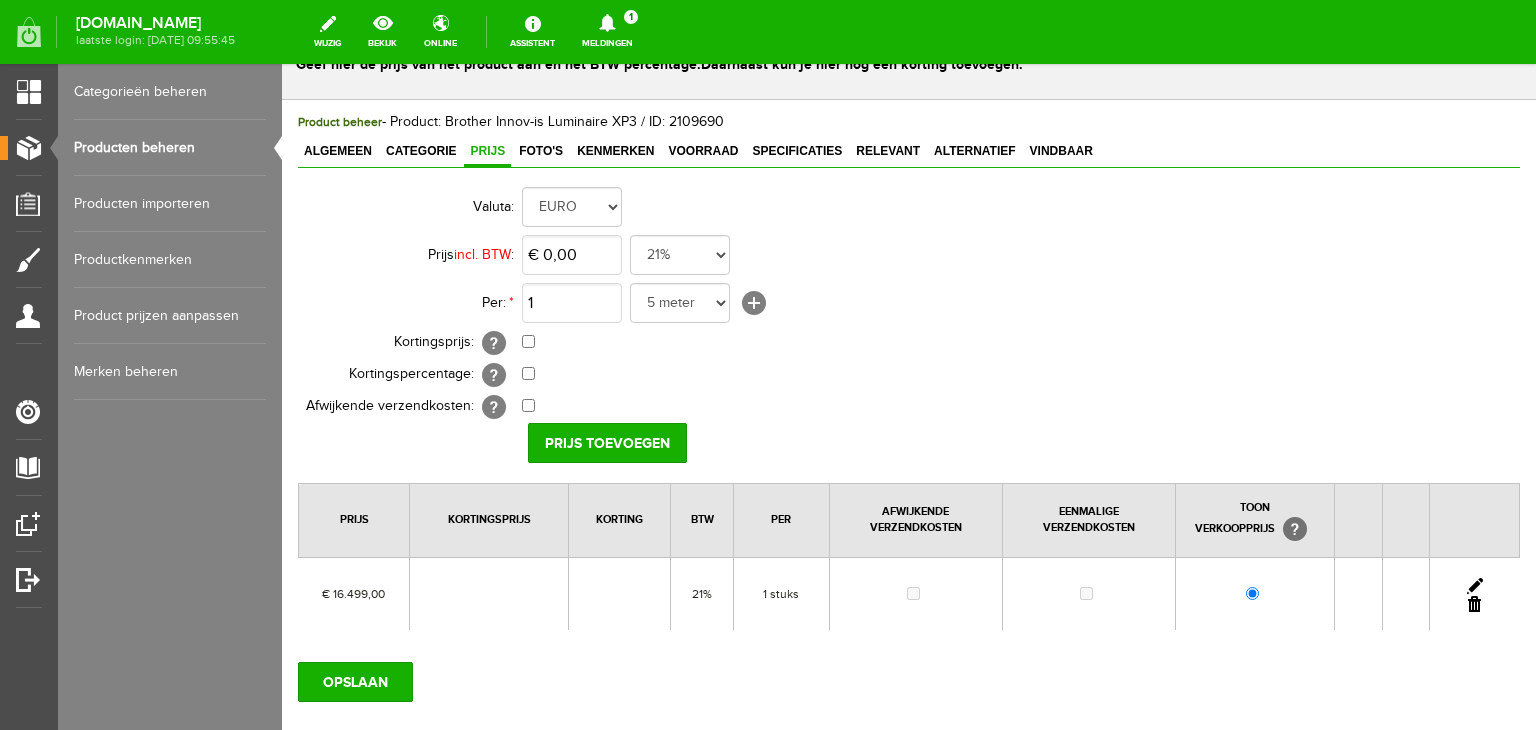scroll, scrollTop: 18, scrollLeft: 0, axis: vertical 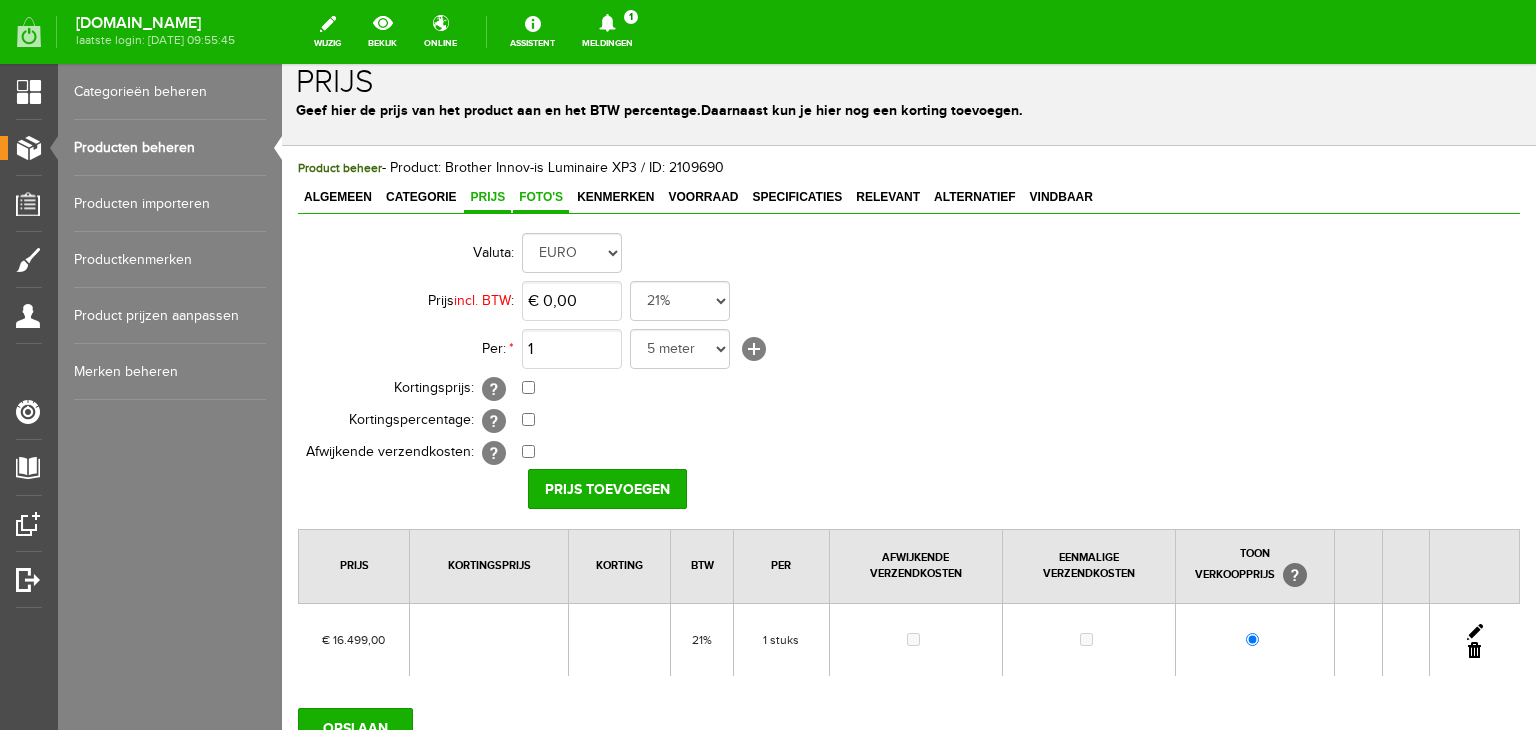 click on "Foto's" at bounding box center (541, 197) 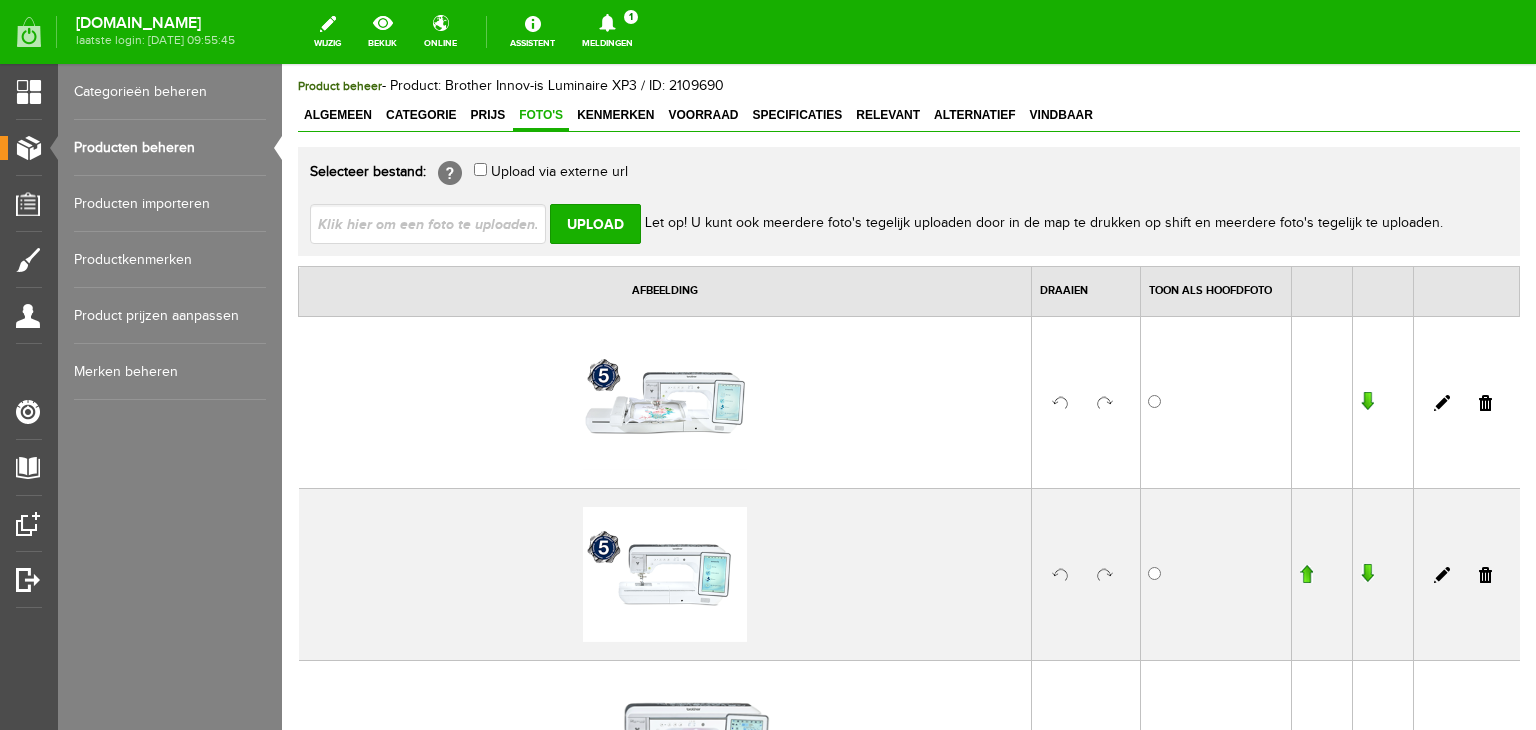 scroll, scrollTop: 0, scrollLeft: 0, axis: both 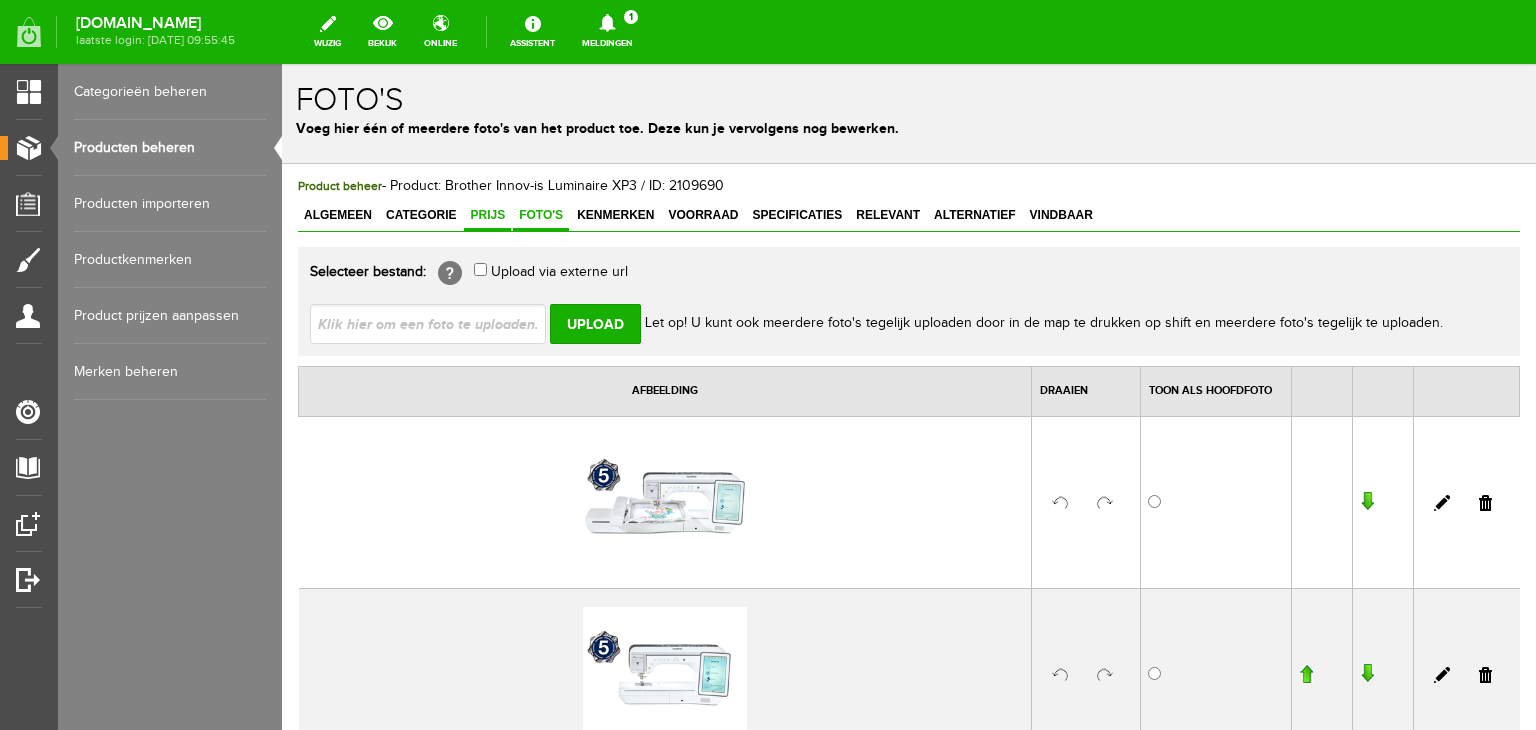 click on "Prijs" at bounding box center [487, 215] 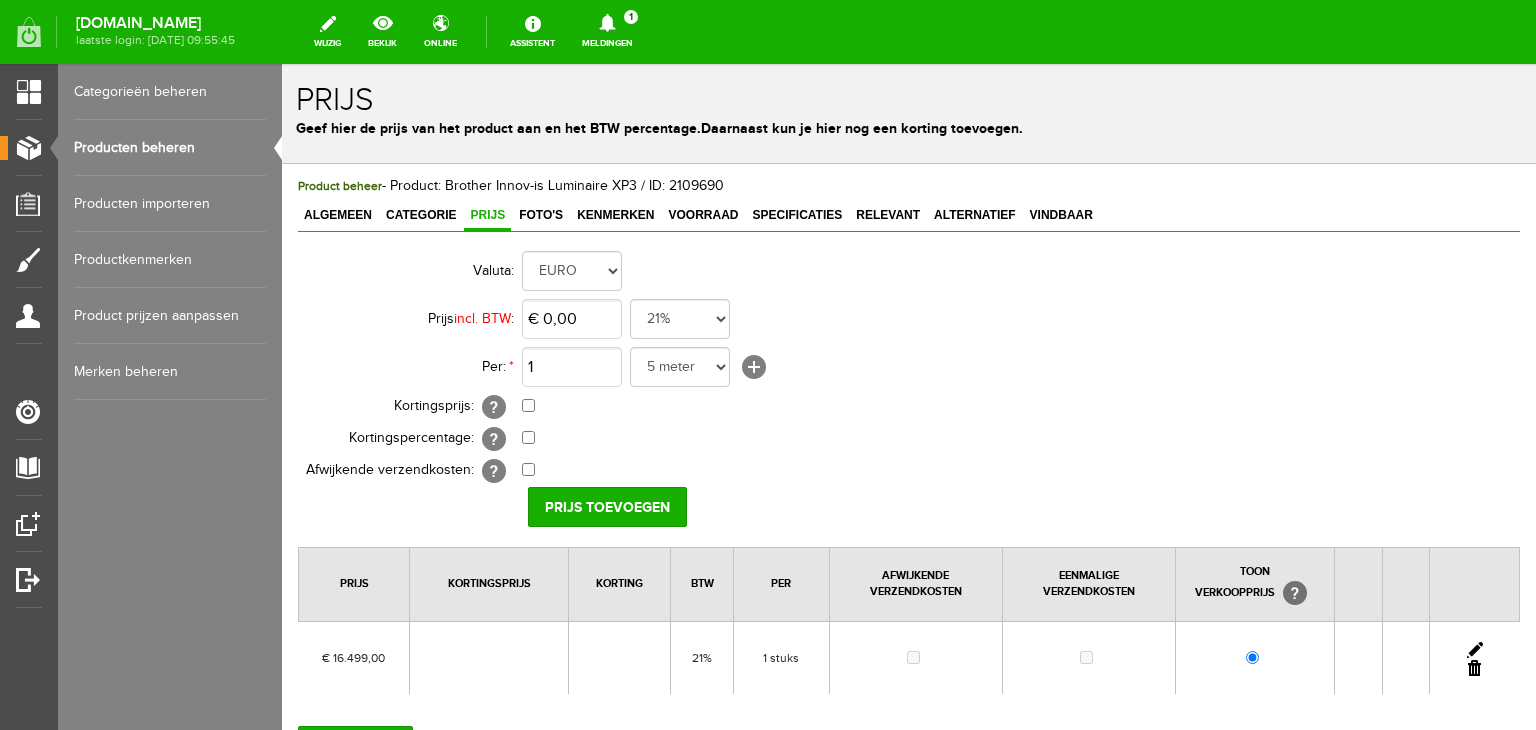 scroll, scrollTop: 182, scrollLeft: 0, axis: vertical 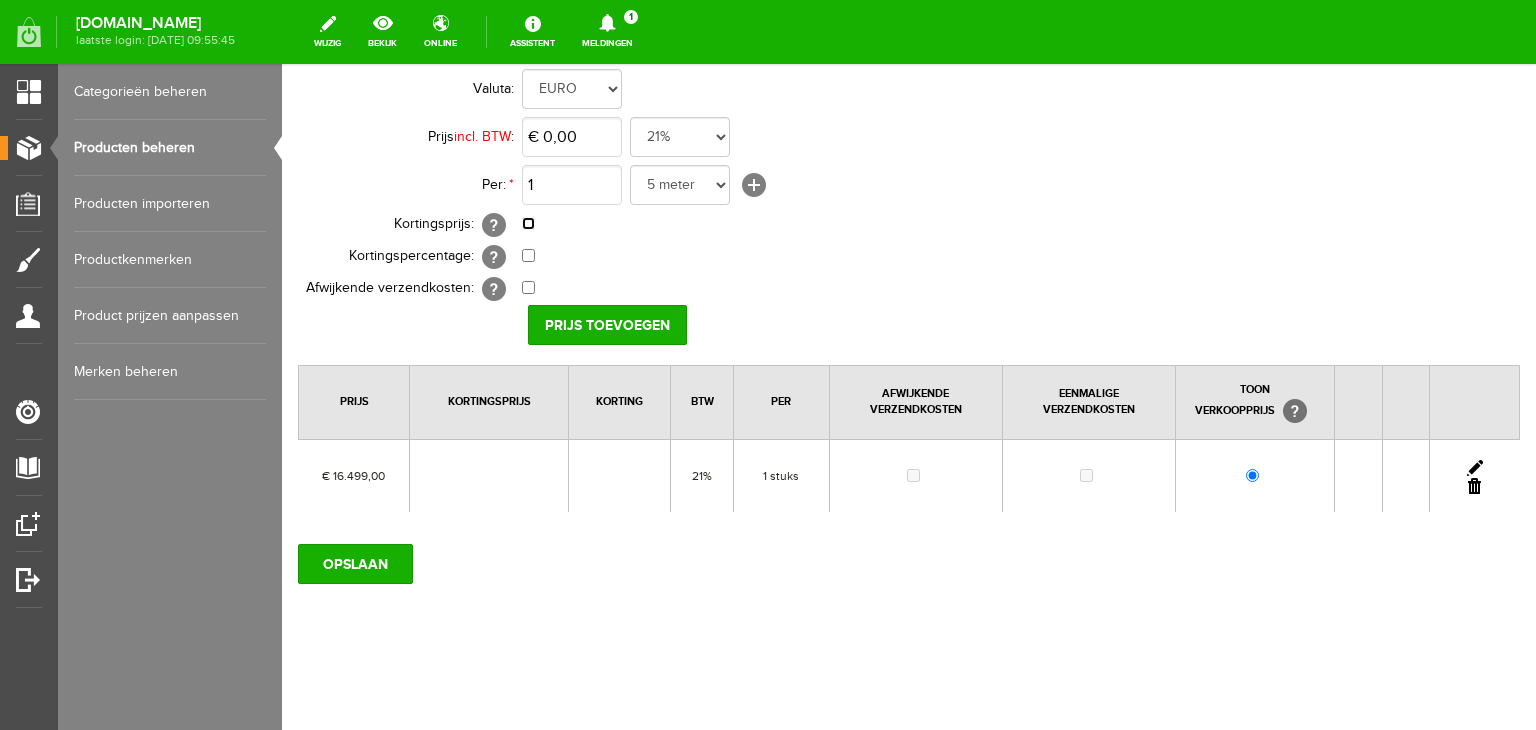 click at bounding box center [528, 223] 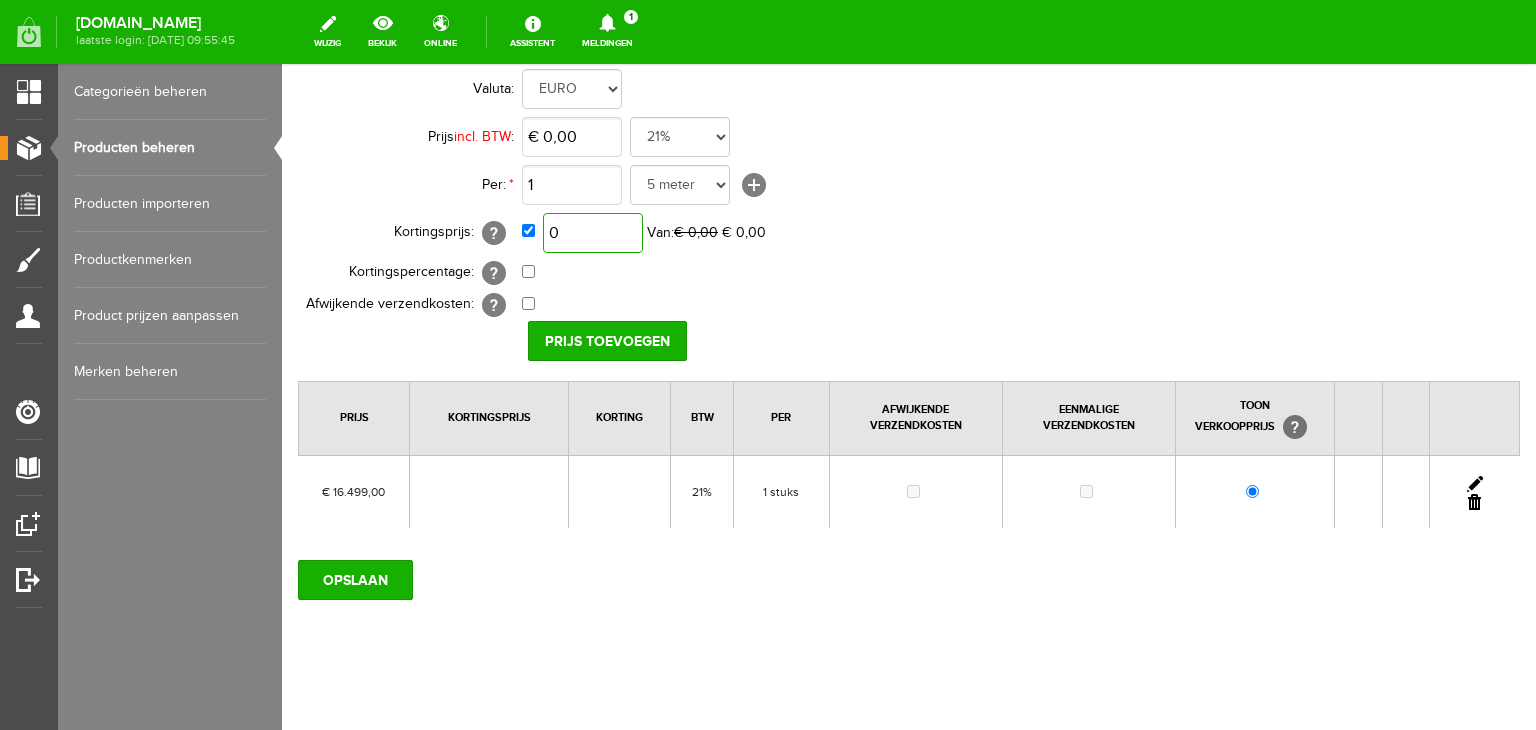 click on "0" at bounding box center [593, 233] 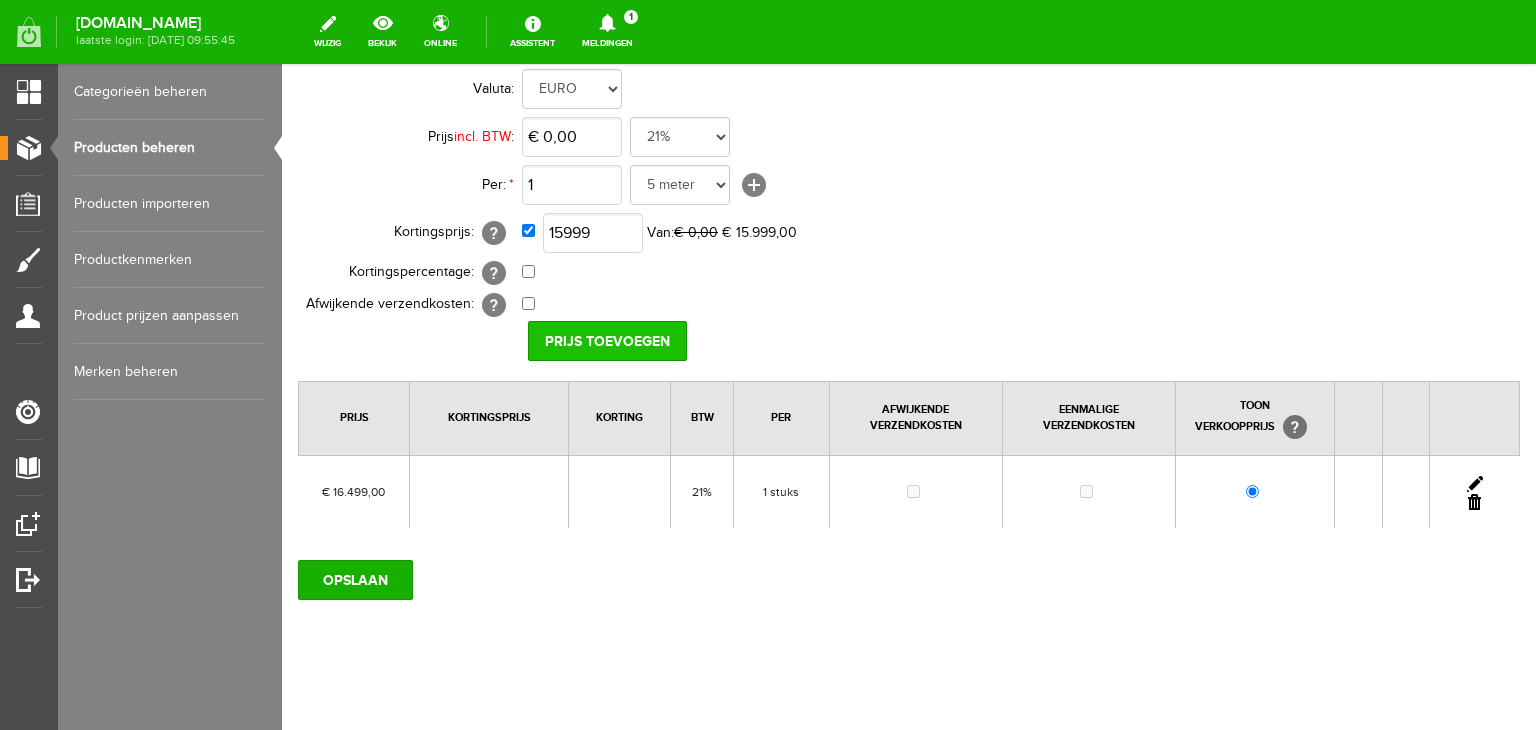 type on "€ 15.999,00" 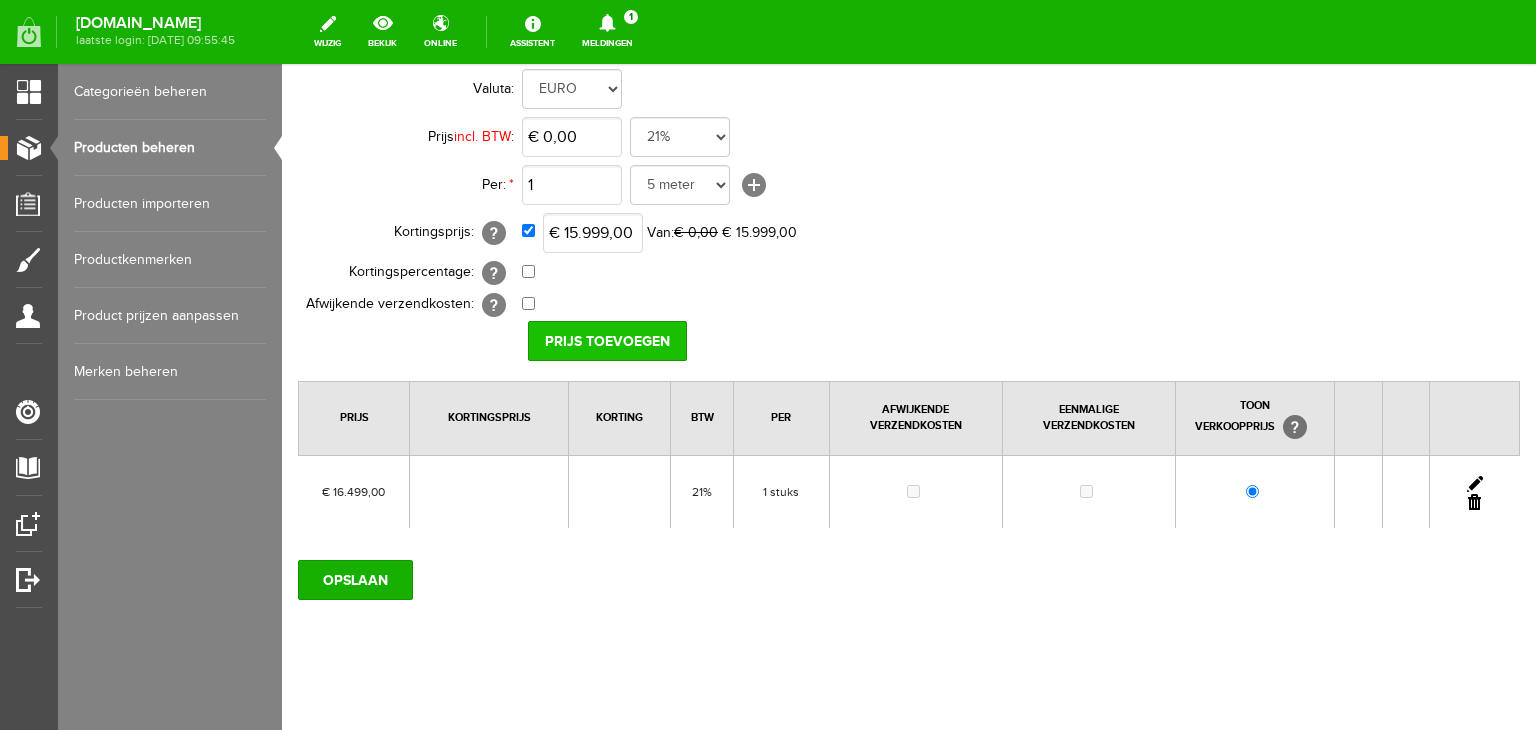 click on "Prijs toevoegen" at bounding box center (607, 341) 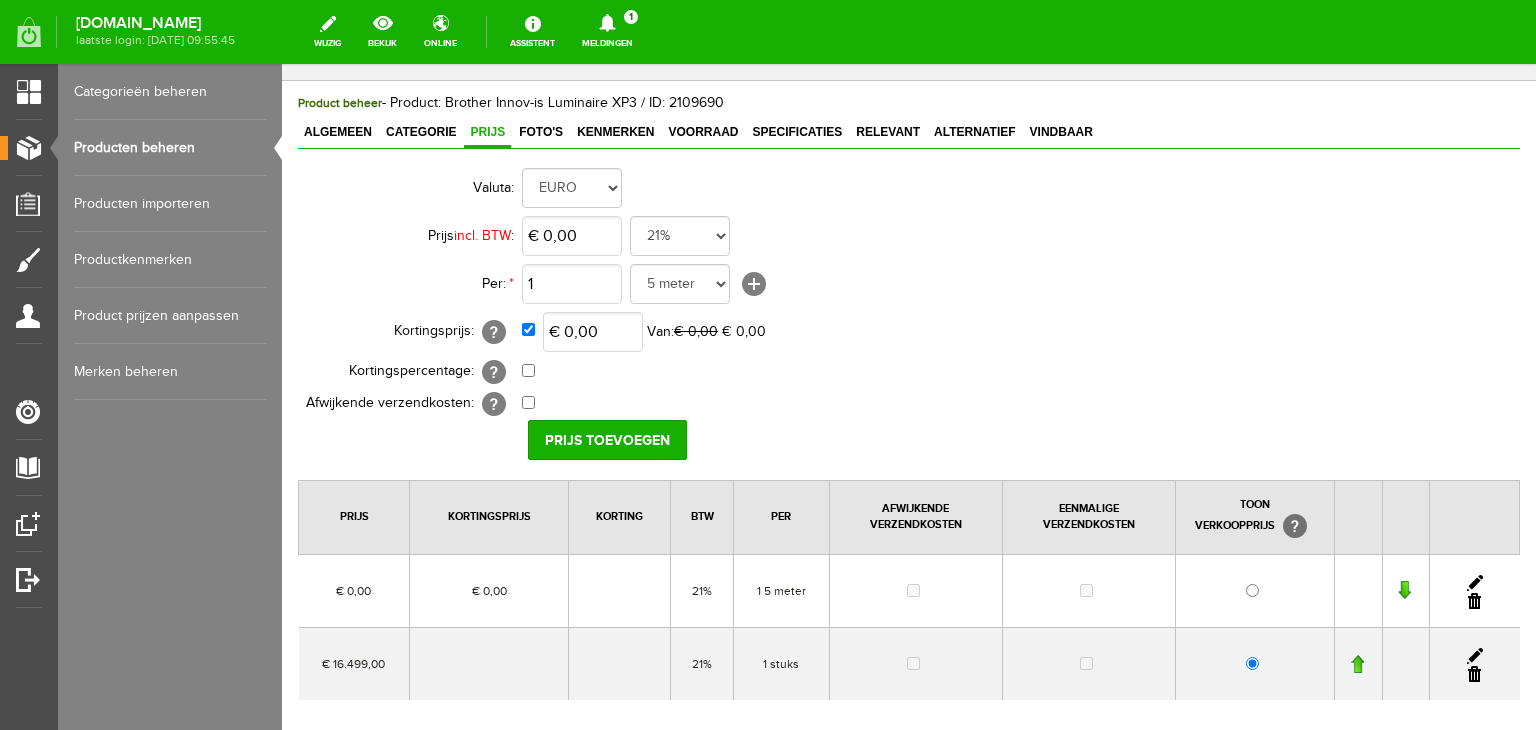 scroll, scrollTop: 200, scrollLeft: 0, axis: vertical 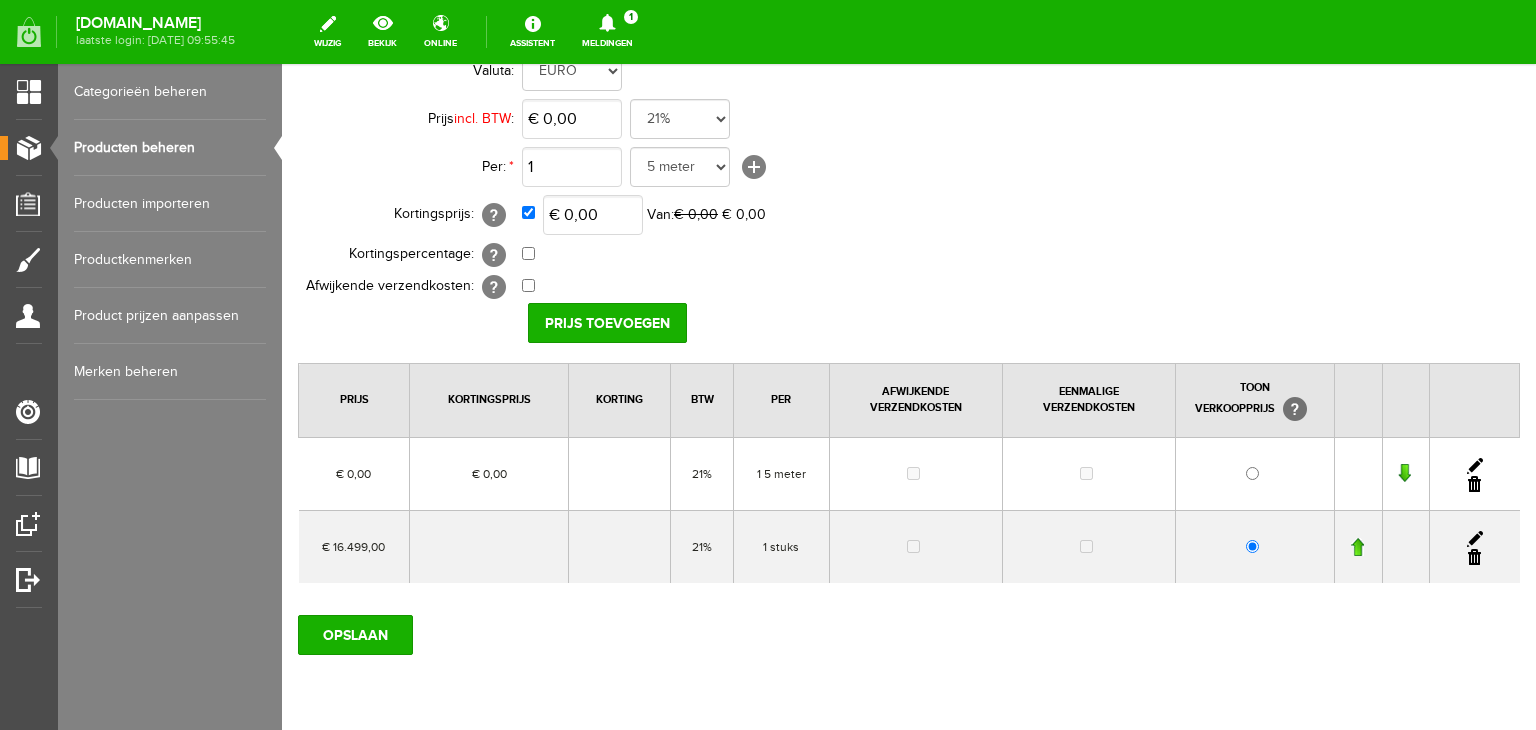 click at bounding box center (1474, 484) 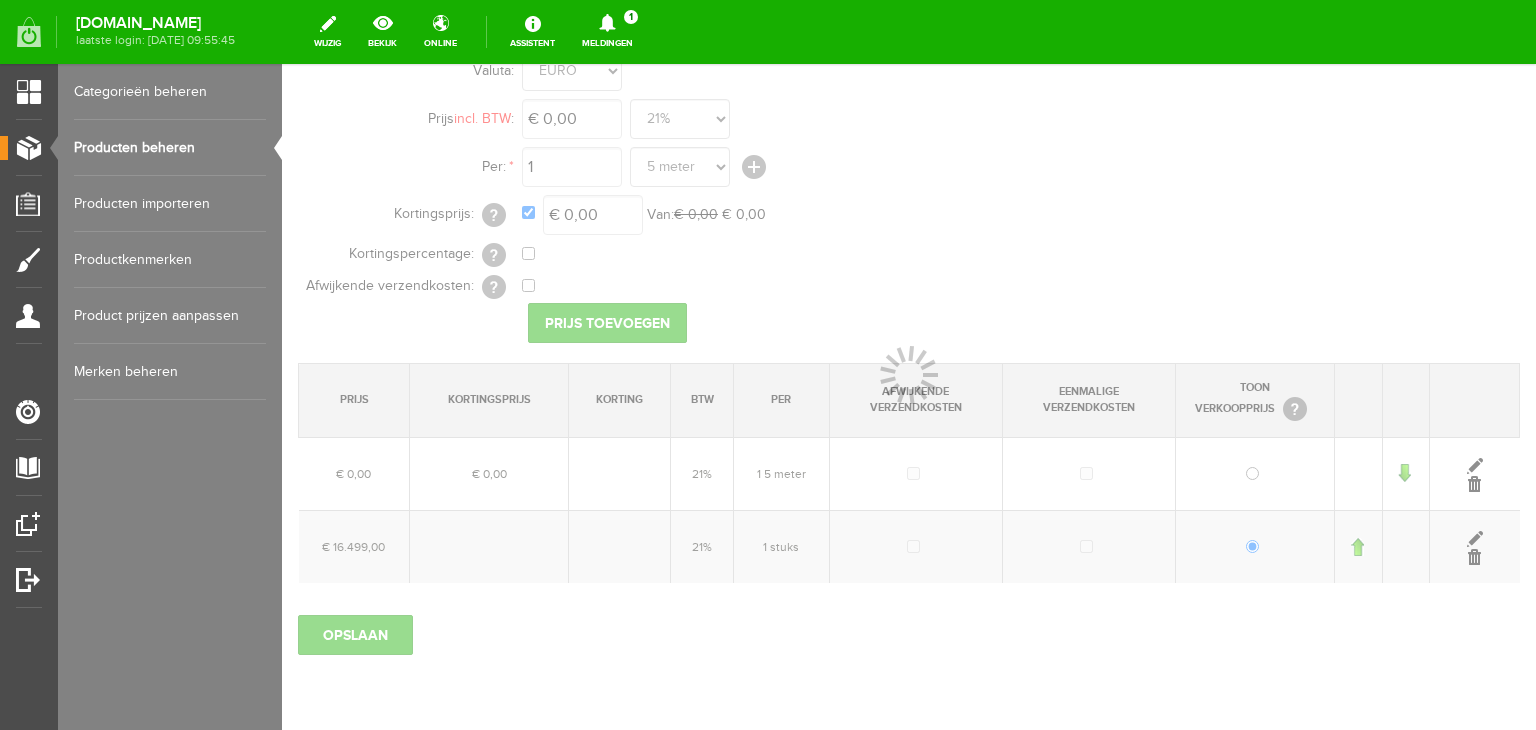 scroll, scrollTop: 198, scrollLeft: 0, axis: vertical 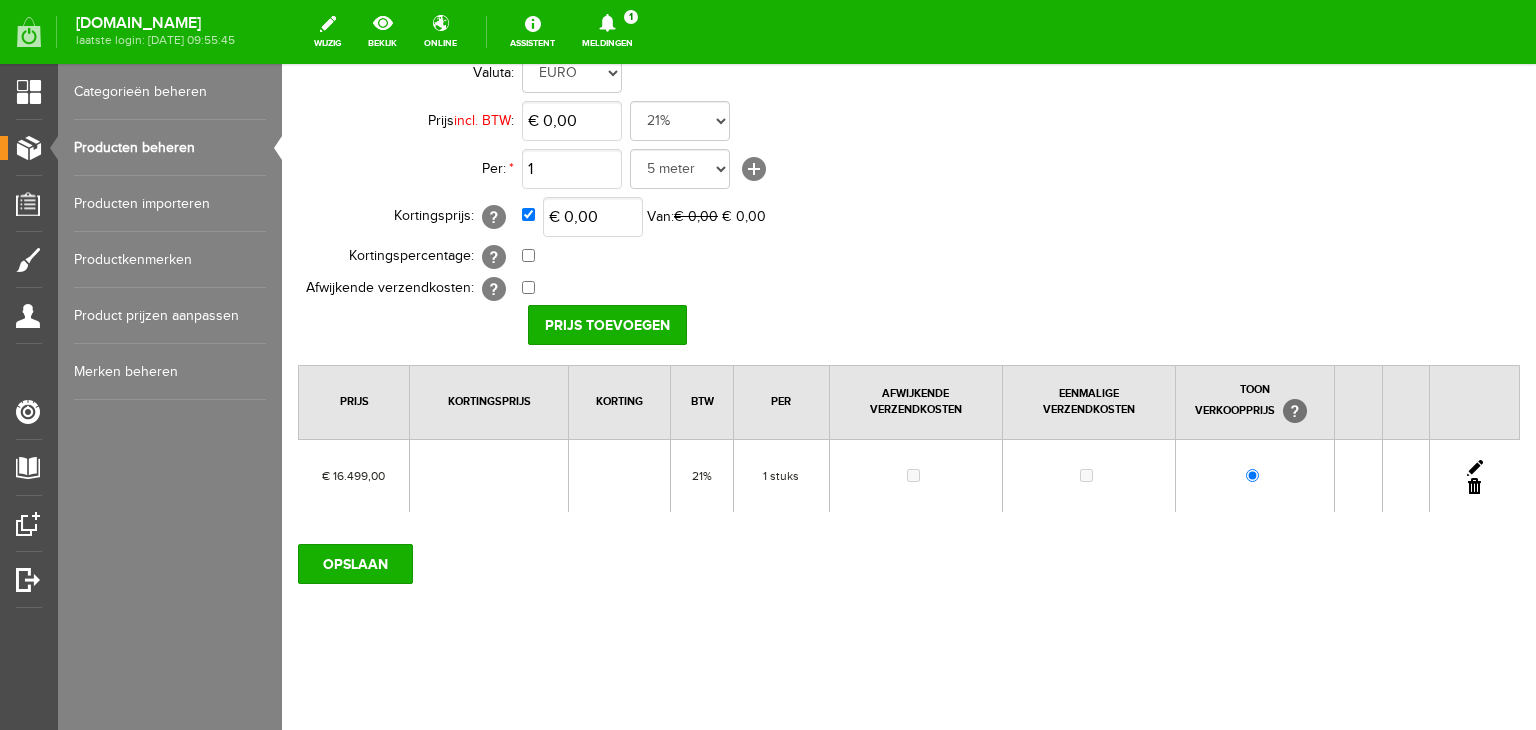 click on "0,00%
(Voorbeeld: -  0,00% )" at bounding box center (890, 257) 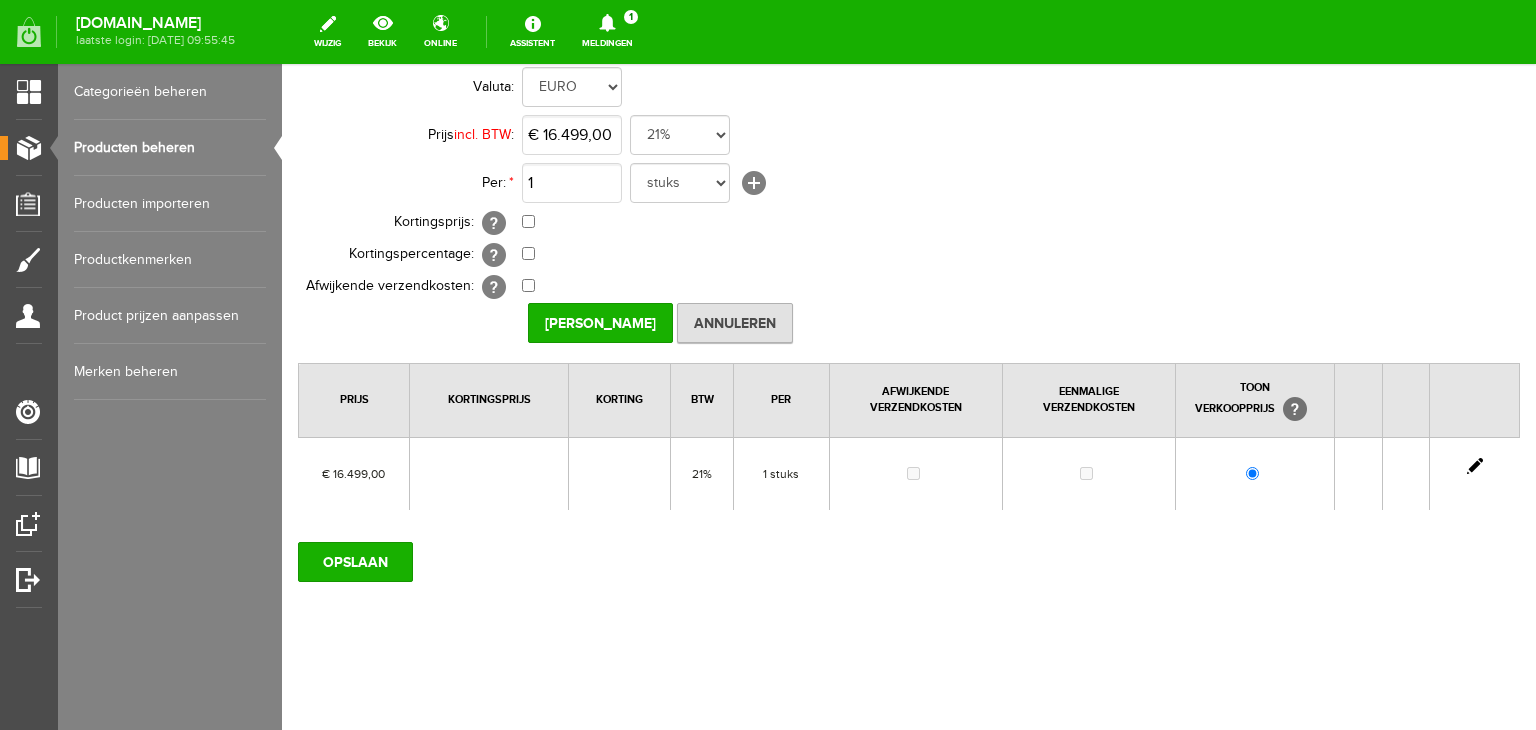 scroll, scrollTop: 182, scrollLeft: 0, axis: vertical 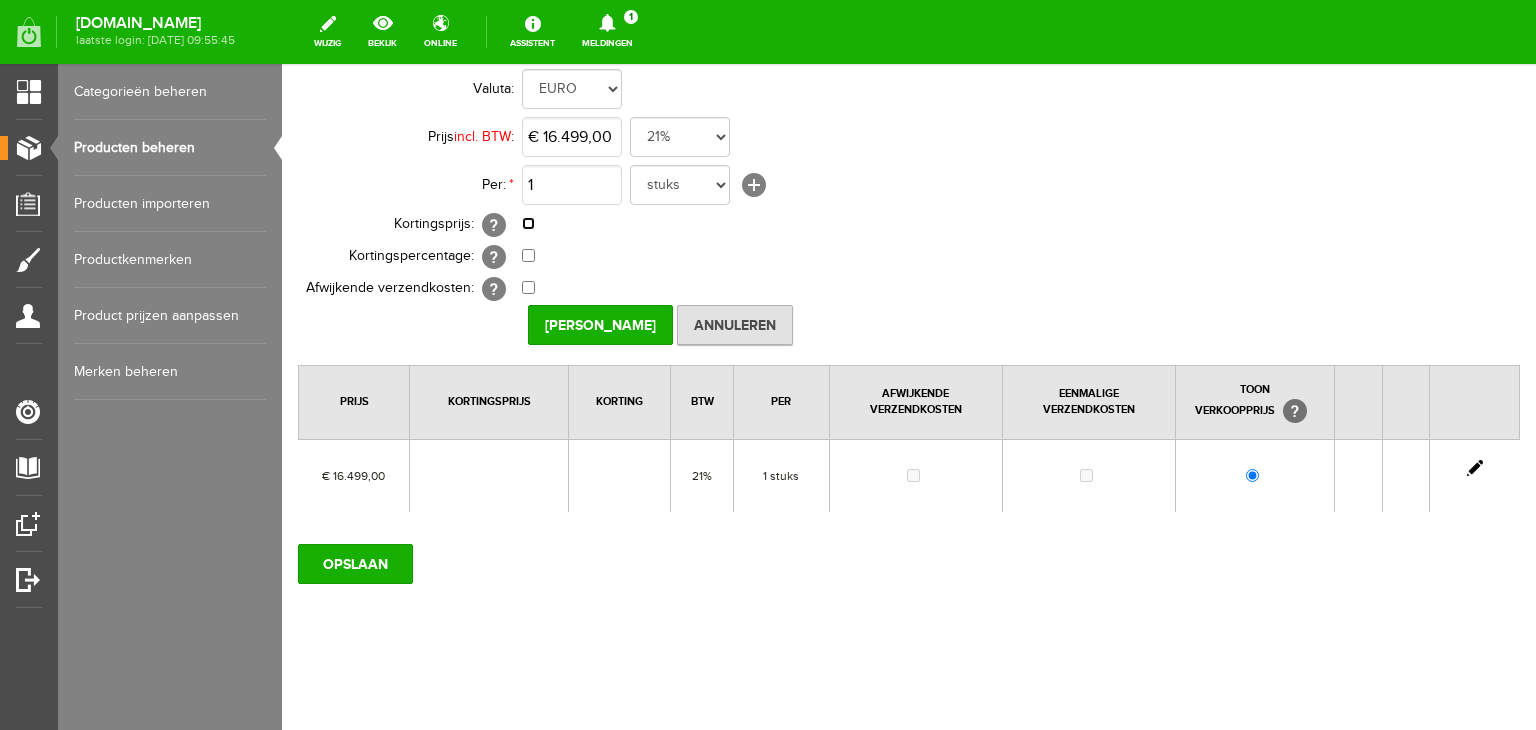 click at bounding box center (528, 223) 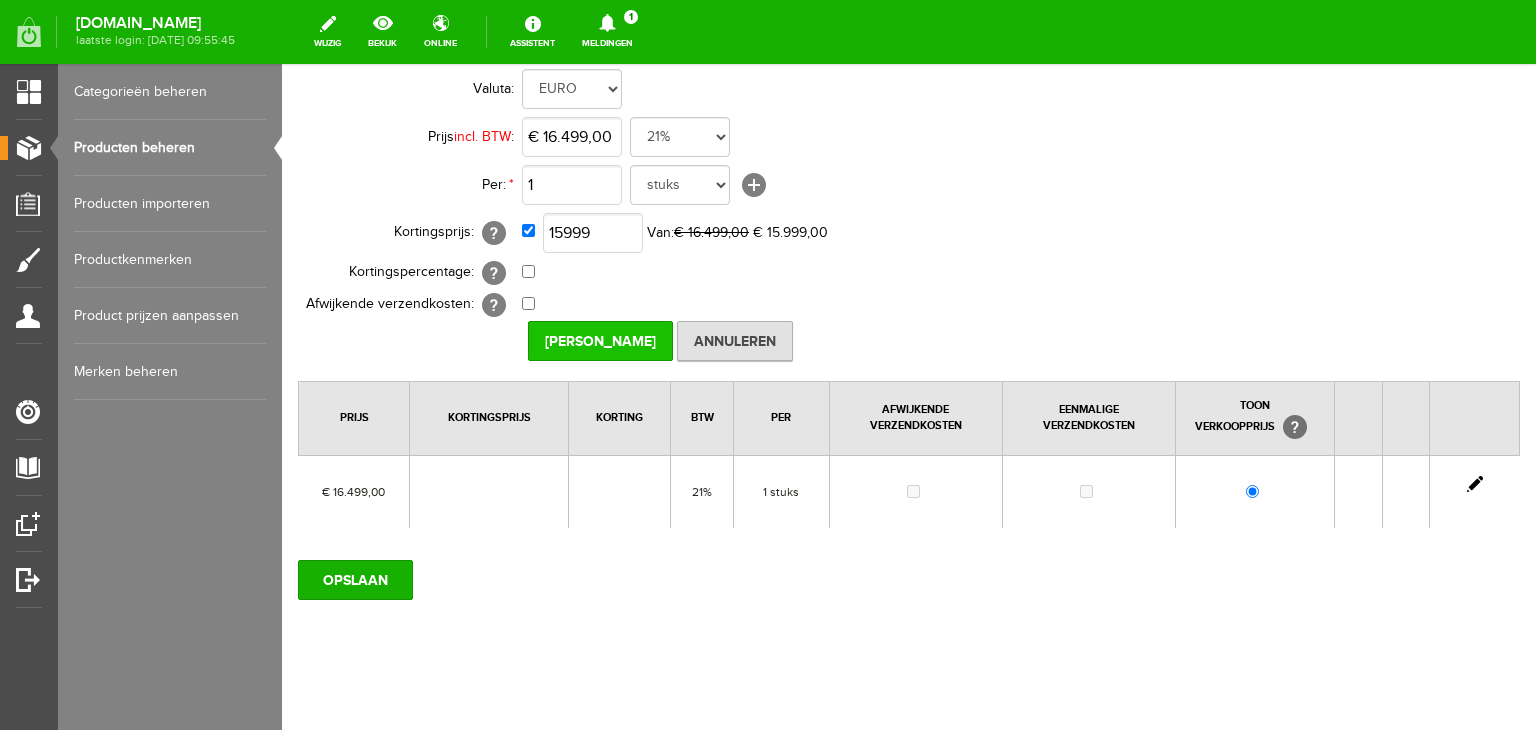 type on "€ 15.999,00" 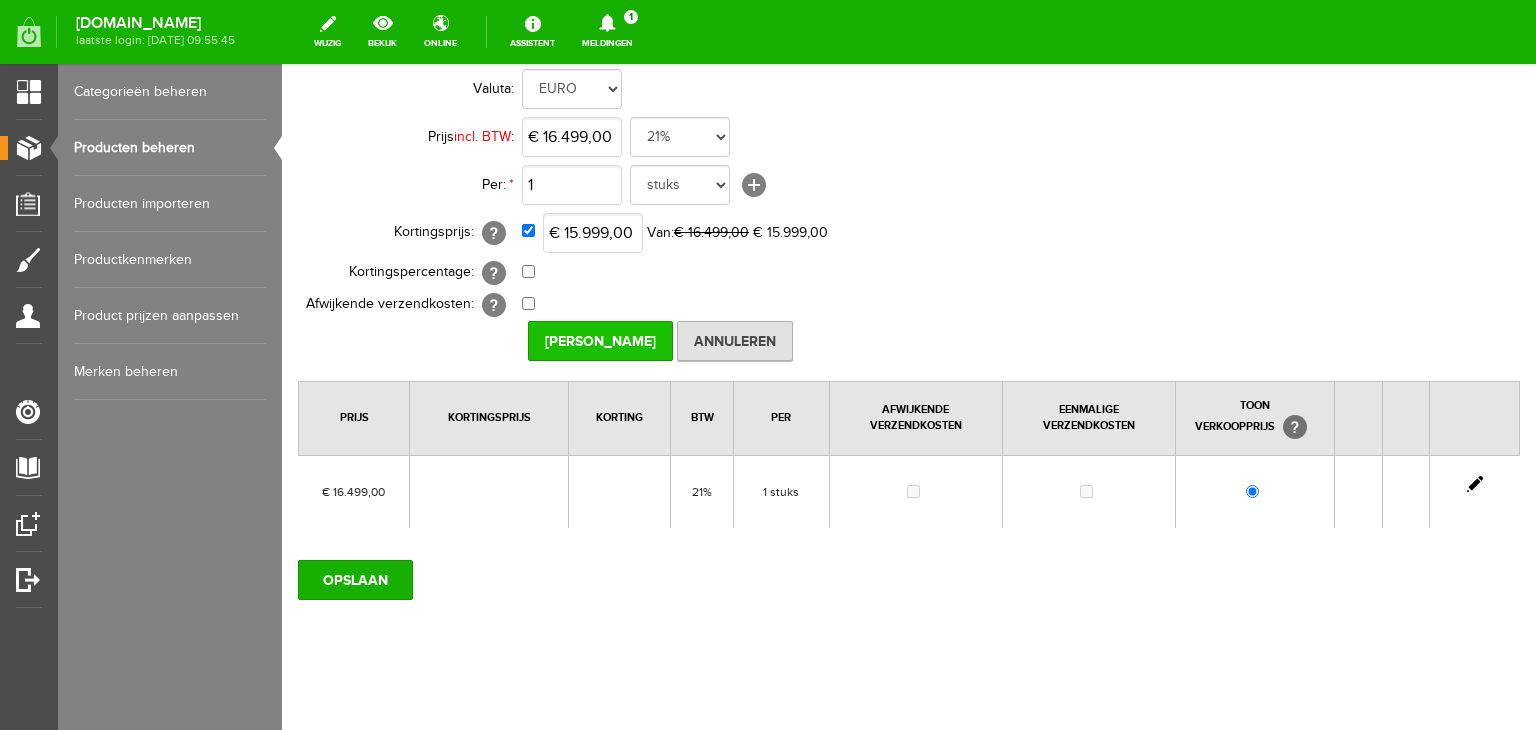 click on "[PERSON_NAME]" at bounding box center (600, 341) 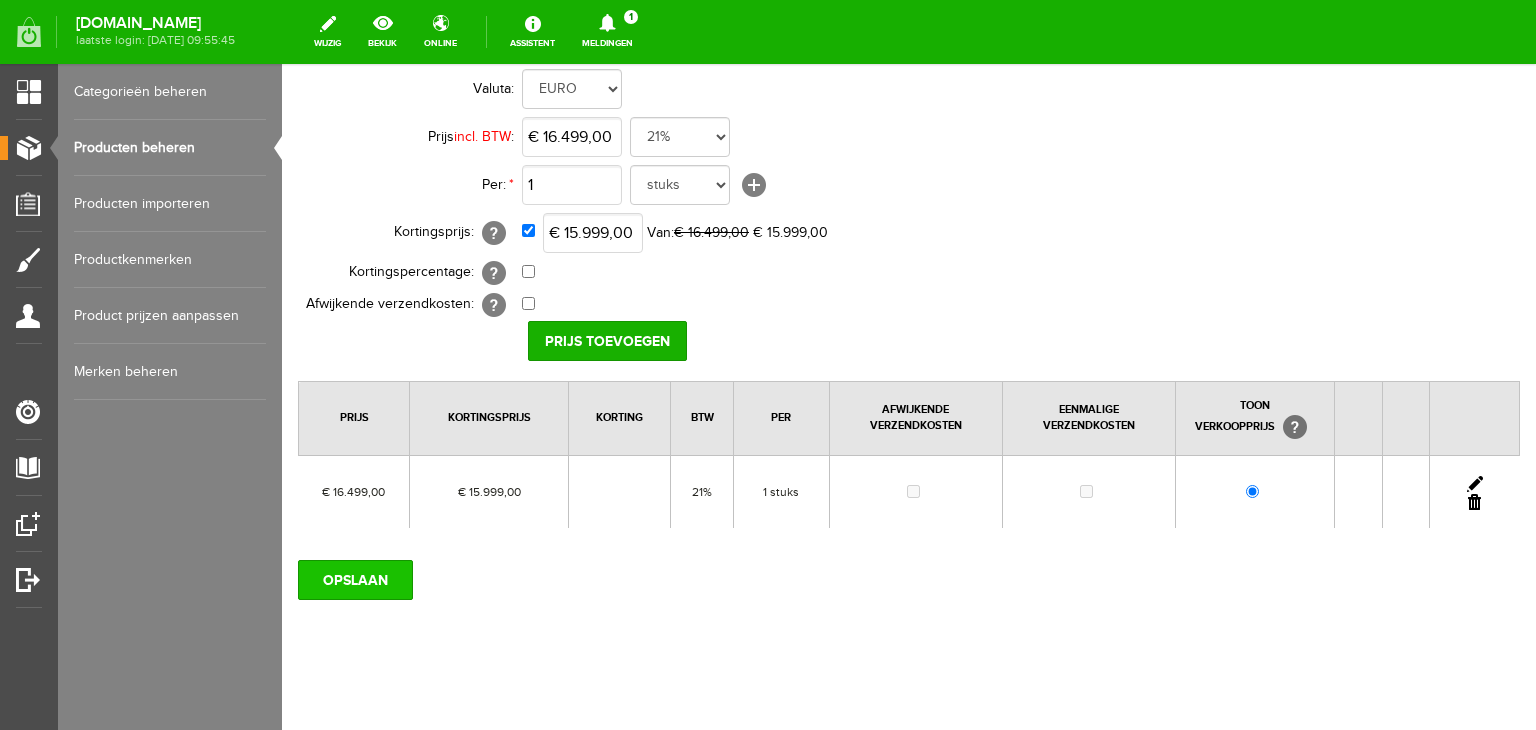 click on "OPSLAAN" at bounding box center (355, 580) 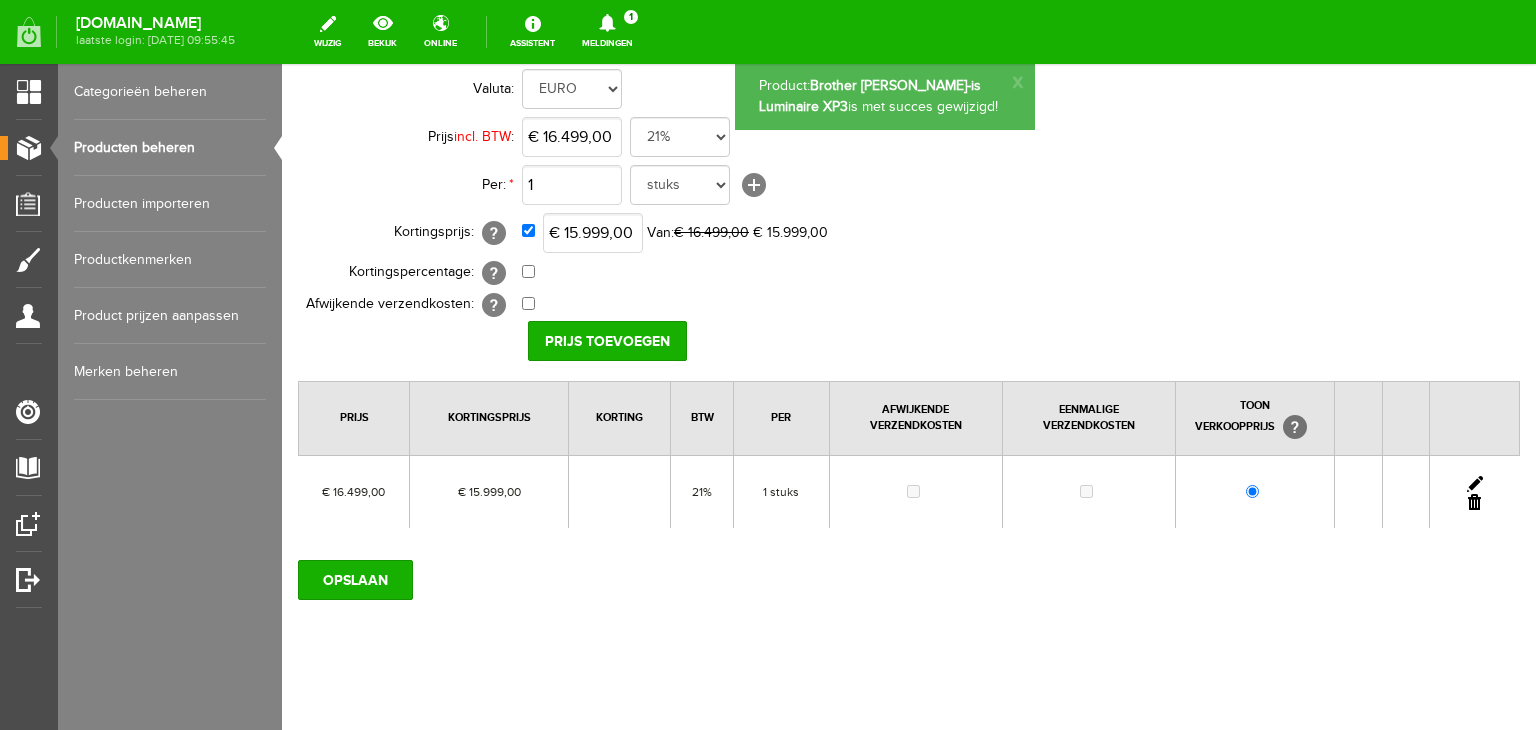 scroll, scrollTop: 0, scrollLeft: 0, axis: both 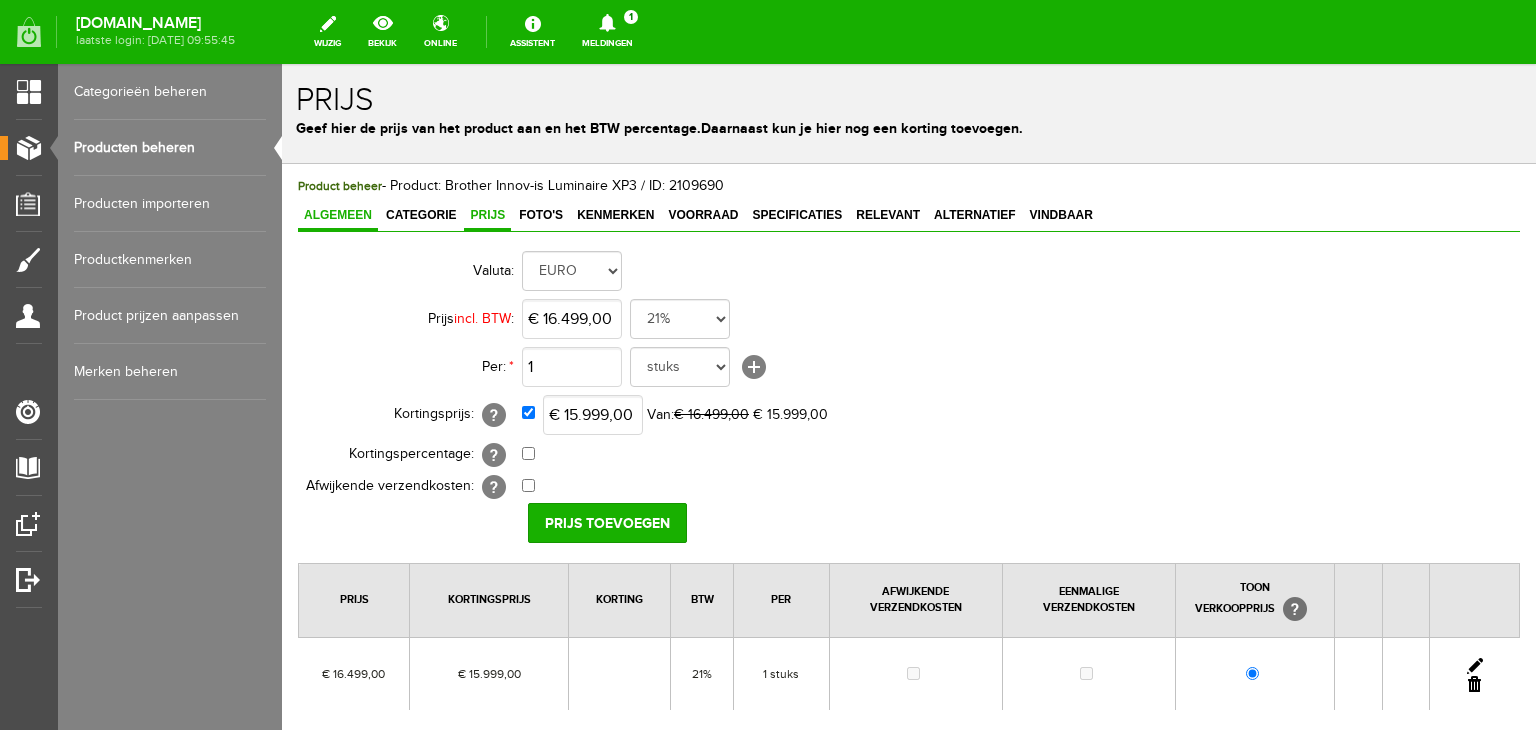 click on "Algemeen" at bounding box center [338, 215] 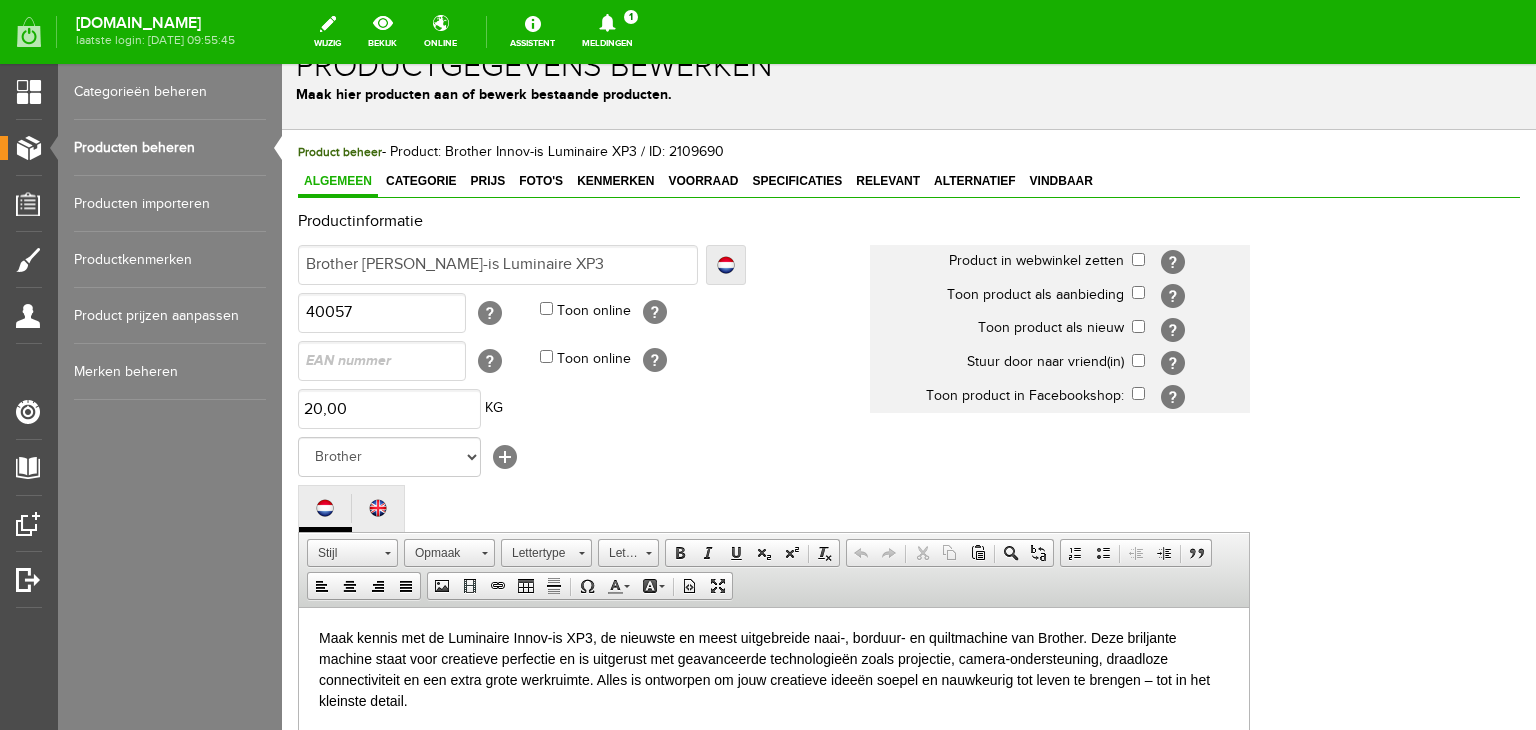 scroll, scrollTop: 0, scrollLeft: 0, axis: both 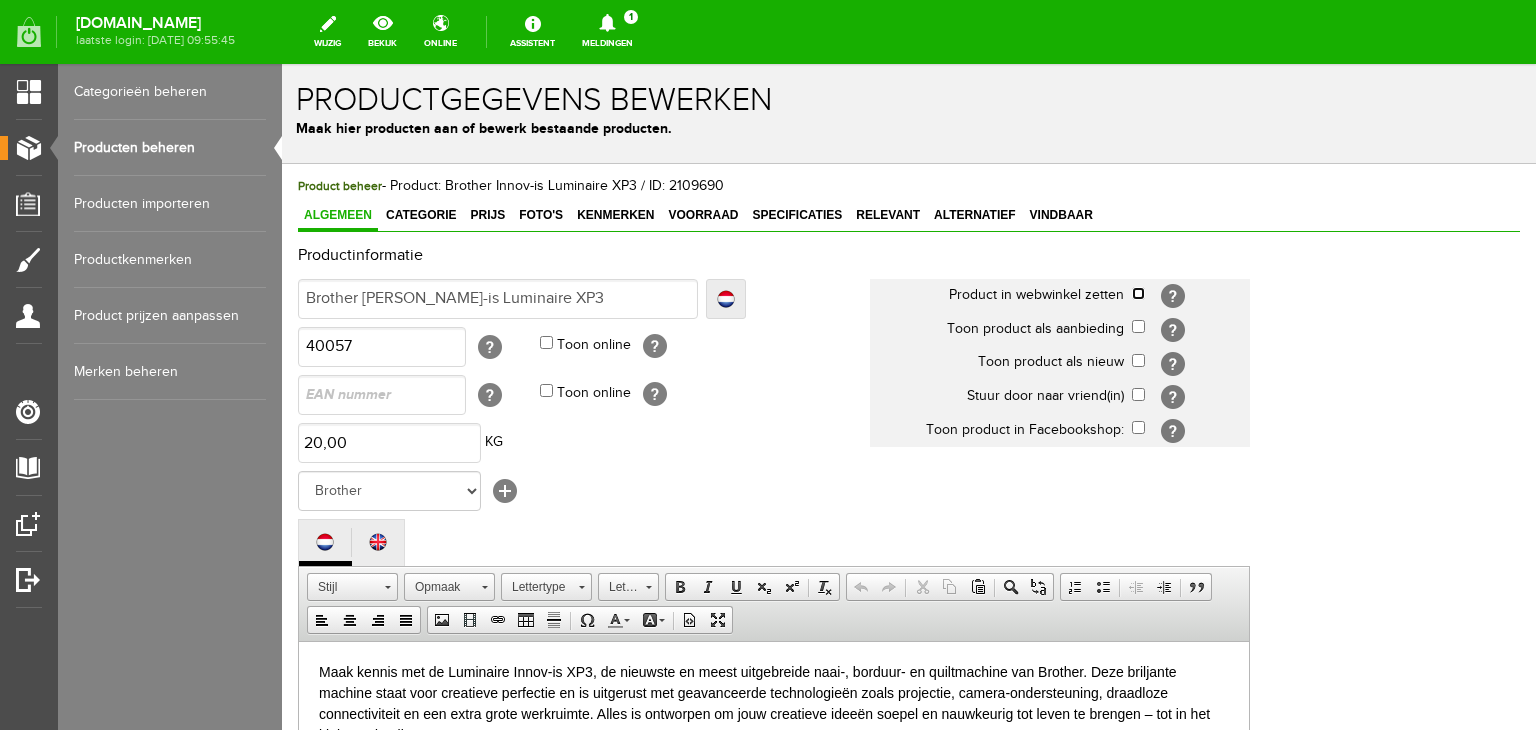 click at bounding box center (1138, 293) 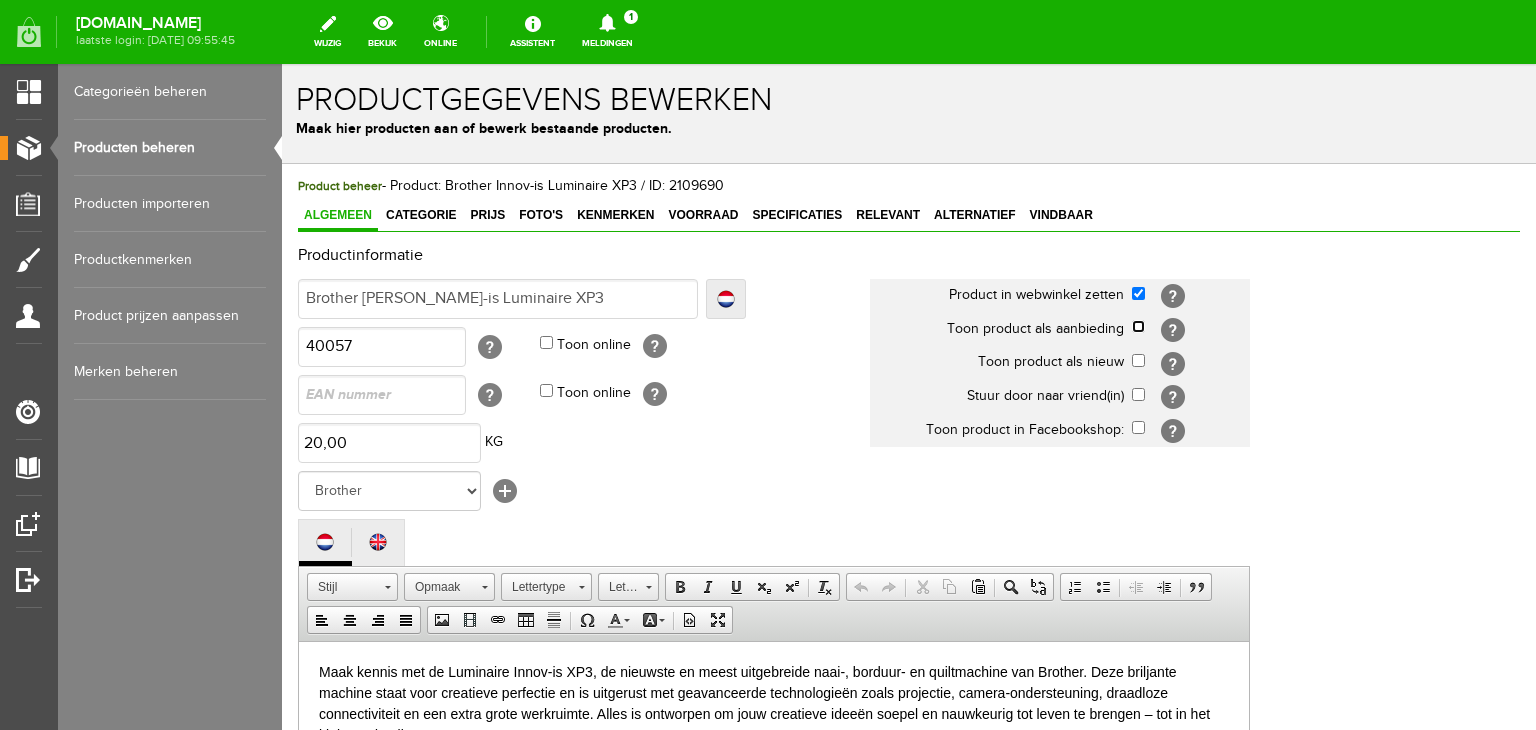 click at bounding box center (1138, 326) 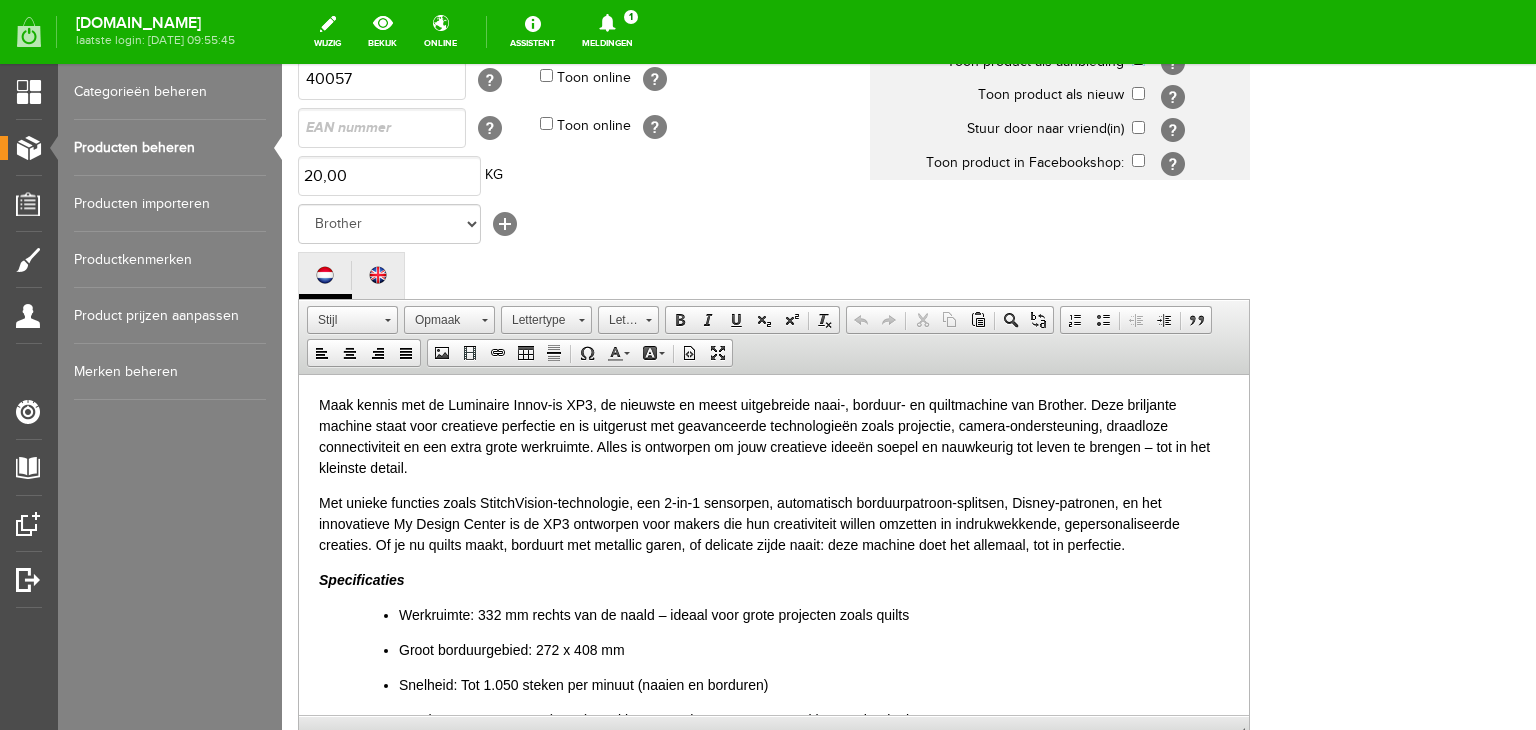 scroll, scrollTop: 500, scrollLeft: 0, axis: vertical 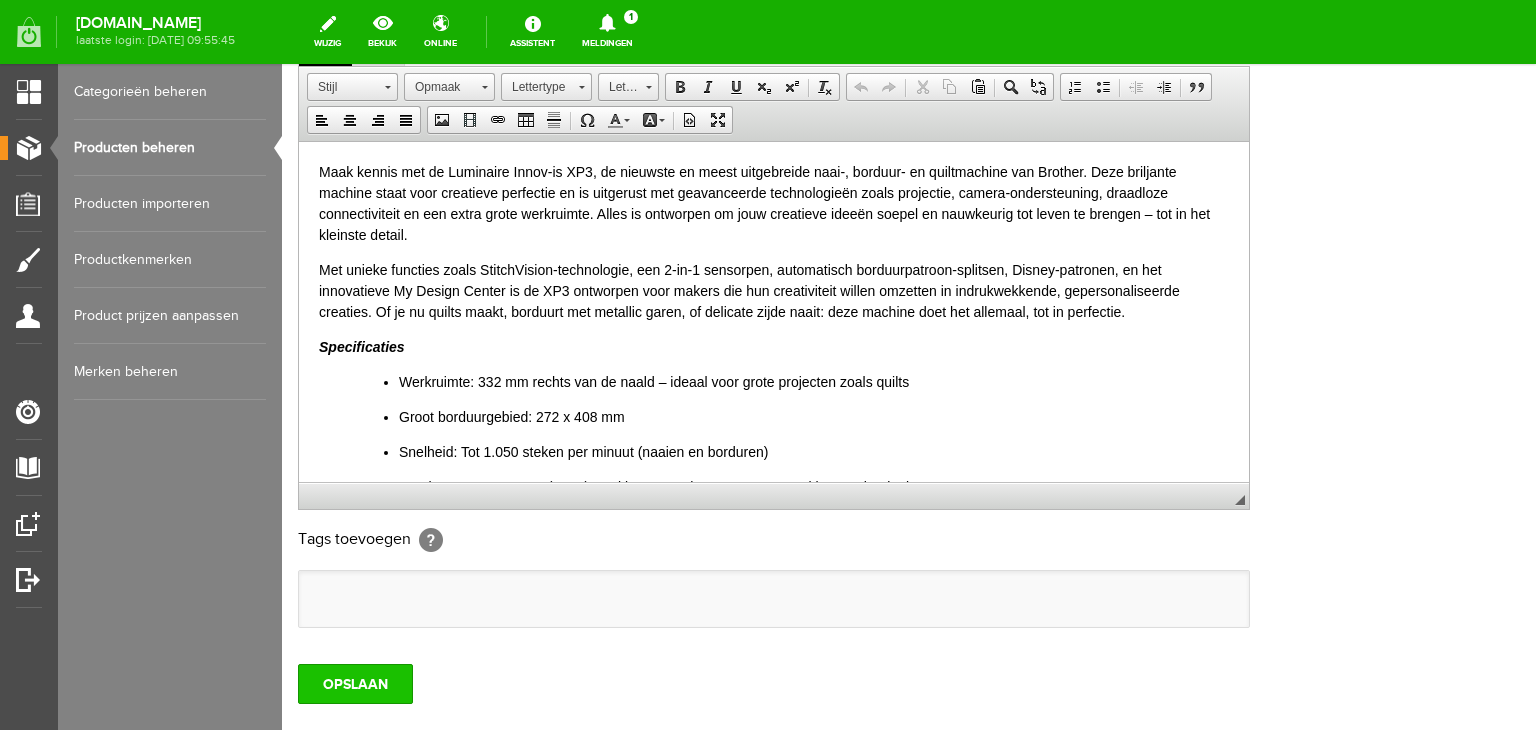 click on "OPSLAAN" at bounding box center (355, 684) 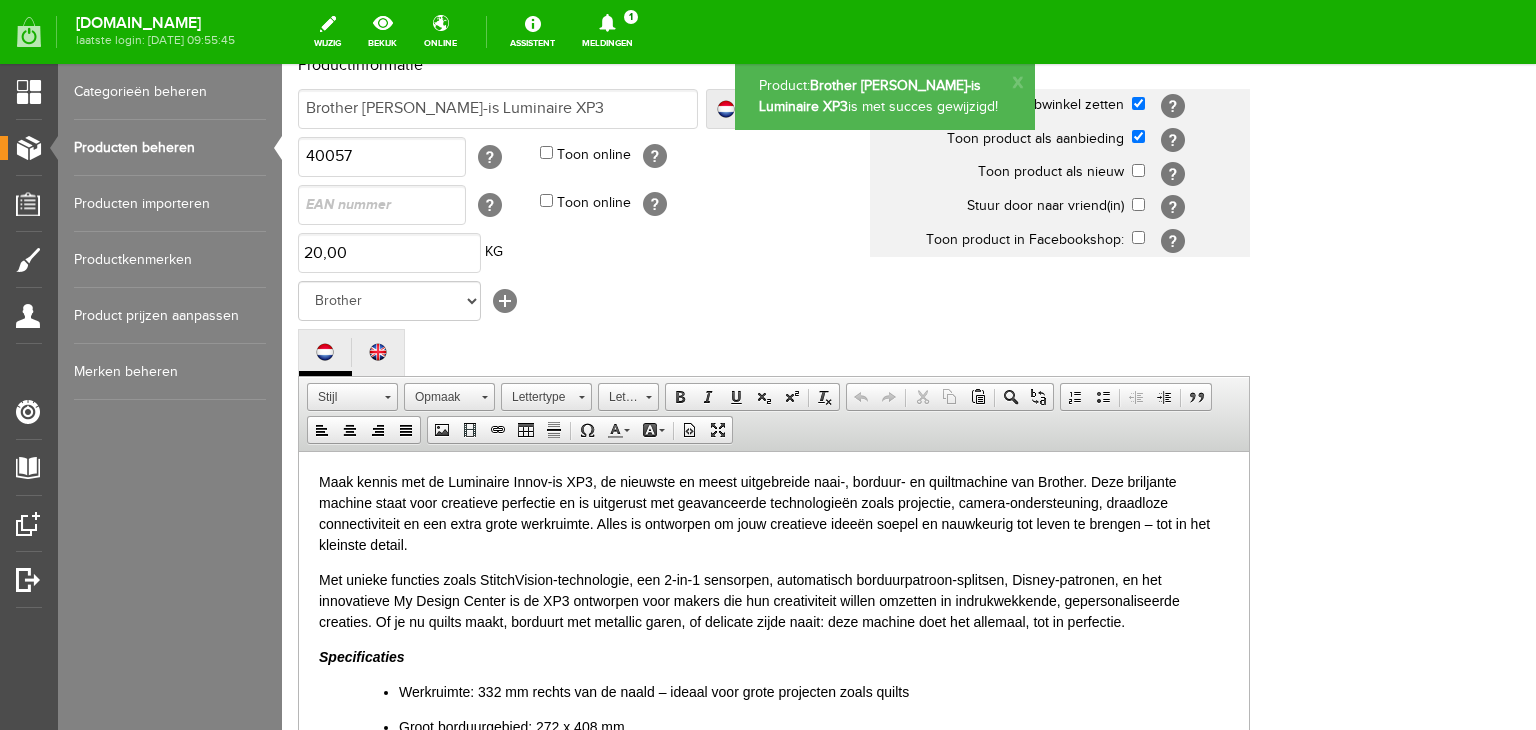 scroll, scrollTop: 0, scrollLeft: 0, axis: both 